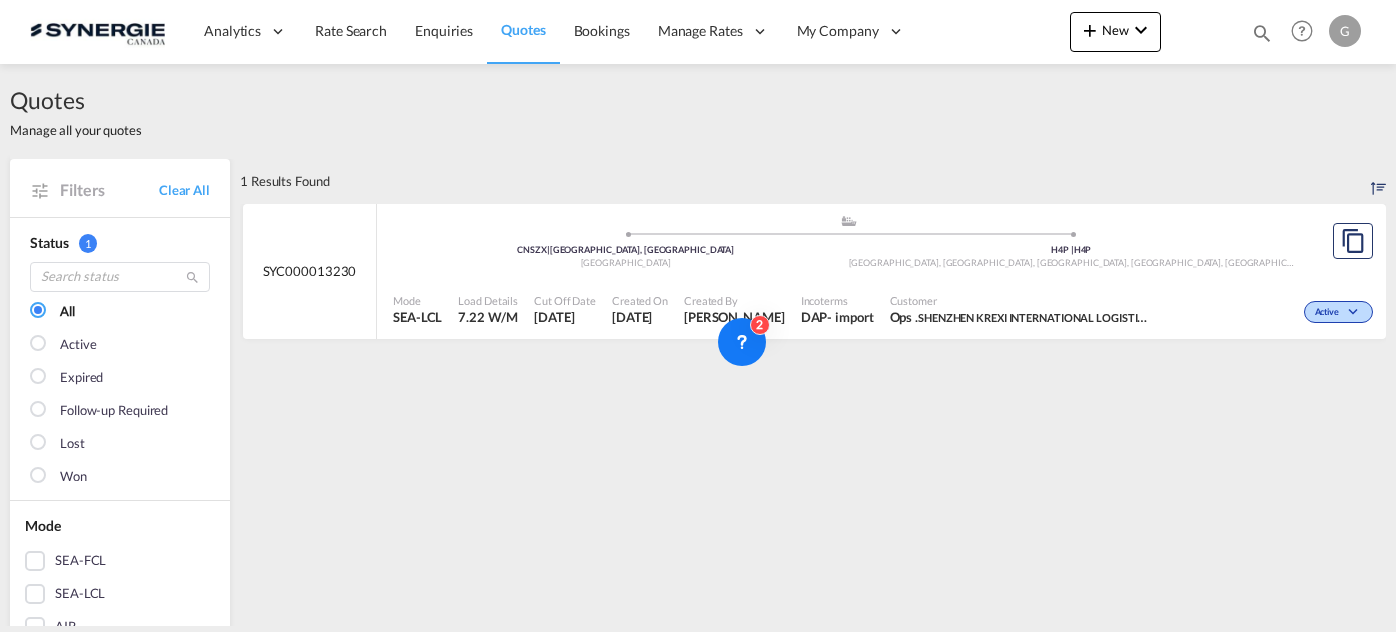 scroll, scrollTop: 0, scrollLeft: 0, axis: both 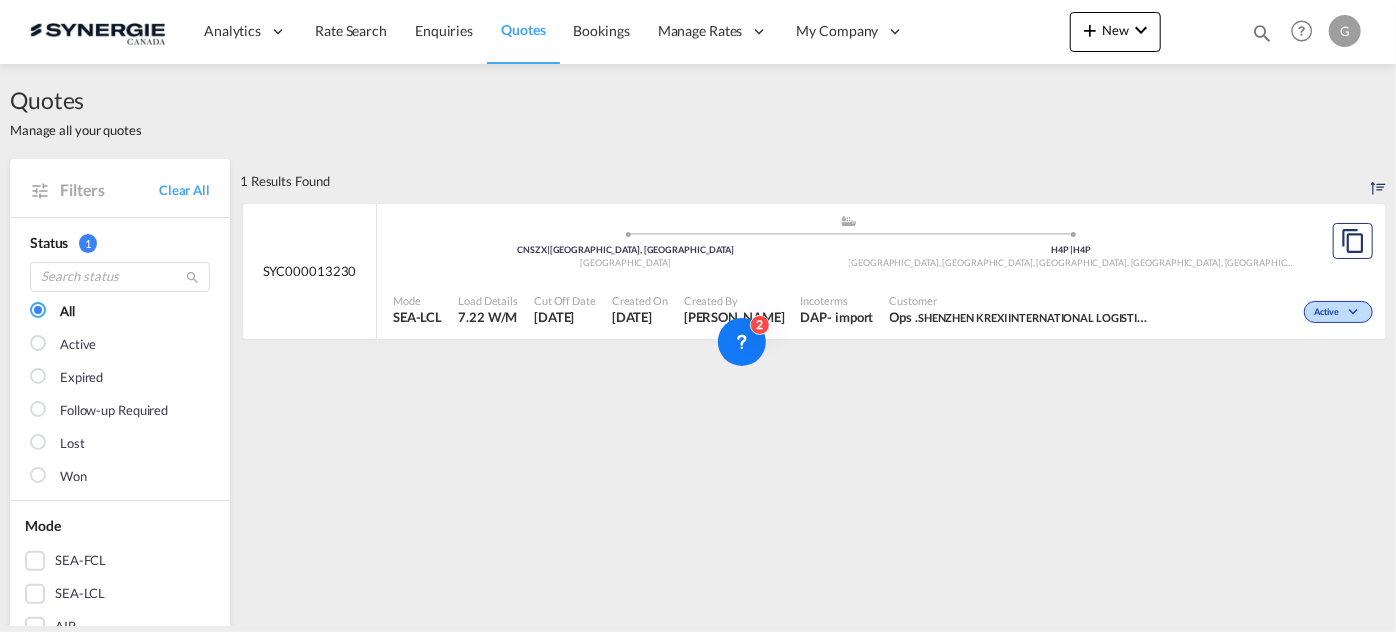 click on "My Company" at bounding box center (838, 31) 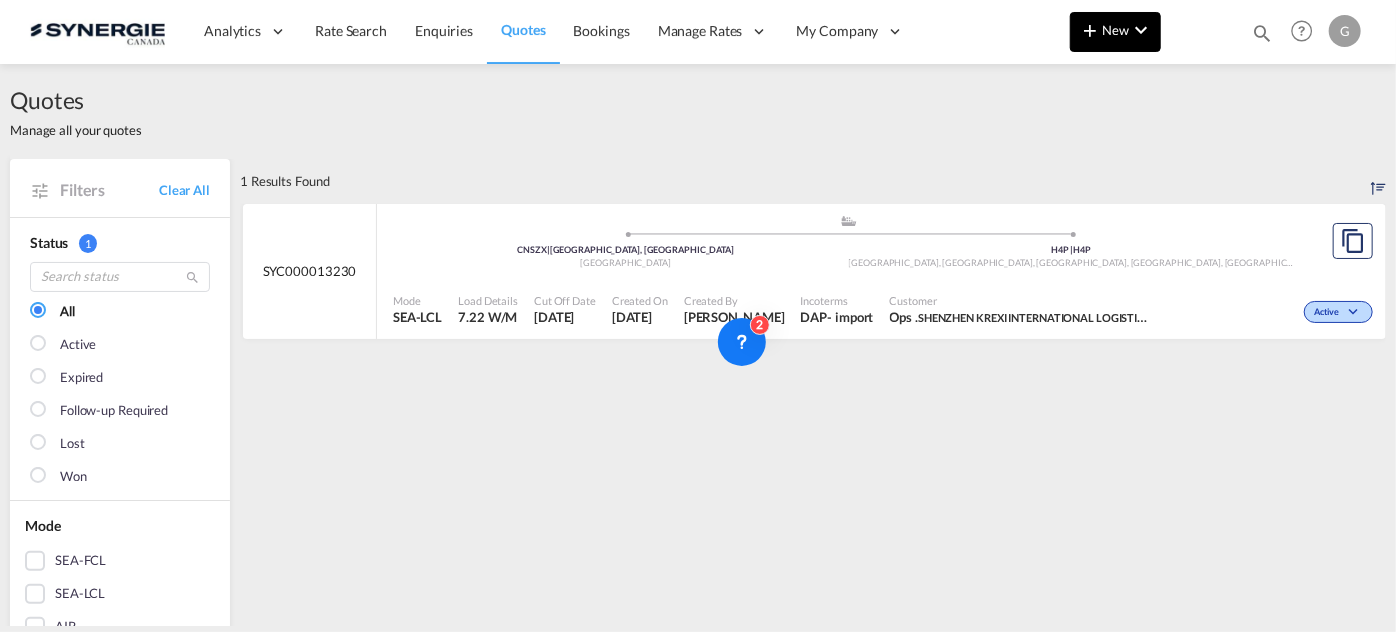 click on "New" at bounding box center [1115, 32] 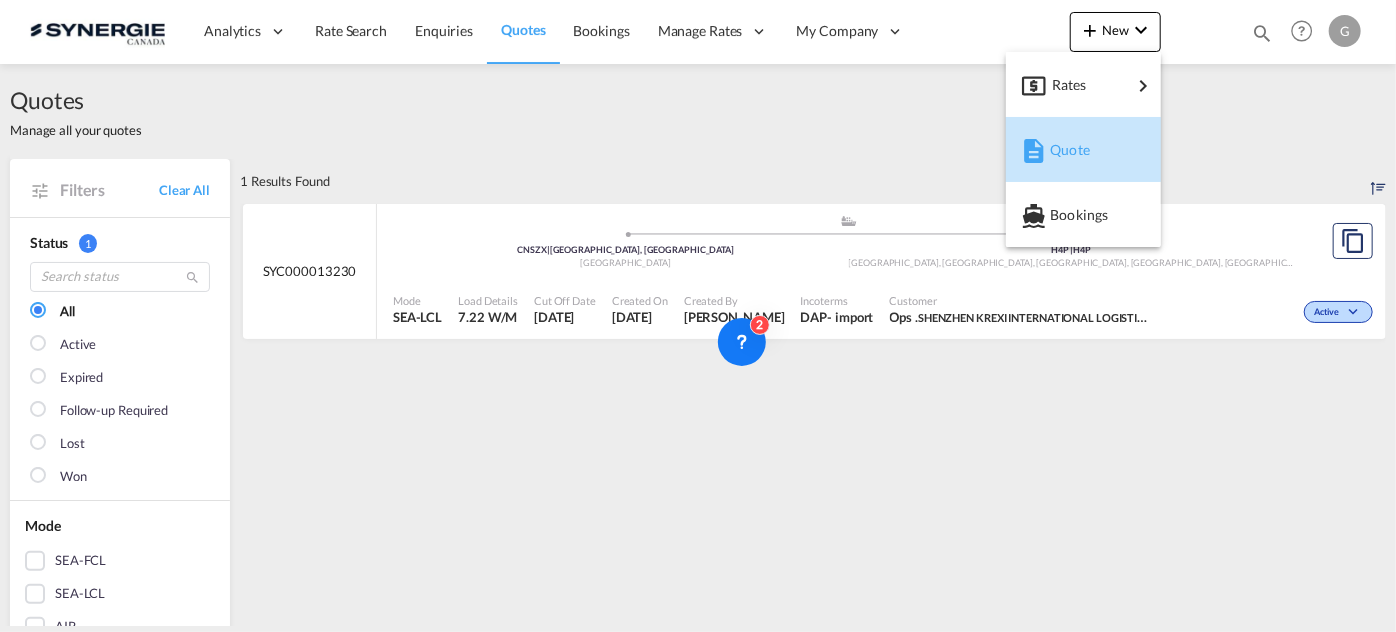 click on "Quote" at bounding box center (1087, 150) 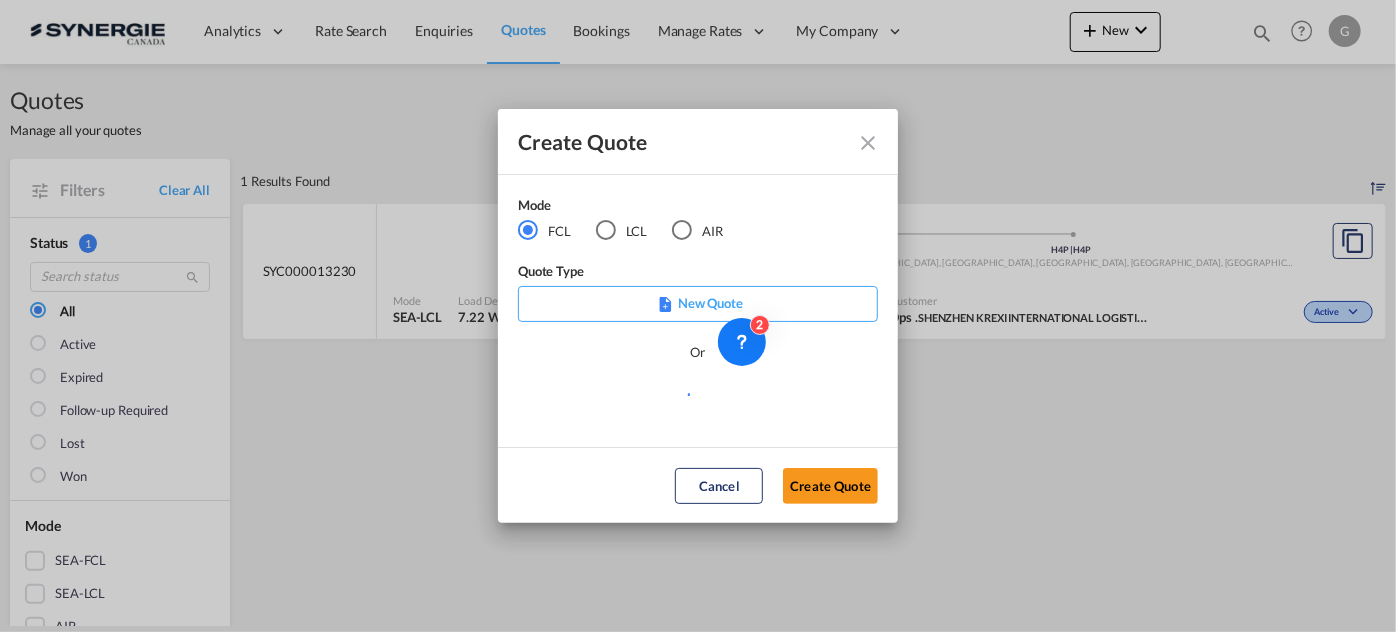 click on "LCL" at bounding box center [622, 231] 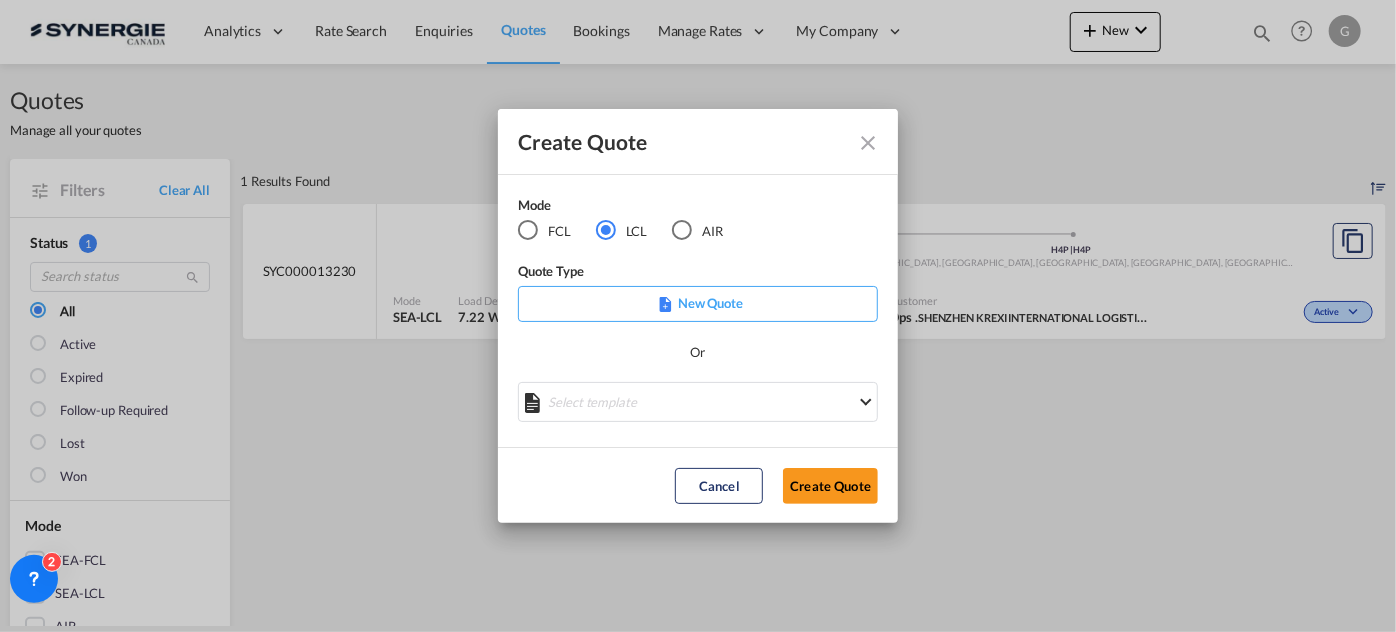drag, startPoint x: 761, startPoint y: 357, endPoint x: -99, endPoint y: 594, distance: 892.05884 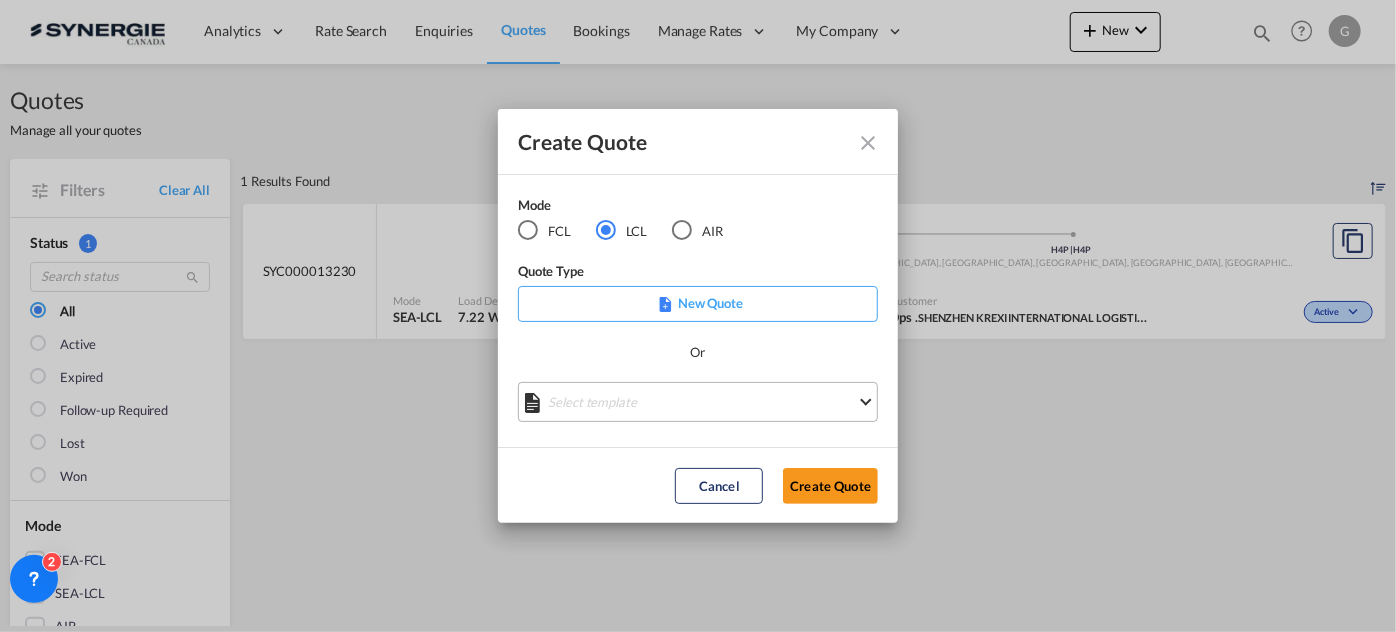 click on "Select template
New DAP Import LCL
[PERSON_NAME]  |
[DATE]
[GEOGRAPHIC_DATA] LCL EXPORT
[PERSON_NAME]  |
[DATE]
UBV DAP based on Consol
[PERSON_NAME]  |
[DATE]
[PERSON_NAME]/NAGAS - LCL [GEOGRAPHIC_DATA]
[PERSON_NAME]  |
[DATE]
Import italy LCL with DB Group
[PERSON_NAME]  |
[DATE]
*NEW* UBV [GEOGRAPHIC_DATA] consol LCL
[PERSON_NAME]  |
[DATE]
*NEW* Asia Import LCL
[PERSON_NAME]  |
[DATE]
Freehand Import DAP LCL
[PERSON_NAME]  |
[DATE]
LCL Export
[PERSON_NAME]  |
[DATE]
LCL Import - General to [GEOGRAPHIC_DATA]
[PERSON_NAME]  |
[DATE] Done" at bounding box center [698, 402] 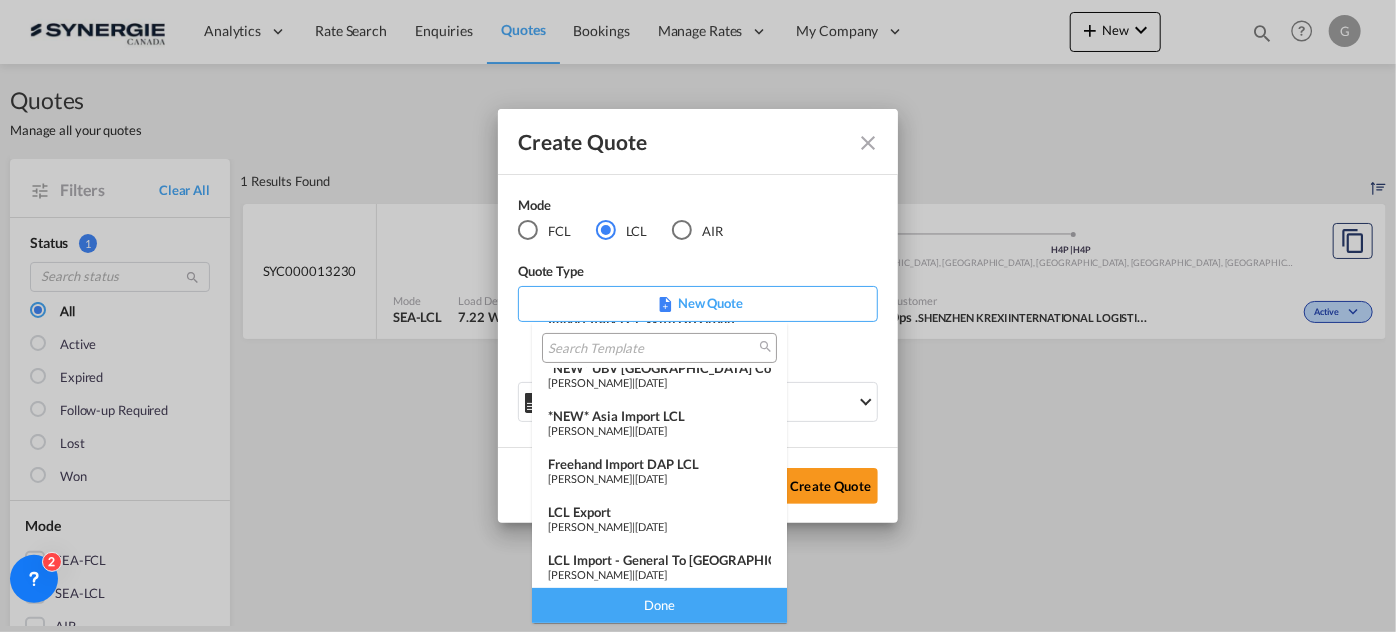 scroll, scrollTop: 259, scrollLeft: 0, axis: vertical 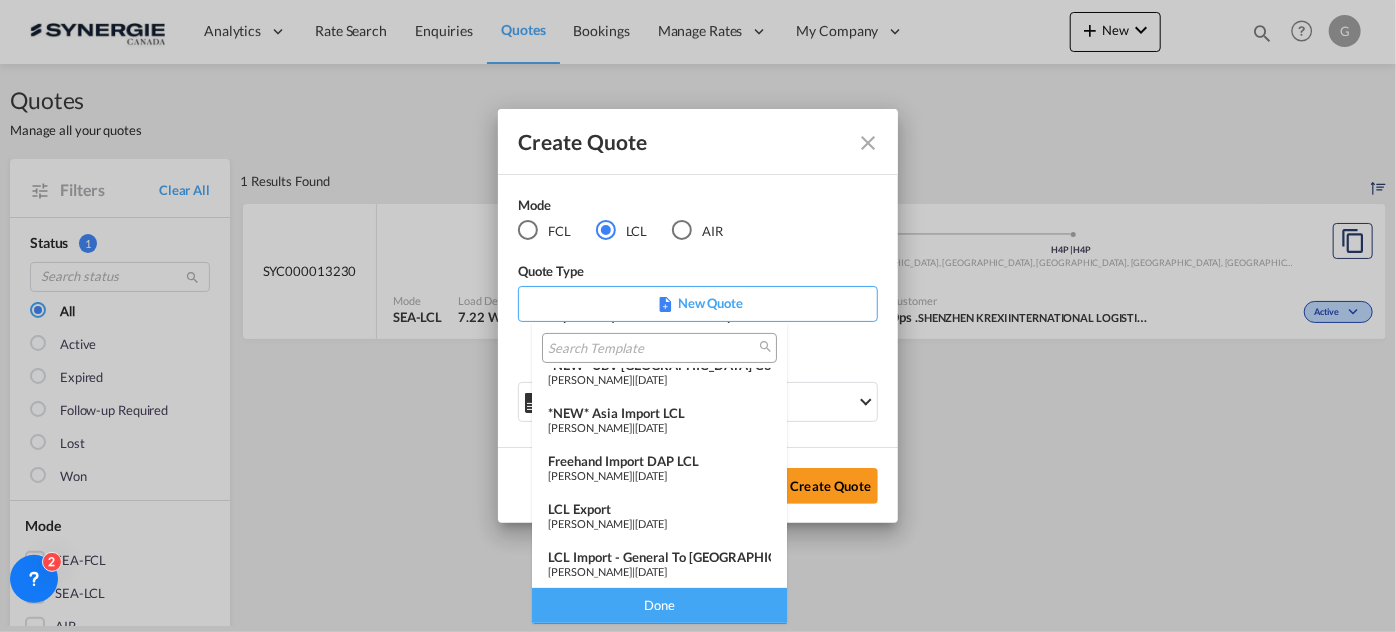 click on "[PERSON_NAME]" at bounding box center [590, 523] 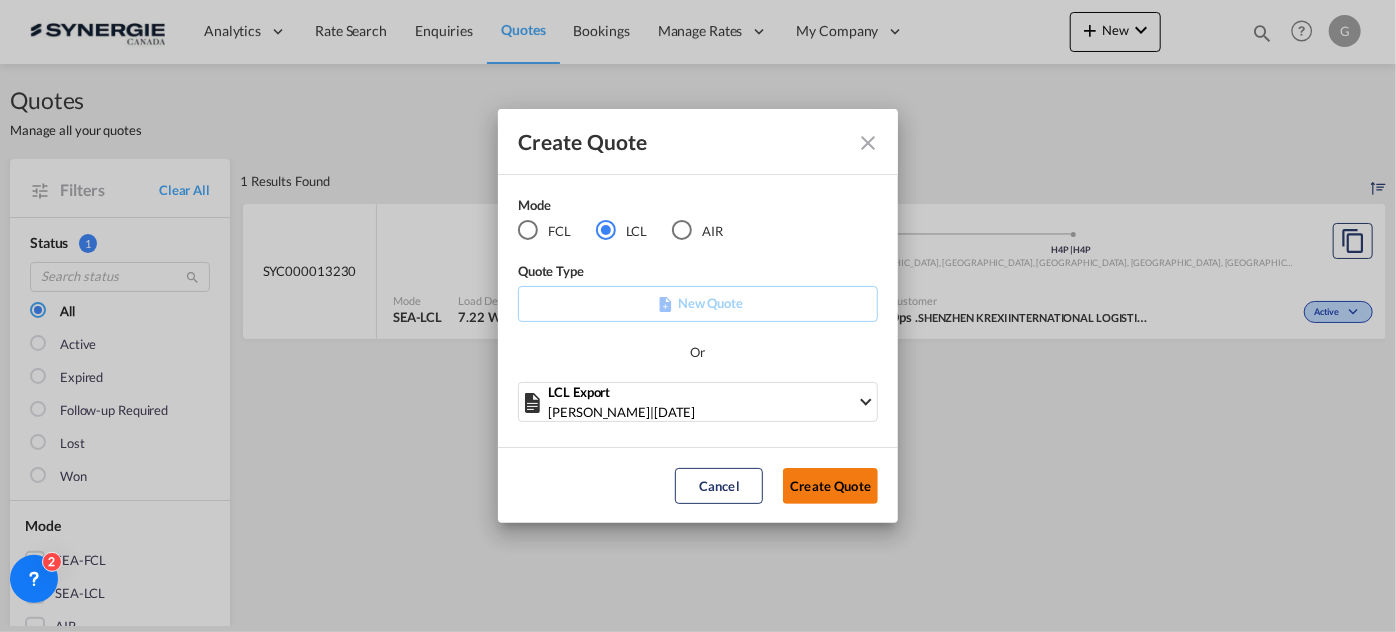 click on "Create Quote" 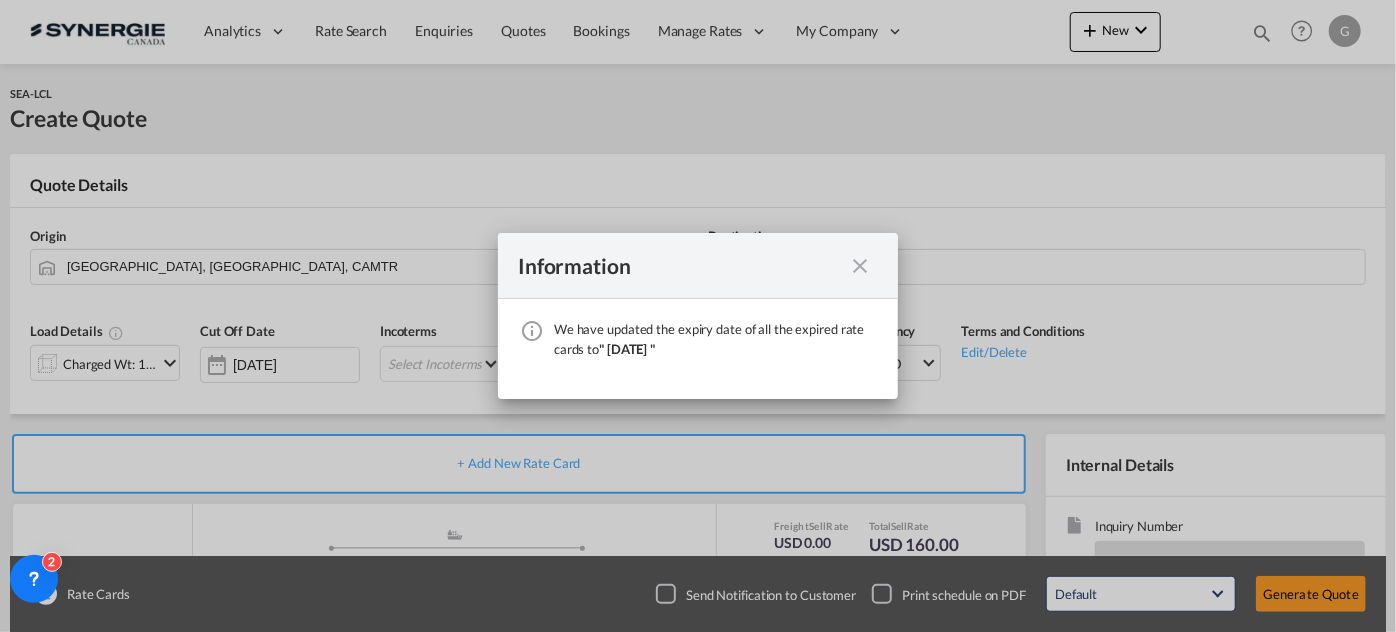 click at bounding box center (860, 266) 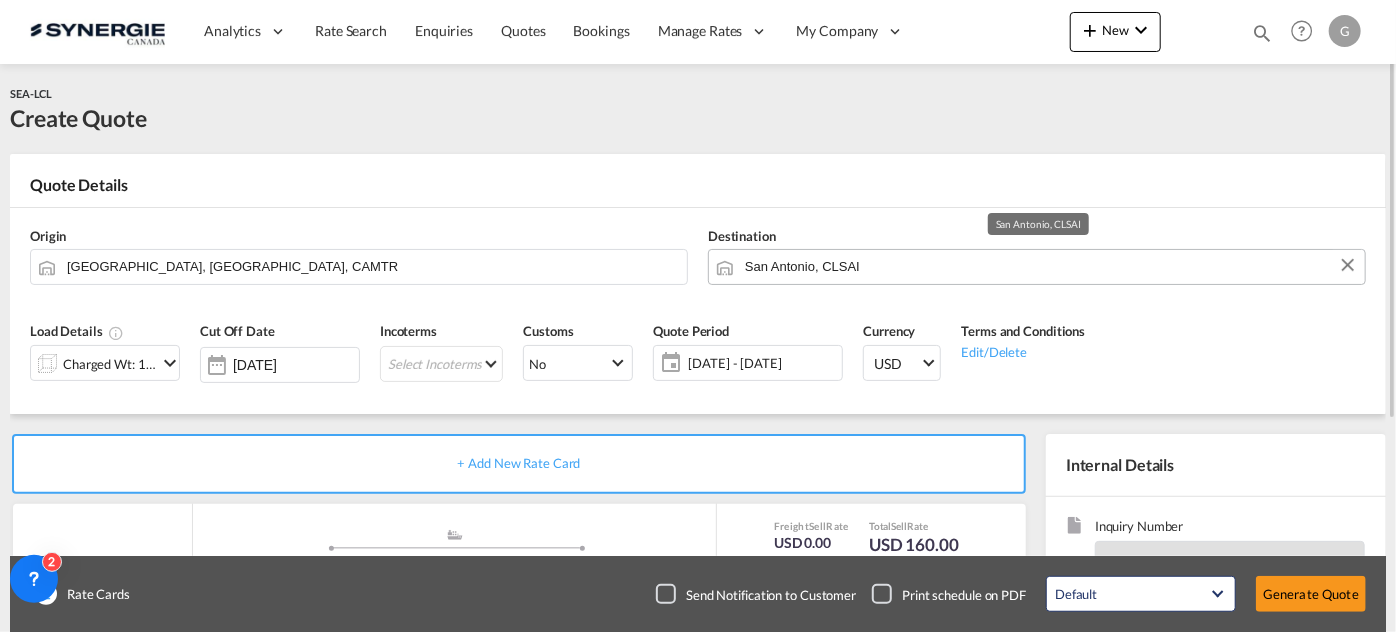 click on "San Antonio, CLSAI" at bounding box center [1050, 266] 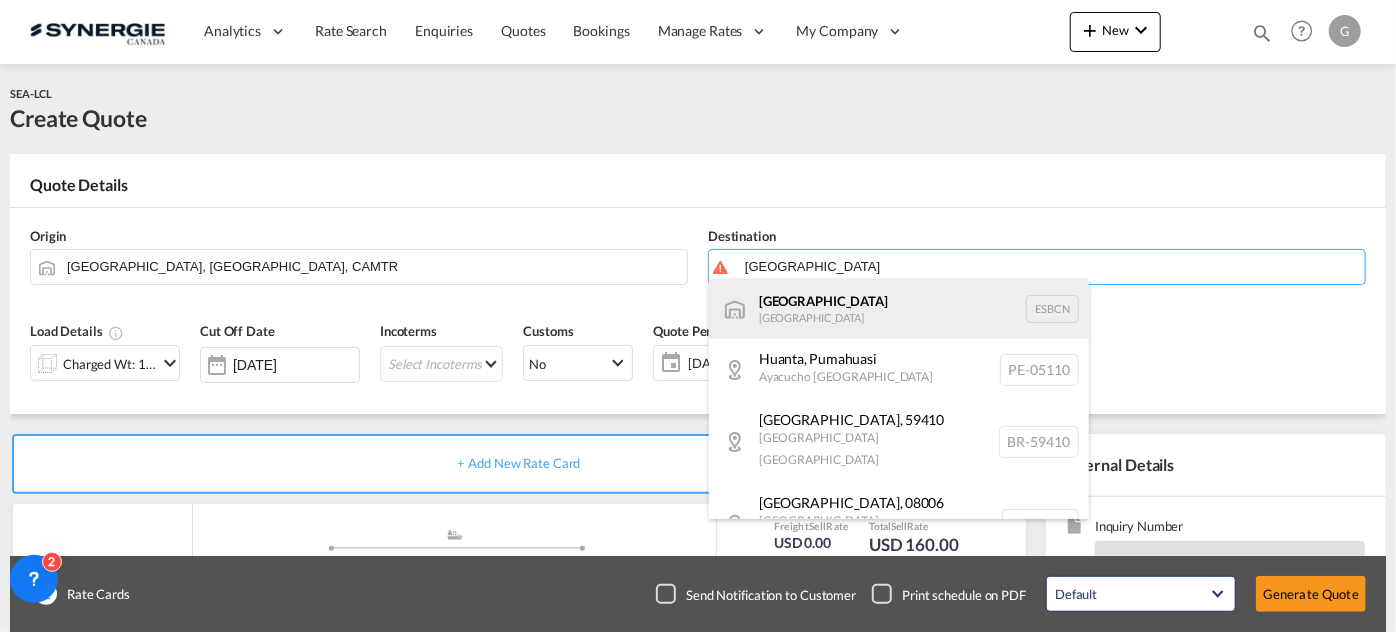click on "[GEOGRAPHIC_DATA]
[GEOGRAPHIC_DATA]
ESBCN" at bounding box center [899, 309] 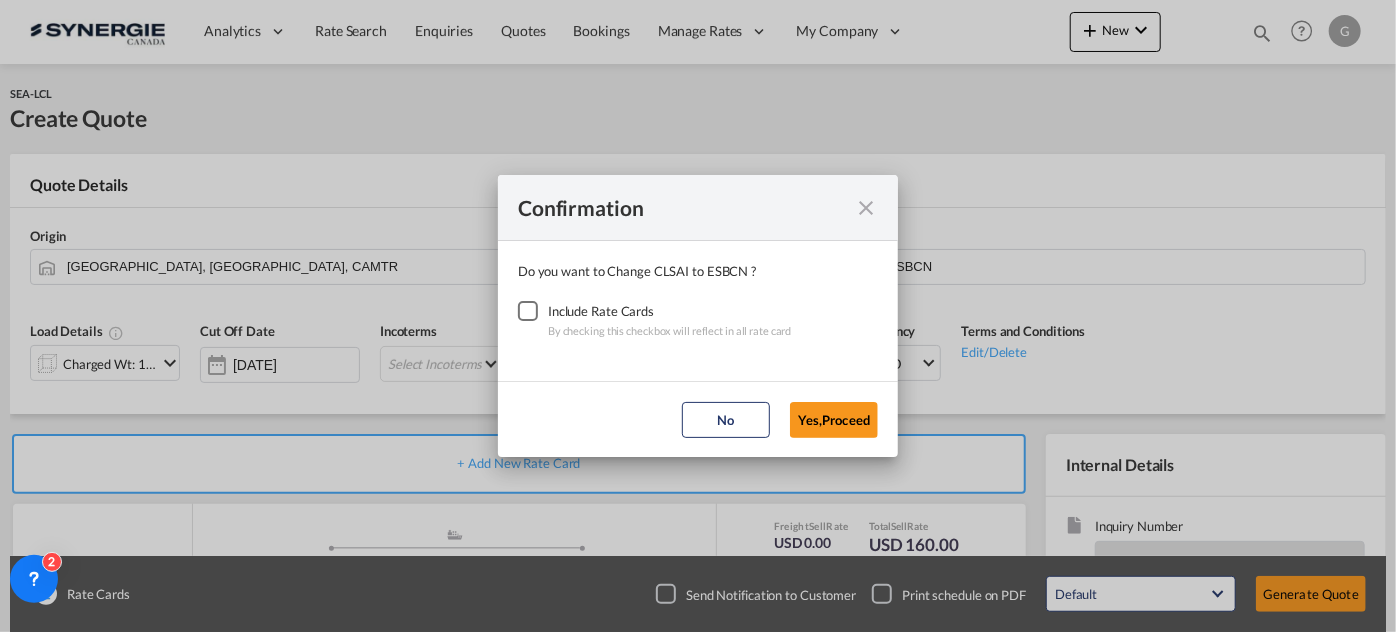 drag, startPoint x: 536, startPoint y: 304, endPoint x: 549, endPoint y: 311, distance: 14.764823 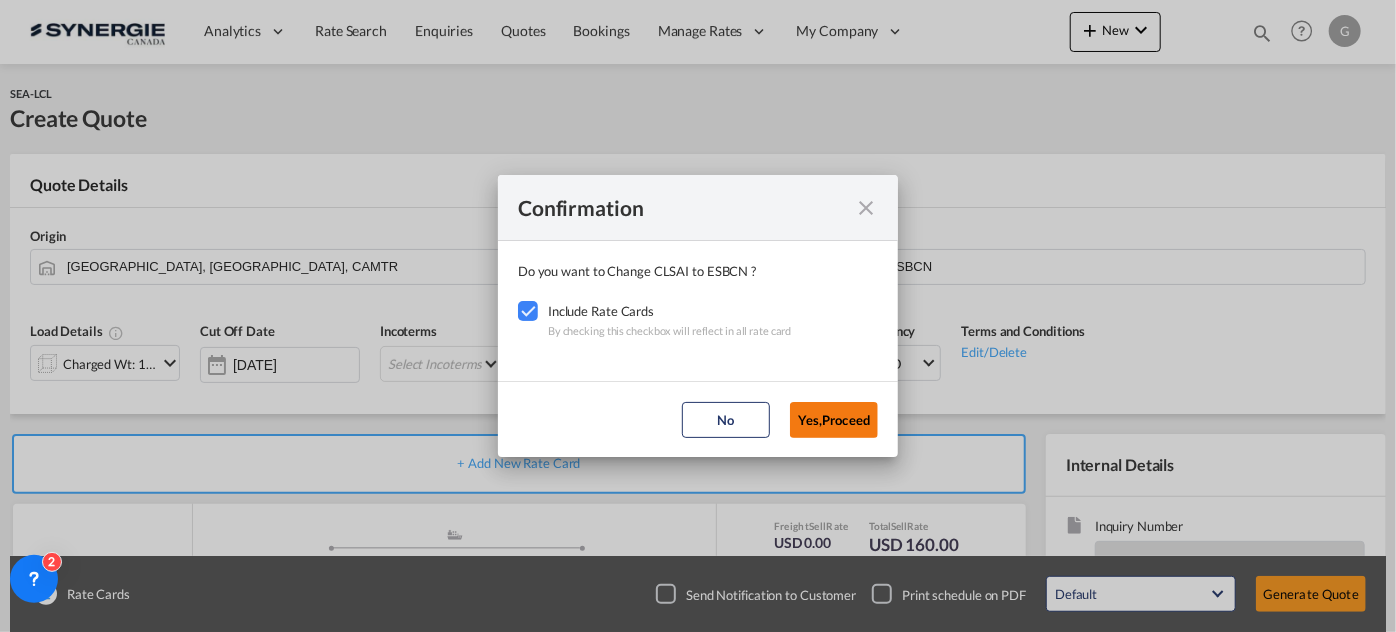 click on "Yes,Proceed" at bounding box center [834, 420] 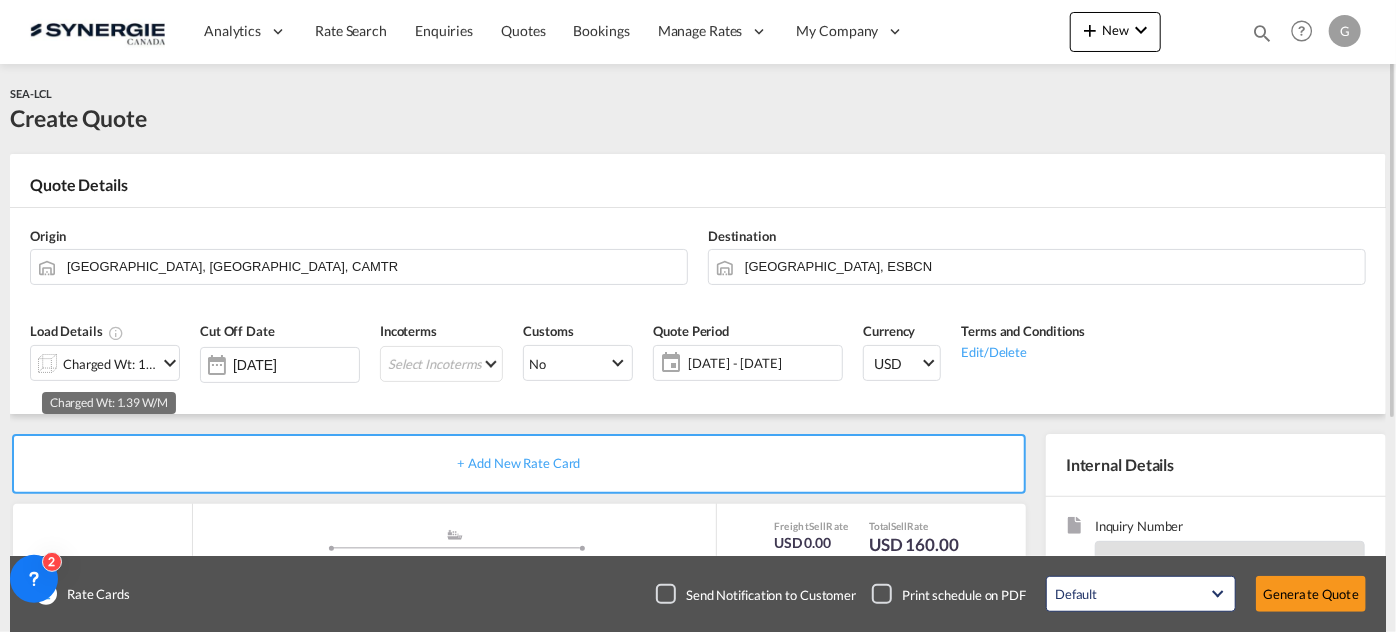 click on "Charged Wt: 1.39 W/M" at bounding box center [110, 364] 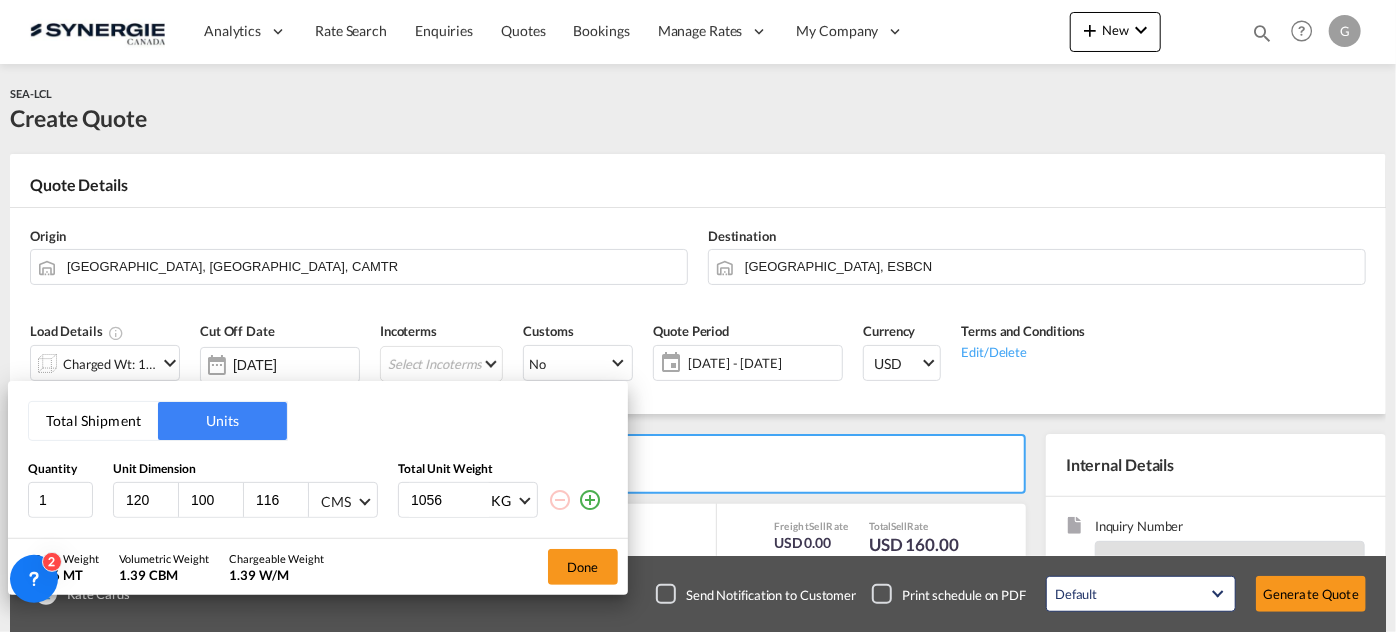 click on "CMS" at bounding box center [346, 500] 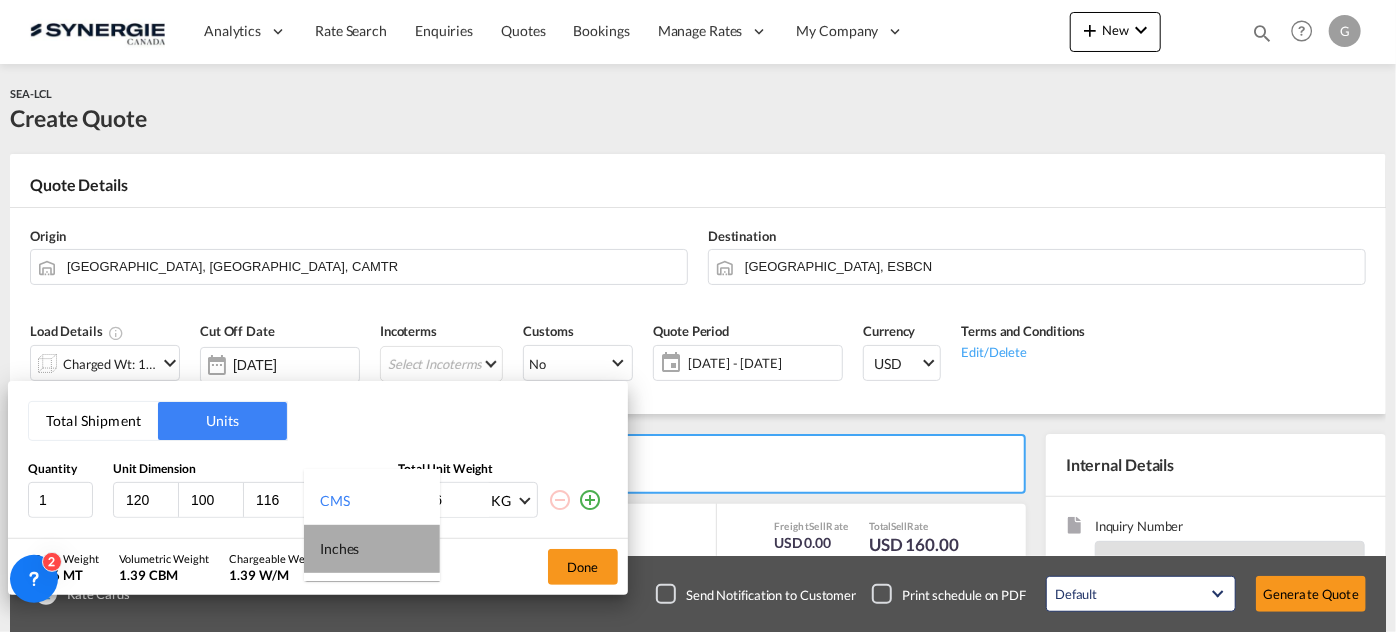 drag, startPoint x: 352, startPoint y: 546, endPoint x: 144, endPoint y: 501, distance: 212.81212 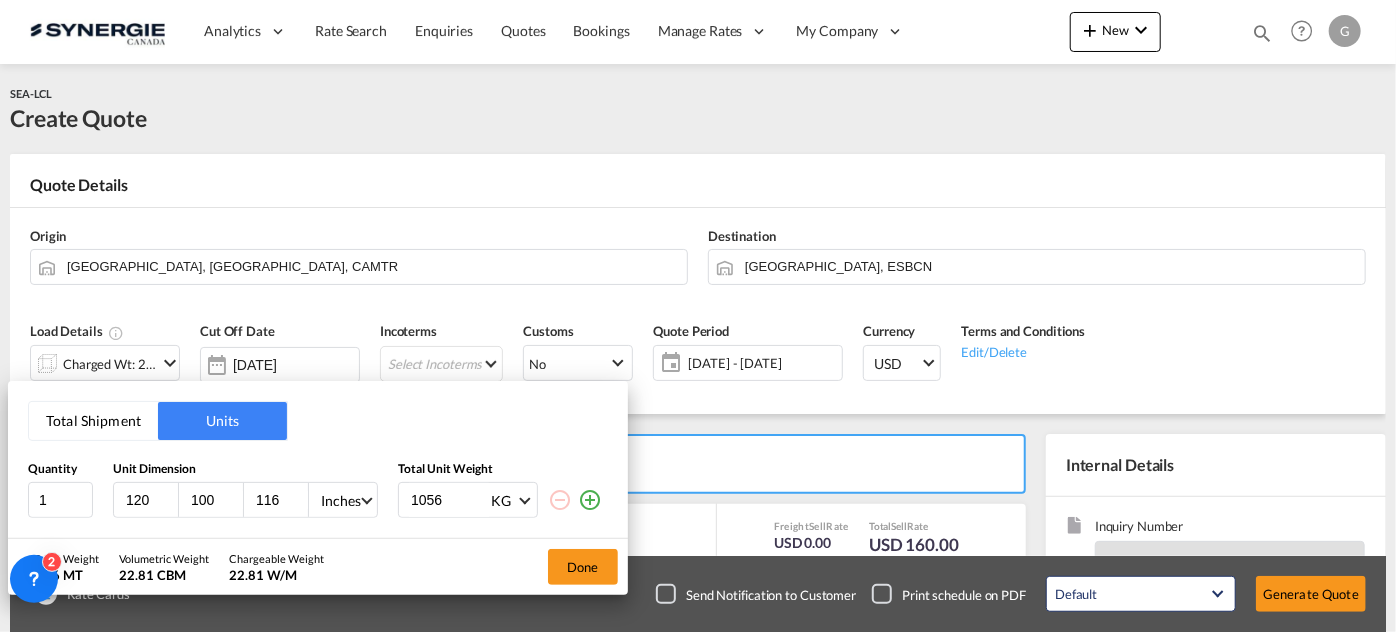 click on "120" at bounding box center [151, 500] 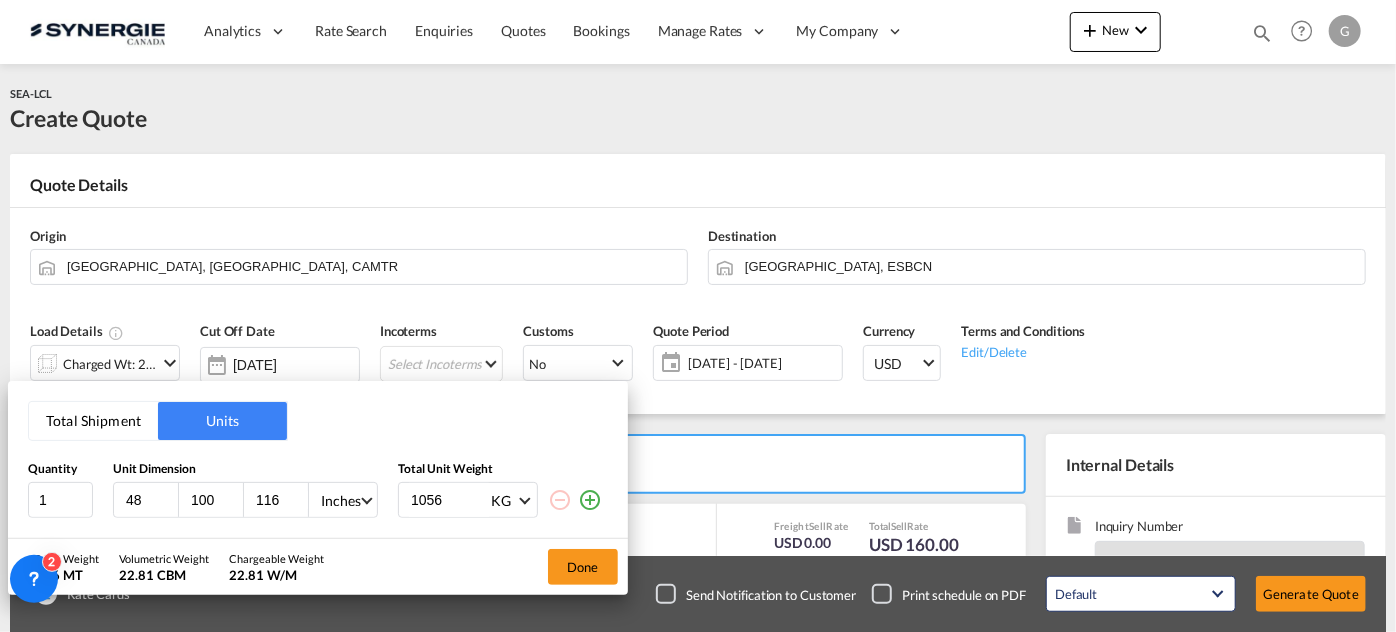 type on "48" 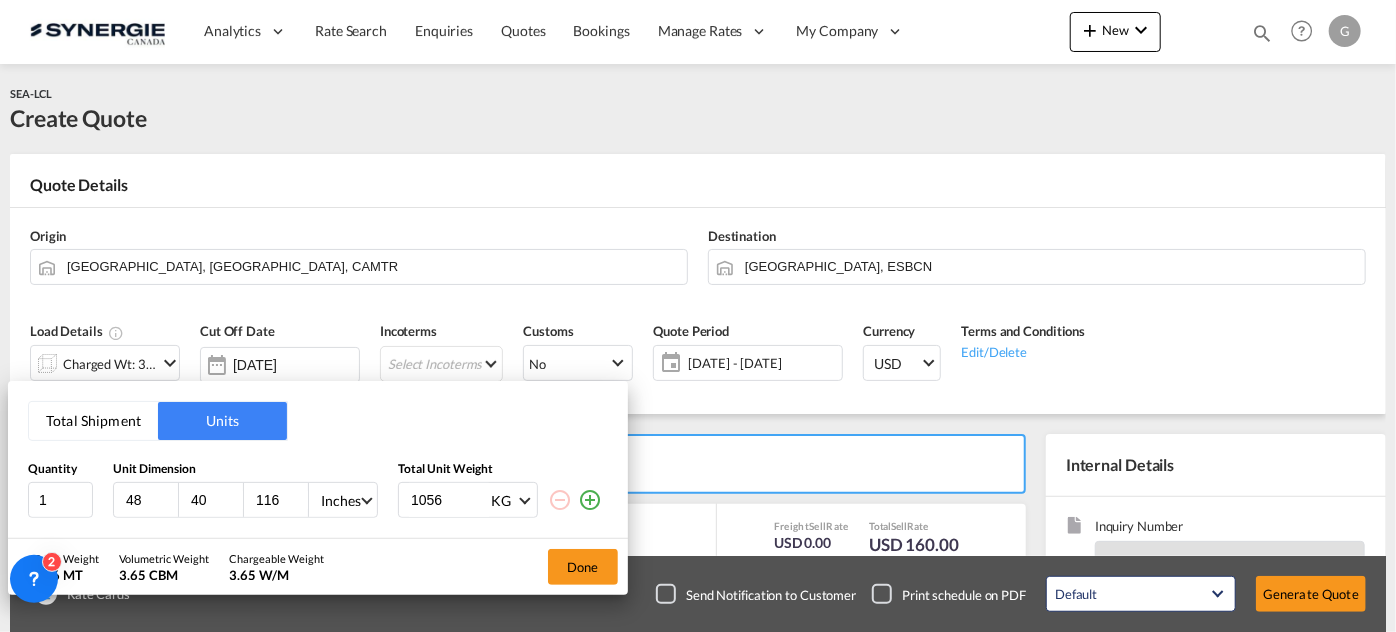 type on "40" 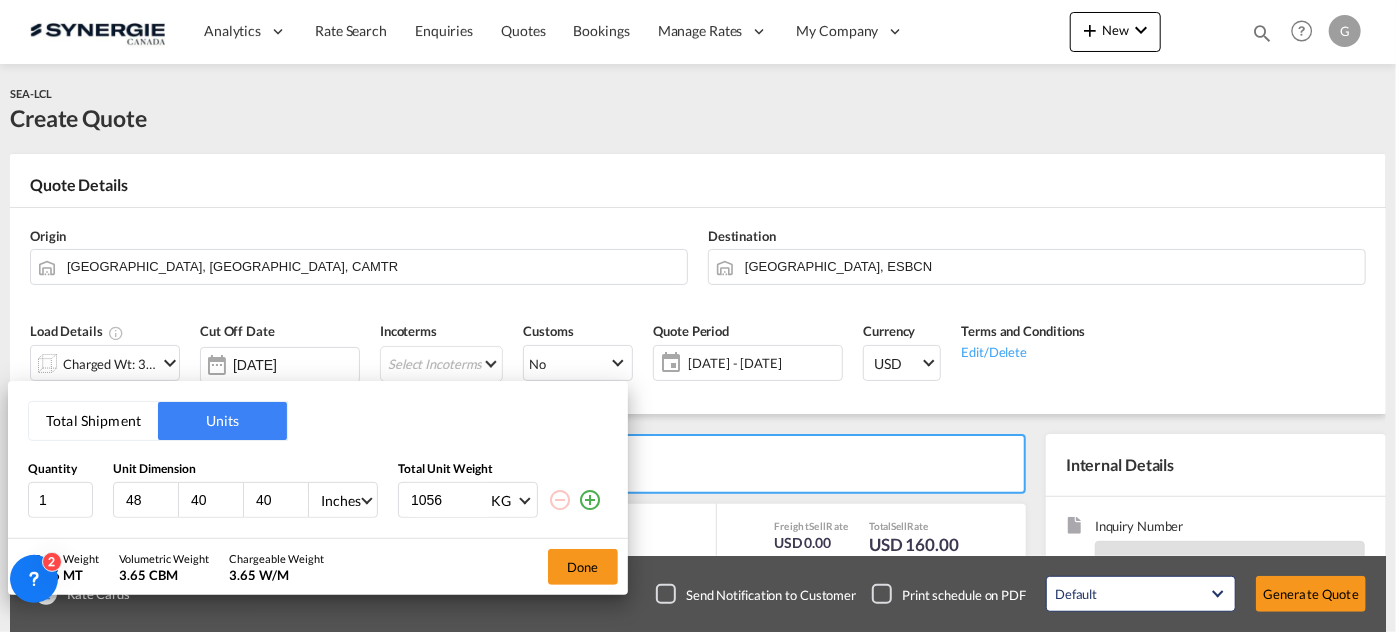 type on "40" 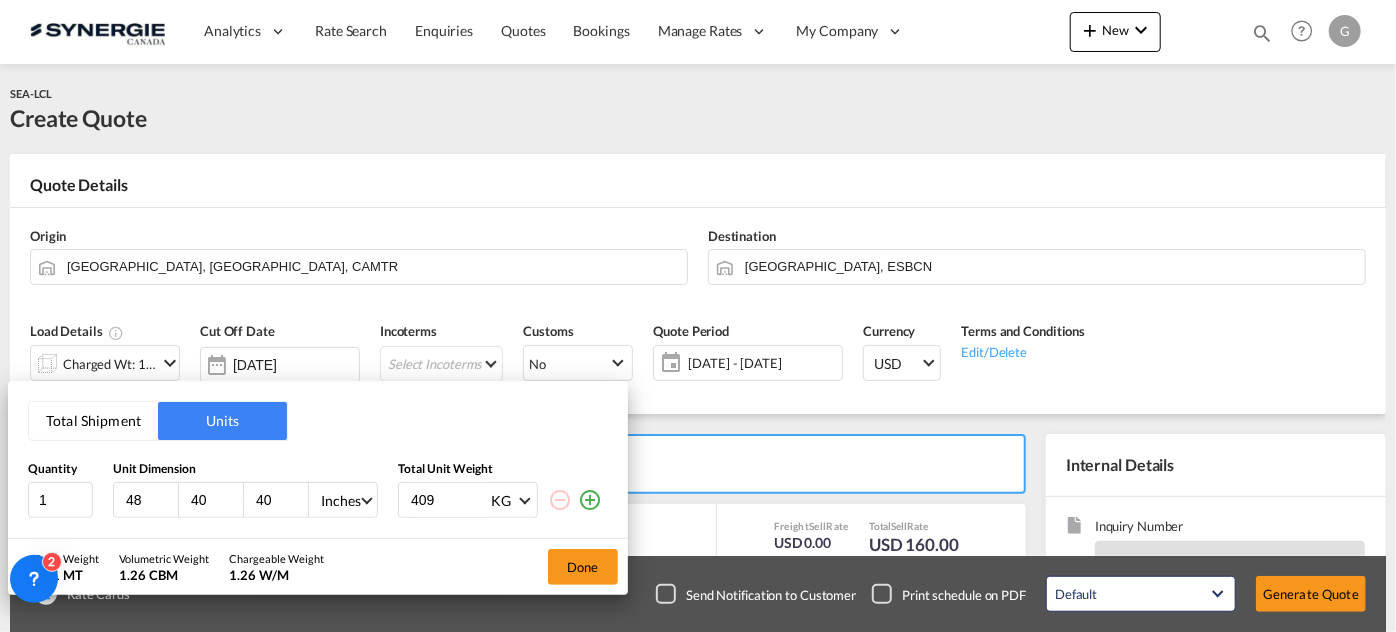 type on "409" 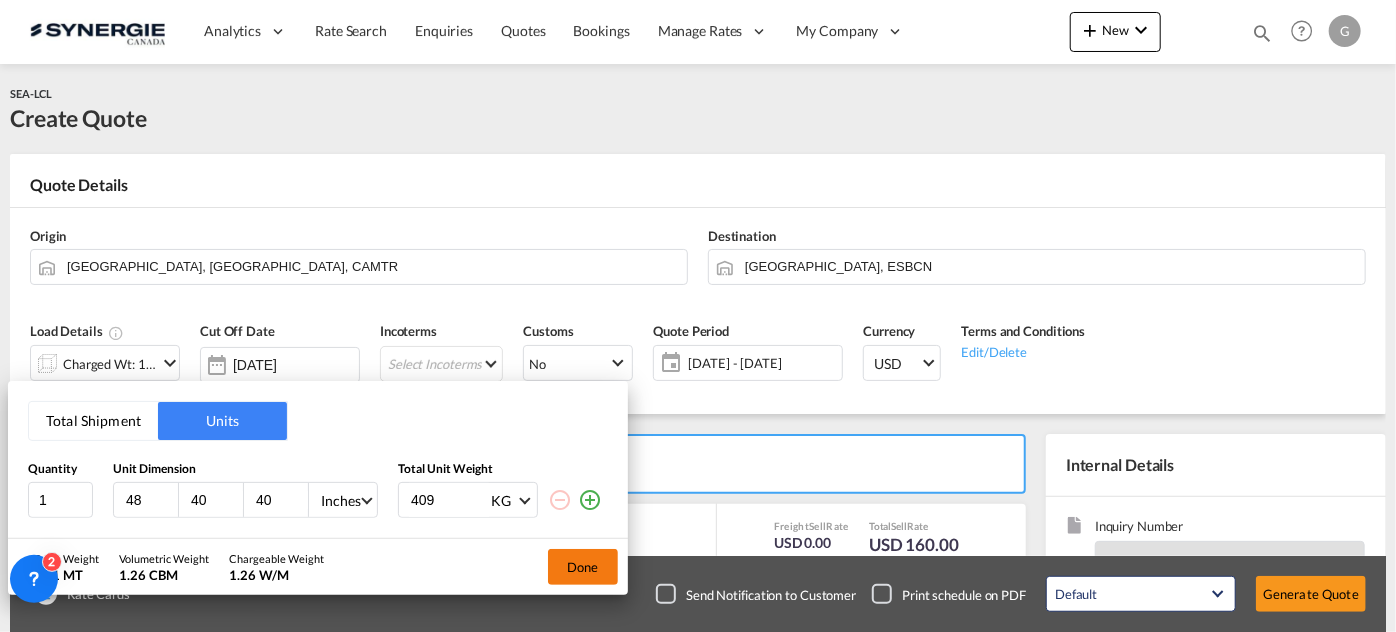 click on "Done" at bounding box center [583, 567] 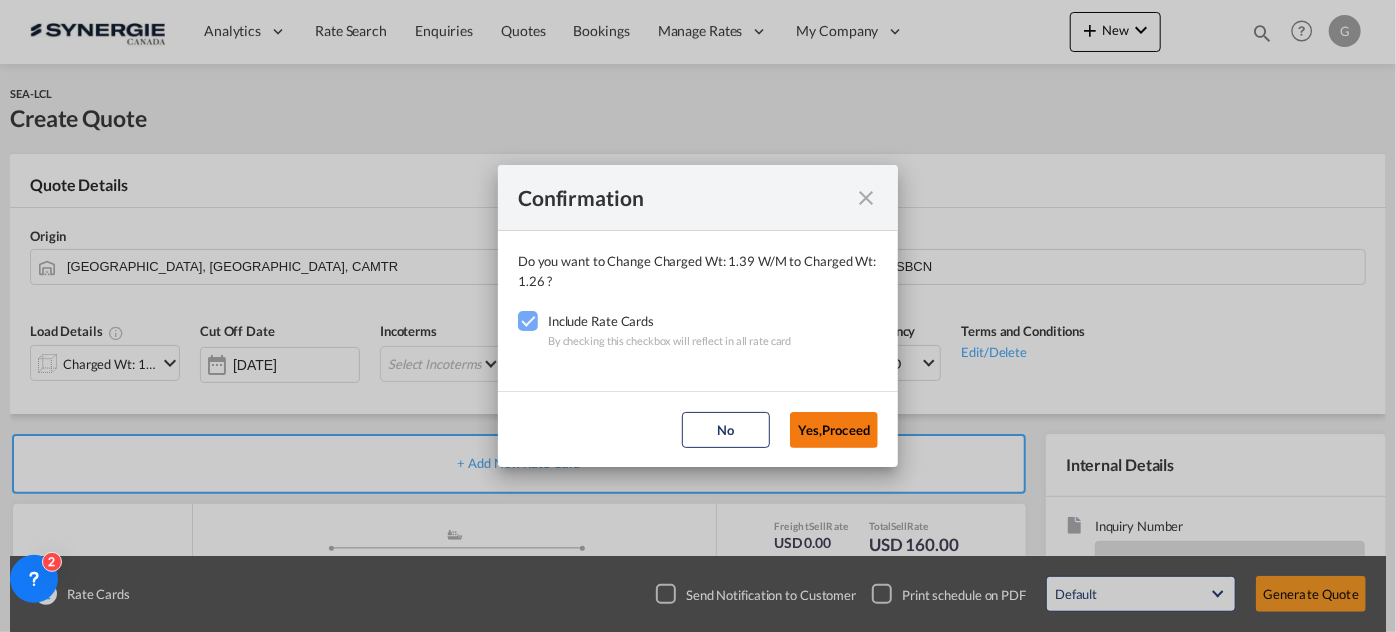 click on "Yes,Proceed" at bounding box center [834, 430] 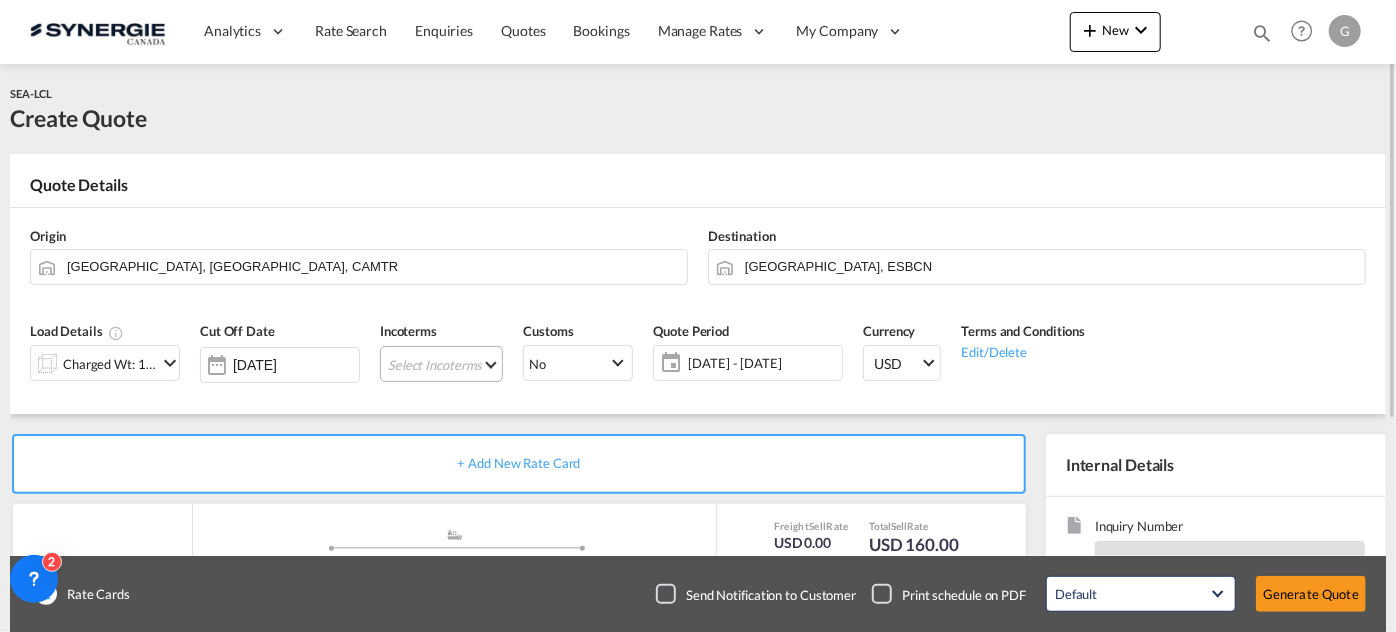 click on "Select Incoterms
DPU - import
Delivery at Place Unloaded CPT - import
Carrier Paid to DAP - export
Delivered at Place CPT - export
Carrier Paid to DPU - export
Delivery at Place Unloaded CFR - import
Cost and Freight FAS - import
Free Alongside Ship FCA - export
Free Carrier FOB - export
Free on Board CIF - export
Cost,Insurance and Freight FOB - import
Free on Board CIP - export
Carriage and Insurance Paid to CIF - import
Cost,Insurance and Freight DDP - export
Delivery Duty Paid FAS - export
Free Alongside Ship FCA - import
Free Carrier EXW - import
Ex Works CFR - export
Cost and Freight DAP - import
Delivered at Place CIP - import
Carriage and Insurance Paid to EXW - export
Ex Works" at bounding box center [441, 364] 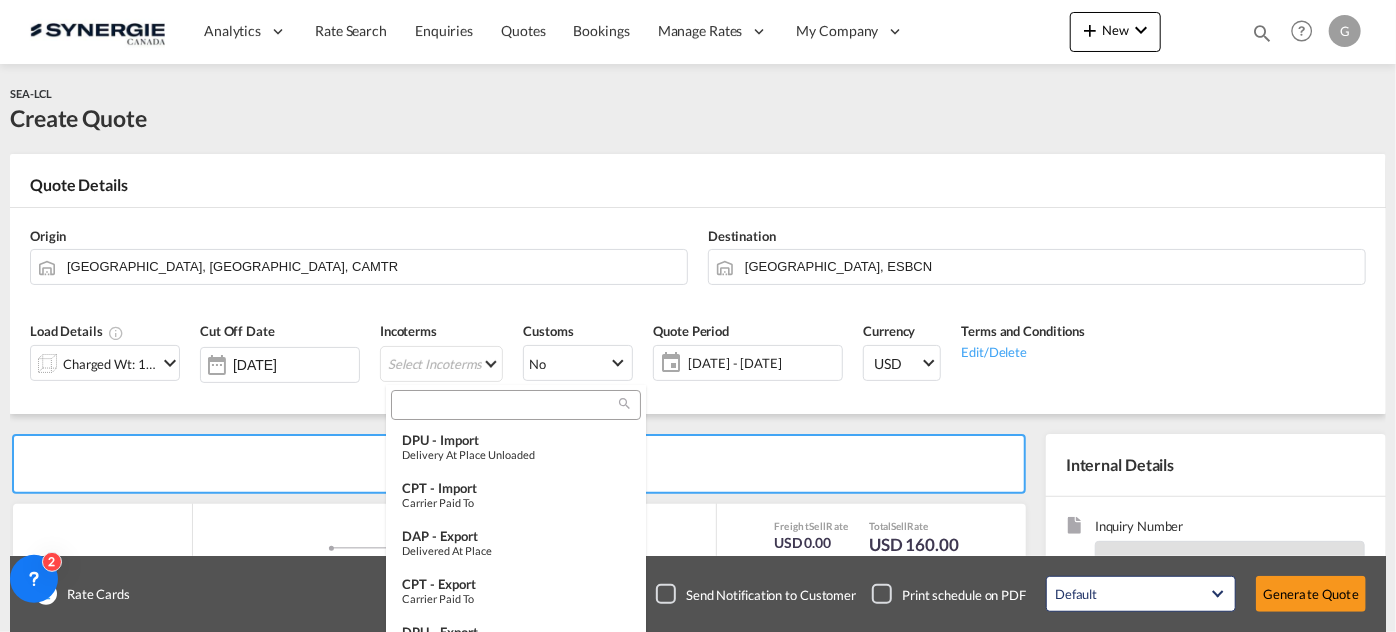 drag, startPoint x: 445, startPoint y: 391, endPoint x: 445, endPoint y: 413, distance: 22 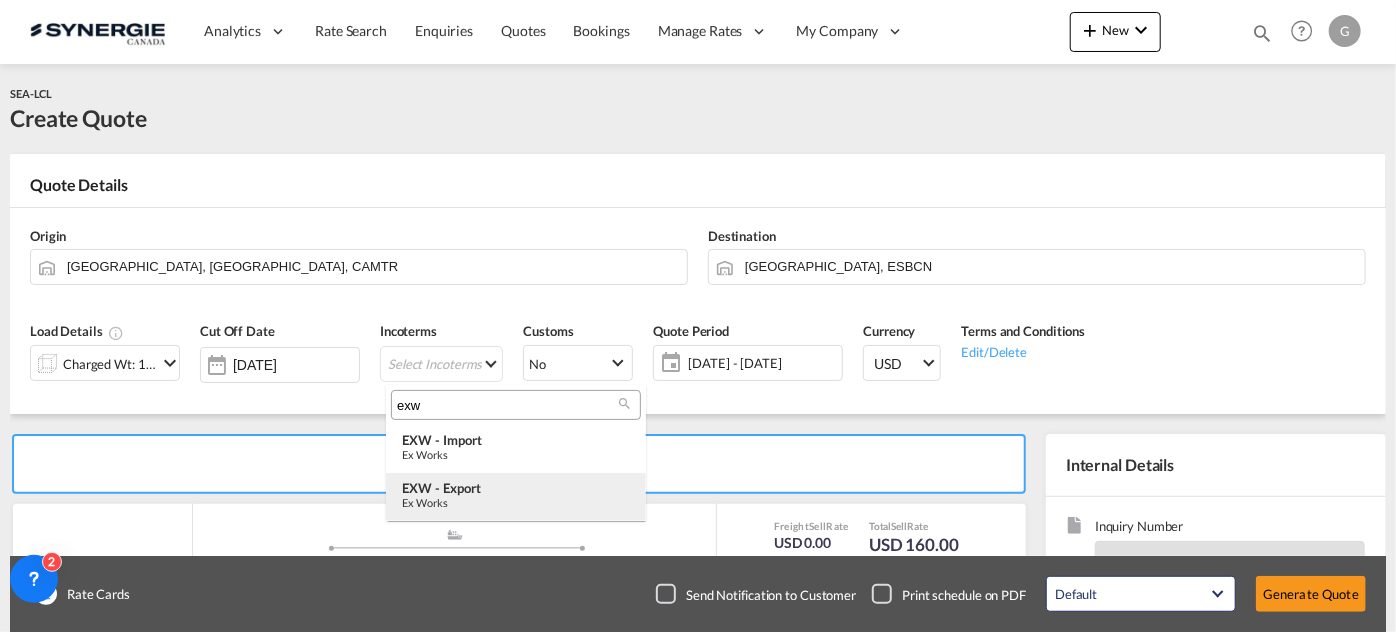 type on "exw" 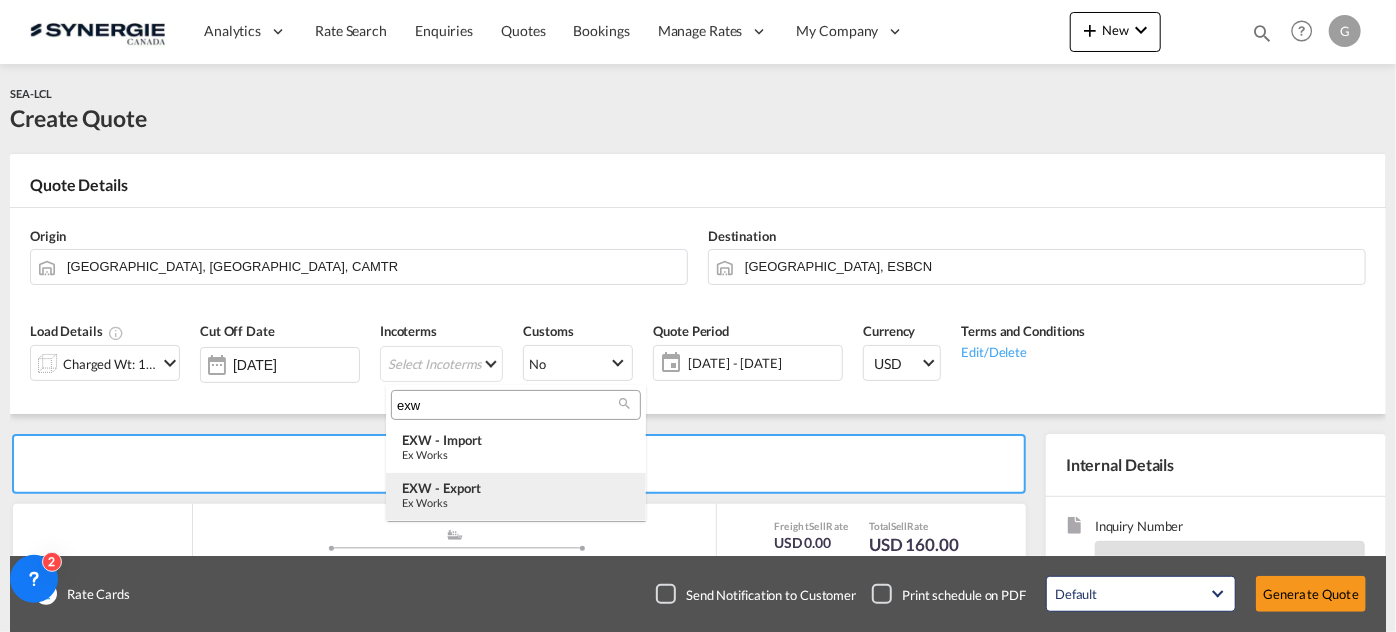click on "EXW - export" at bounding box center (516, 488) 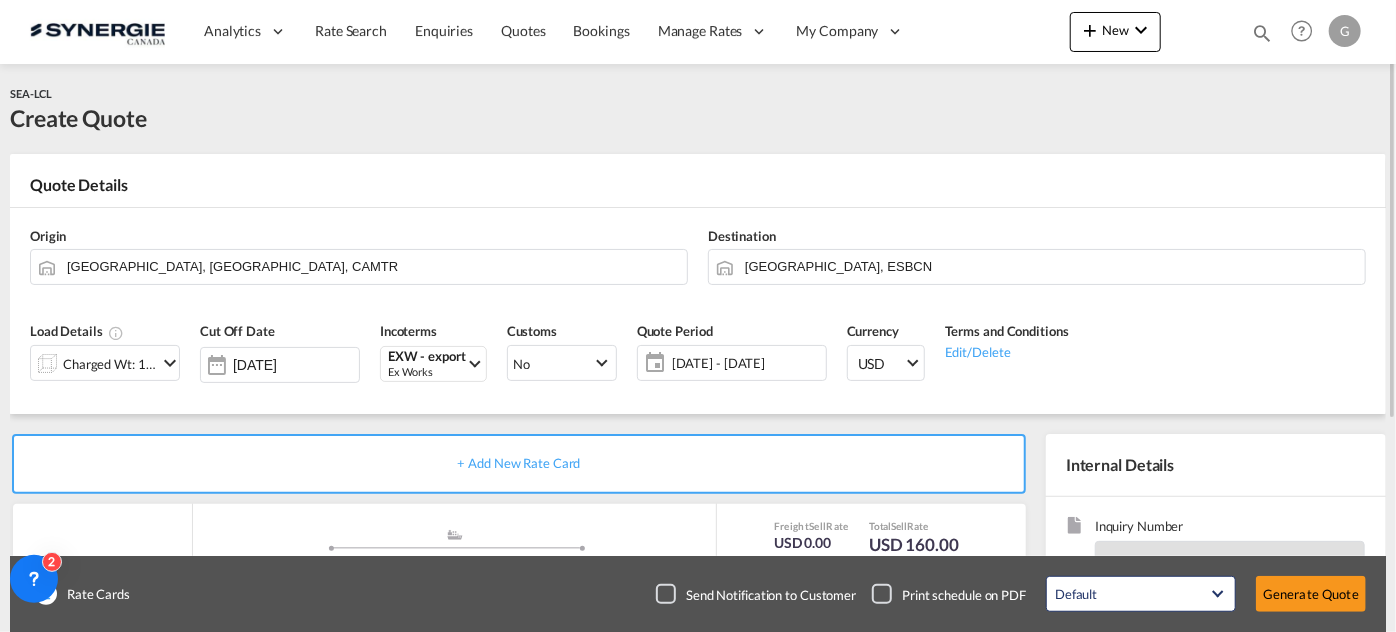 click on "[DATE] - [DATE]" 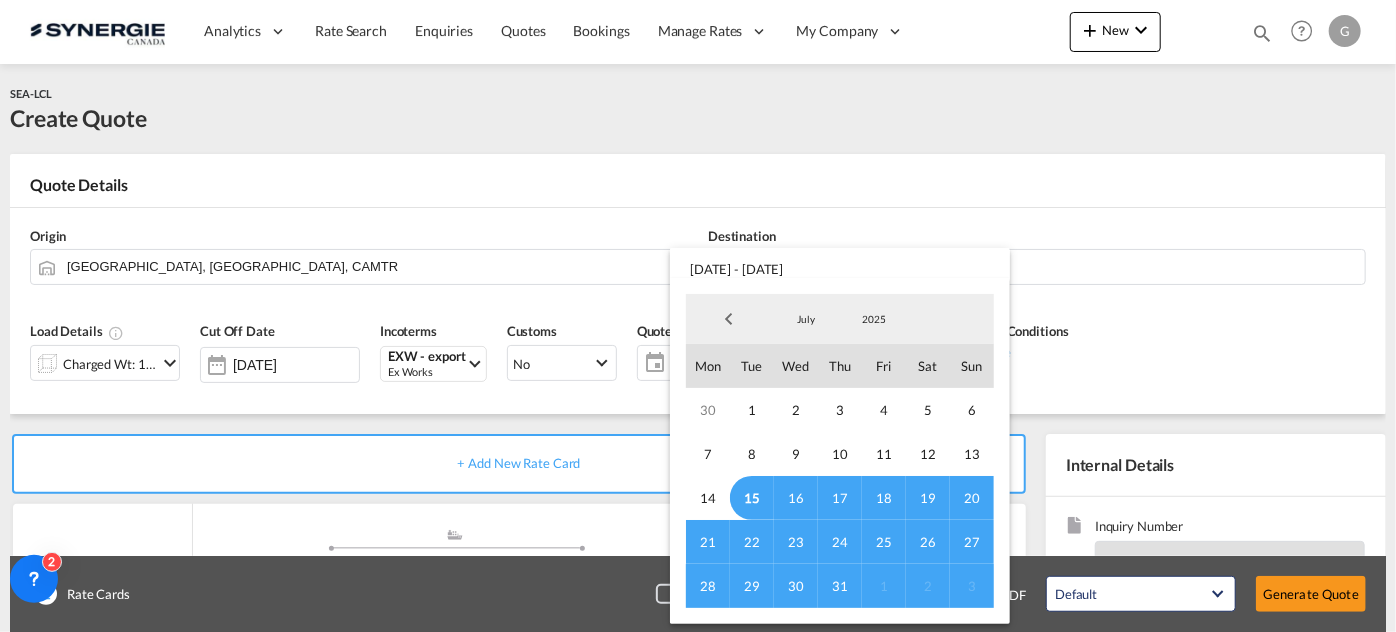 click at bounding box center [698, 316] 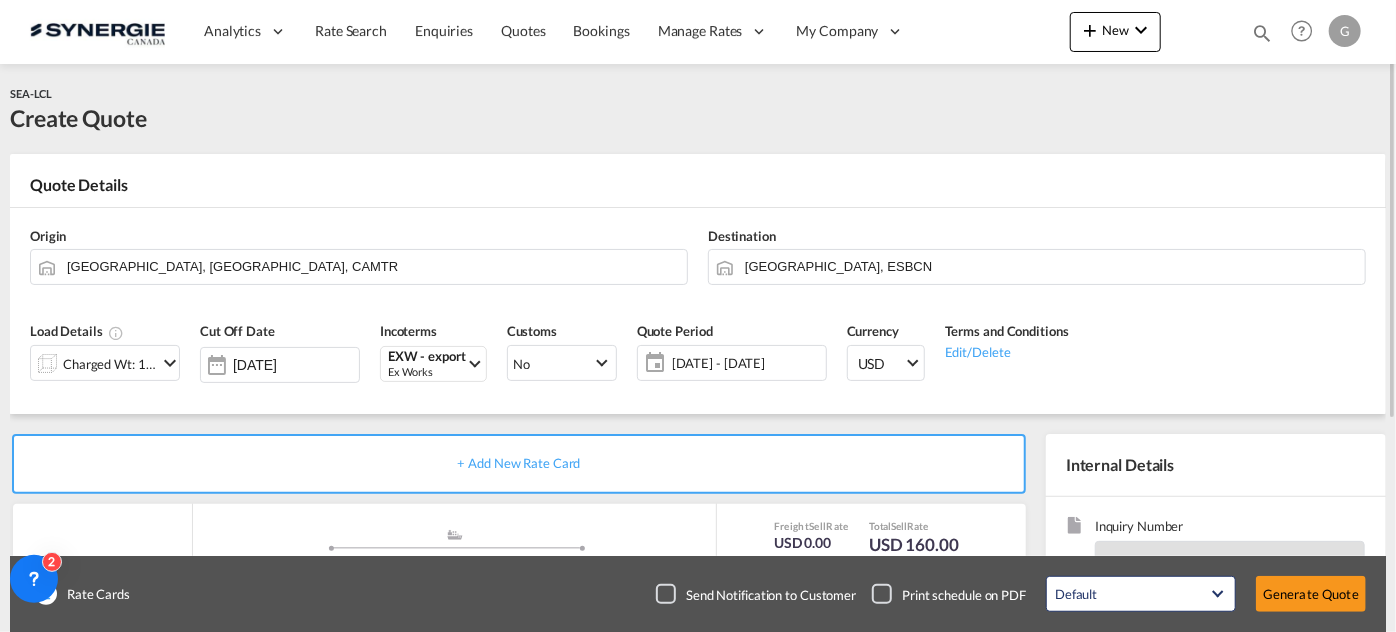 scroll, scrollTop: 90, scrollLeft: 0, axis: vertical 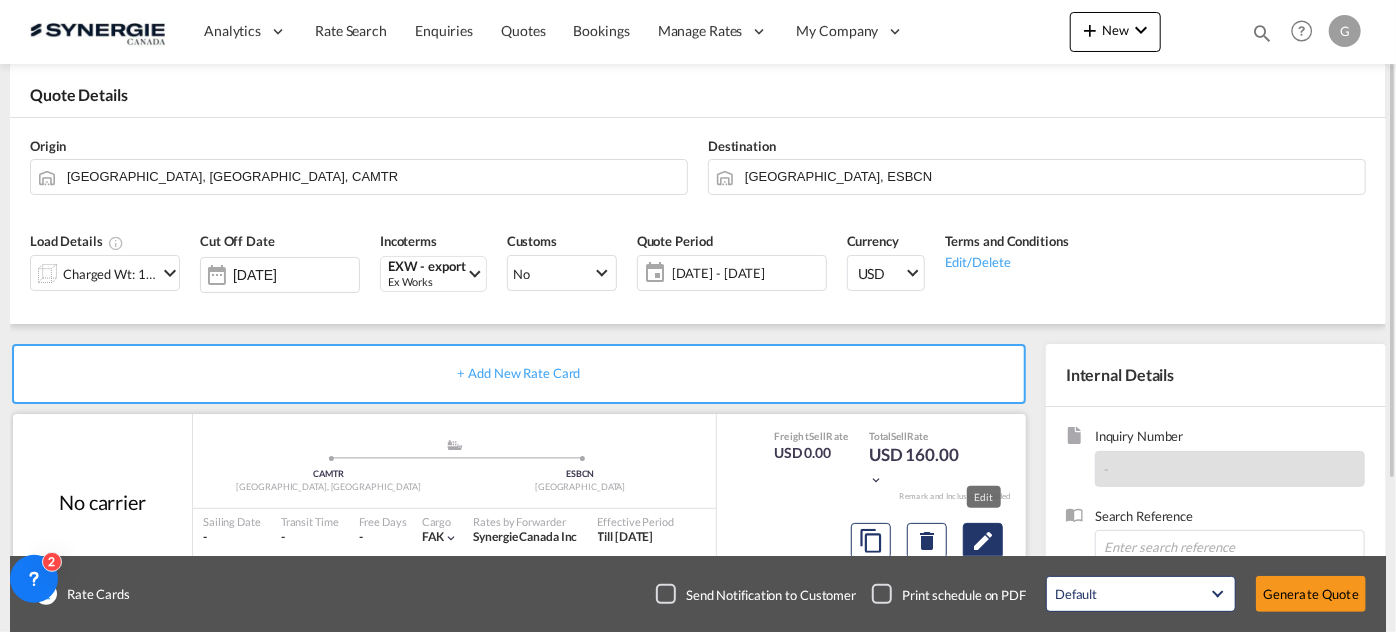 click at bounding box center (983, 541) 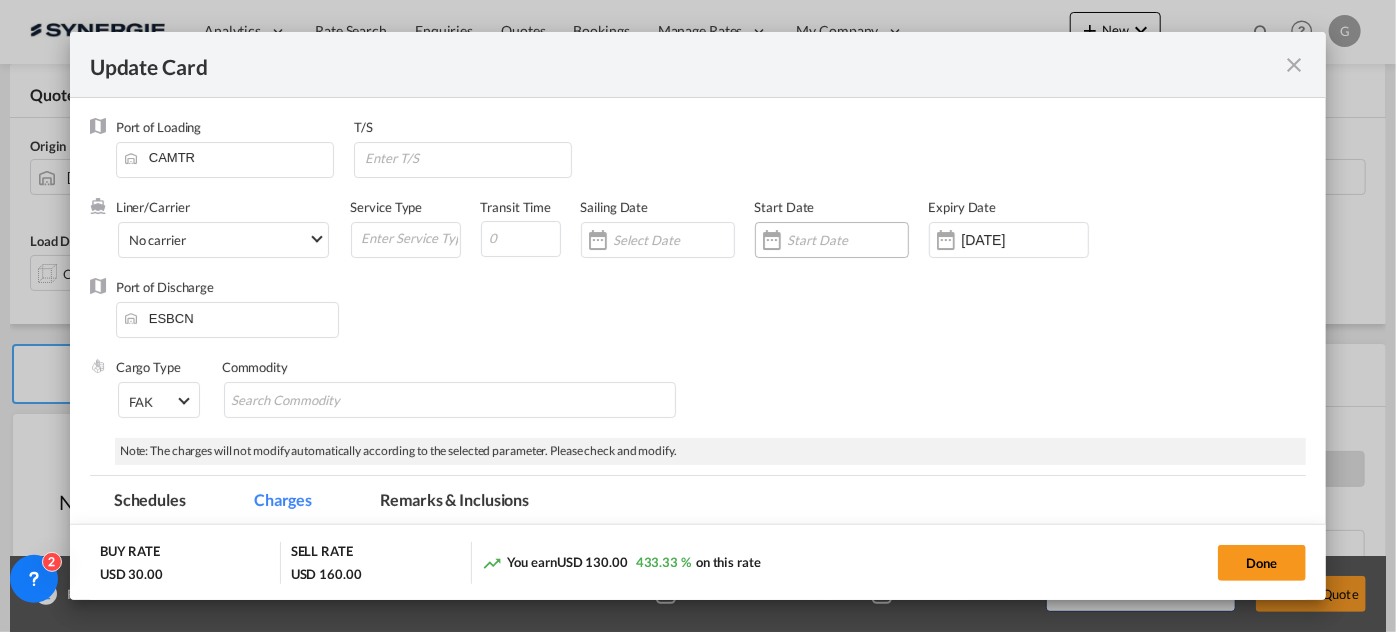 click at bounding box center [848, 240] 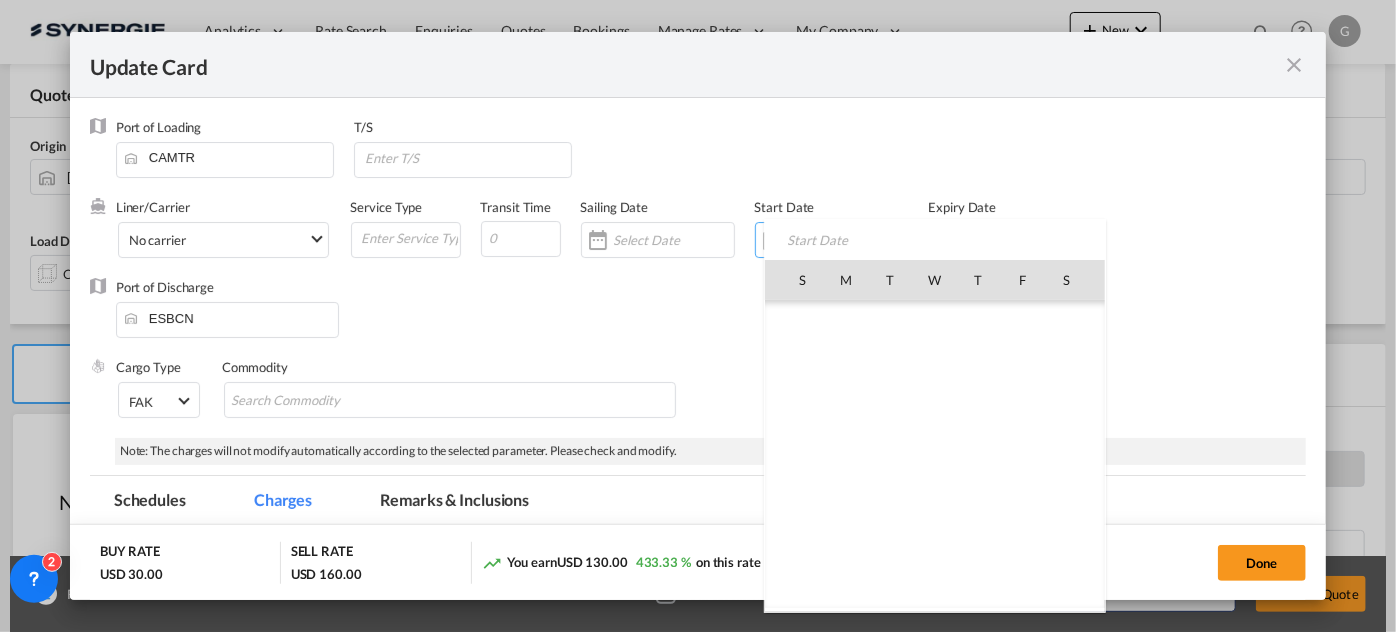 scroll, scrollTop: 462690, scrollLeft: 0, axis: vertical 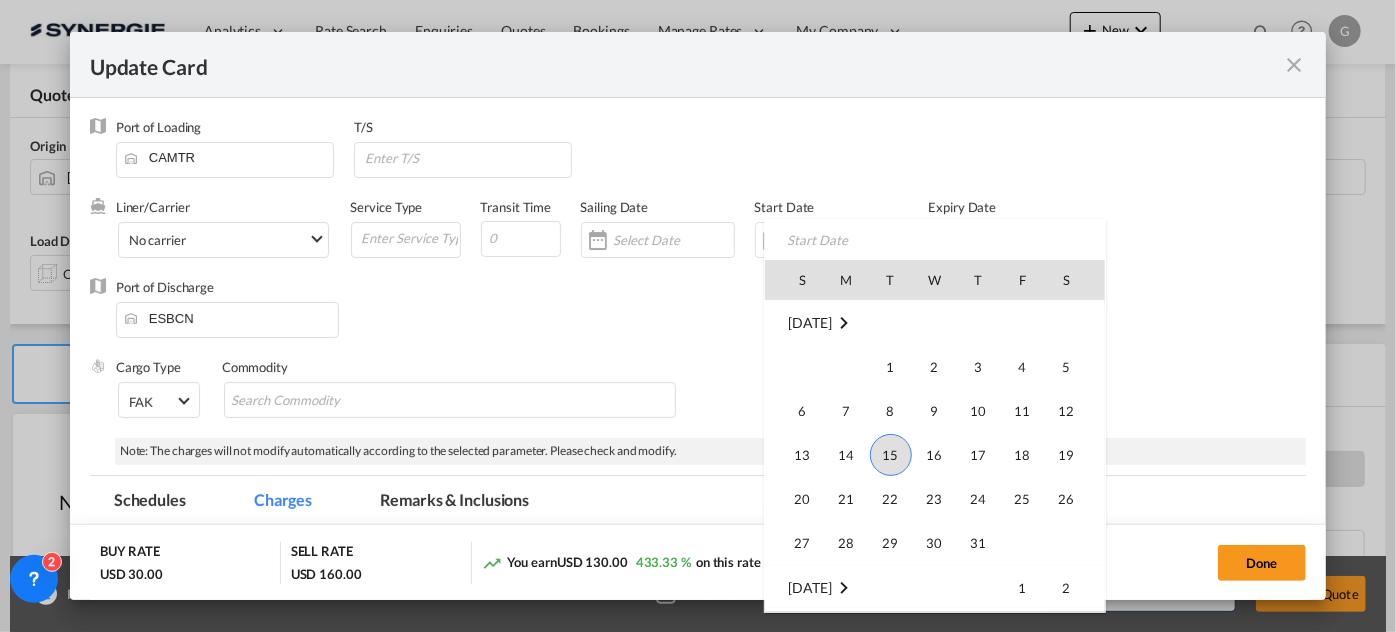 click on "15" at bounding box center (891, 455) 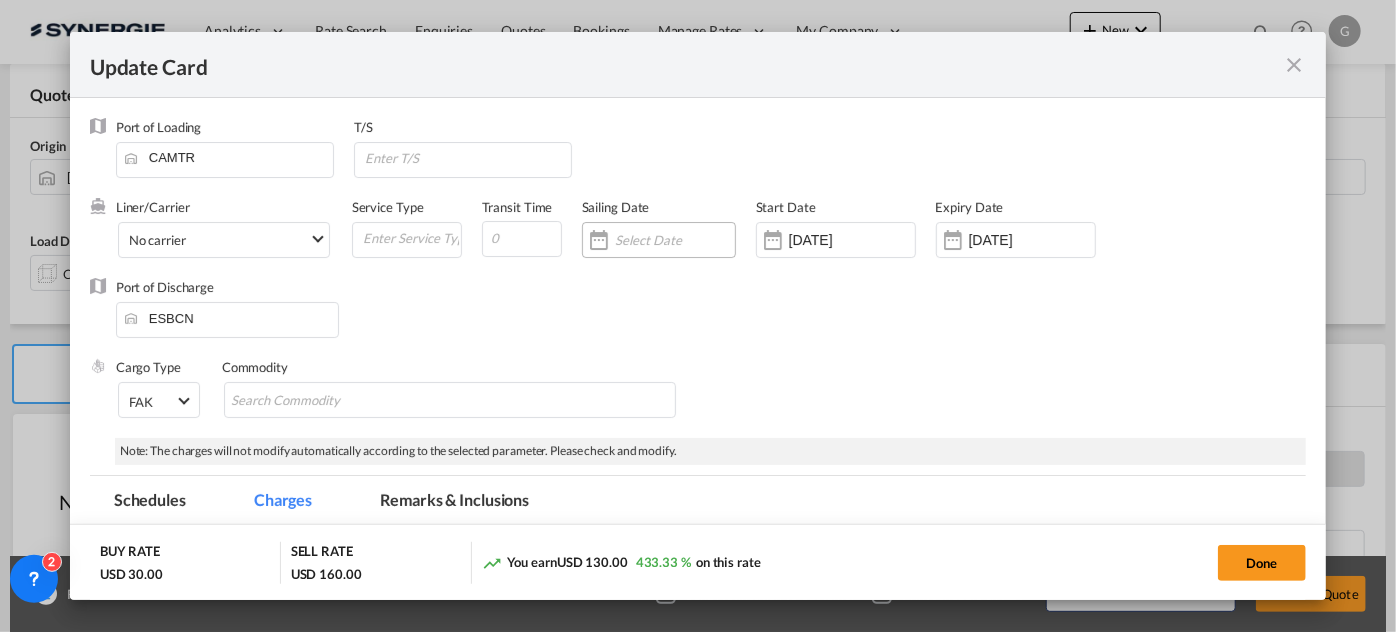 click at bounding box center [675, 240] 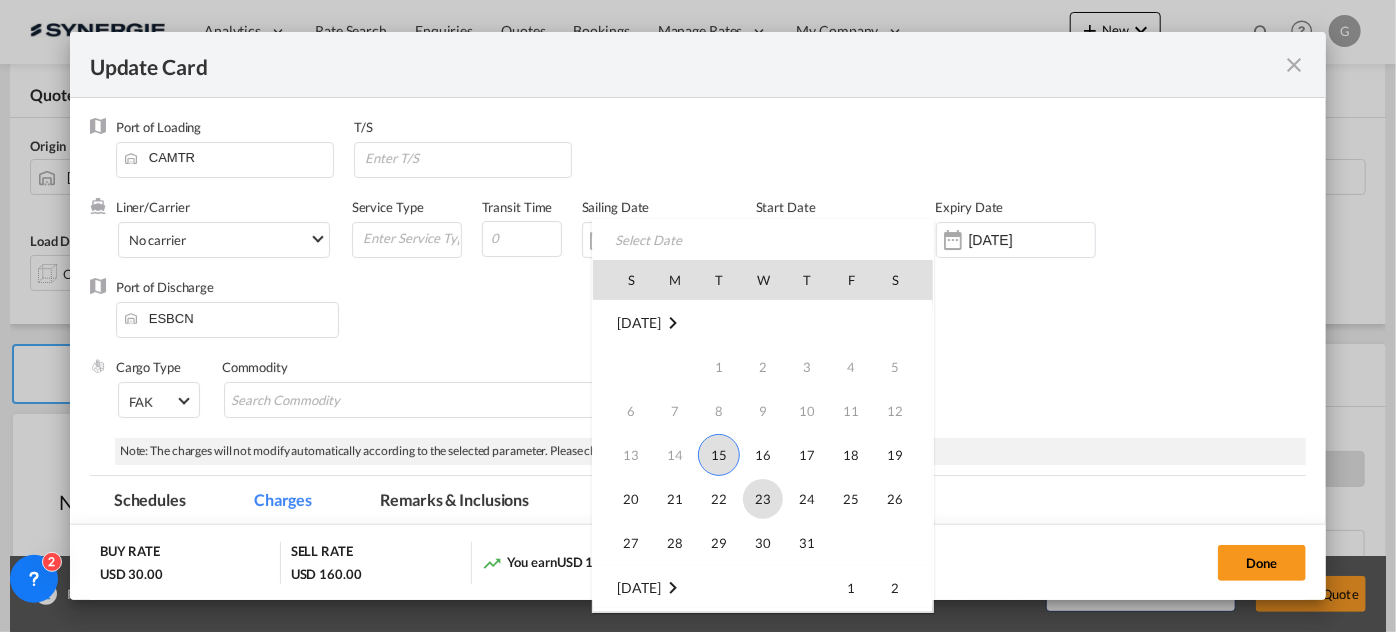 click on "23" at bounding box center (763, 499) 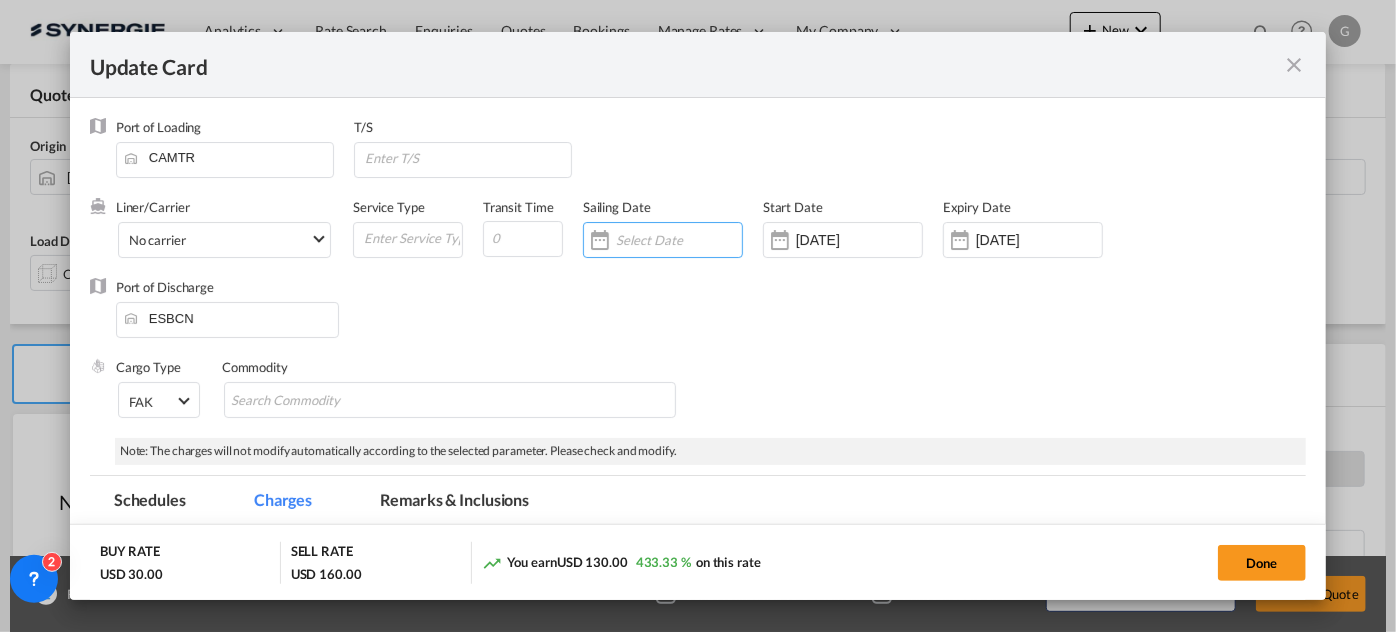 type on "[DATE]" 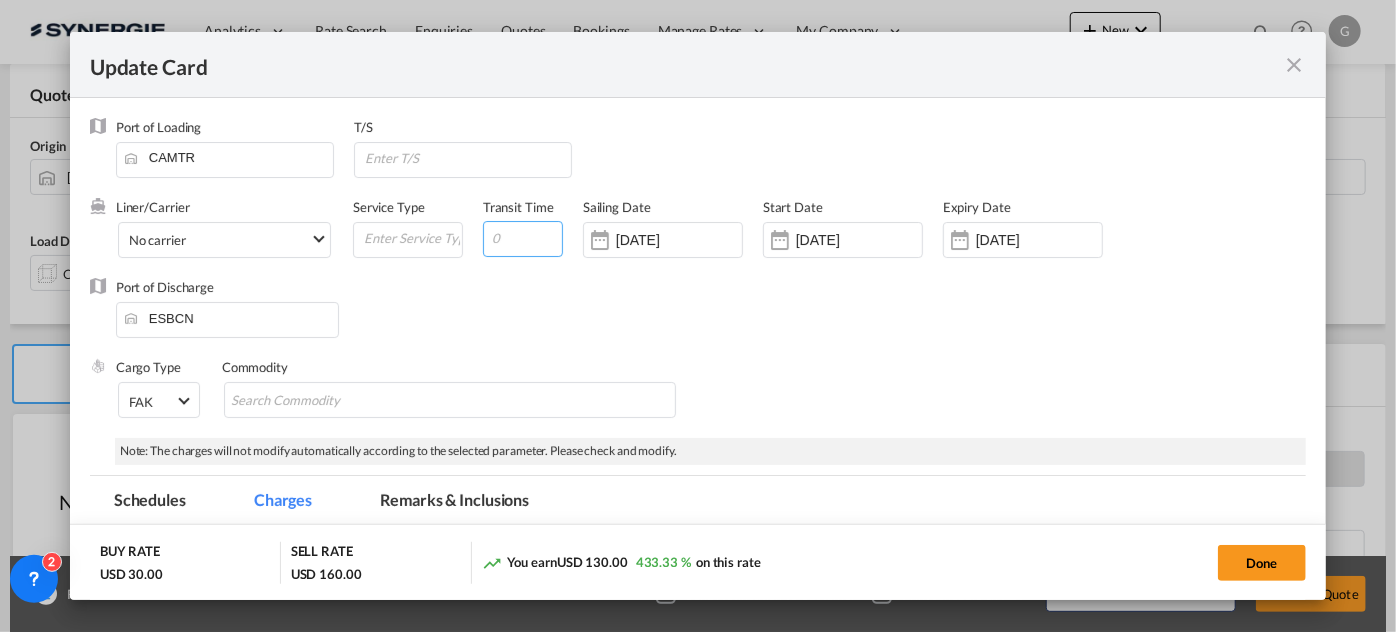 click at bounding box center [523, 239] 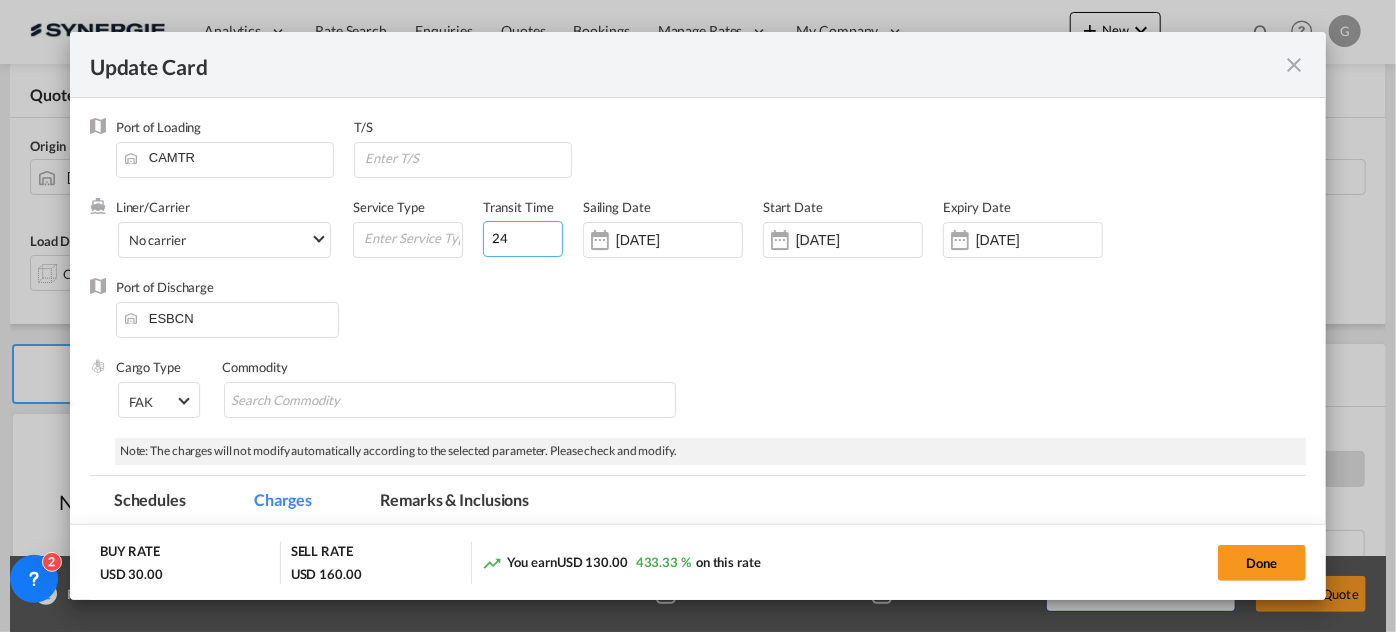 type on "24" 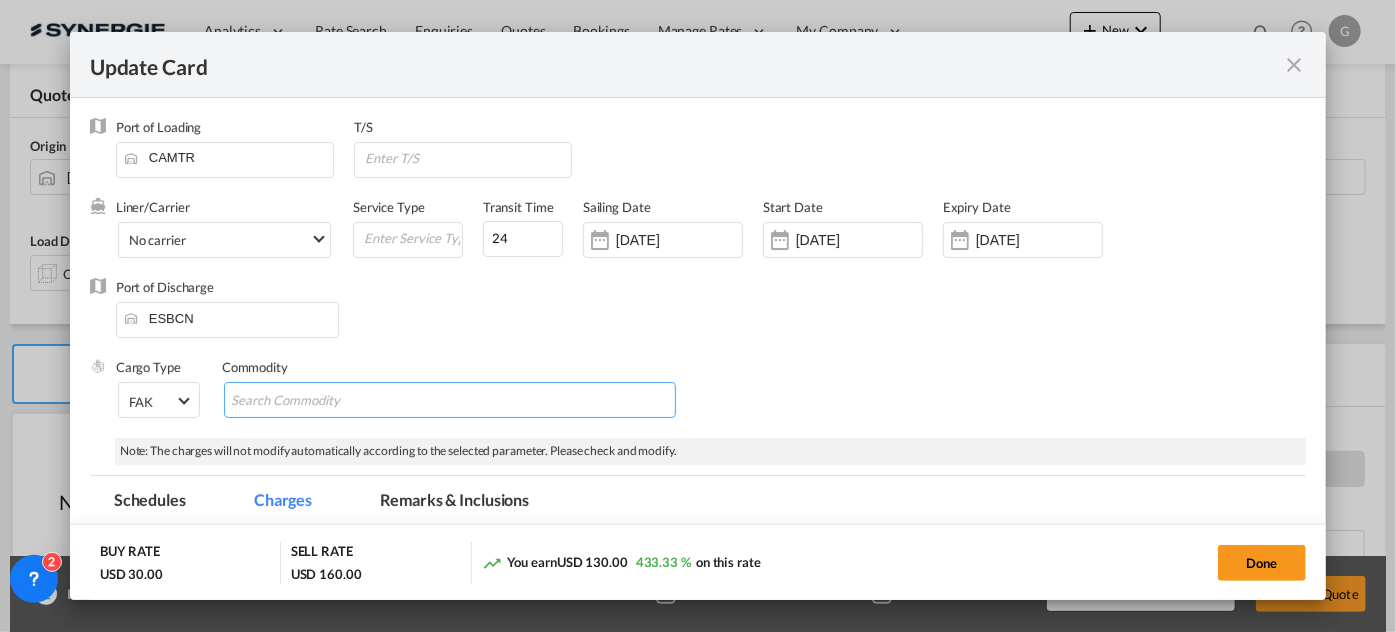 drag, startPoint x: 346, startPoint y: 397, endPoint x: 204, endPoint y: 401, distance: 142.05632 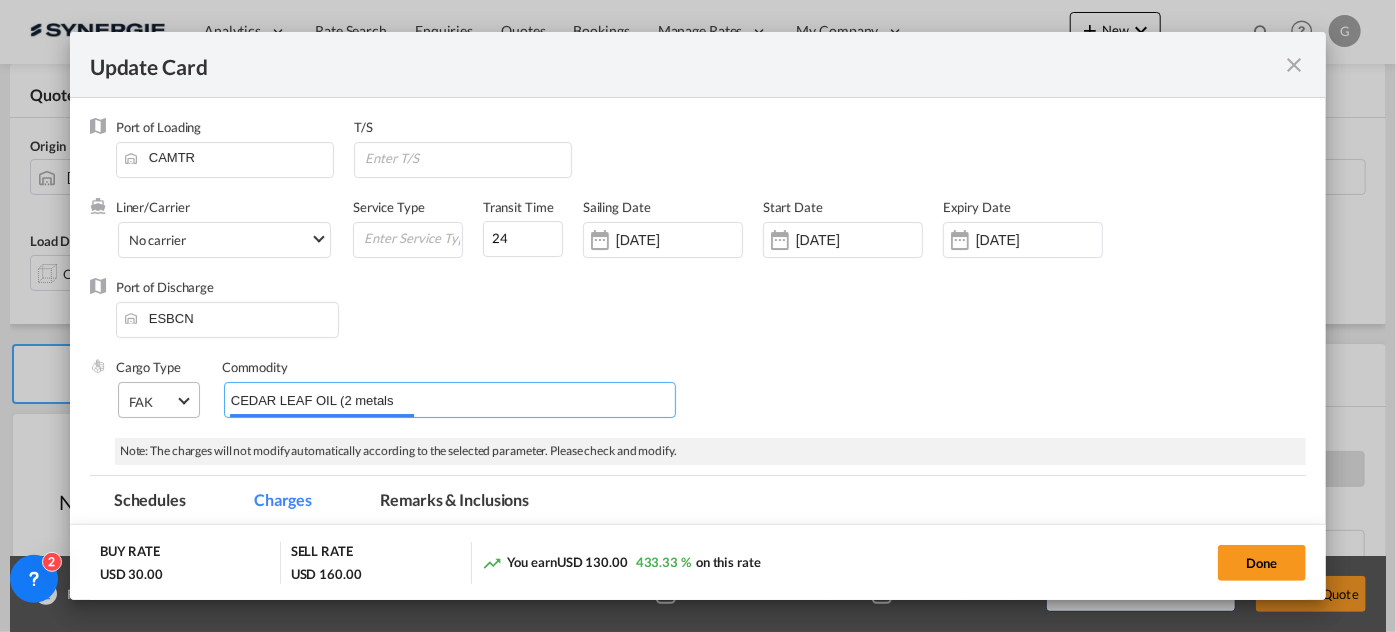scroll, scrollTop: 0, scrollLeft: 50, axis: horizontal 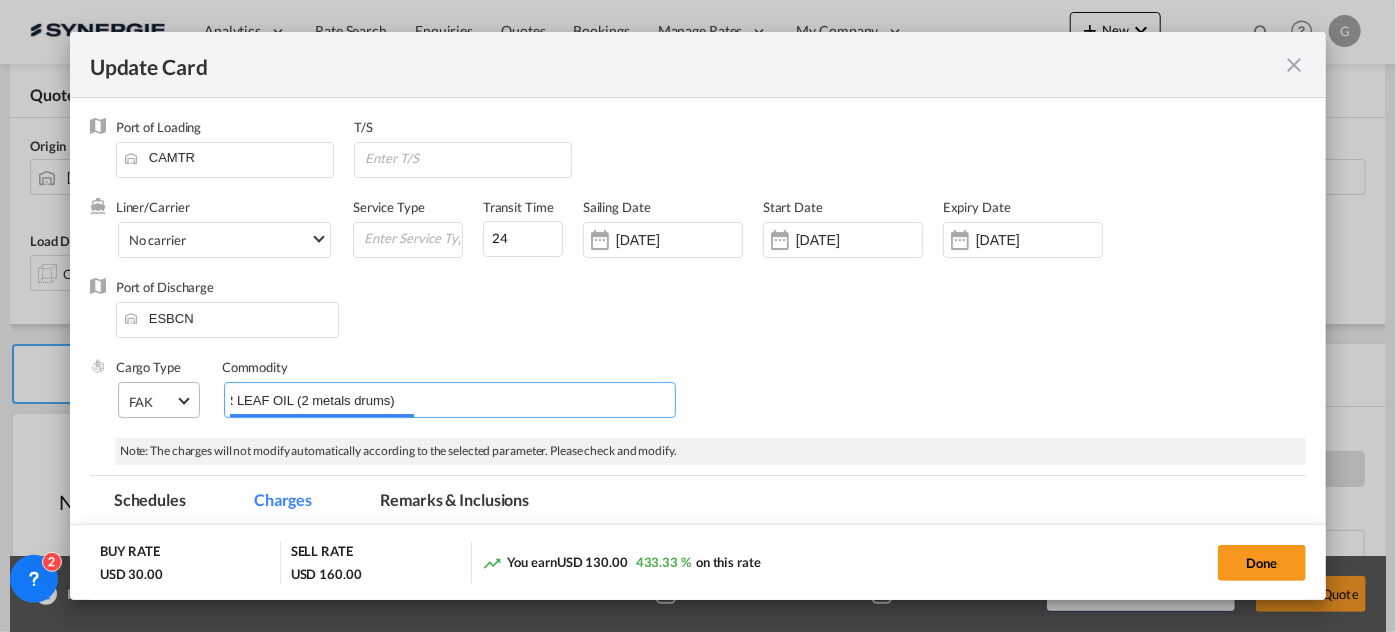 type on "CEDAR LEAF OIL (2 metals drums)" 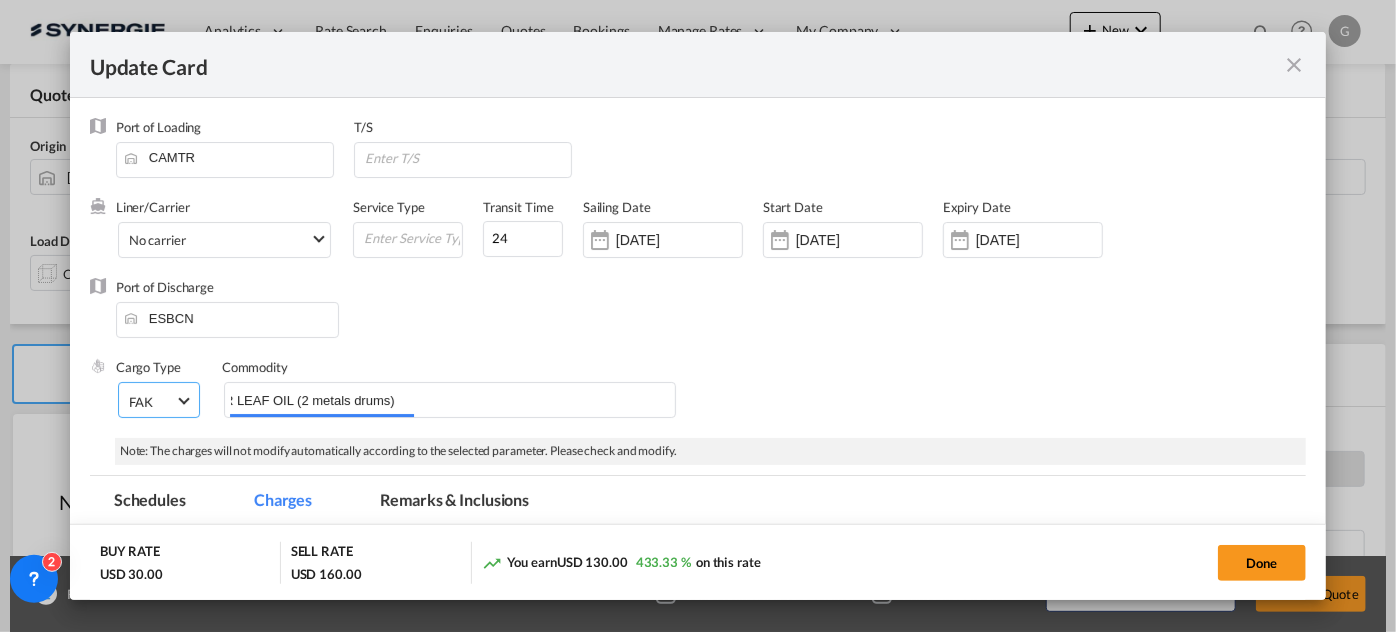click on "FAK" at bounding box center [141, 402] 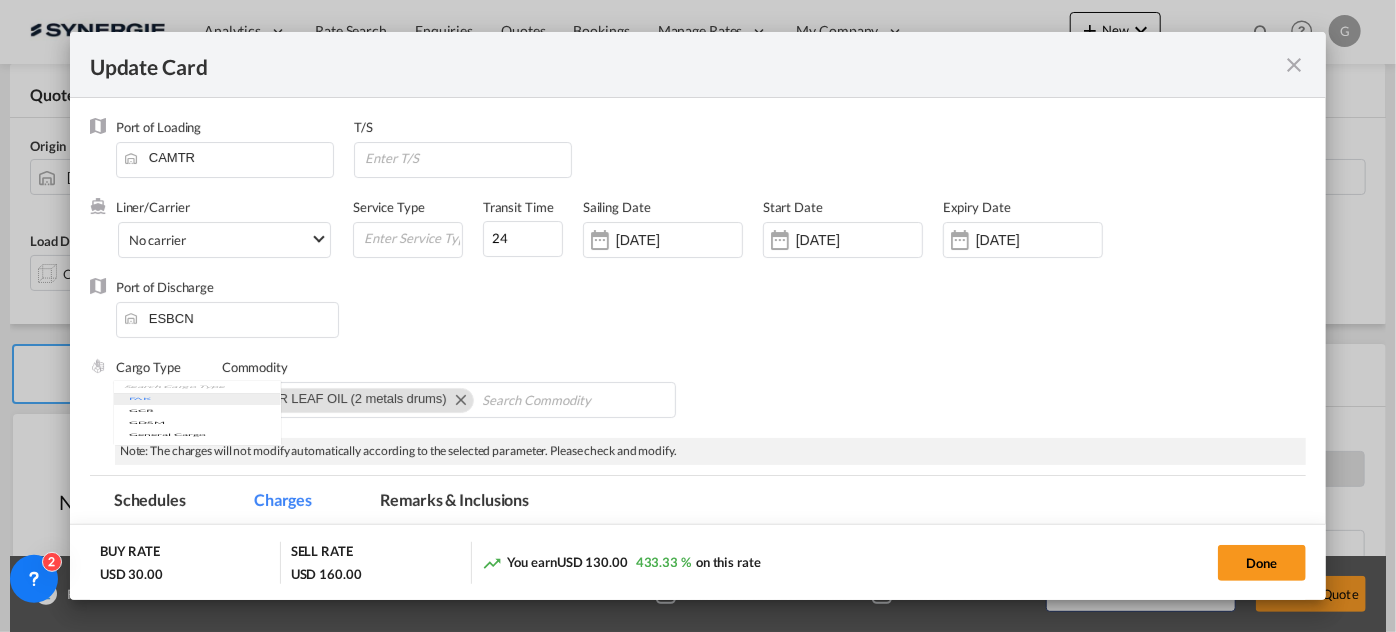 scroll, scrollTop: 0, scrollLeft: 0, axis: both 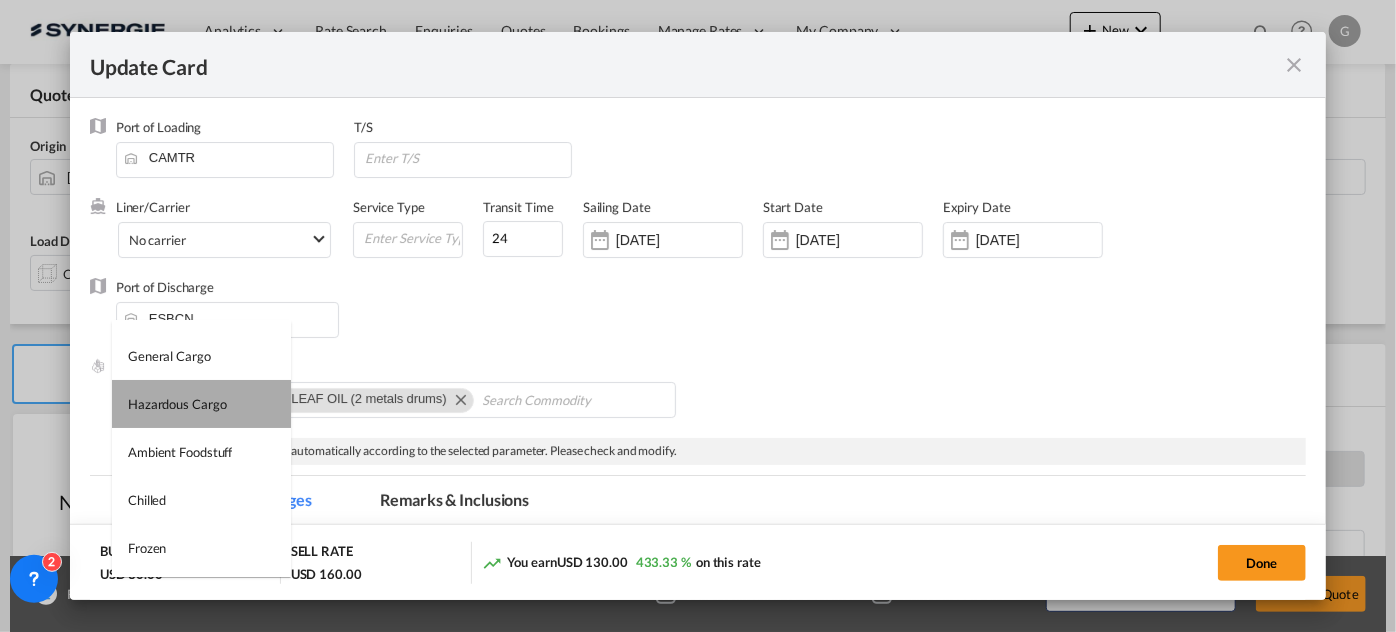 click on "Hazardous Cargo" at bounding box center [177, 404] 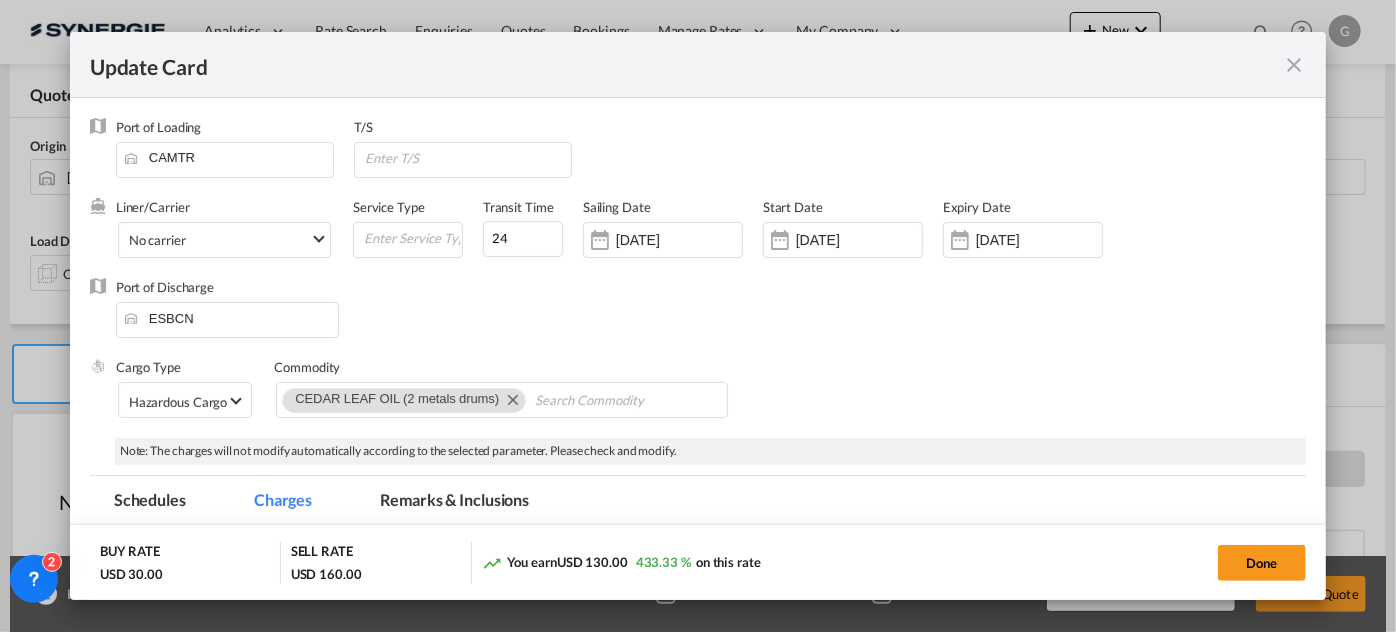 click on "Cargo Type Hazardous Cargo
Commodity
CEDAR LEAF OIL (2 metals drums)" at bounding box center (711, 398) 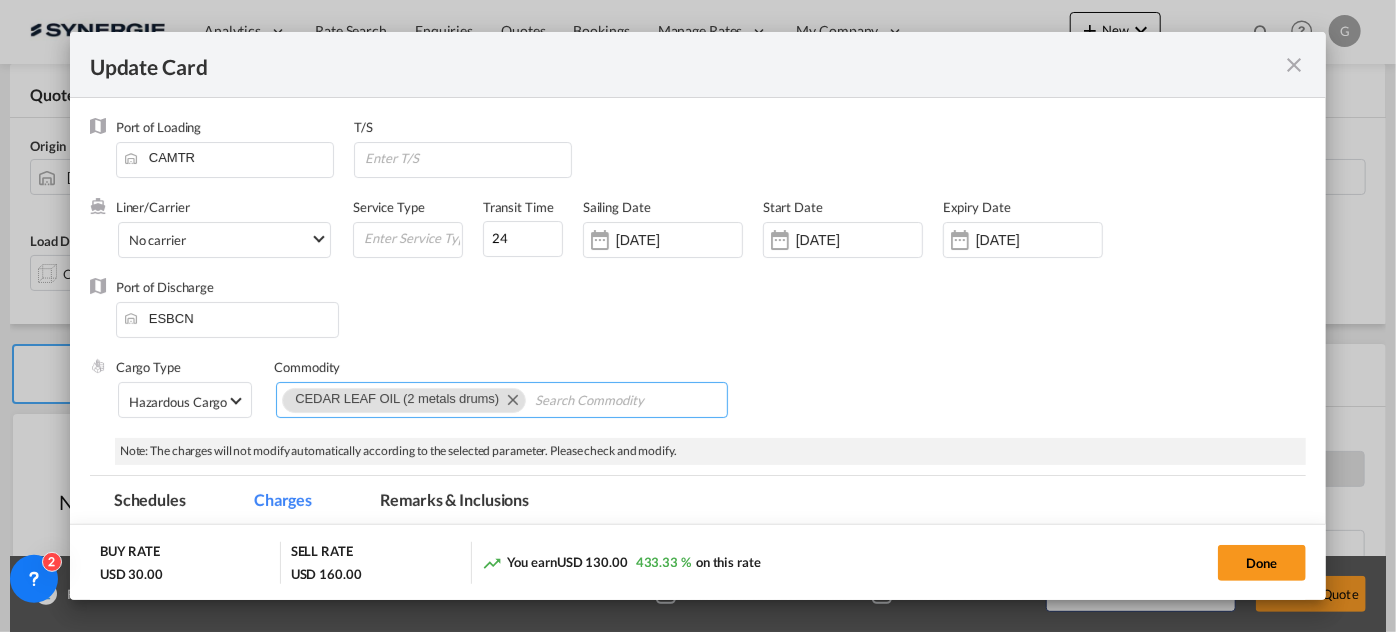 click on "CEDAR LEAF OIL (2 metals drums)" at bounding box center (502, 400) 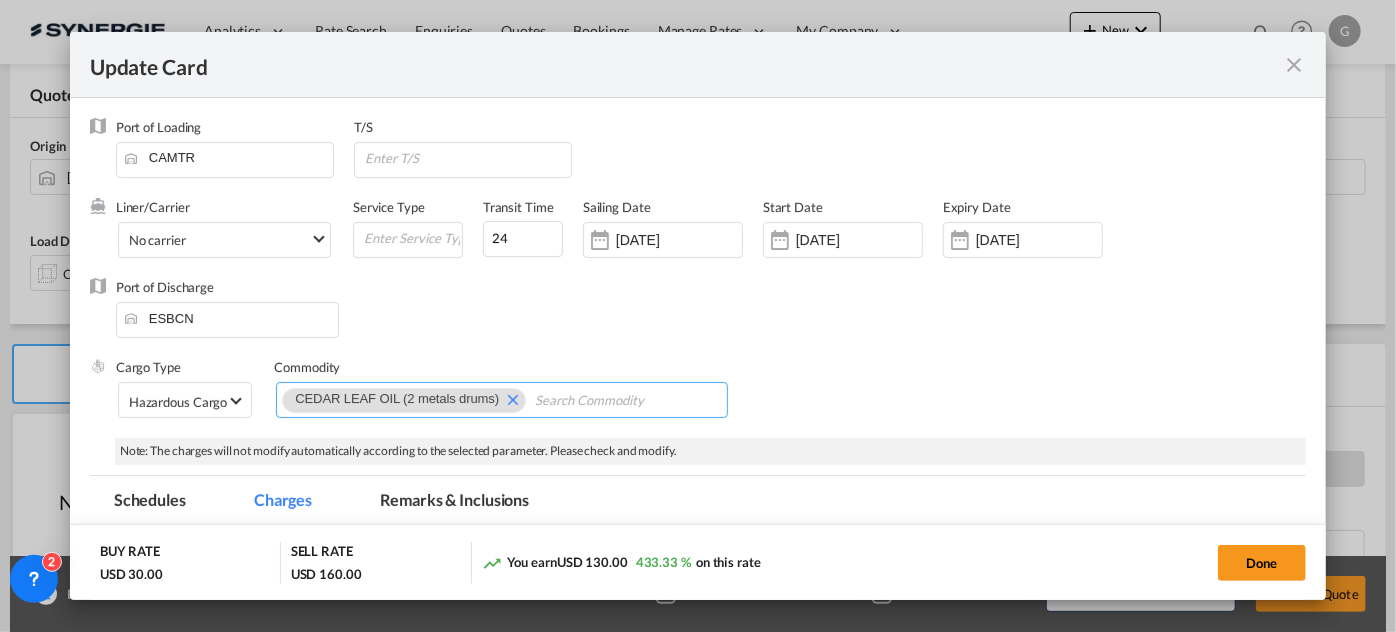 scroll, scrollTop: 9, scrollLeft: 0, axis: vertical 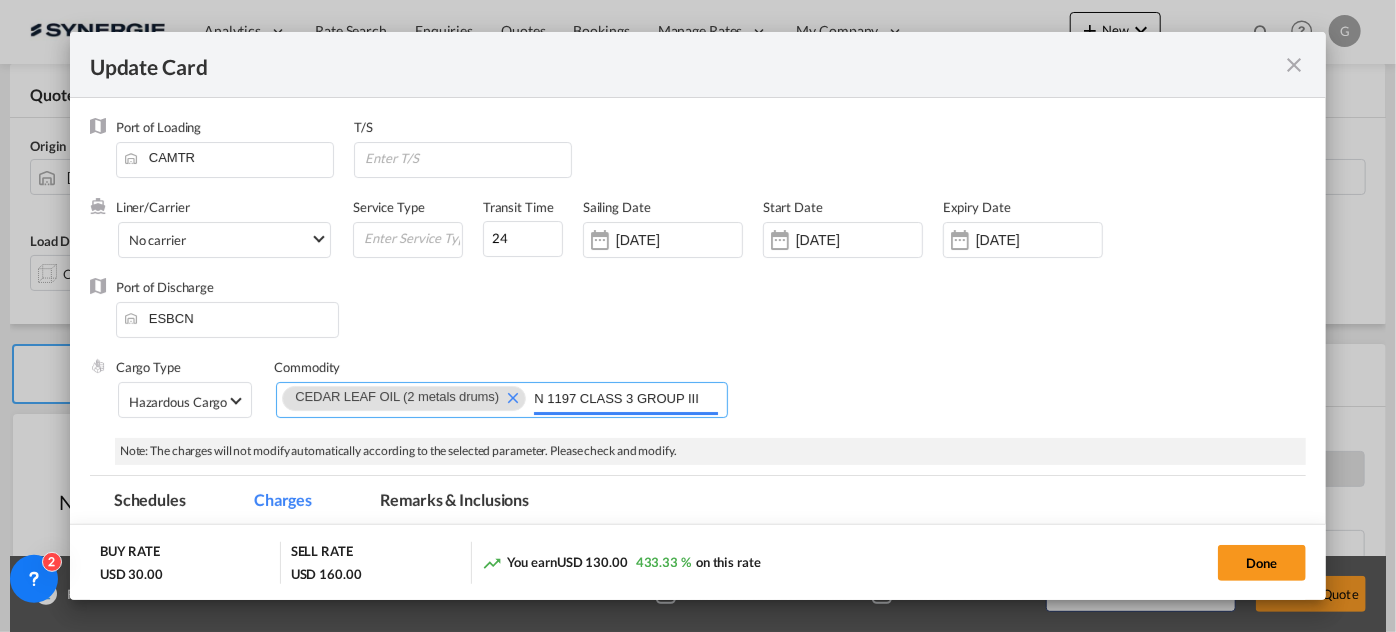type on "UN 1197 CLASS 3 GROUP III" 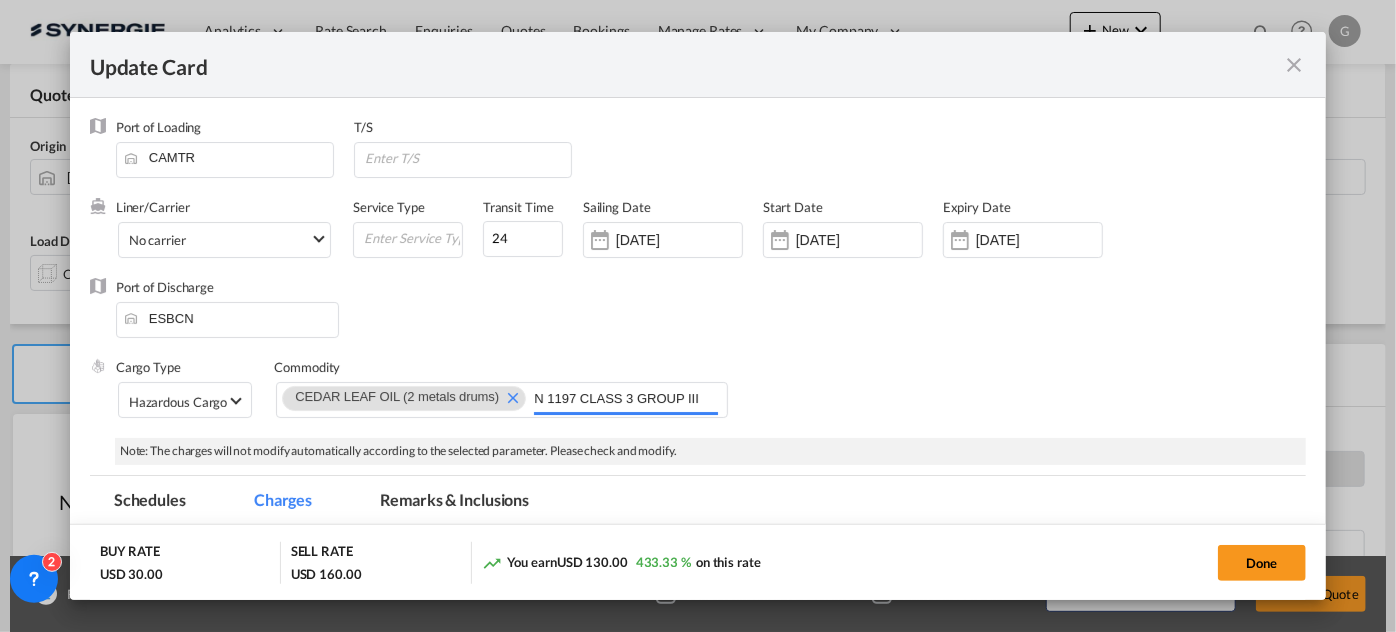 drag, startPoint x: 850, startPoint y: 391, endPoint x: 859, endPoint y: 398, distance: 11.401754 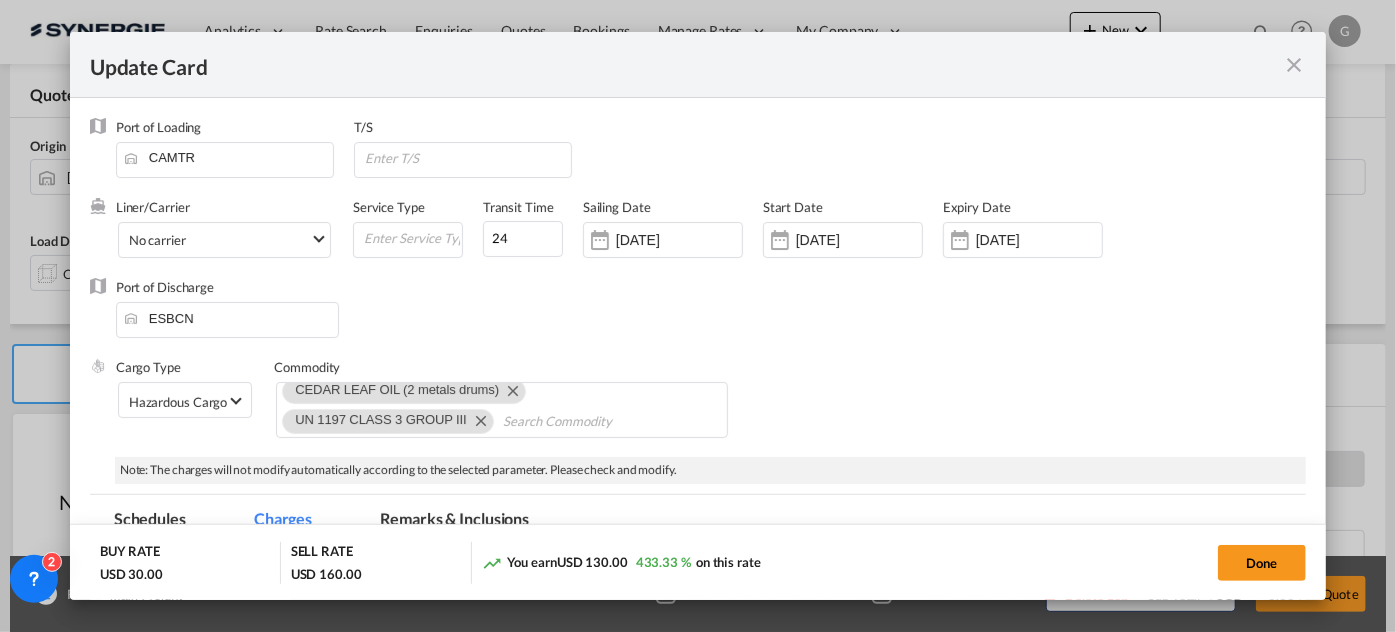scroll, scrollTop: 0, scrollLeft: 0, axis: both 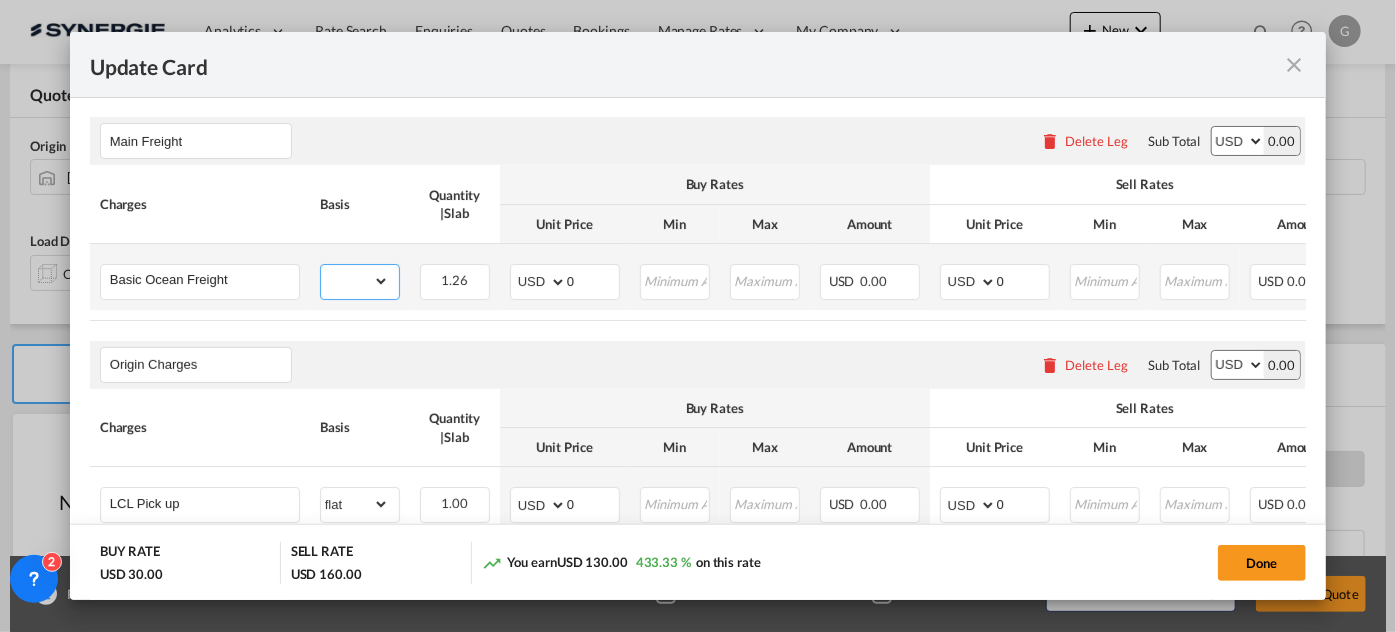 click on "gross_weight
volumetric_weight
per_shipment
per_bl
per_km
per_hawb
per_kg
flat
per_ton
per_cbm
per_hbl
per_w/m
per_awb
per_sbl
per_quintal
per_doc
N/A
per shipping bill
% on freight
per_lbs
per_pallet
per_carton
per_vehicle
per_shift
per_invoice
per_package
per_cft
per_day
per_revalidation
per_declaration
per_document
per clearance" at bounding box center (355, 281) 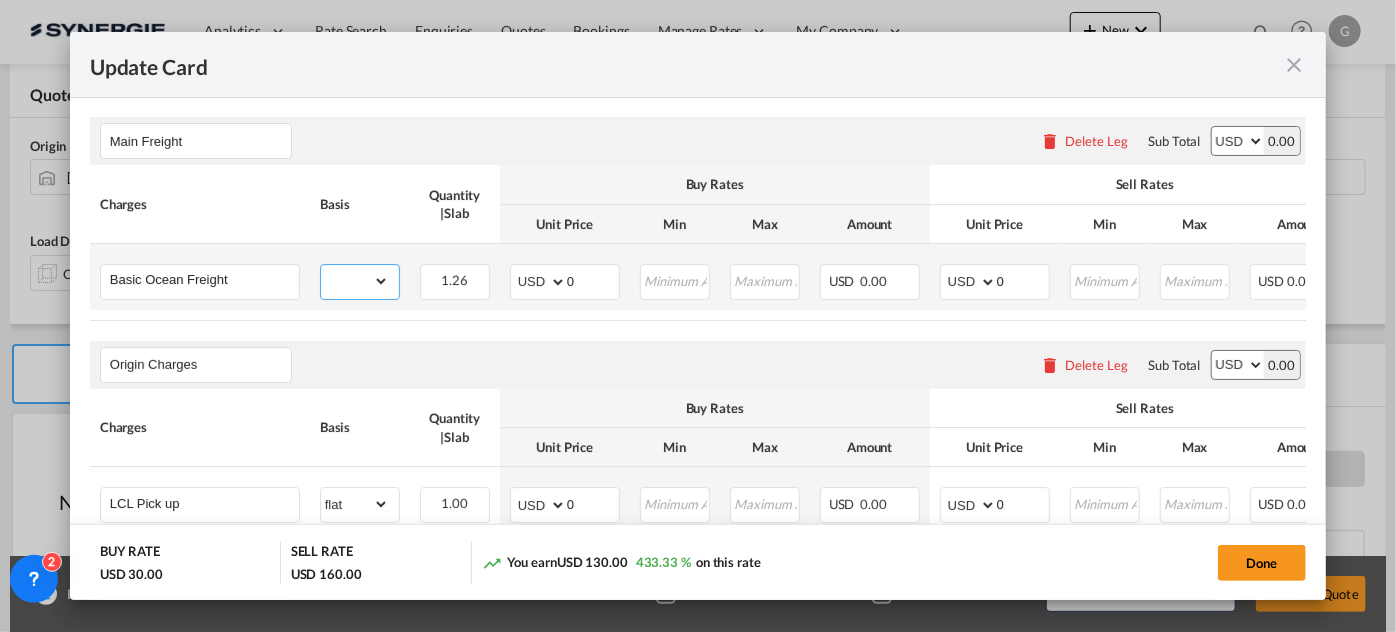 select on "per_w/m" 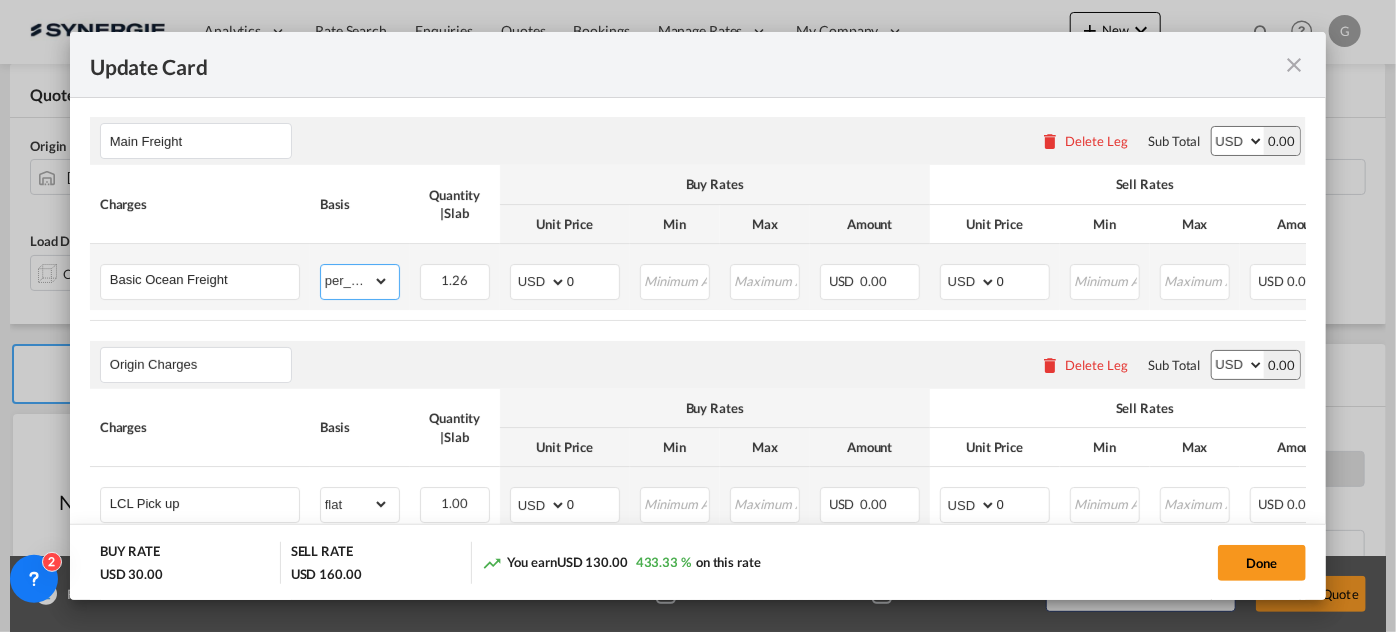 click on "gross_weight
volumetric_weight
per_shipment
per_bl
per_km
per_hawb
per_kg
flat
per_ton
per_cbm
per_hbl
per_w/m
per_awb
per_sbl
per_quintal
per_doc
N/A
per shipping bill
% on freight
per_lbs
per_pallet
per_carton
per_vehicle
per_shift
per_invoice
per_package
per_cft
per_day
per_revalidation
per_declaration
per_document
per clearance" at bounding box center [355, 281] 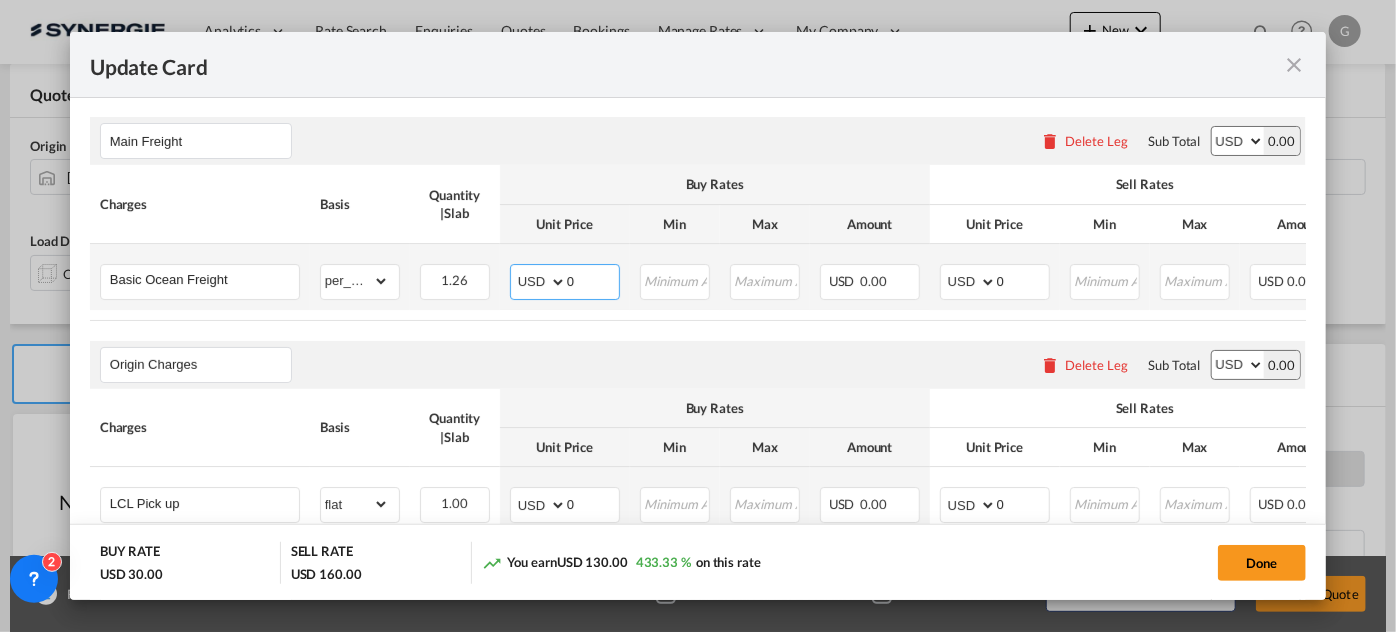drag, startPoint x: 572, startPoint y: 268, endPoint x: 517, endPoint y: 270, distance: 55.03635 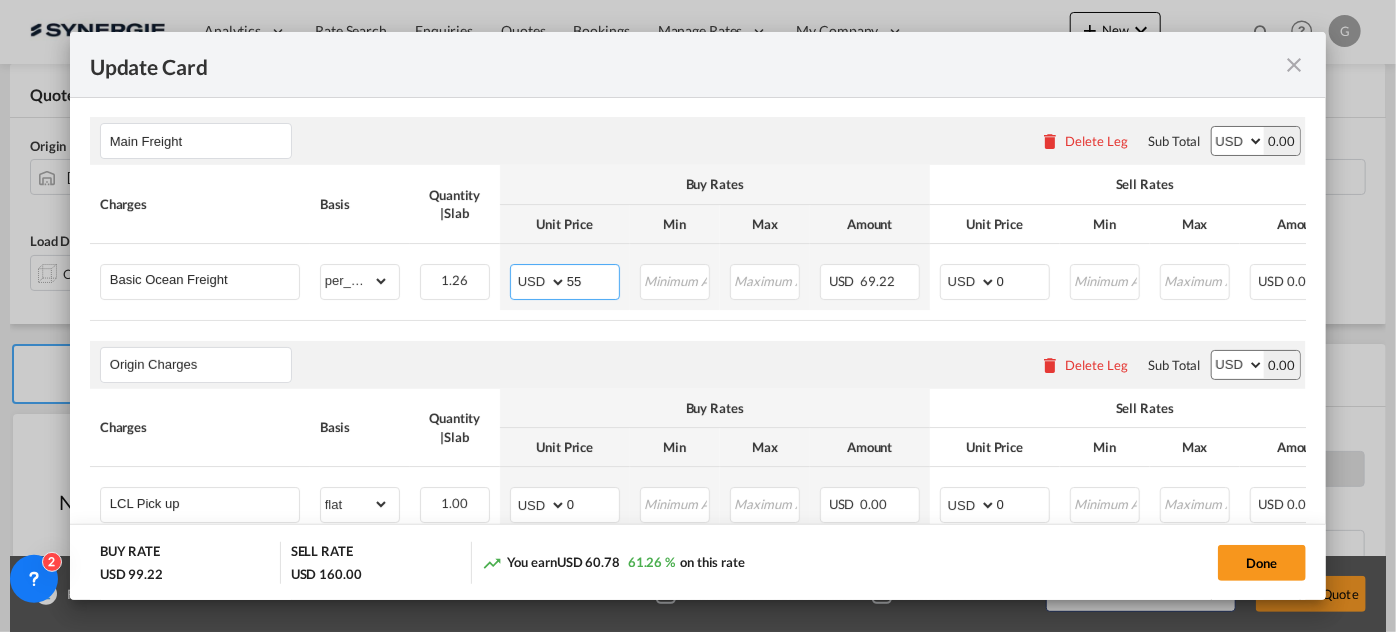 type on "55" 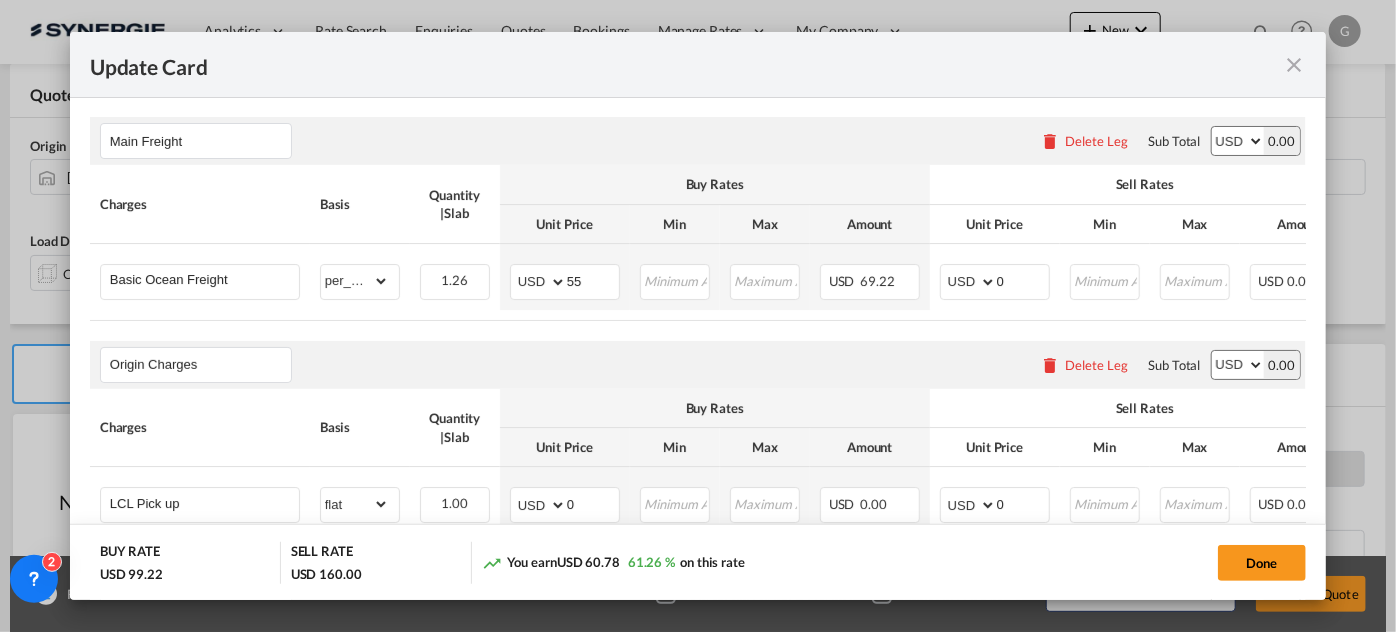 click on "Charges" at bounding box center (200, 204) 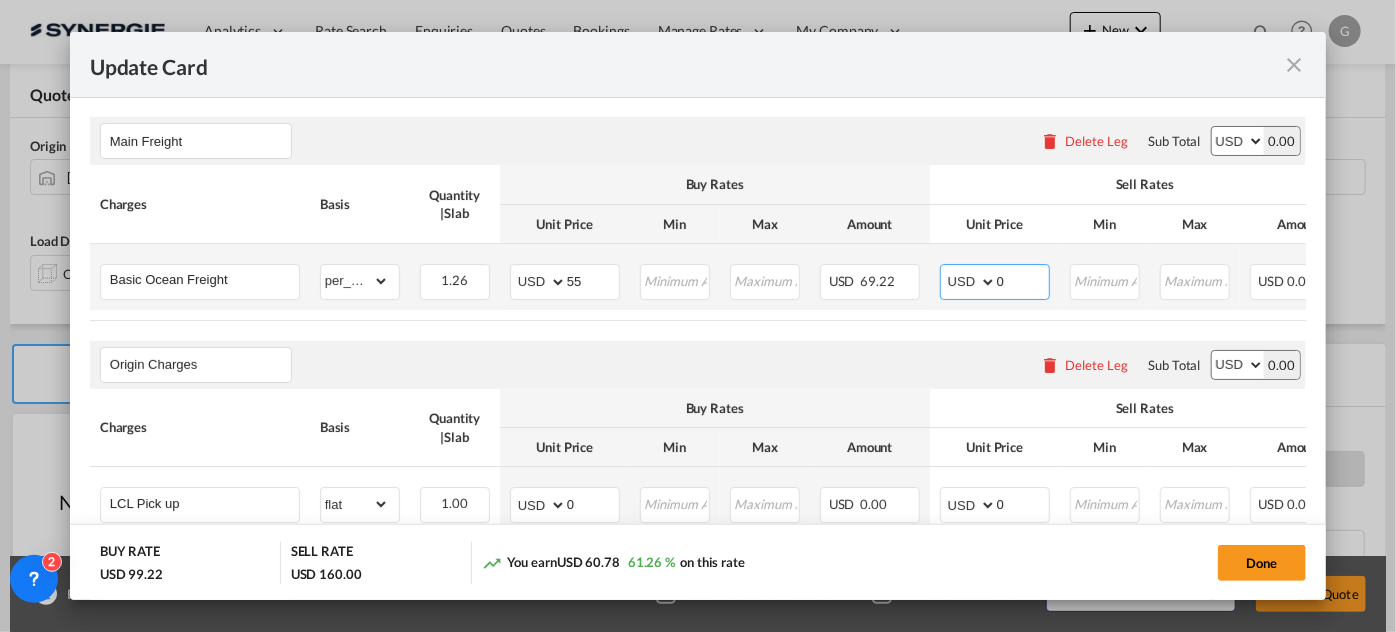 drag, startPoint x: 1026, startPoint y: 273, endPoint x: 941, endPoint y: 279, distance: 85.2115 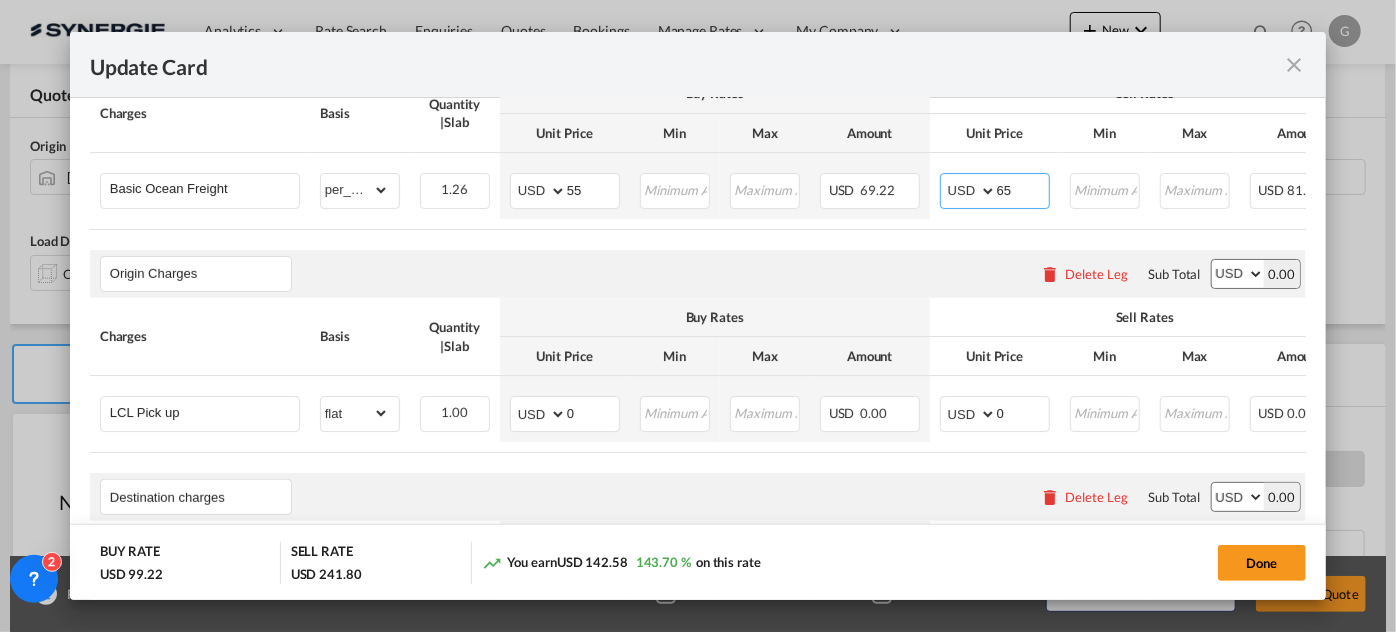 scroll, scrollTop: 454, scrollLeft: 0, axis: vertical 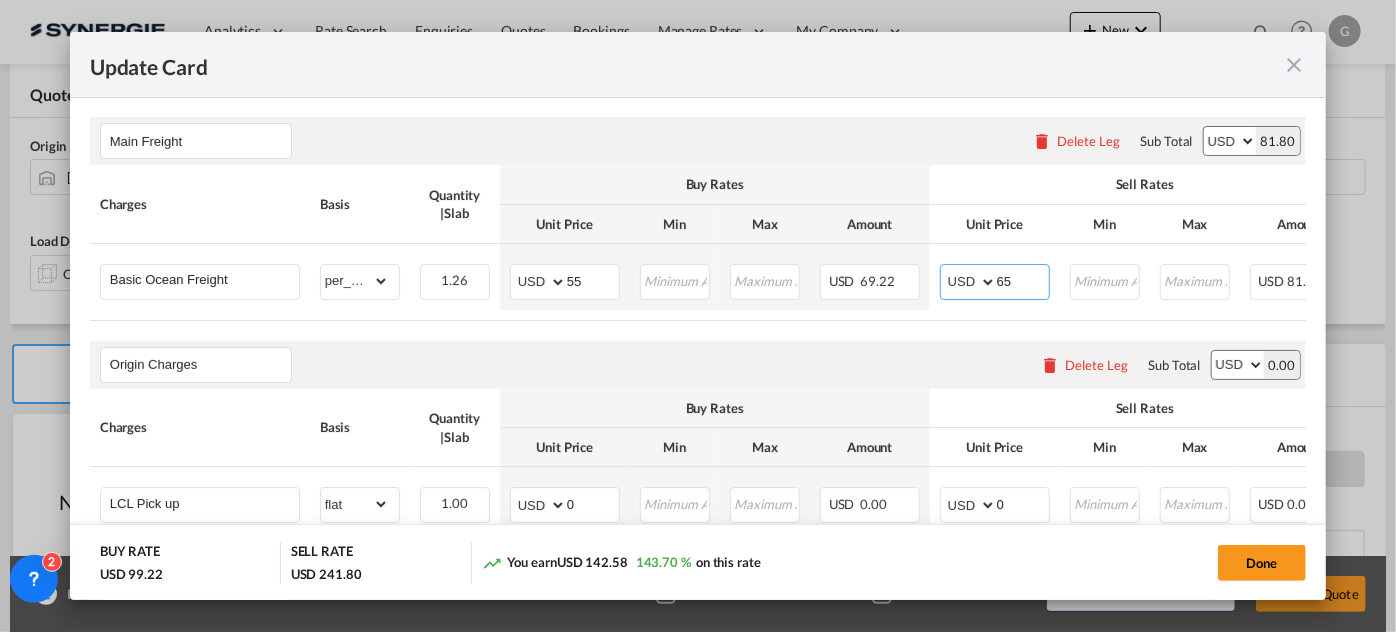type on "65" 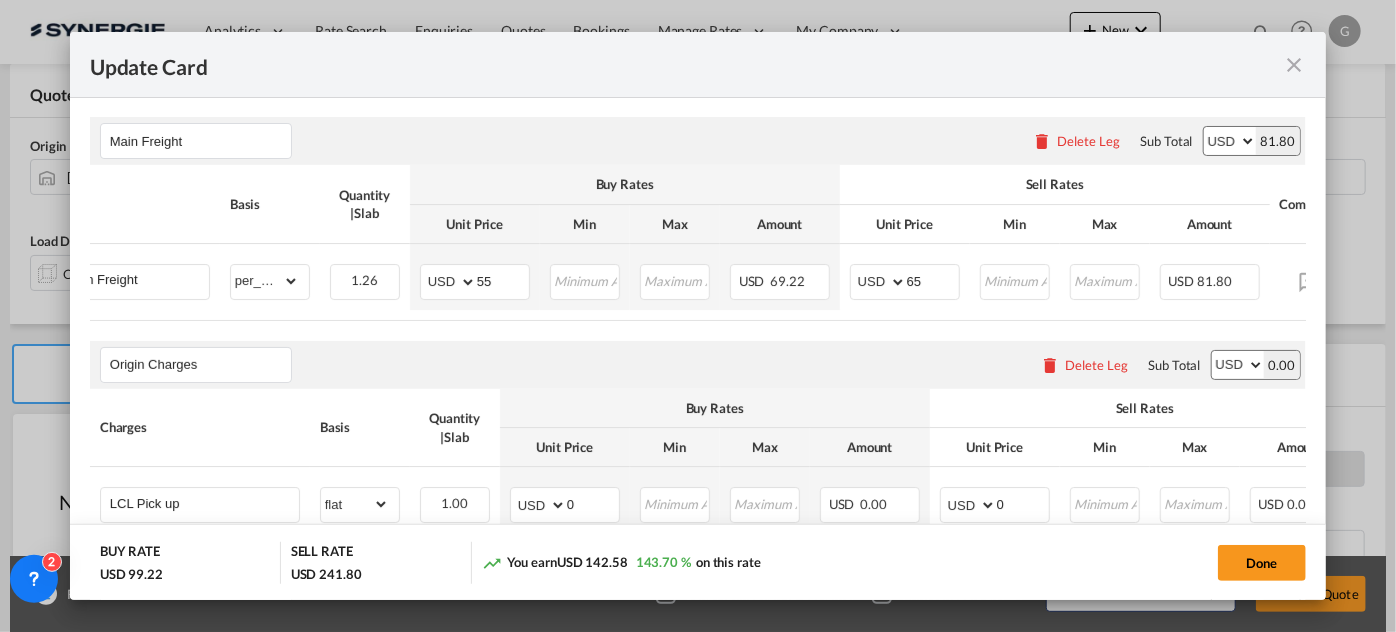 scroll, scrollTop: 0, scrollLeft: 0, axis: both 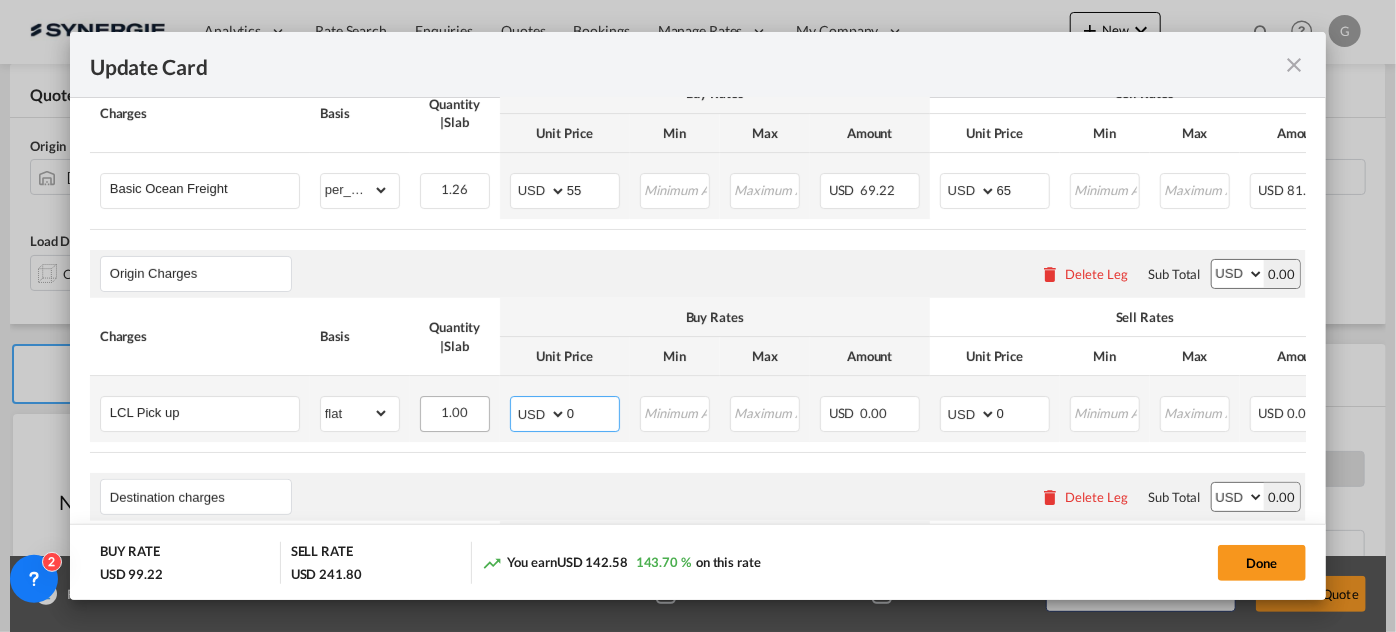 drag, startPoint x: 505, startPoint y: 405, endPoint x: 488, endPoint y: 403, distance: 17.117243 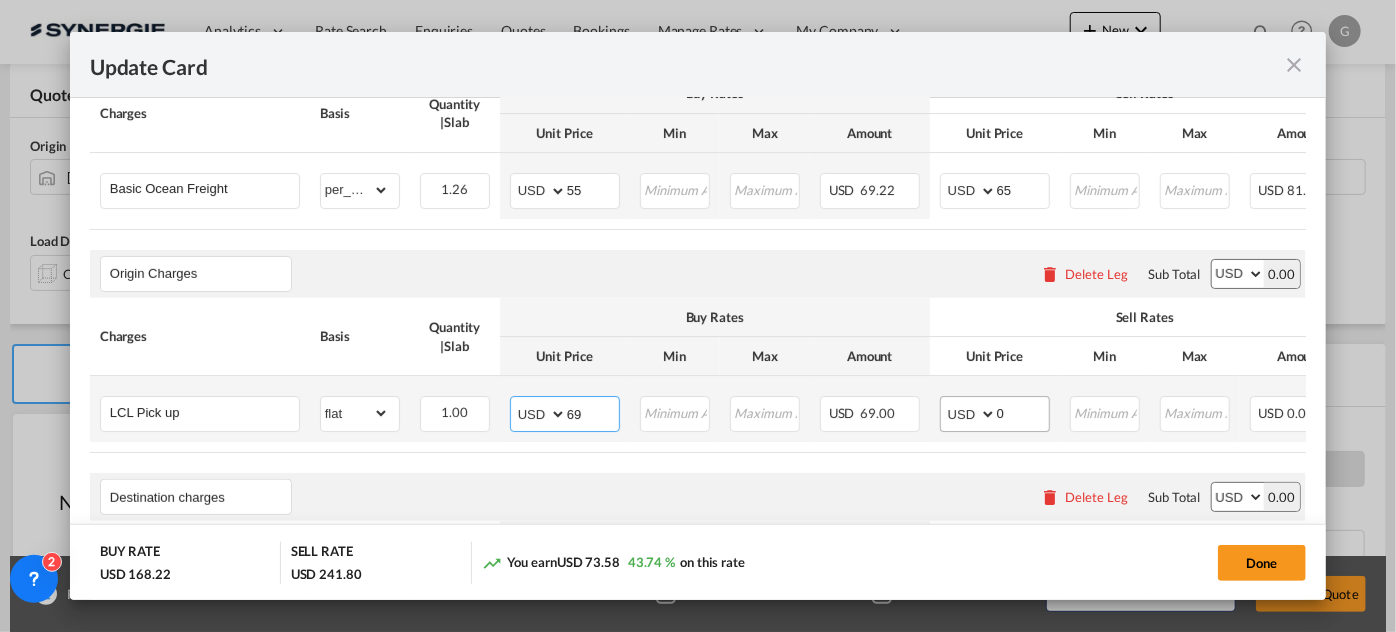 type on "69" 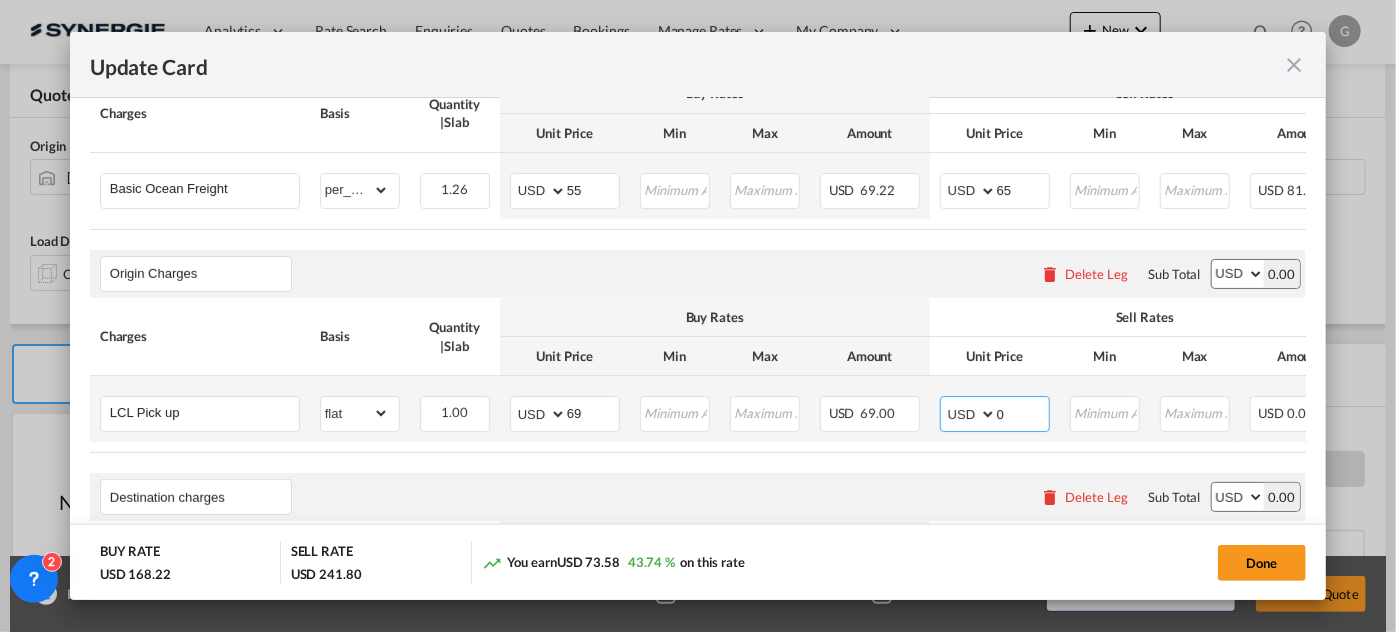 click on "0" at bounding box center [1023, 412] 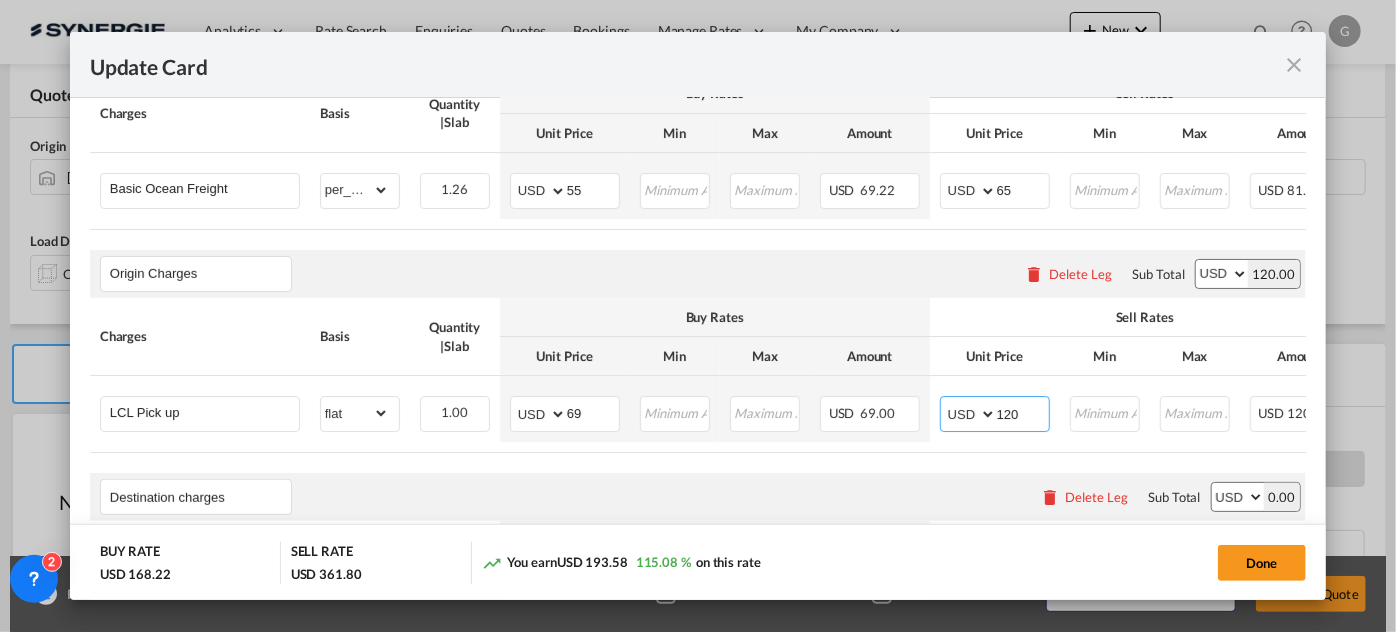 type on "120" 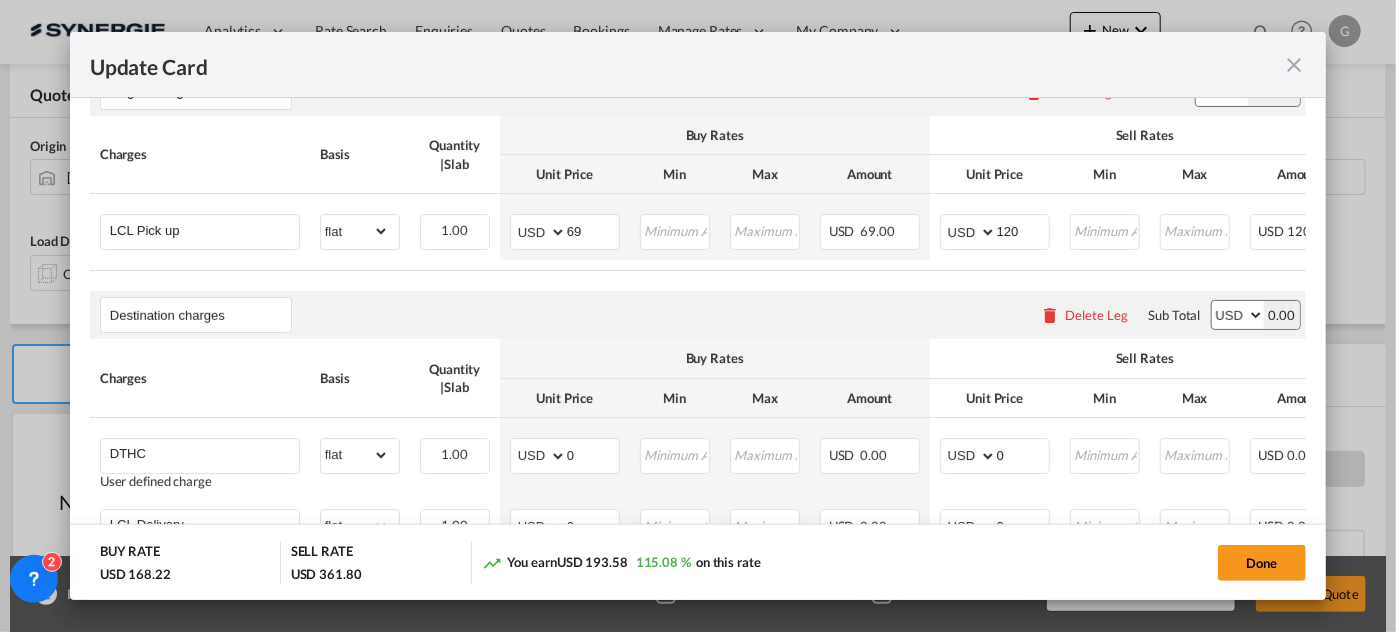 scroll, scrollTop: 818, scrollLeft: 0, axis: vertical 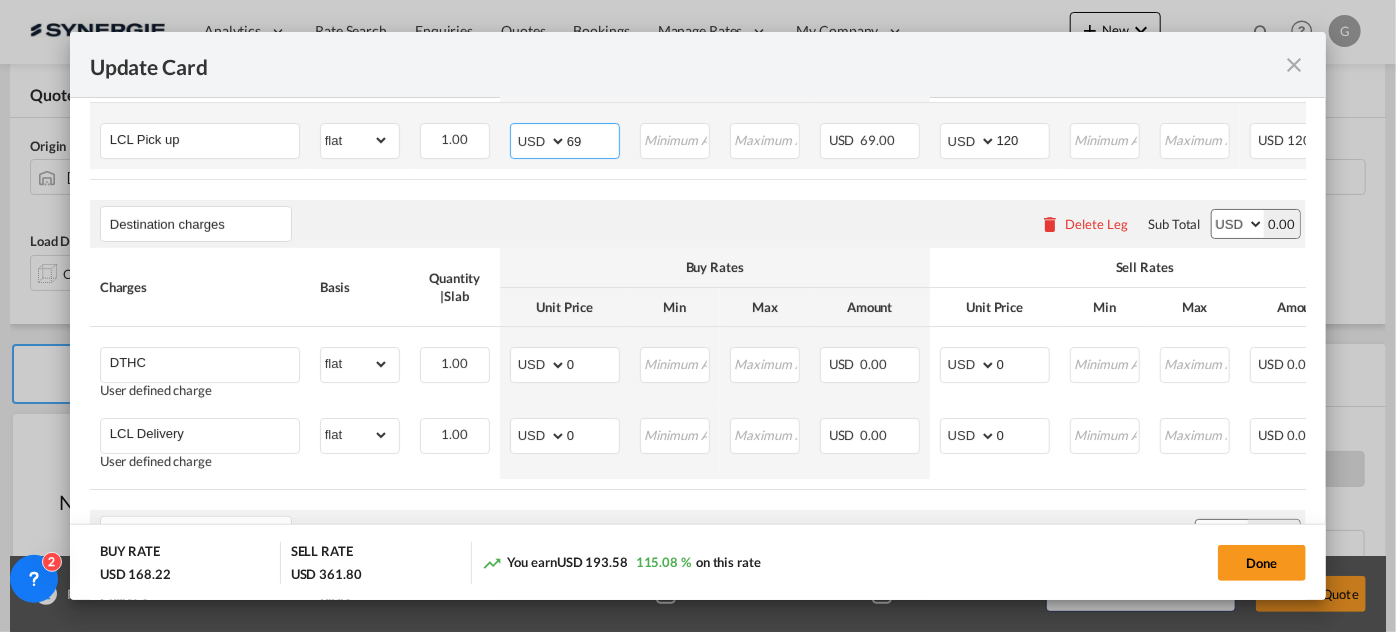 drag, startPoint x: 590, startPoint y: 135, endPoint x: 514, endPoint y: 136, distance: 76.00658 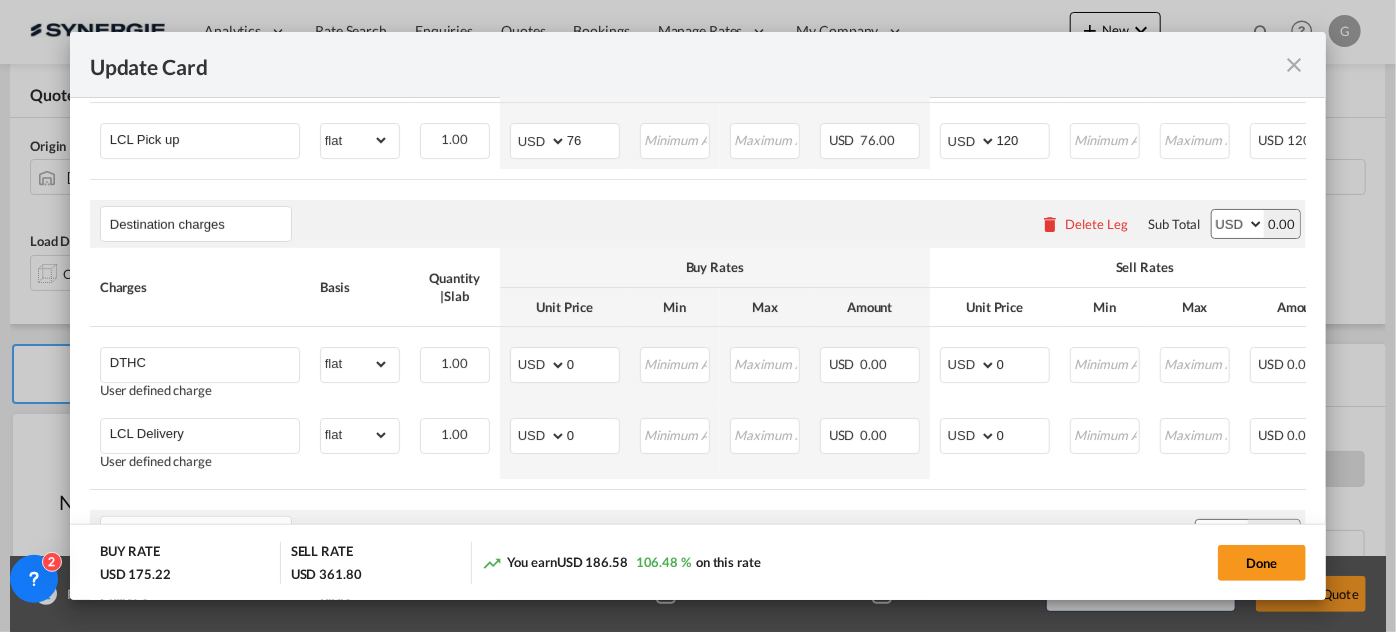 click on "Main Freight                                                     Please enter leg name
Leg Name Already Exists Delete Leg Sub Total AED AFN ALL AMD ANG AOA ARS AUD AWG AZN BAM BBD BDT BGN BHD BIF BMD BND [PERSON_NAME] BRL BSD BTN BWP BYN BZD CAD CDF CHF CLP CNY COP CRC CUC CUP CVE CZK DJF DKK DOP DZD EGP ERN ETB EUR FJD FKP FOK GBP GEL GGP GHS GIP GMD GNF GTQ GYD HKD HNL HRK HTG HUF IDR ILS IMP INR IQD IRR ISK JMD JOD JPY KES KGS KHR KID KMF KRW KWD KYD KZT LAK LBP LKR LRD LSL LYD MAD MDL MGA MKD MMK MNT MOP MRU MUR MVR MWK MXN MYR MZN NAD NGN NIO NOK NPR NZD OMR PAB PEN PGK PHP PKR PLN PYG QAR [PERSON_NAME] RSD RUB RWF SAR SBD SCR SDG SEK SGD SHP SLL SOS SRD SSP STN SYP SZL THB TJS TMT TND TOP TRY TTD TVD TWD TZS UAH UGX USD UYU UZS VES VND VUV WST XAF XCD XDR XOF XPF YER ZAR ZMW 81.80 Charges Basis Quantity
|  Slab
Buy Rates Sell Rates Comments
Action Unit Price Min Max Amount Unit Price Min Max Amount
Basic Ocean Freight" at bounding box center (698, 365) 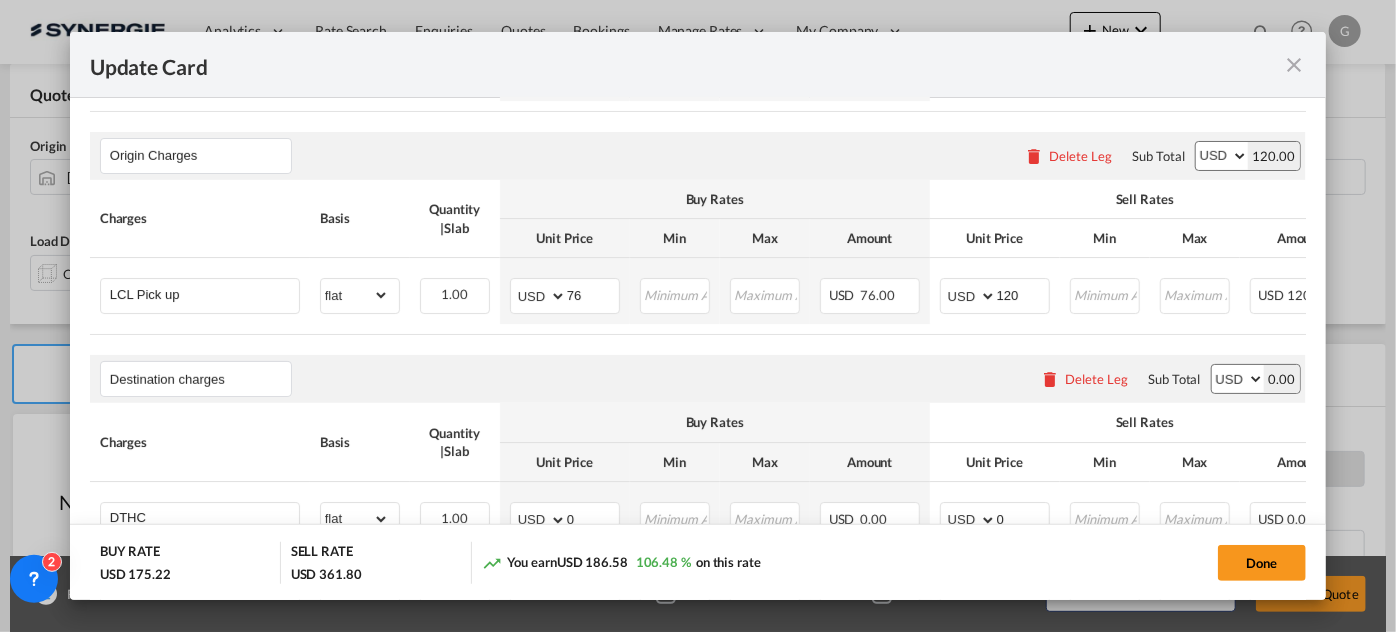 scroll, scrollTop: 636, scrollLeft: 0, axis: vertical 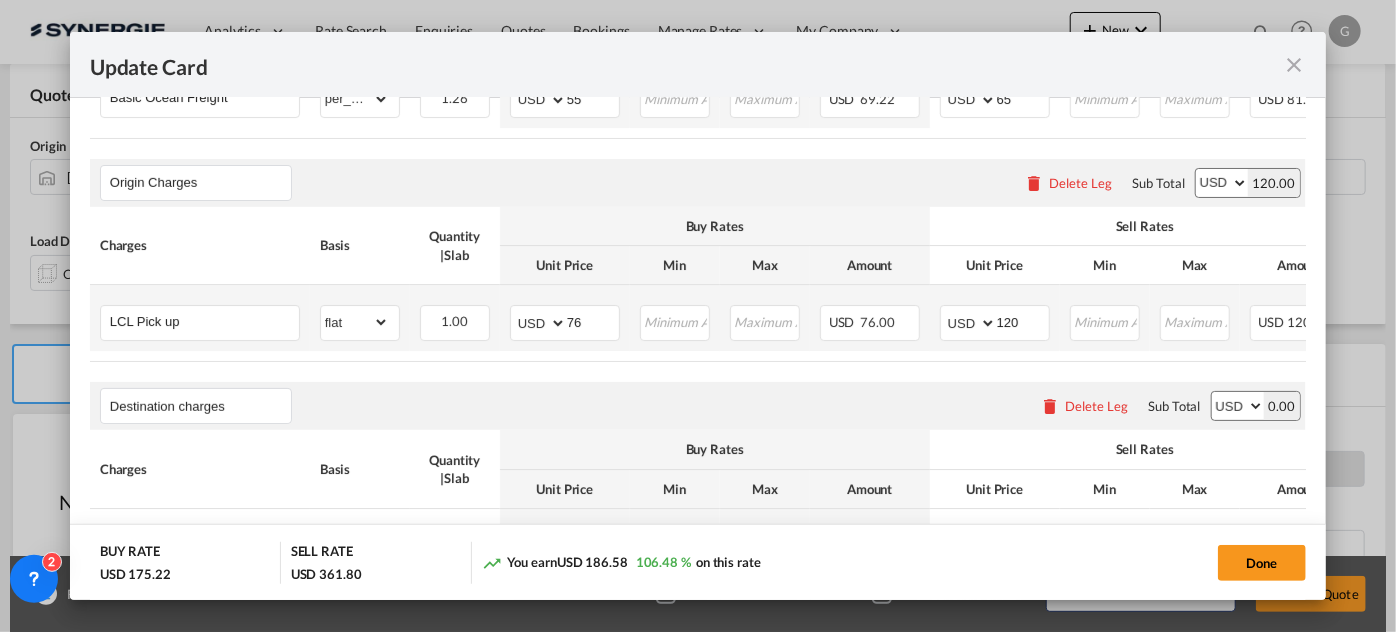 click on "AED AFN ALL AMD ANG AOA ARS AUD AWG AZN BAM BBD BDT BGN BHD BIF BMD BND [PERSON_NAME] BRL BSD BTN BWP BYN BZD CAD CDF CHF CLP CNY COP CRC CUC CUP CVE CZK DJF DKK DOP DZD EGP ERN ETB EUR FJD FKP FOK GBP GEL GGP GHS GIP GMD GNF GTQ GYD HKD HNL HRK HTG HUF IDR ILS IMP INR IQD IRR ISK JMD JOD JPY KES KGS KHR KID KMF KRW KWD KYD KZT LAK LBP LKR LRD LSL LYD MAD MDL MGA MKD MMK MNT MOP MRU MUR MVR MWK MXN MYR MZN NAD NGN NIO NOK NPR NZD OMR PAB PEN PGK PHP PKR PLN PYG QAR [PERSON_NAME] RSD RUB RWF SAR SBD SCR SDG SEK SGD SHP SLL SOS SRD SSP STN SYP SZL THB TJS TMT TND TOP TRY TTD TVD TWD TZS UAH UGX USD UYU UZS VES VND VUV WST XAF XCD XDR XOF XPF YER ZAR ZMW 76
Please Enter
Invalid Input" at bounding box center [565, 318] 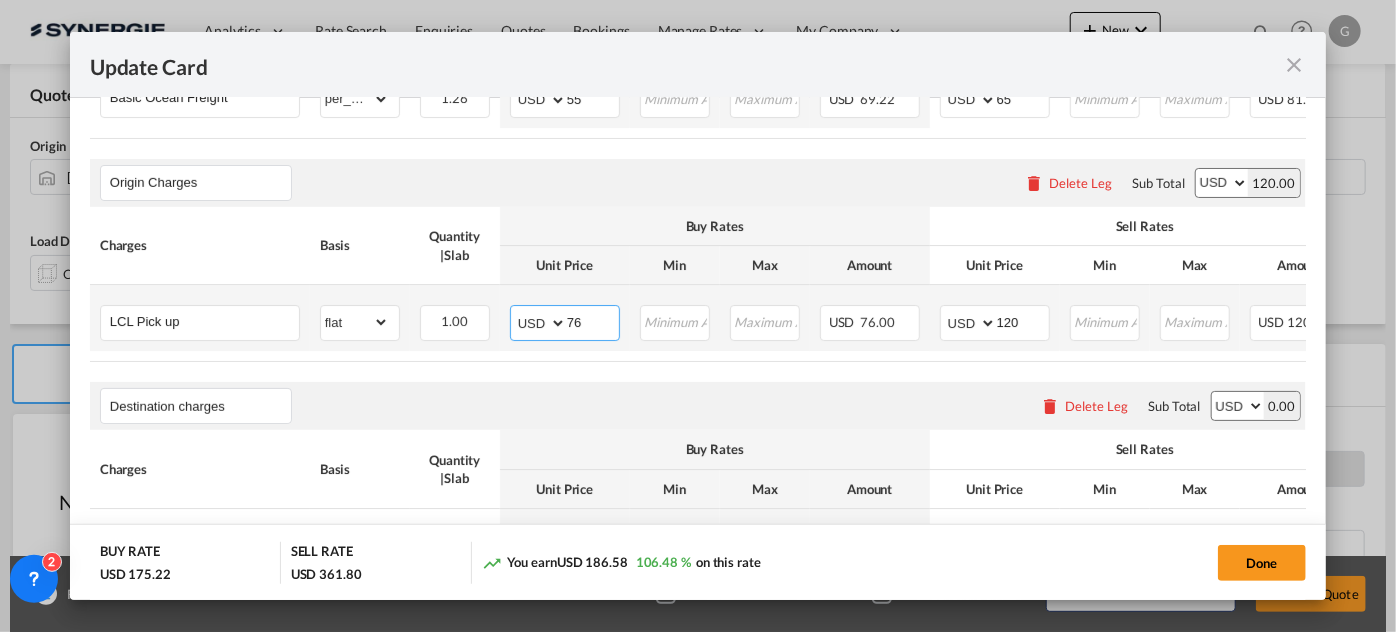 click on "76" at bounding box center (593, 321) 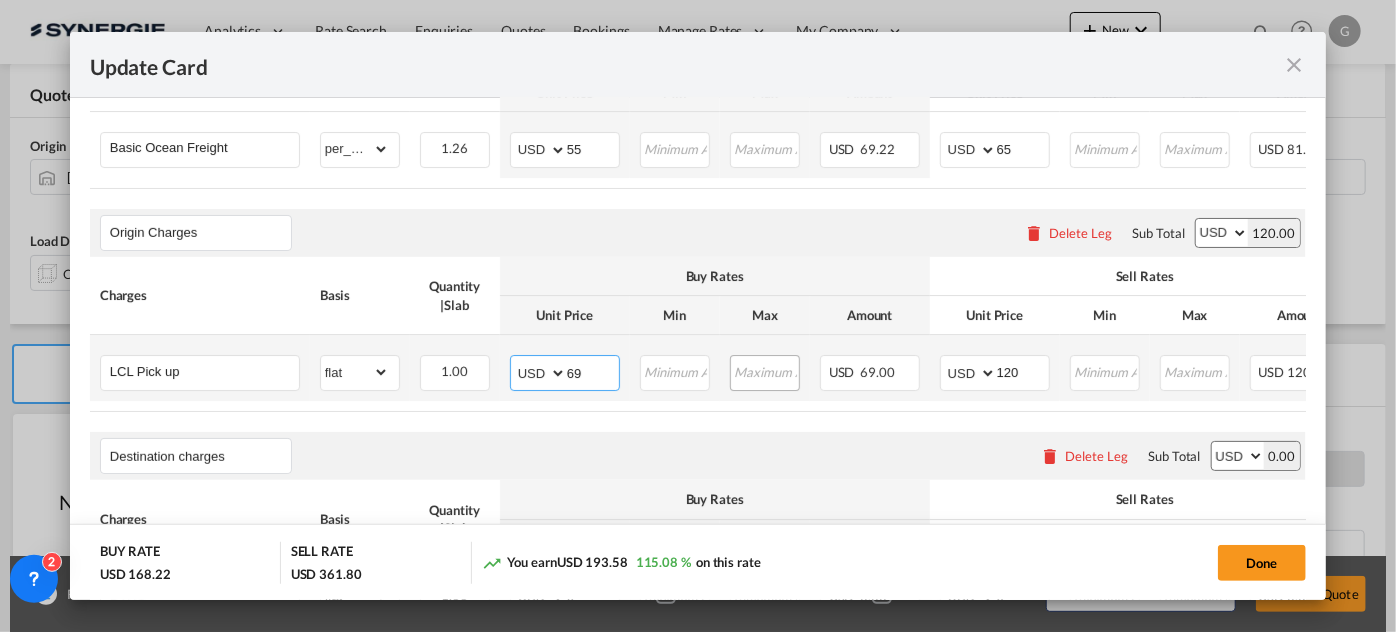 scroll, scrollTop: 545, scrollLeft: 0, axis: vertical 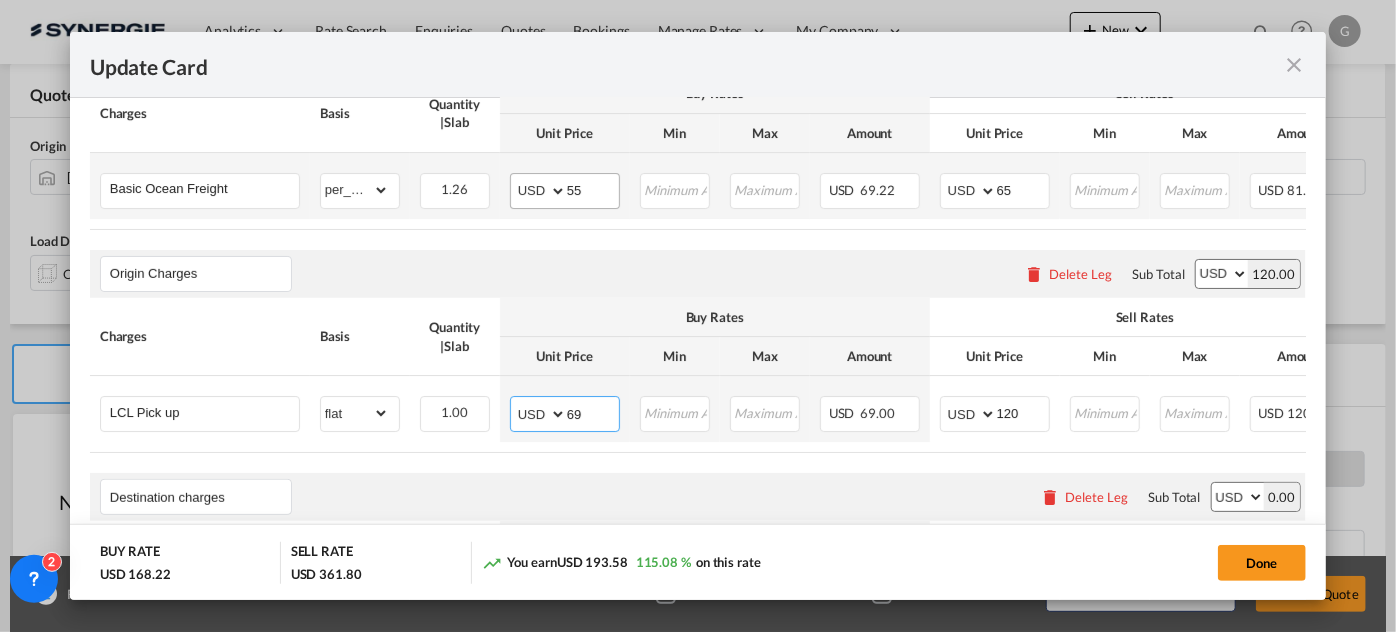 type on "69" 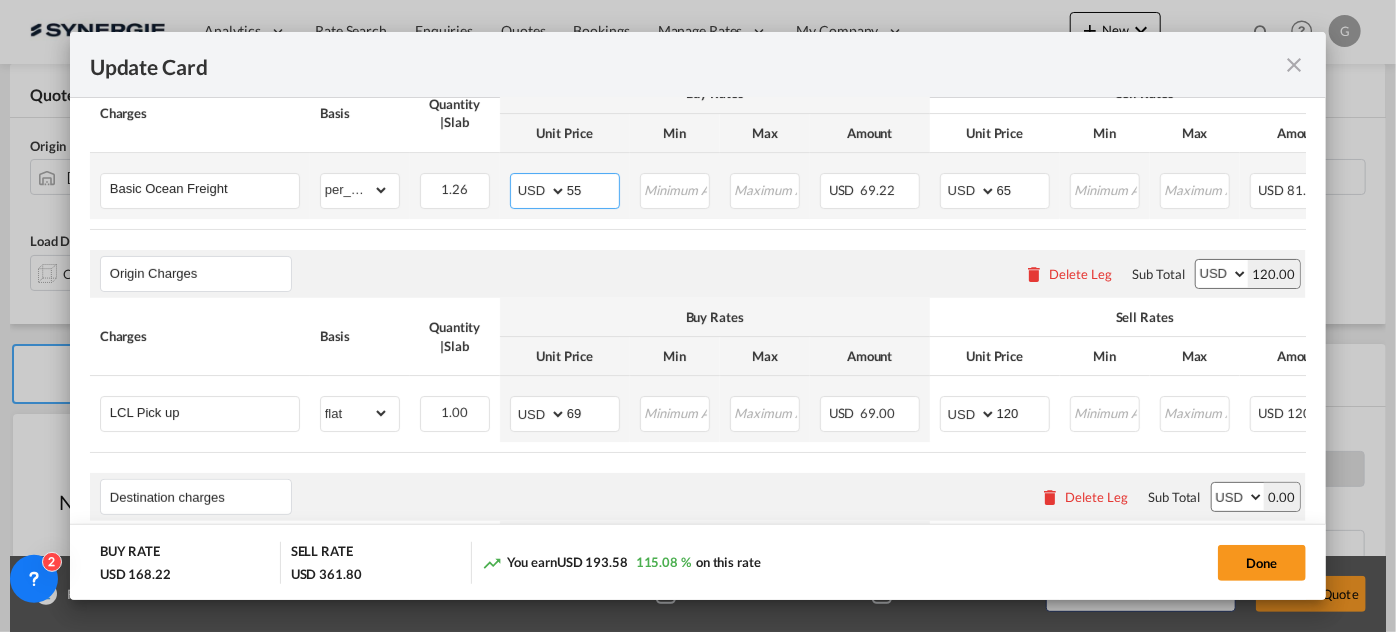 drag, startPoint x: 600, startPoint y: 185, endPoint x: 498, endPoint y: 187, distance: 102.01961 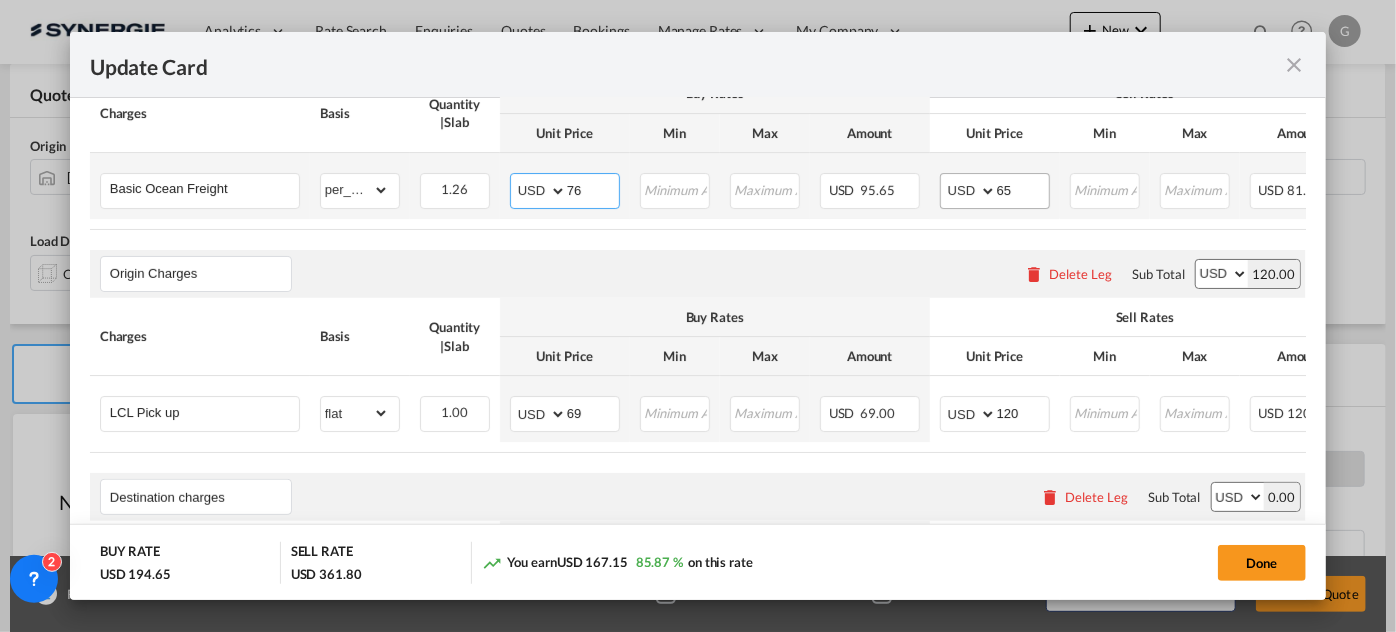 type on "76" 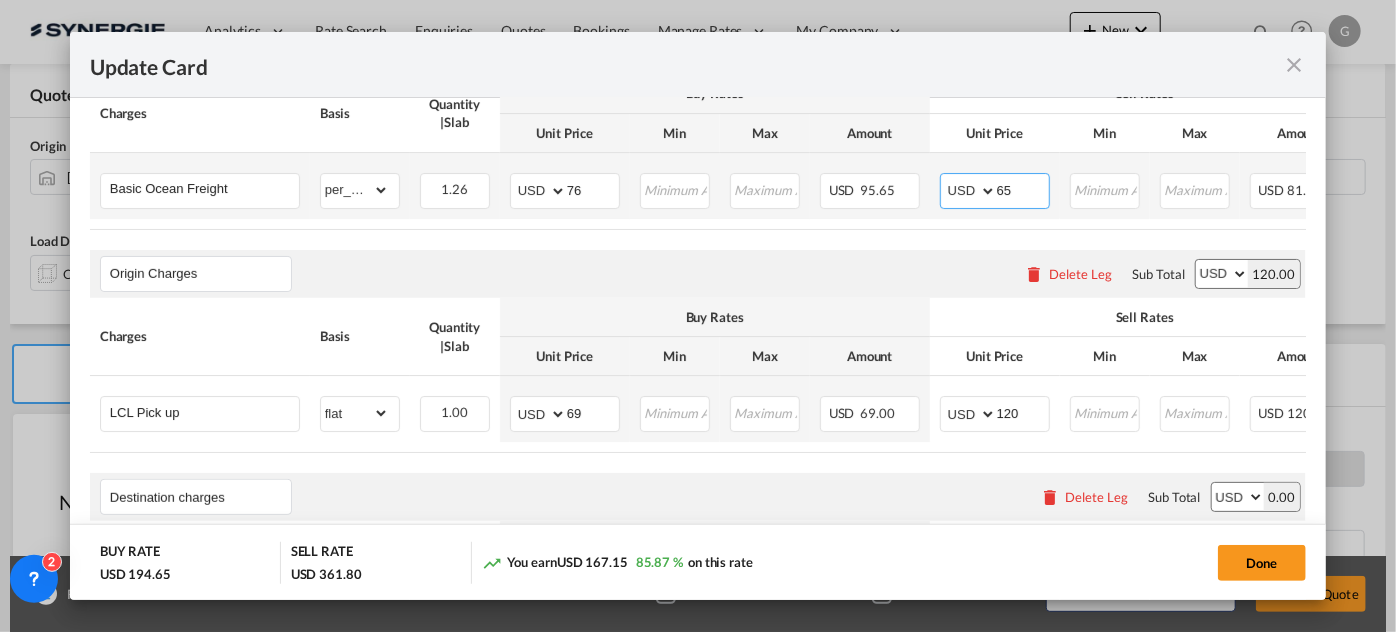 drag, startPoint x: 1029, startPoint y: 194, endPoint x: 1016, endPoint y: 195, distance: 13.038404 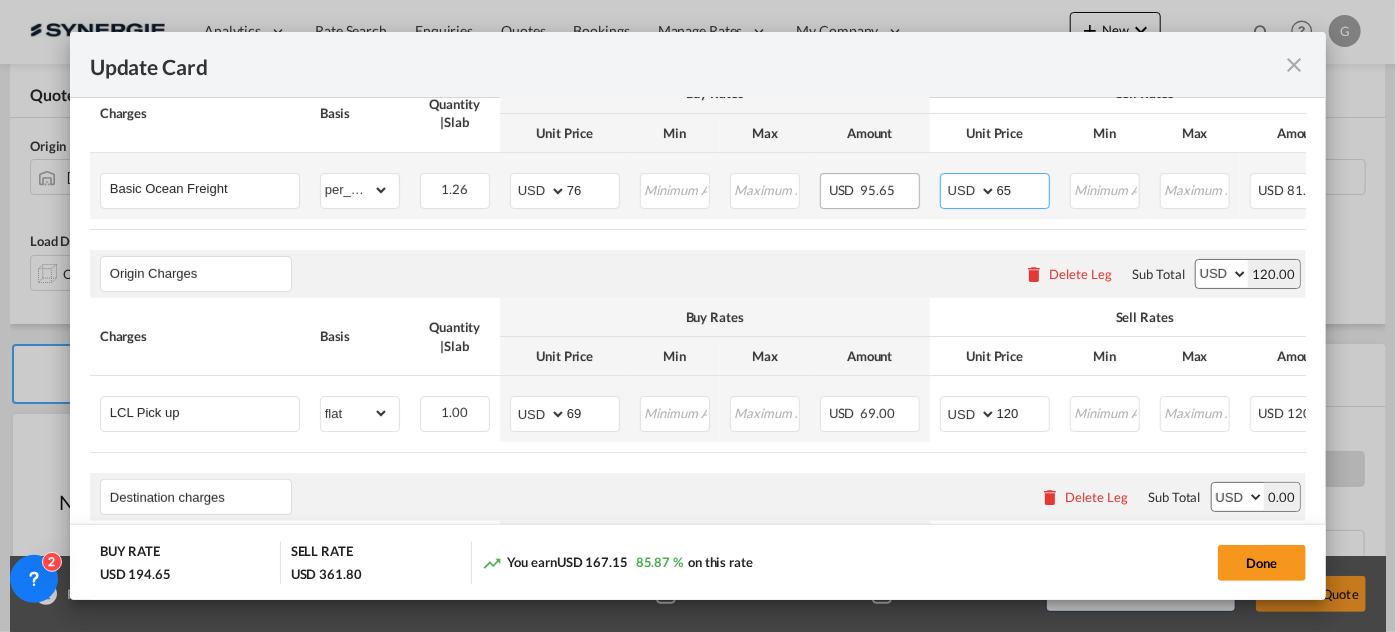 drag, startPoint x: 1002, startPoint y: 186, endPoint x: 903, endPoint y: 177, distance: 99.40825 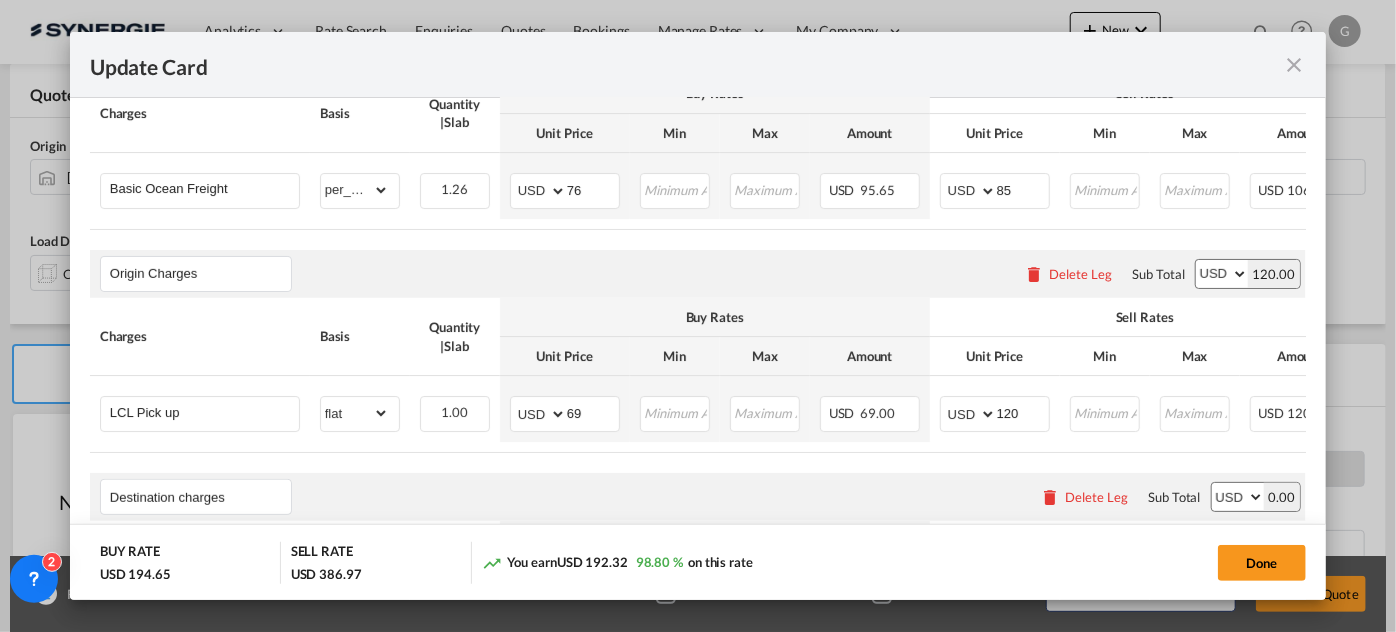 drag, startPoint x: 1000, startPoint y: 234, endPoint x: 1100, endPoint y: 228, distance: 100.17984 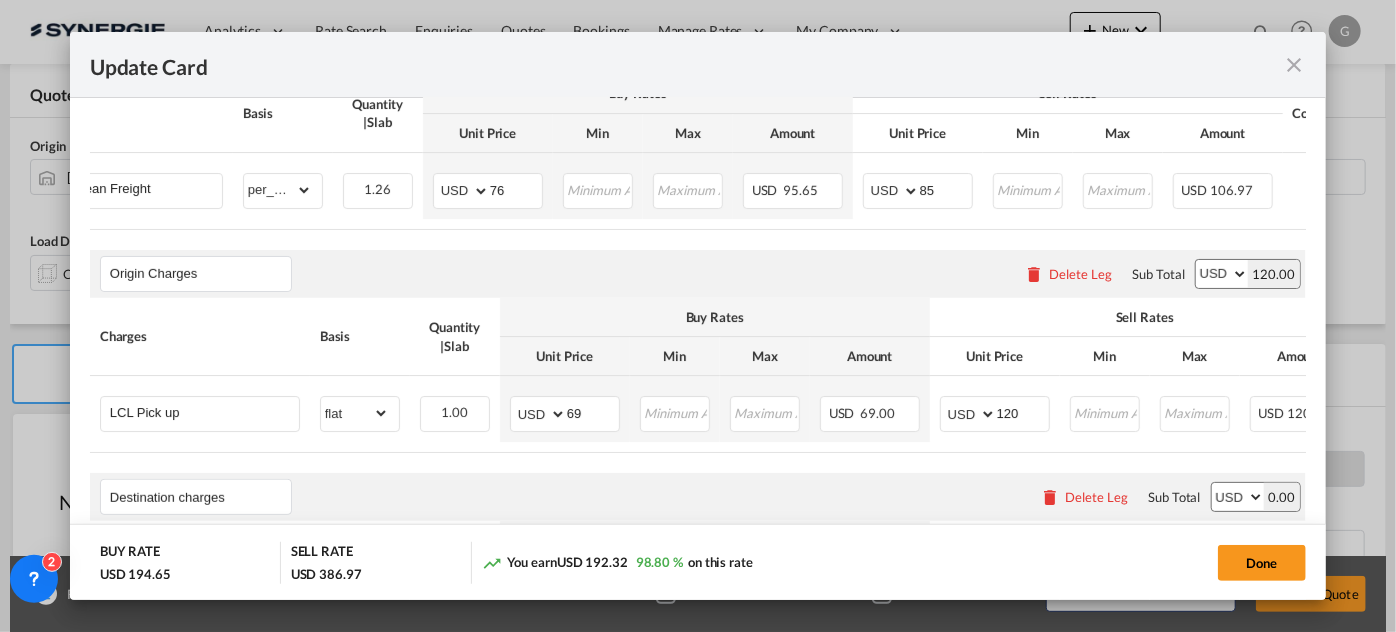 scroll, scrollTop: 0, scrollLeft: 77, axis: horizontal 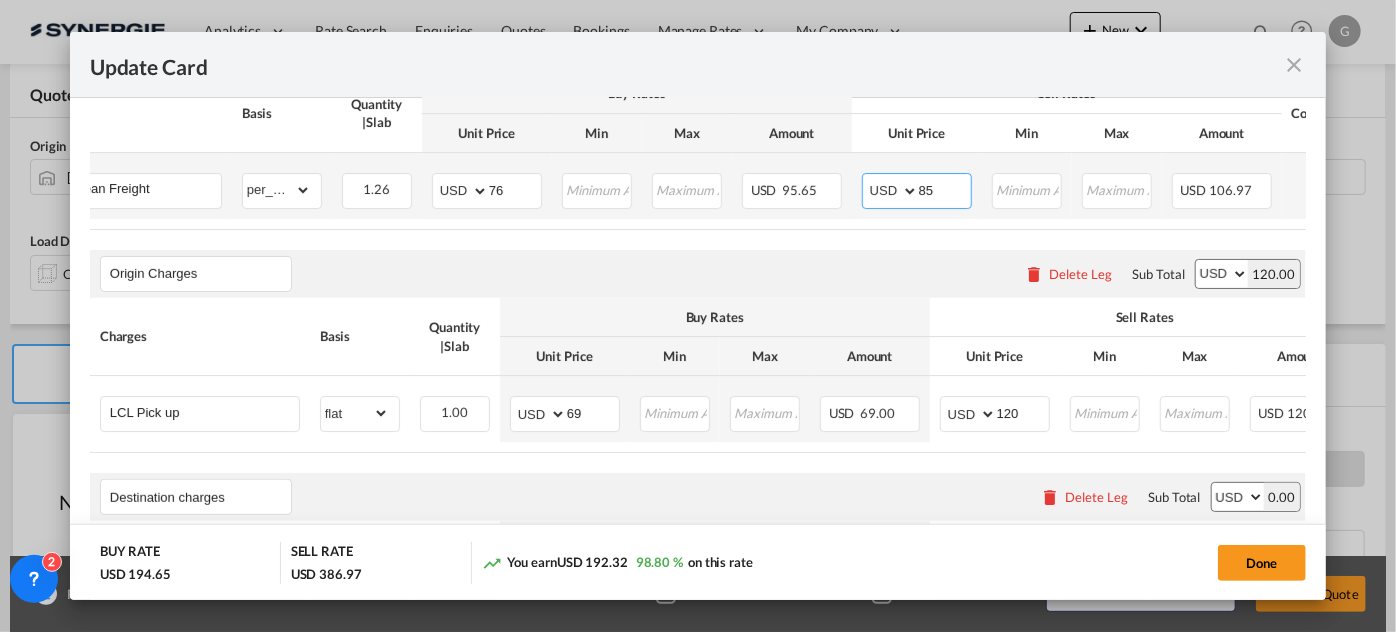 drag, startPoint x: 938, startPoint y: 189, endPoint x: 896, endPoint y: 191, distance: 42.047592 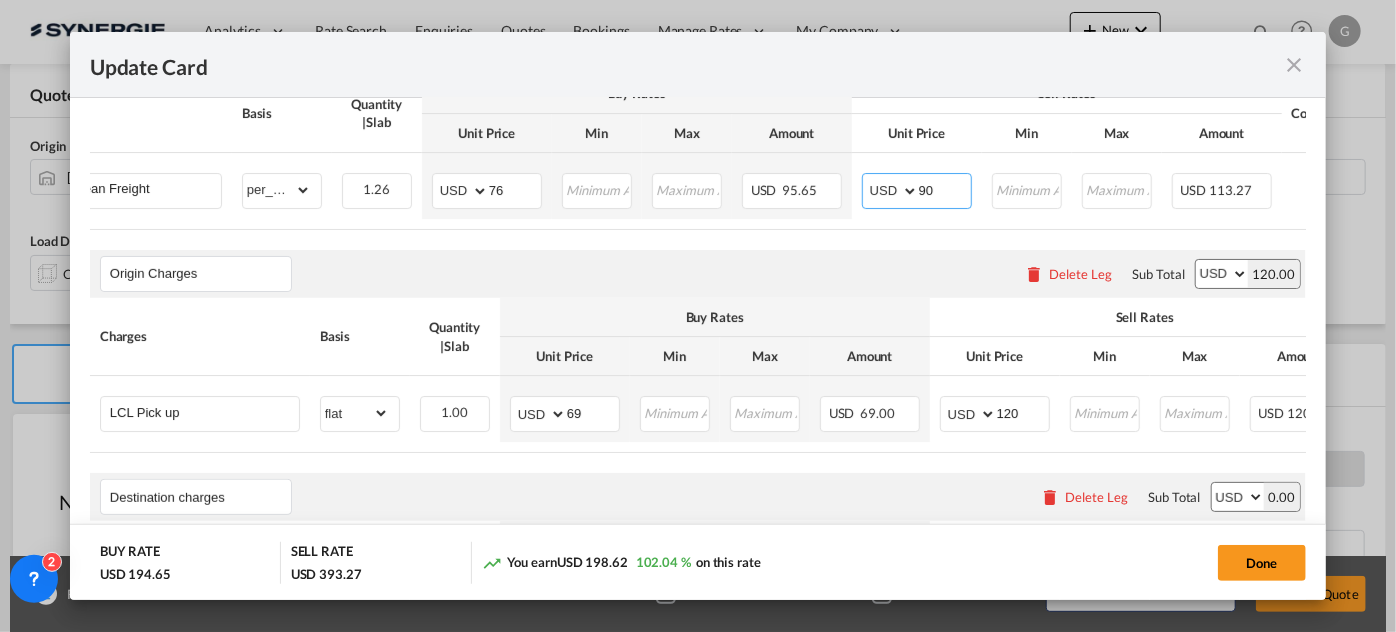 type on "9" 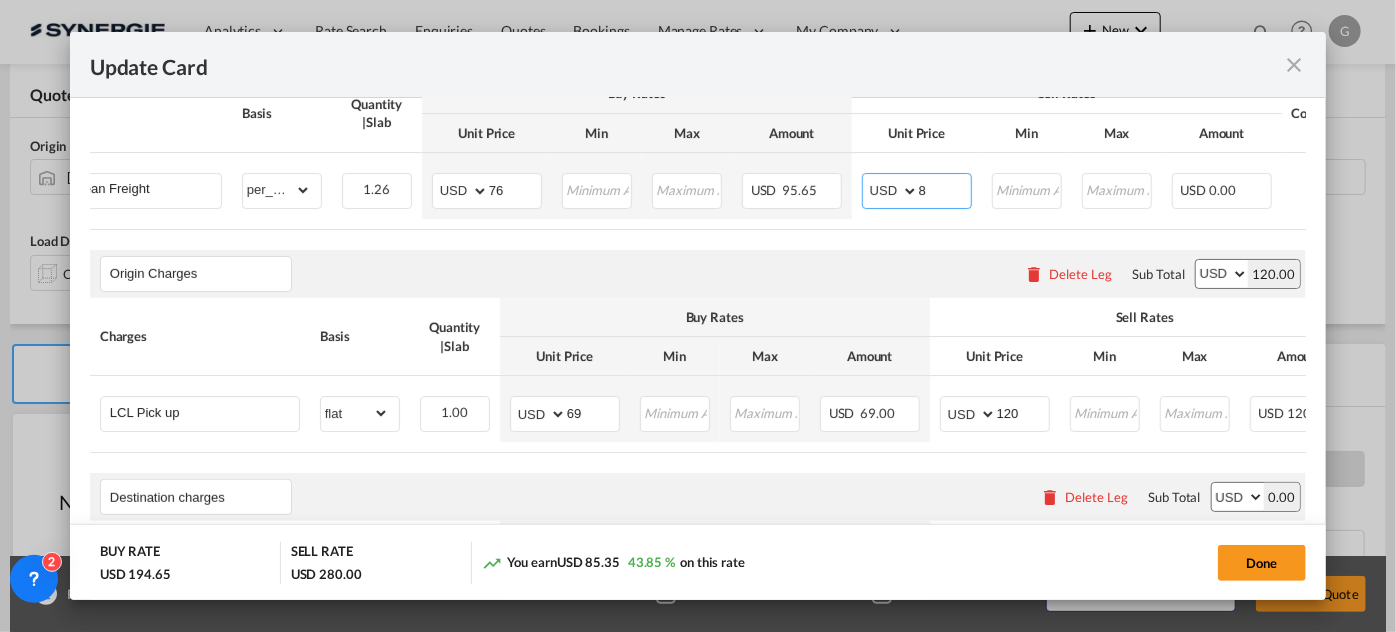 type on "85" 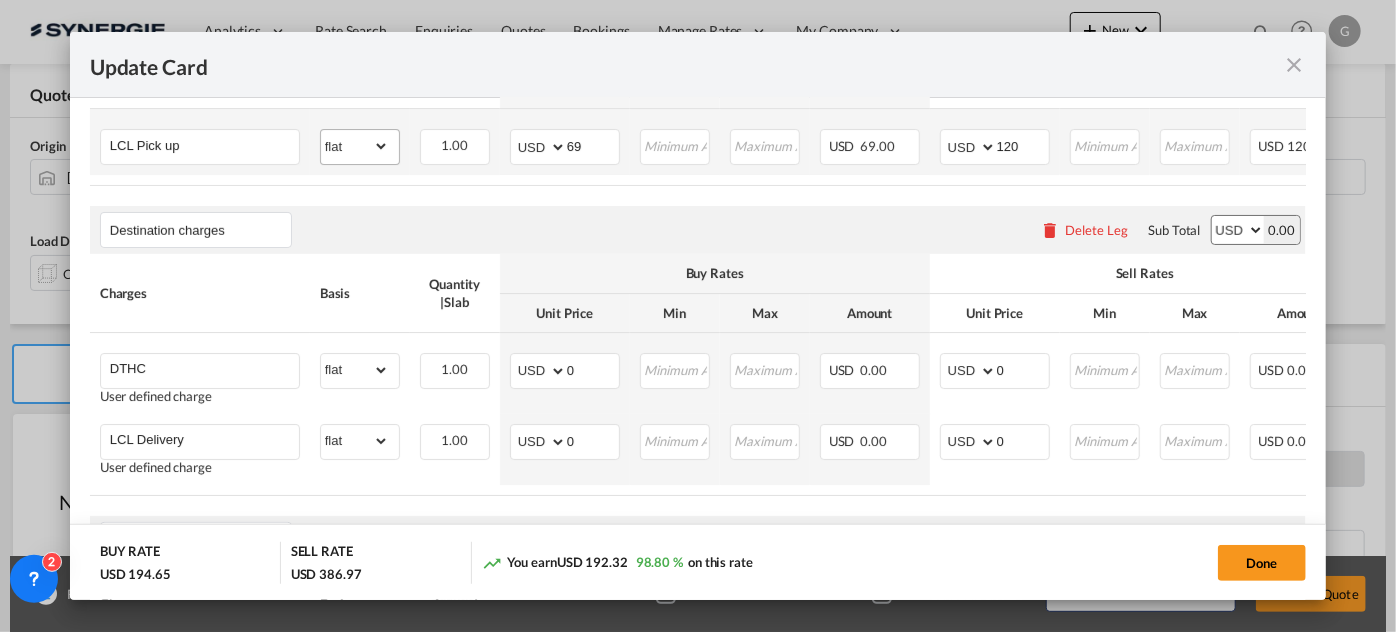 scroll, scrollTop: 909, scrollLeft: 0, axis: vertical 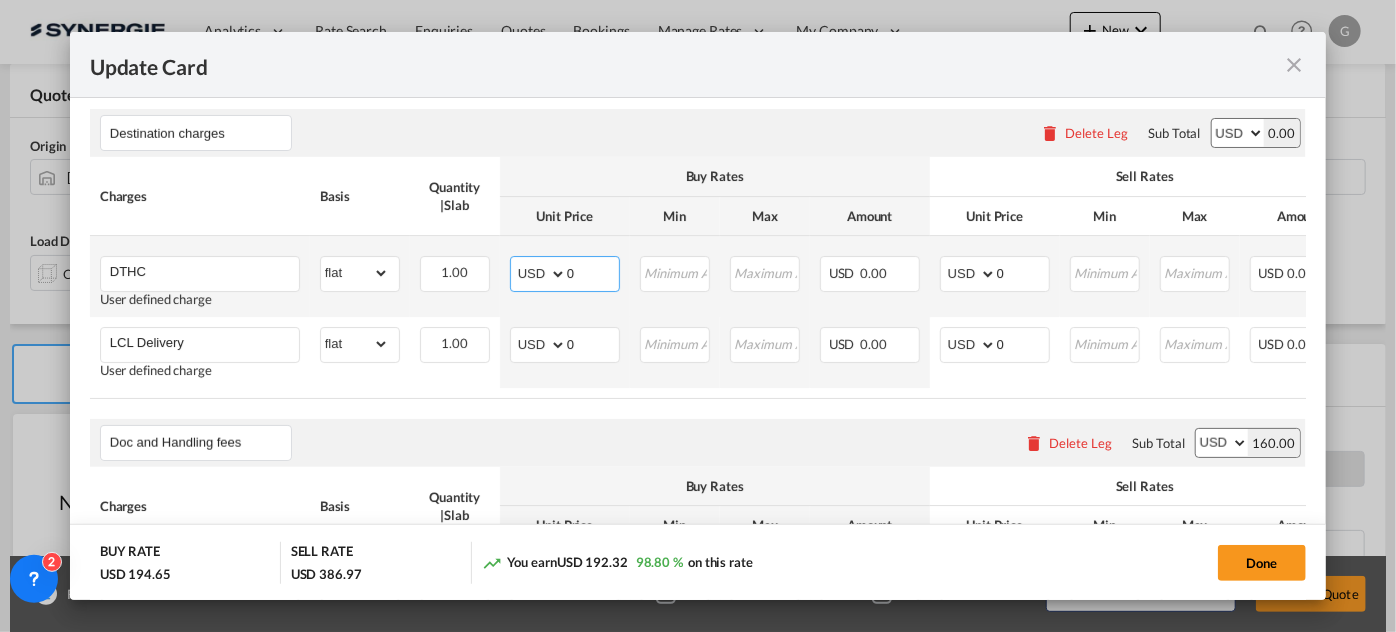 click on "0" at bounding box center (593, 272) 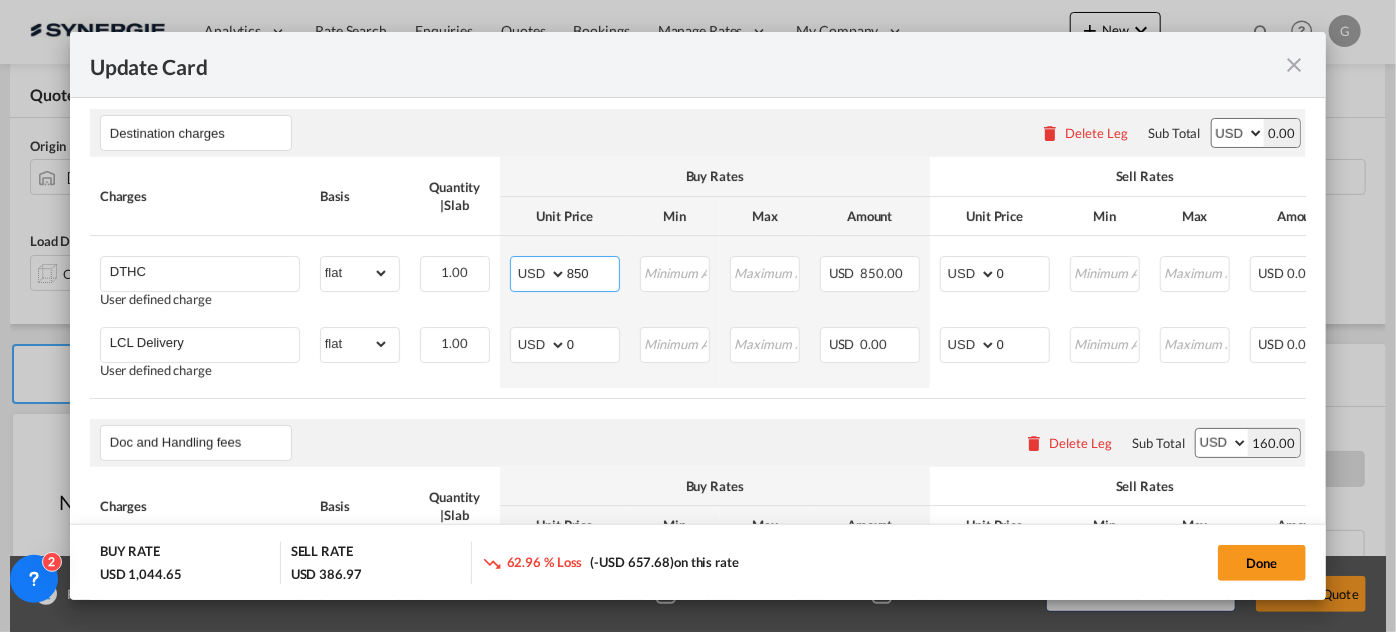 type on "850" 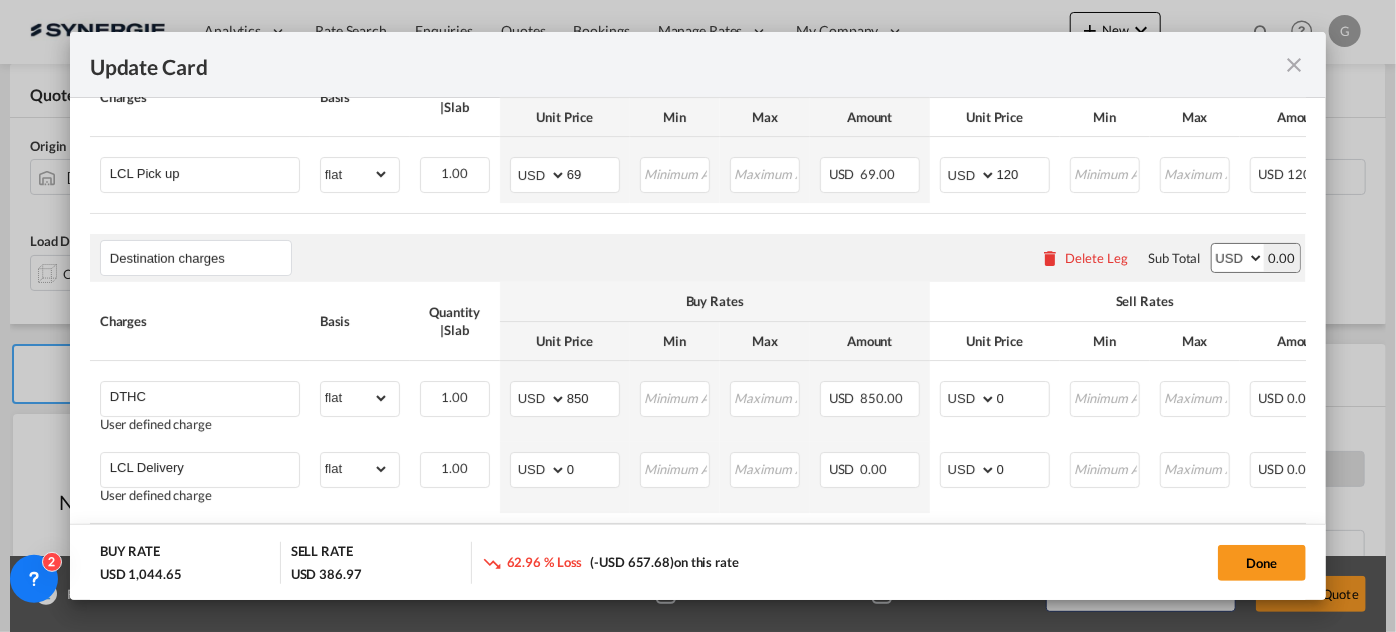 scroll, scrollTop: 818, scrollLeft: 0, axis: vertical 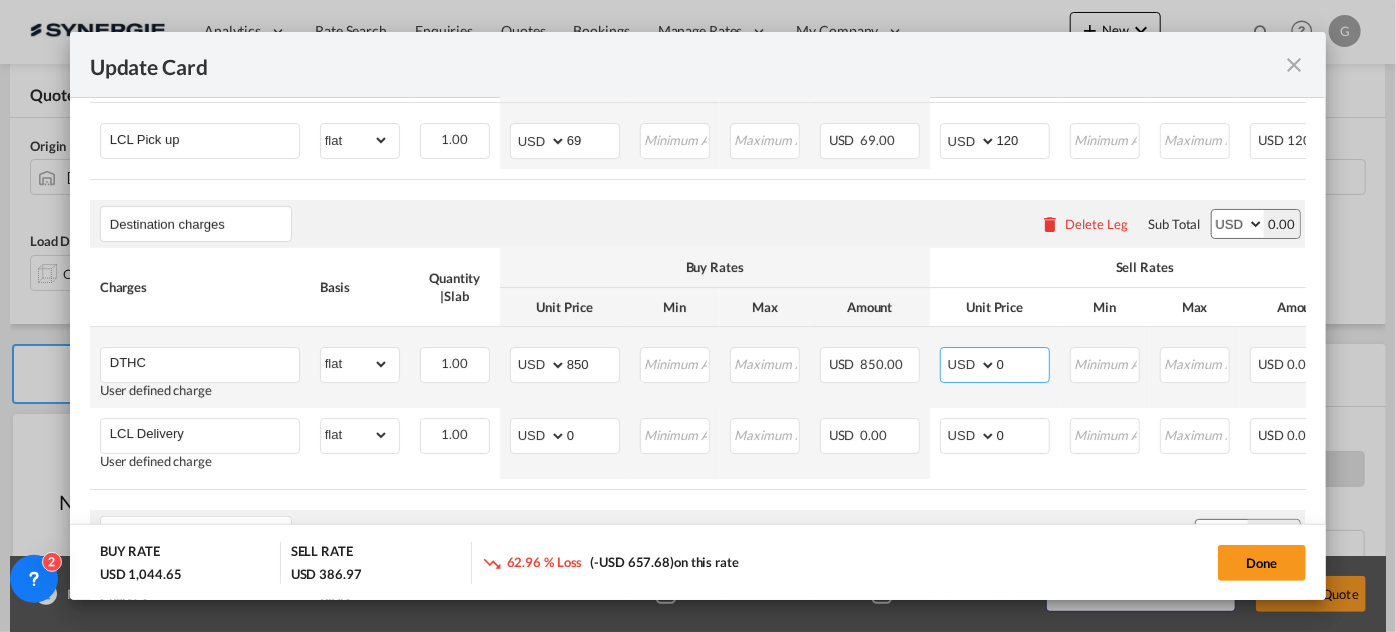click on "0" at bounding box center (1023, 363) 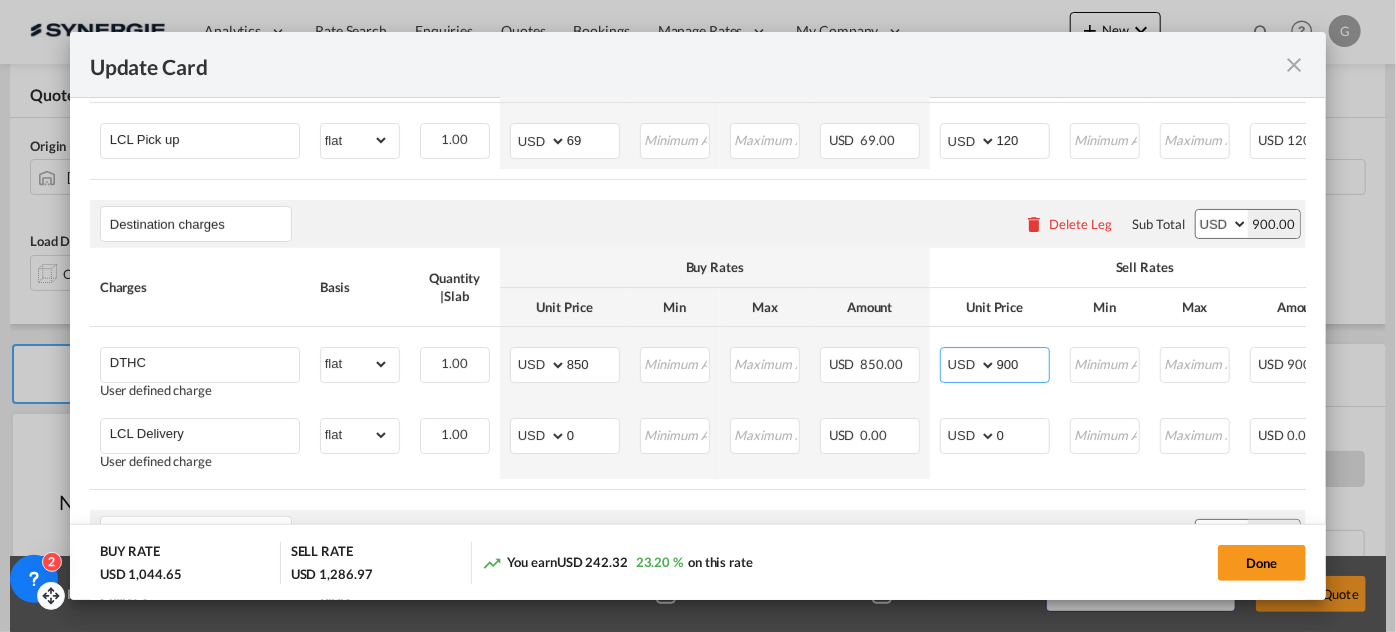type on "900" 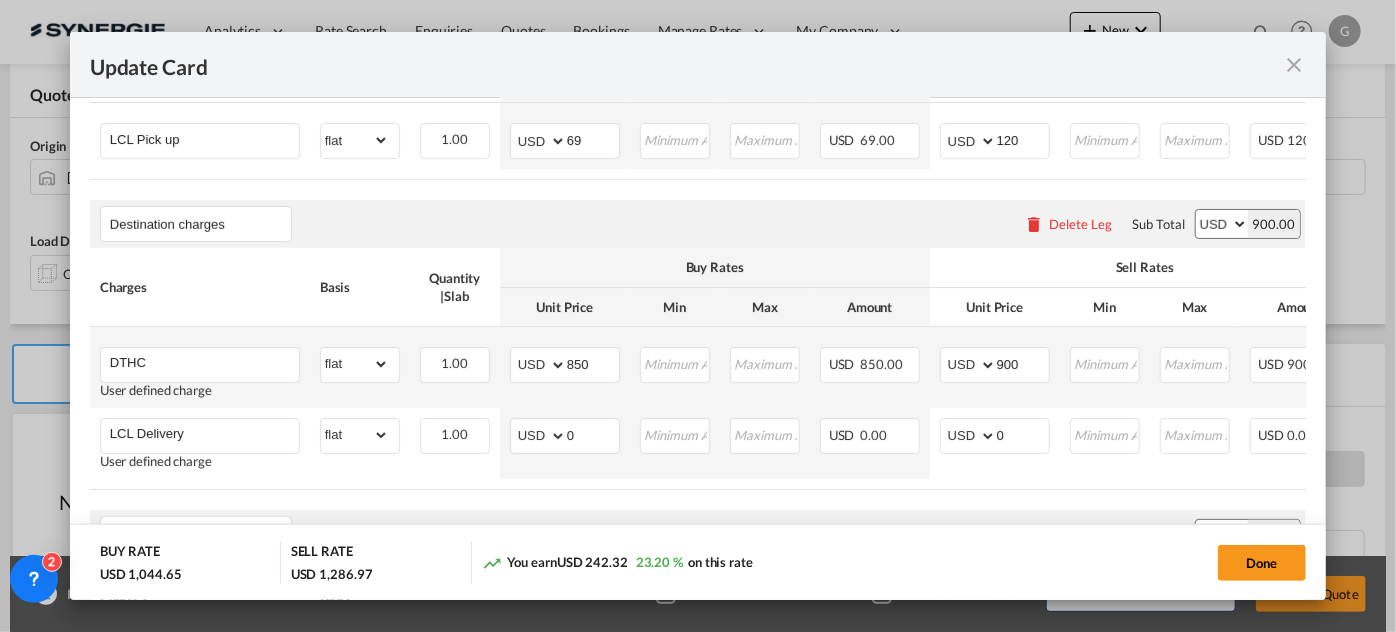 scroll, scrollTop: 727, scrollLeft: 0, axis: vertical 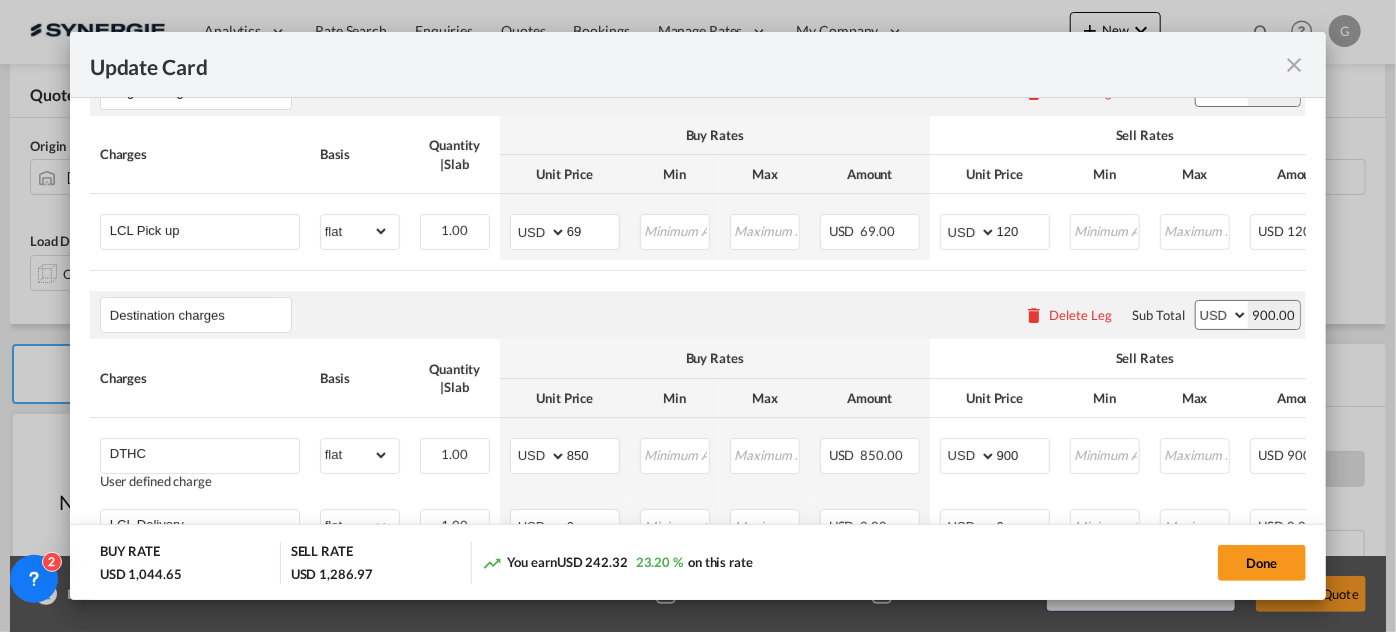 click on "Main Freight                                                     Please enter leg name
Leg Name Already Exists Delete Leg Sub Total AED AFN ALL AMD ANG AOA ARS AUD AWG AZN BAM BBD BDT BGN BHD BIF BMD BND [PERSON_NAME] BRL BSD BTN BWP BYN BZD CAD CDF CHF CLP CNY COP CRC CUC CUP CVE CZK DJF DKK DOP DZD EGP ERN ETB EUR FJD FKP FOK GBP GEL GGP GHS GIP GMD GNF GTQ GYD HKD HNL HRK HTG HUF IDR ILS IMP INR IQD IRR ISK JMD JOD JPY KES KGS KHR KID KMF KRW KWD KYD KZT LAK LBP LKR LRD LSL LYD MAD MDL MGA MKD MMK MNT MOP MRU MUR MVR MWK MXN MYR MZN NAD NGN NIO NOK NPR NZD OMR PAB PEN PGK PHP PKR PLN PYG QAR [PERSON_NAME] RSD RUB RWF SAR SBD SCR SDG SEK SGD SHP SLL SOS SRD SSP STN SYP SZL THB TJS TMT TND TOP TRY TTD TVD TWD TZS UAH UGX USD UYU UZS VES VND VUV WST XAF XCD XDR XOF XPF YER ZAR ZMW 106.97 Charges Basis Quantity
|  Slab
Buy Rates Sell Rates Comments
Action Unit Price Min Max Amount Unit Price Min Max Amount
Basic Ocean Freight" at bounding box center (698, 456) 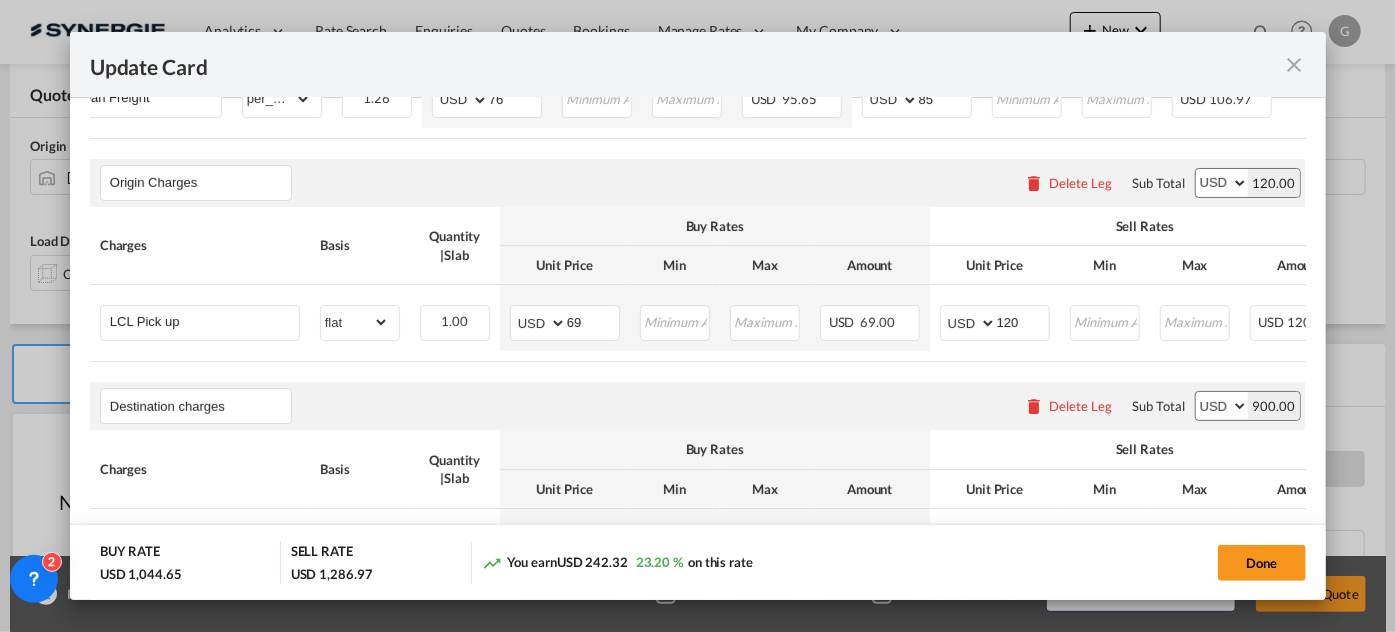 scroll, scrollTop: 0, scrollLeft: 213, axis: horizontal 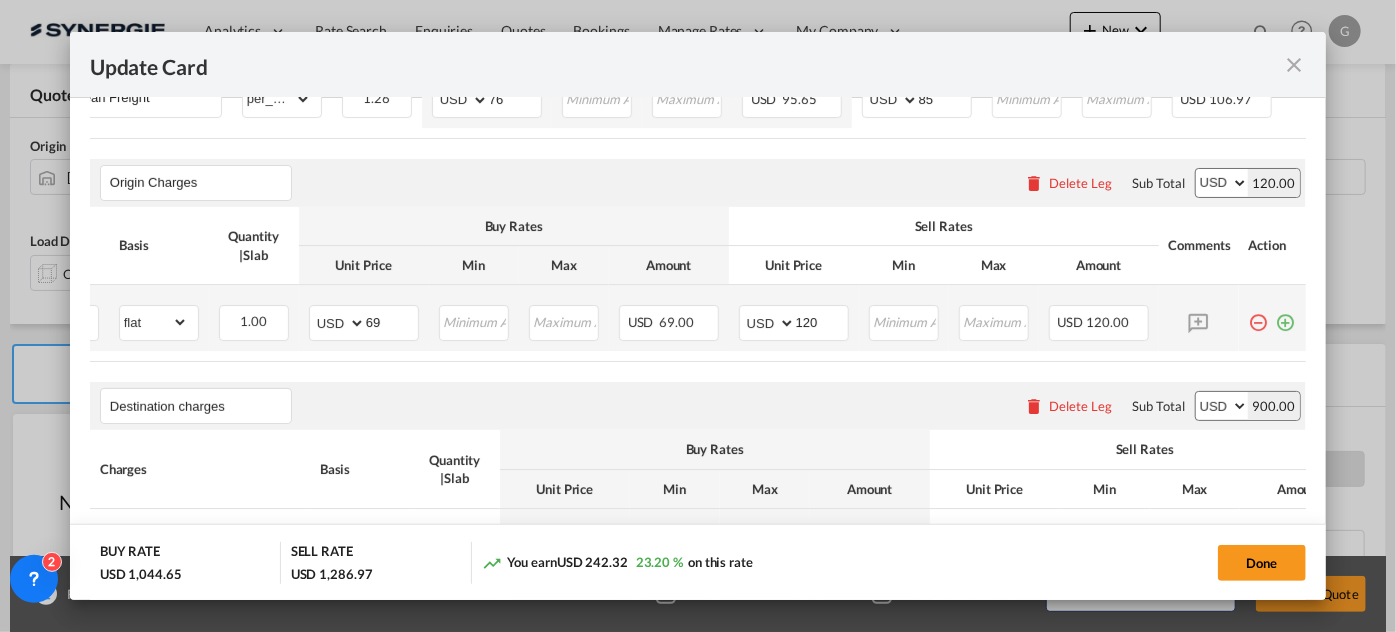 click at bounding box center (1286, 315) 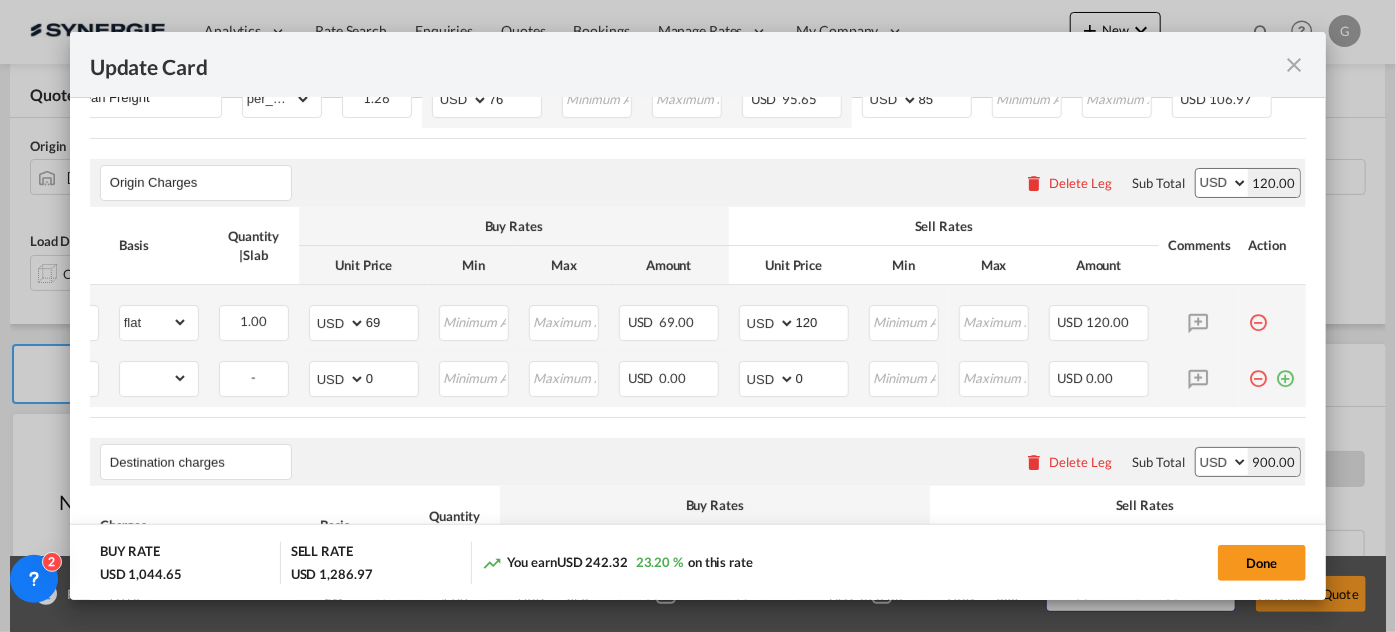 scroll, scrollTop: 0, scrollLeft: 0, axis: both 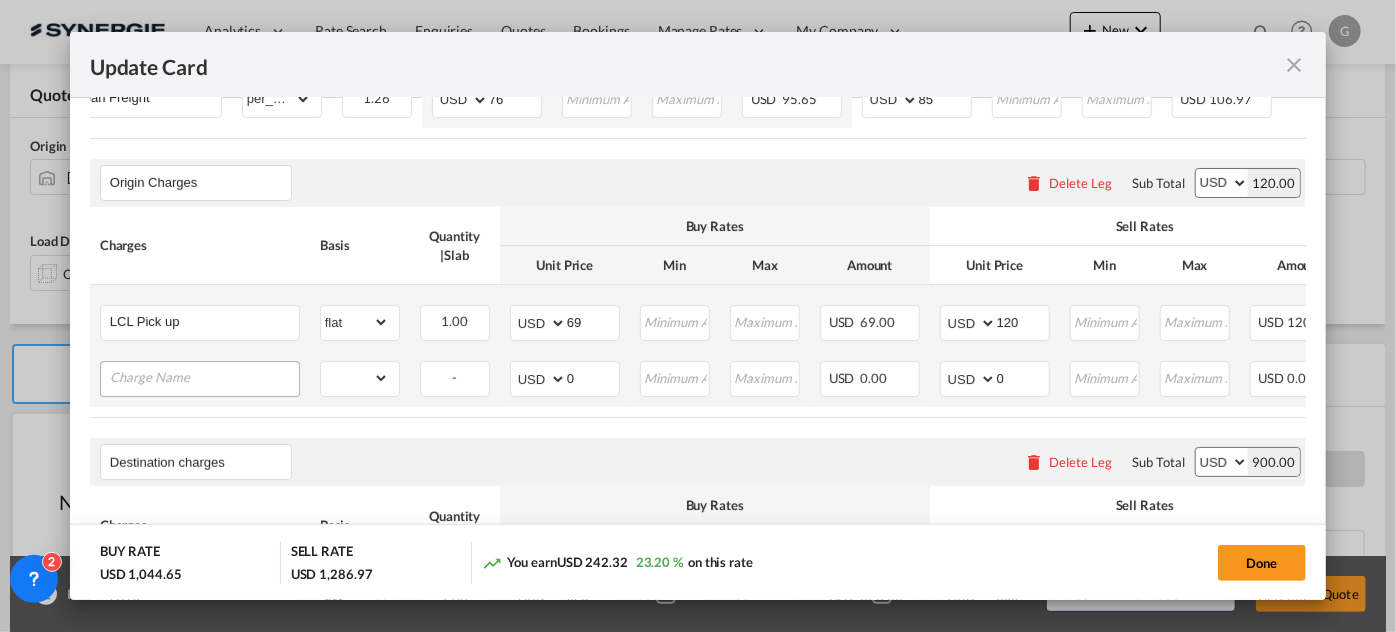 click at bounding box center [204, 377] 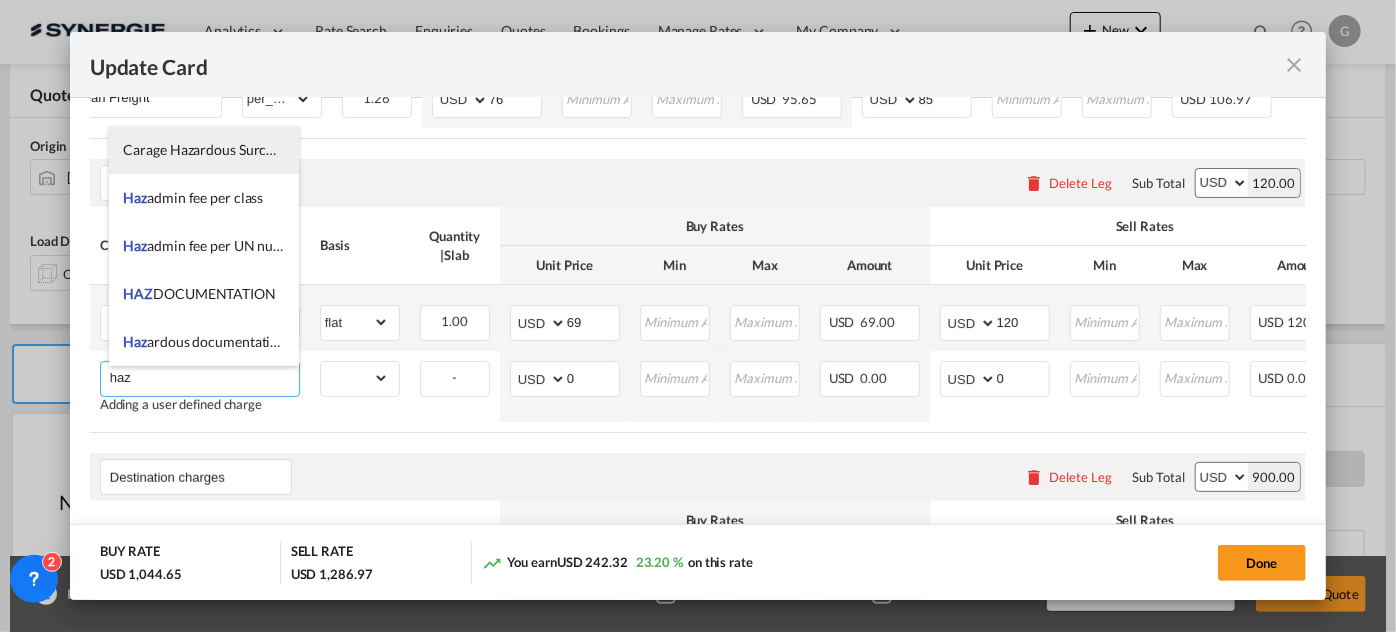 click on "Carage Hazardous Surcharge" at bounding box center (212, 149) 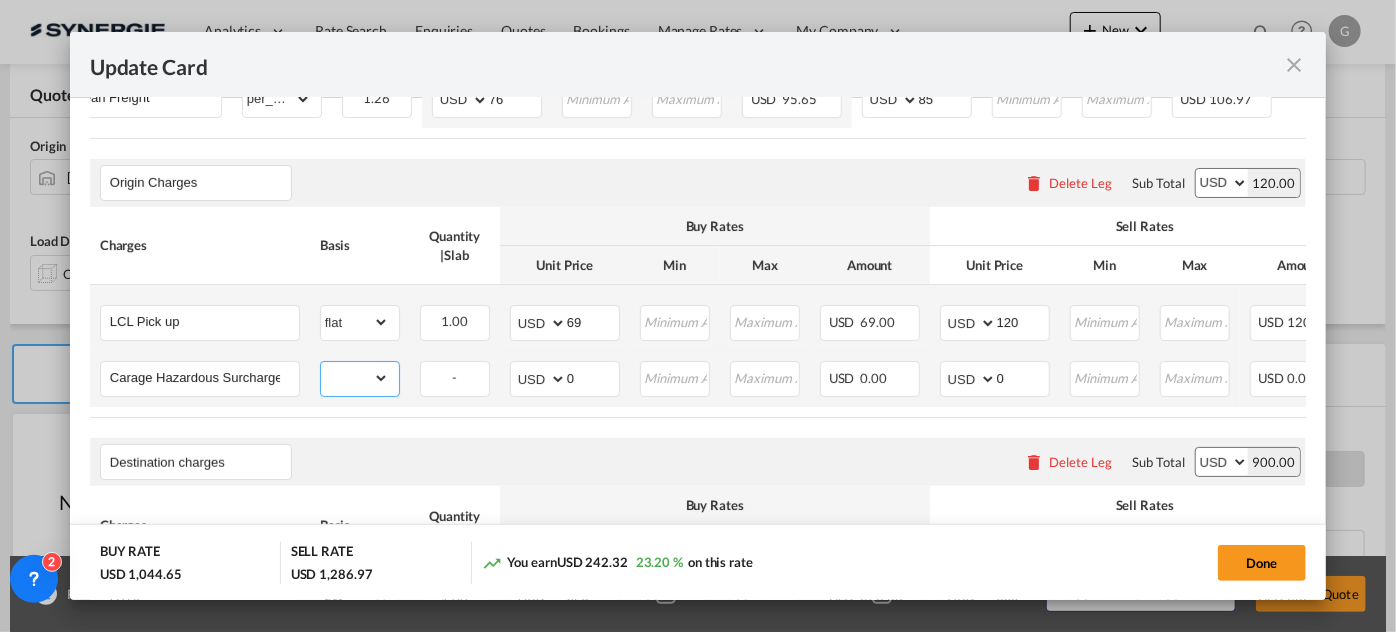 click on "gross_weight
volumetric_weight
per_shipment
per_bl
per_km
per_hawb
per_kg
flat
per_ton
per_cbm
per_hbl
per_w/m
per_awb
per_sbl
per_quintal
per_doc
N/A
per shipping bill
per_lbs
per_pallet
per_carton
per_vehicle
per_shift
per_invoice
per_package
per_cft
per_day
per_revalidation
% on freight total
per_declaration
per_document
per clearance" at bounding box center [355, 378] 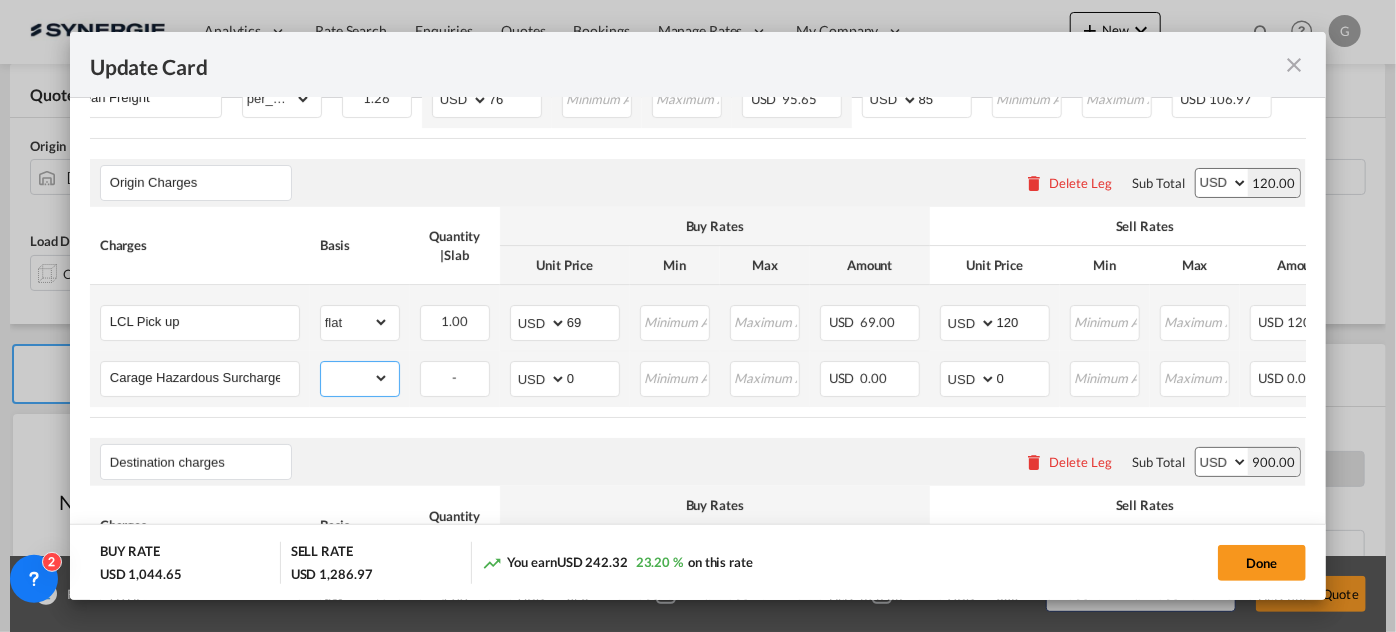 select on "flat" 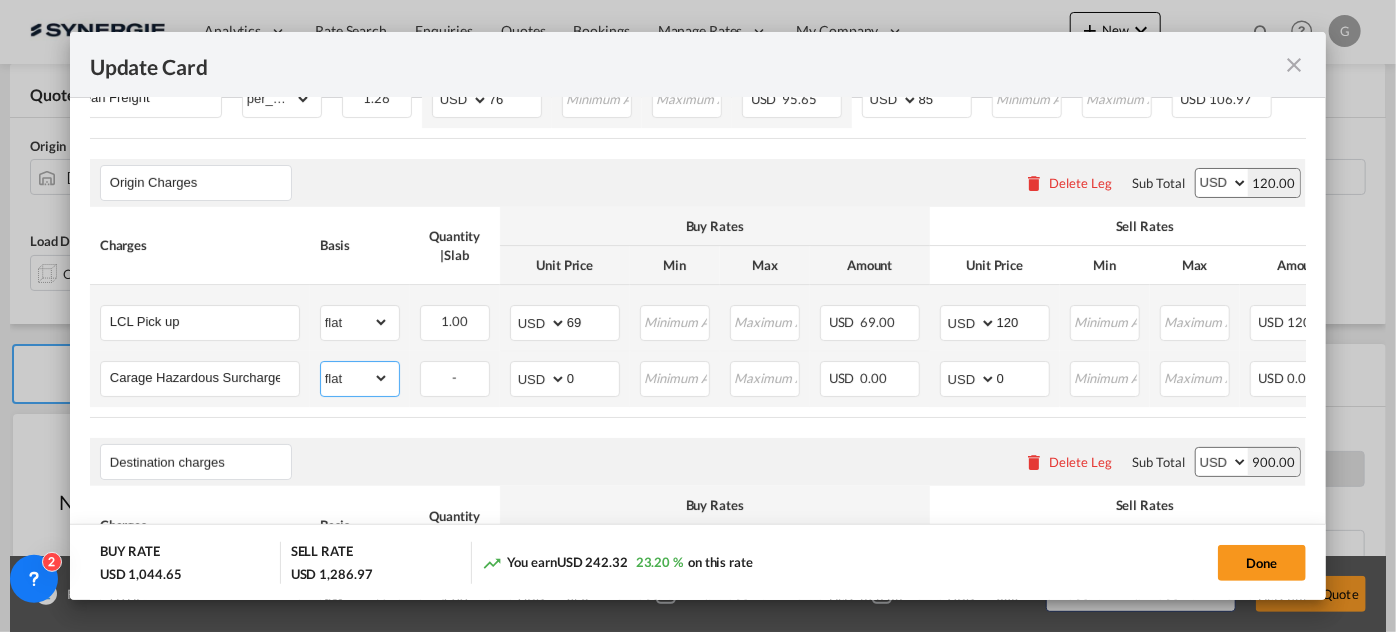 click on "gross_weight
volumetric_weight
per_shipment
per_bl
per_km
per_hawb
per_kg
flat
per_ton
per_cbm
per_hbl
per_w/m
per_awb
per_sbl
per_quintal
per_doc
N/A
per shipping bill
per_lbs
per_pallet
per_carton
per_vehicle
per_shift
per_invoice
per_package
per_cft
per_day
per_revalidation
% on freight total
per_declaration
per_document
per clearance" at bounding box center [355, 378] 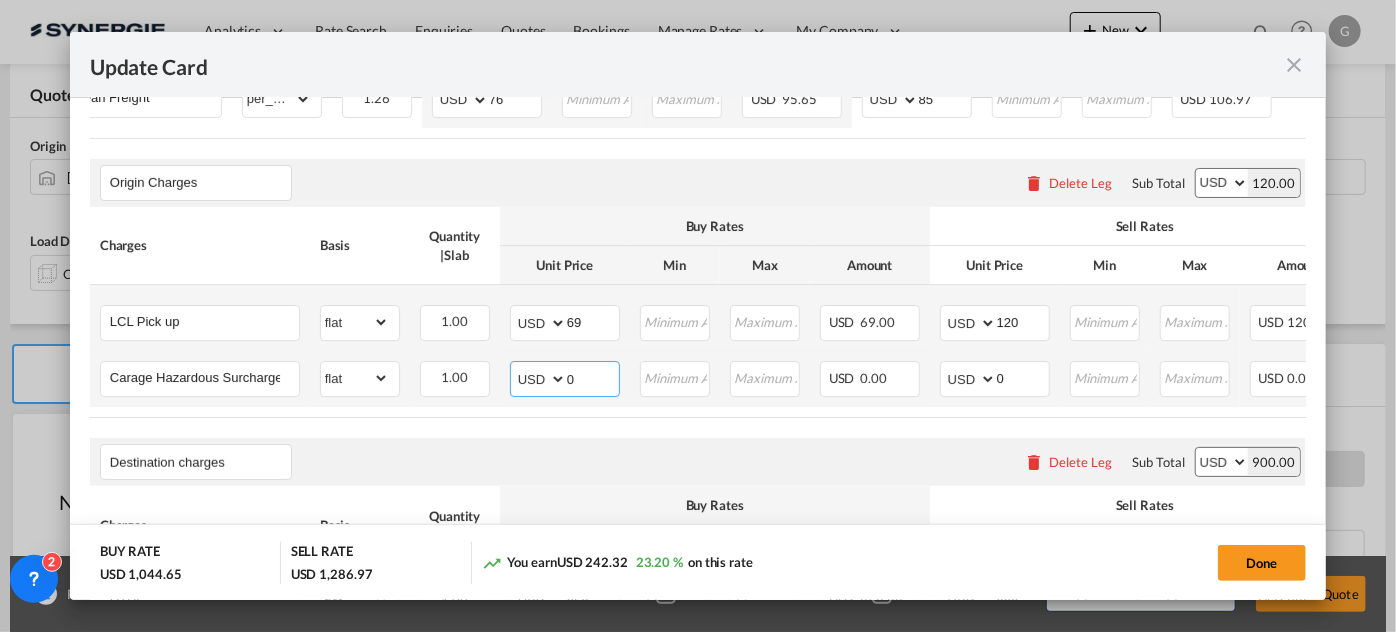 click on "0" at bounding box center (593, 377) 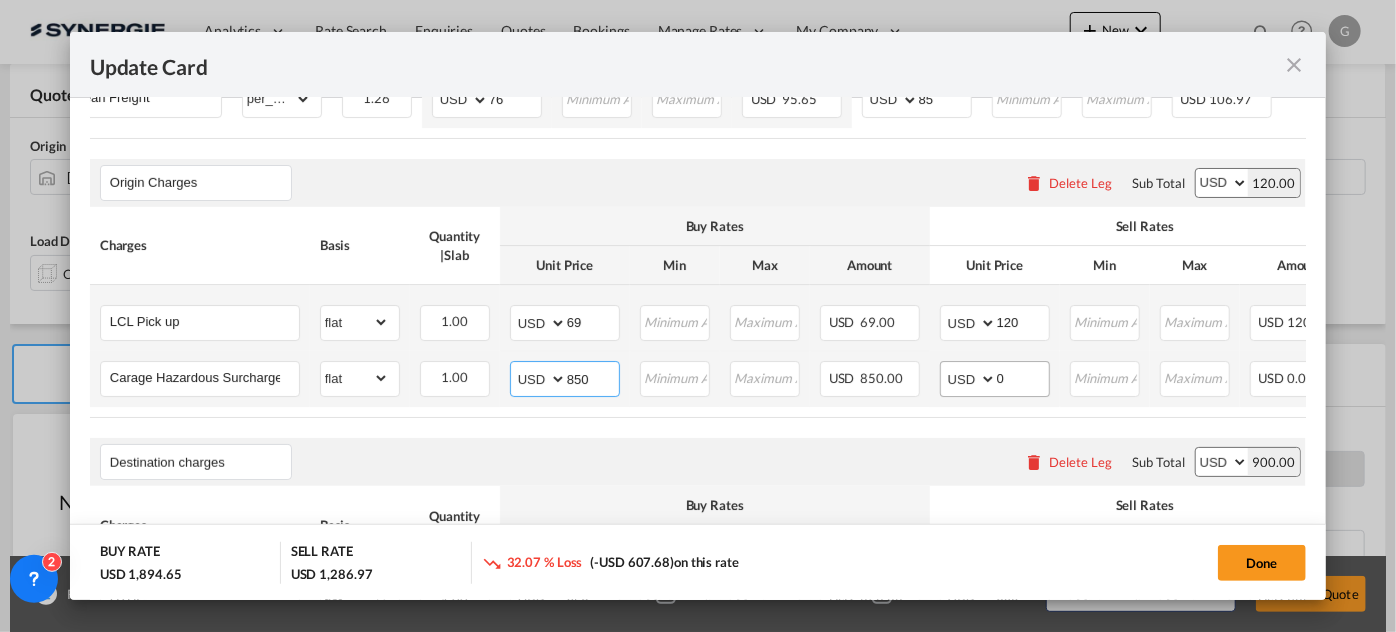 type on "850" 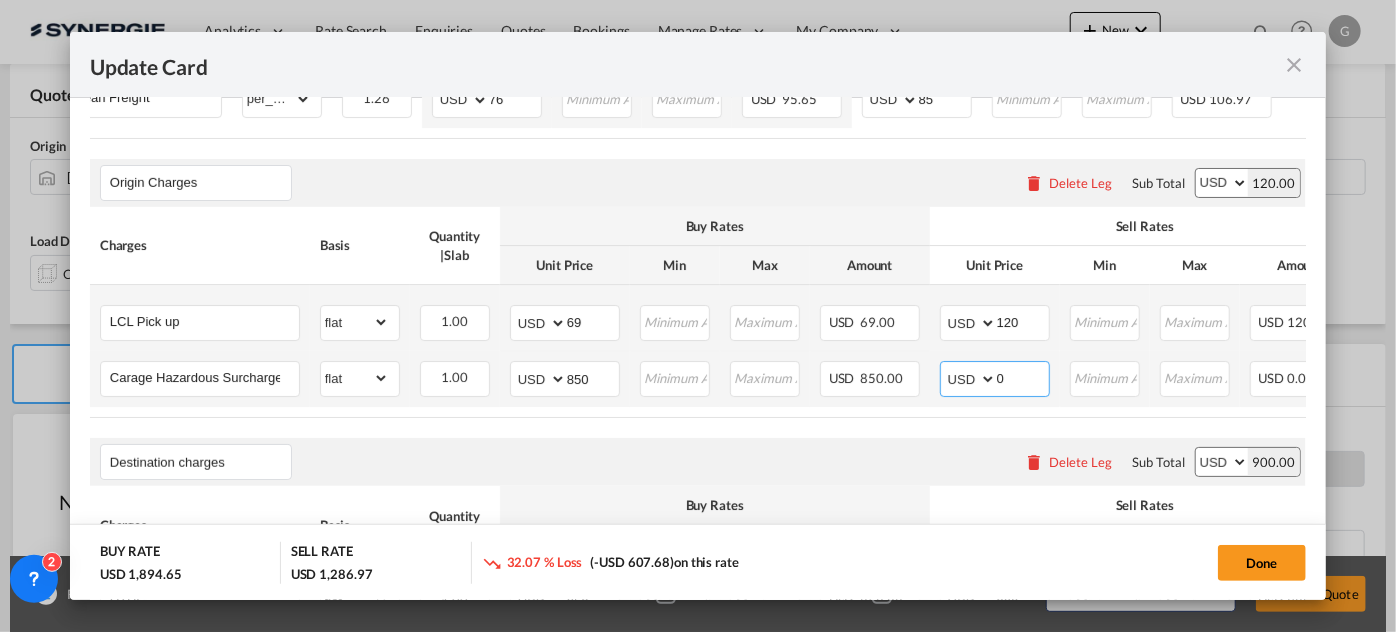 click on "0" at bounding box center (1023, 377) 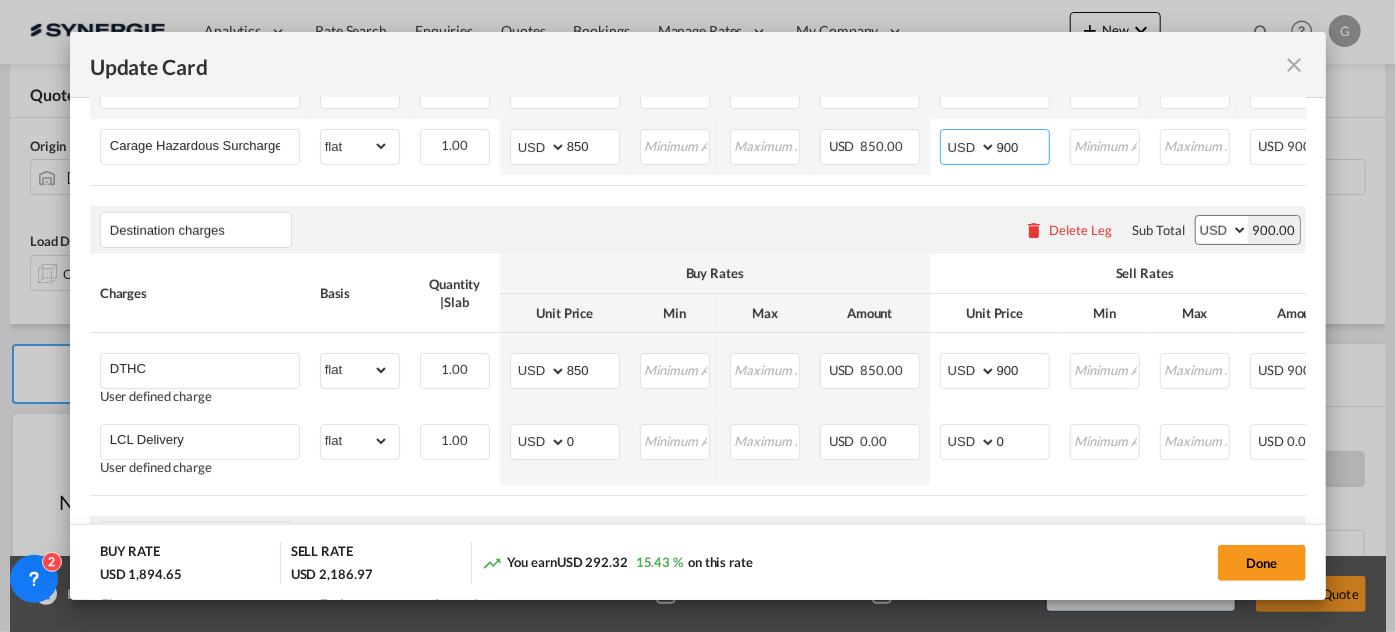 scroll, scrollTop: 909, scrollLeft: 0, axis: vertical 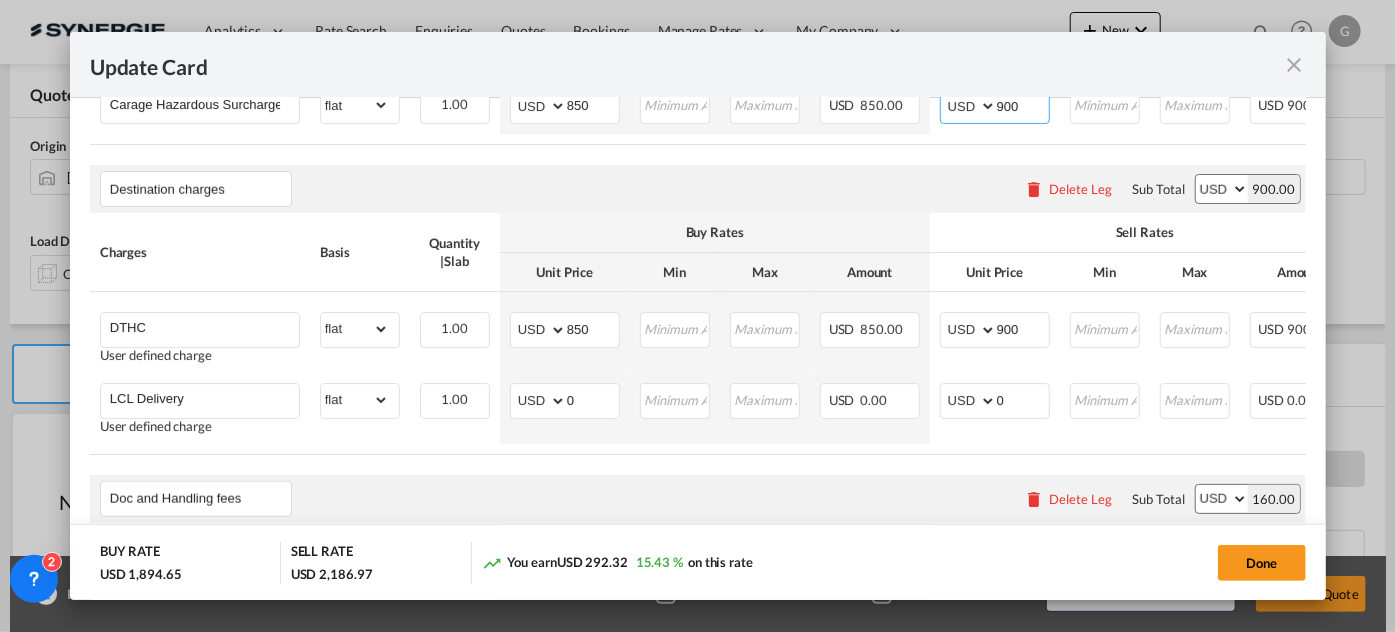 type on "900" 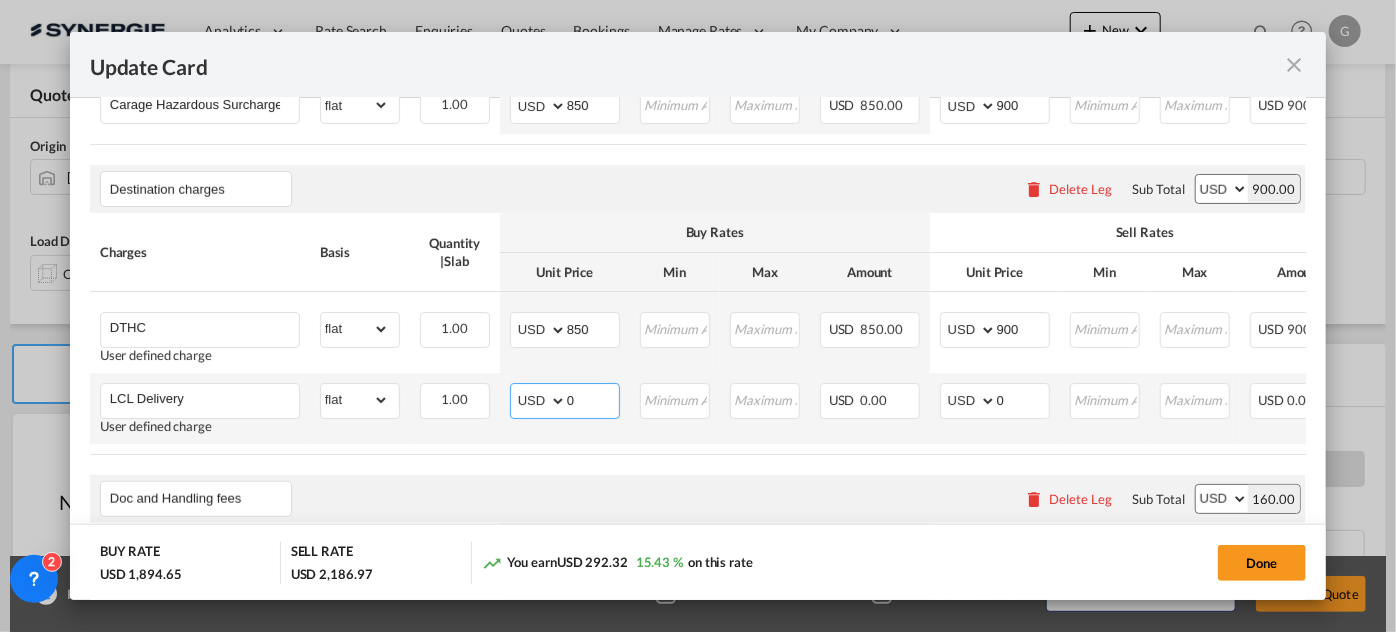 click on "0" at bounding box center [593, 399] 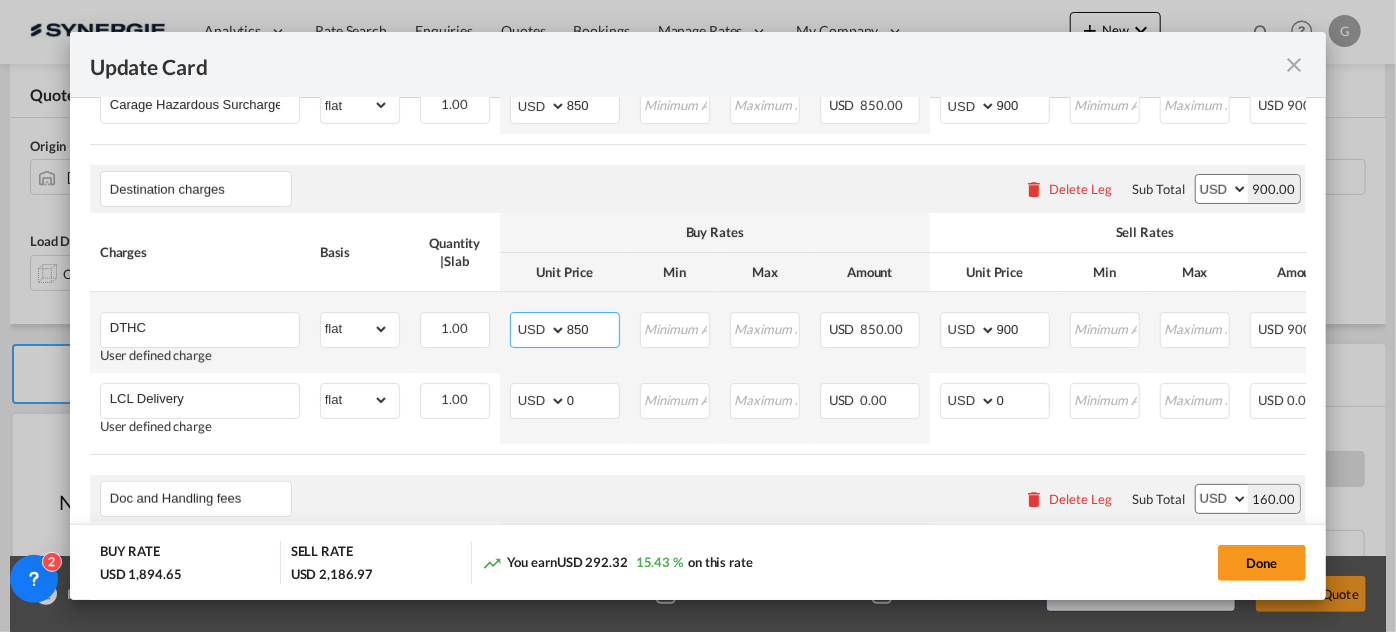 drag, startPoint x: 572, startPoint y: 332, endPoint x: 528, endPoint y: 327, distance: 44.28318 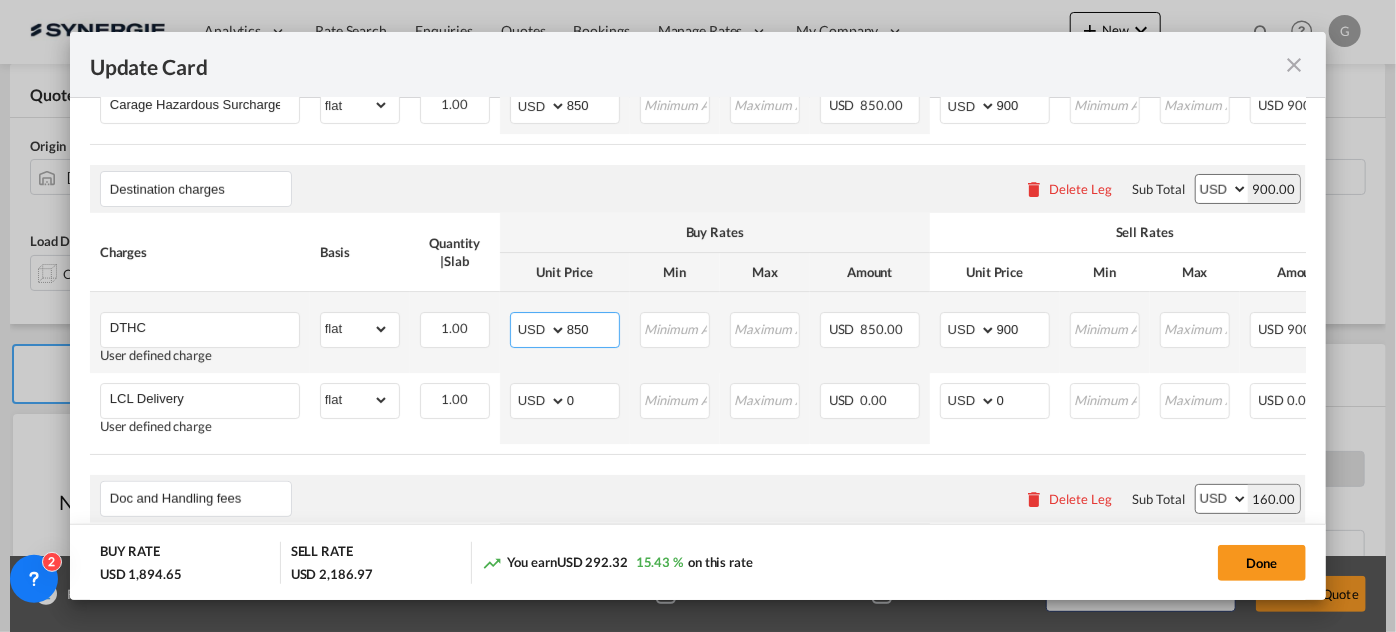 click on "AED AFN ALL AMD ANG AOA ARS AUD AWG AZN BAM BBD BDT BGN BHD BIF BMD BND [PERSON_NAME] BRL BSD BTN BWP BYN BZD CAD CDF CHF CLP CNY COP CRC CUC CUP CVE CZK DJF DKK DOP DZD EGP ERN ETB EUR FJD FKP FOK GBP GEL GGP GHS GIP GMD GNF GTQ GYD HKD HNL HRK HTG HUF IDR ILS IMP INR IQD IRR ISK JMD JOD JPY KES KGS KHR KID KMF KRW KWD KYD KZT LAK LBP LKR LRD LSL LYD MAD MDL MGA MKD MMK MNT MOP MRU MUR MVR MWK MXN MYR MZN NAD NGN NIO NOK NPR NZD OMR PAB PEN PGK PHP PKR PLN PYG QAR [PERSON_NAME] RSD RUB RWF SAR SBD SCR SDG SEK SGD SHP SLL SOS SRD SSP STN SYP SZL THB TJS TMT TND TOP TRY TTD TVD TWD TZS UAH UGX USD UYU UZS VES VND VUV WST XAF XCD XDR XOF XPF YER ZAR ZMW 850" at bounding box center [565, 330] 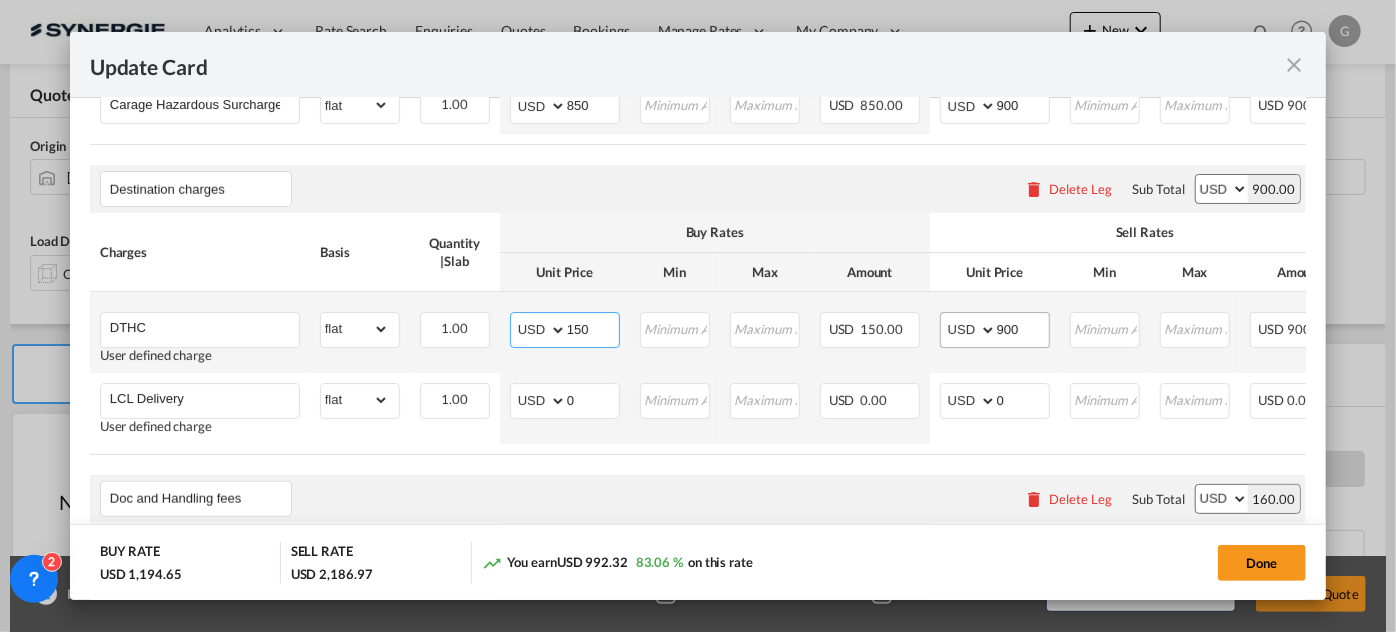 type on "150" 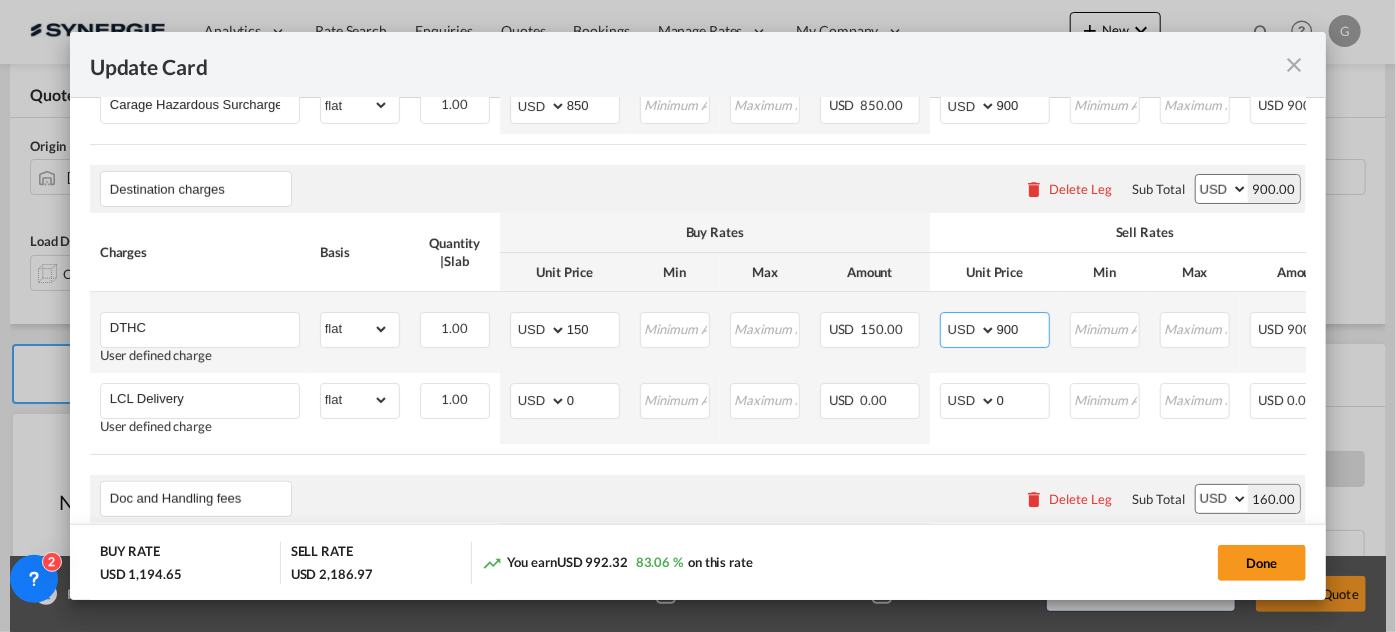 drag, startPoint x: 1035, startPoint y: 336, endPoint x: 946, endPoint y: 354, distance: 90.80198 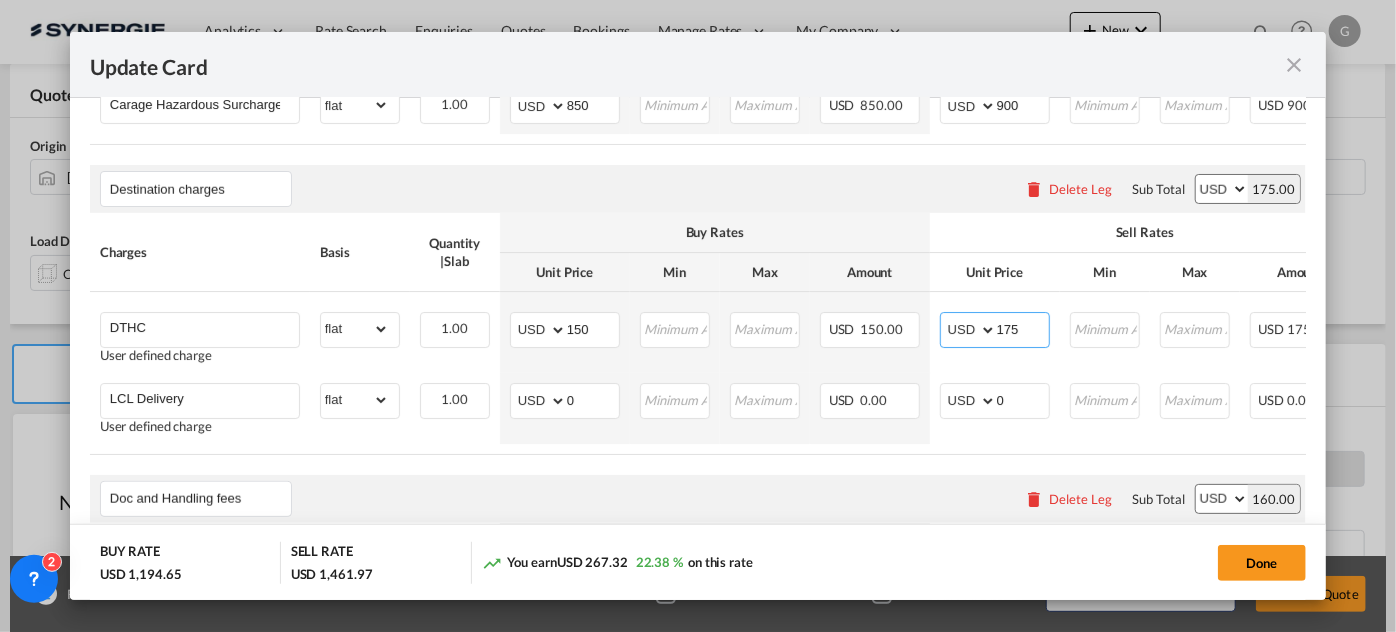 type on "175" 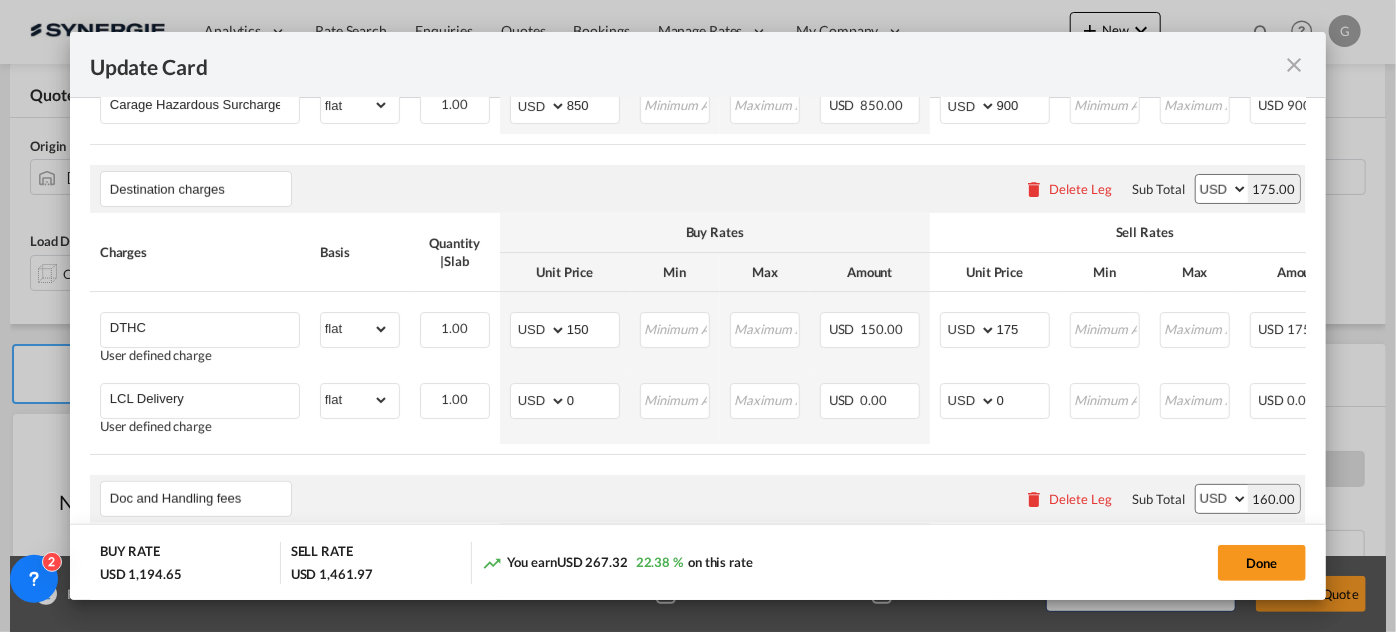 click on "Charges Basis Quantity
|  Slab
Buy Rates Sell Rates Comments
Action Unit Price Min Max Amount Unit Price Min Max Amount
DTHC
User defined charge Please Enter
Already Exists
gross_weight
volumetric_weight
per_shipment
per_bl
per_km
per_hawb
per_kg
flat
per_ton
per_cbm
per_hbl
per_w/m
per_awb
per_sbl
per_quintal
per_doc
N/A
per shipping bill
per_lbs
per_pallet
per_carton
per_vehicle
per_shift
per_invoice
per_package
per_cft
per_day
per_revalidation
per_declaration
per_document
per clearance flat can not applied for this charge.   Please Select 1.00 Please Enter
Invalid Input
AED AFN ALL AMD ANG AOA ARS AUD AWG AZN BAM BBD BDT BGN BHD BIF BMD BND [PERSON_NAME] BRL BSD BTN BWP BYN BZD CAD CDF CHF CLP CNY COP CRC CUC CUP CVE CZK DJF DKK DOP DZD EGP ERN ETB EUR FJD FKP FOK GBP GEL GGP GHS GIP GMD GNF GTQ GYD HKD HNL HRK HTG HUF IDR ILS IMP INR IQD IRR ISK JMD JOD JPY KES KGS KHR KID" at bounding box center (720, -213) 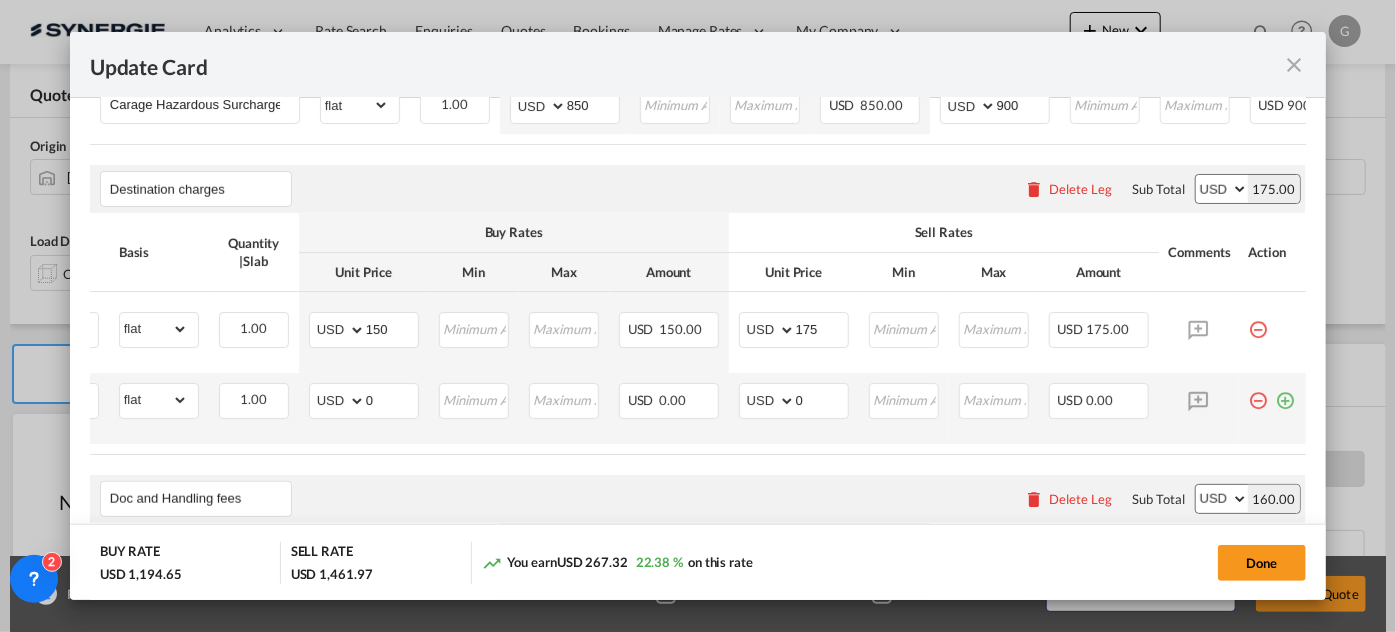 click at bounding box center (1259, 393) 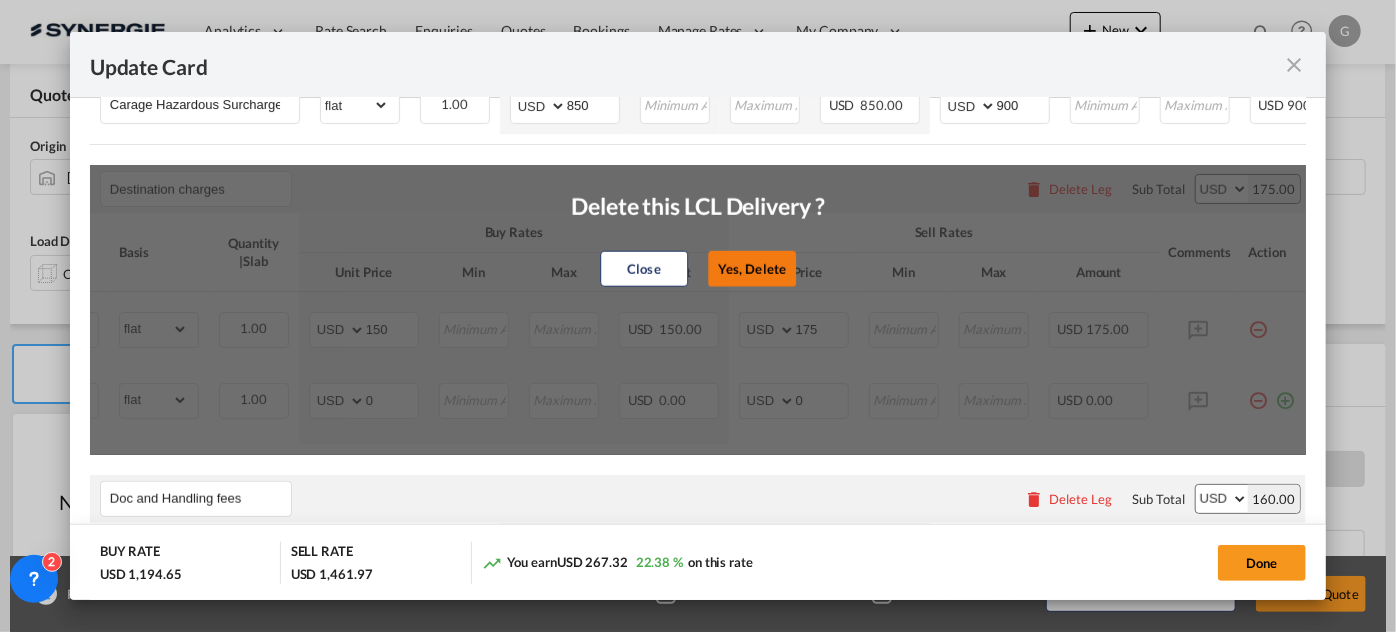 click on "Yes, Delete" at bounding box center (752, 269) 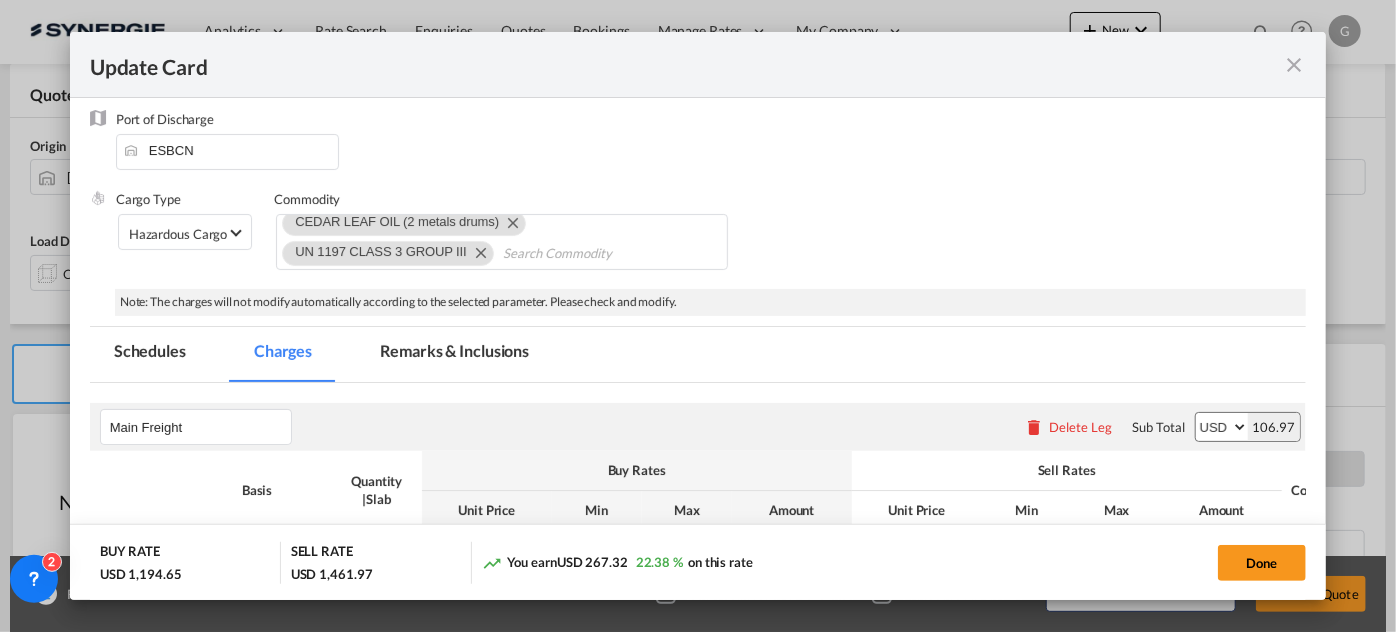 scroll, scrollTop: 90, scrollLeft: 0, axis: vertical 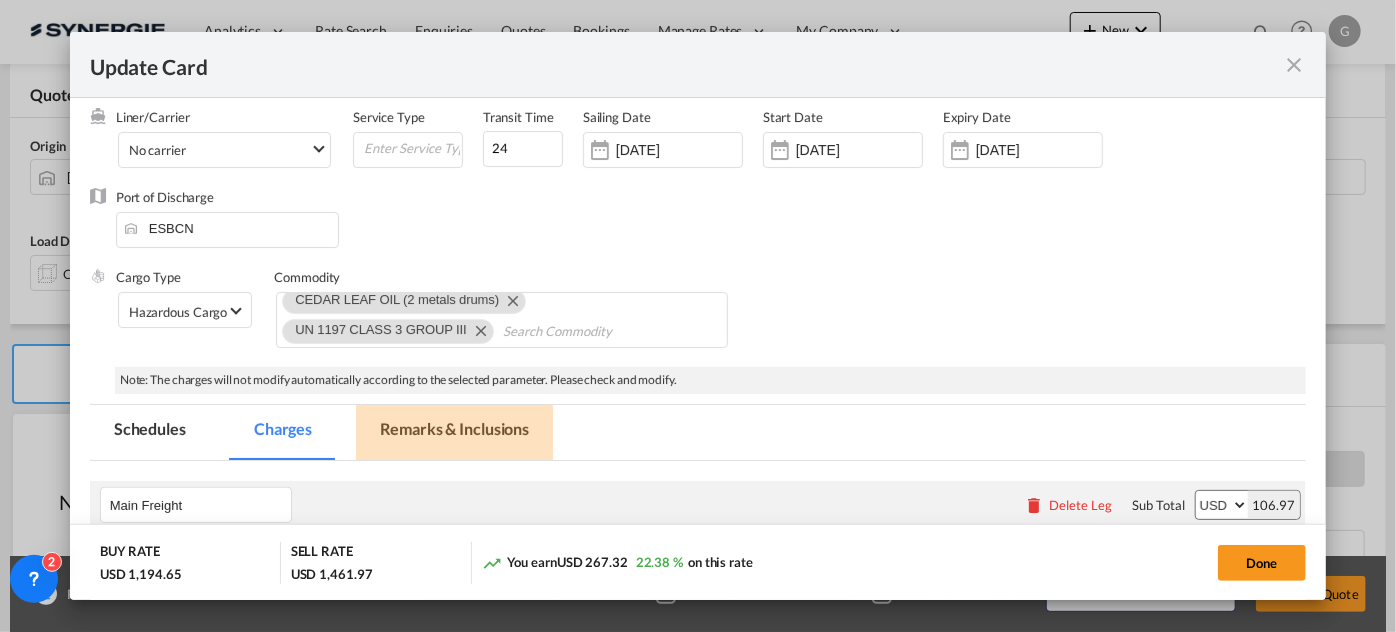 click on "Remarks & Inclusions" at bounding box center (454, 432) 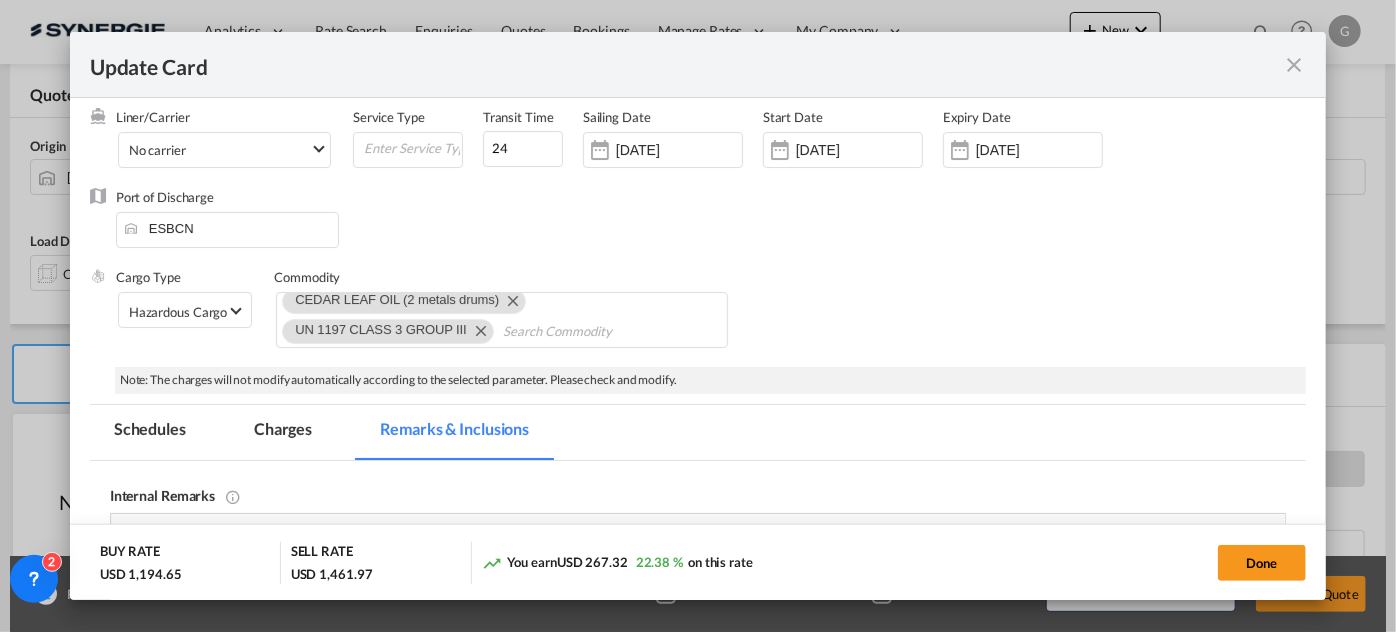 scroll, scrollTop: 0, scrollLeft: 0, axis: both 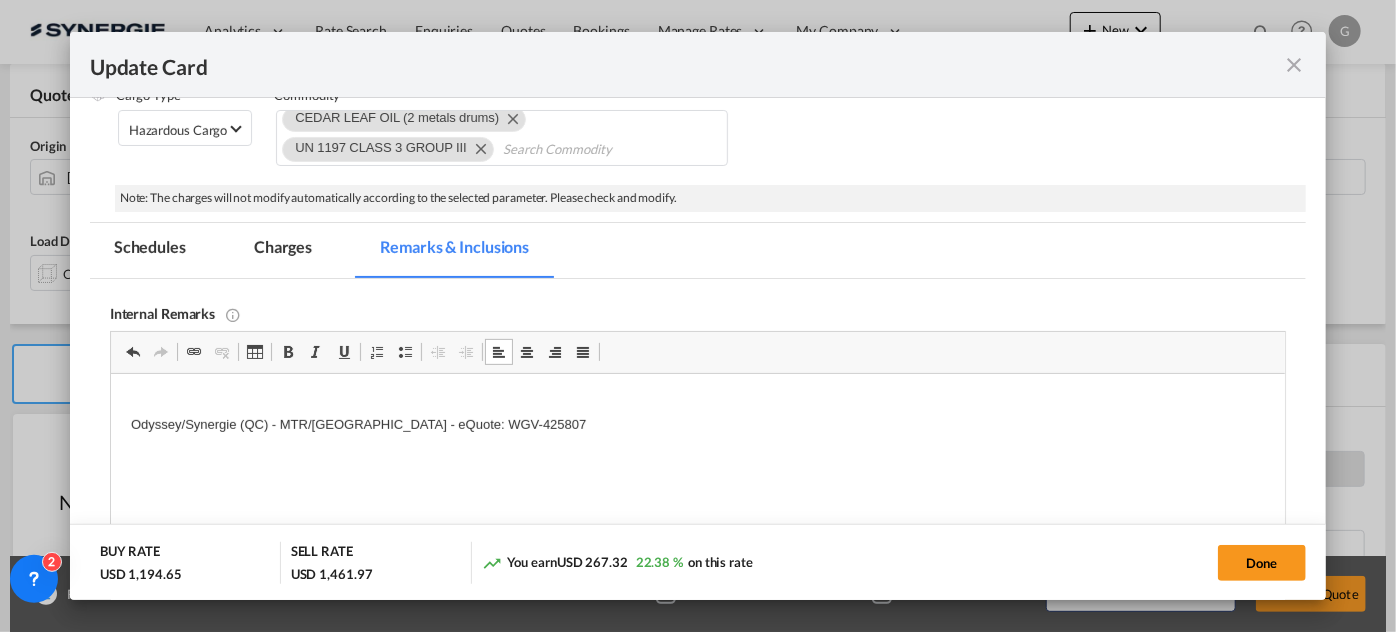 type 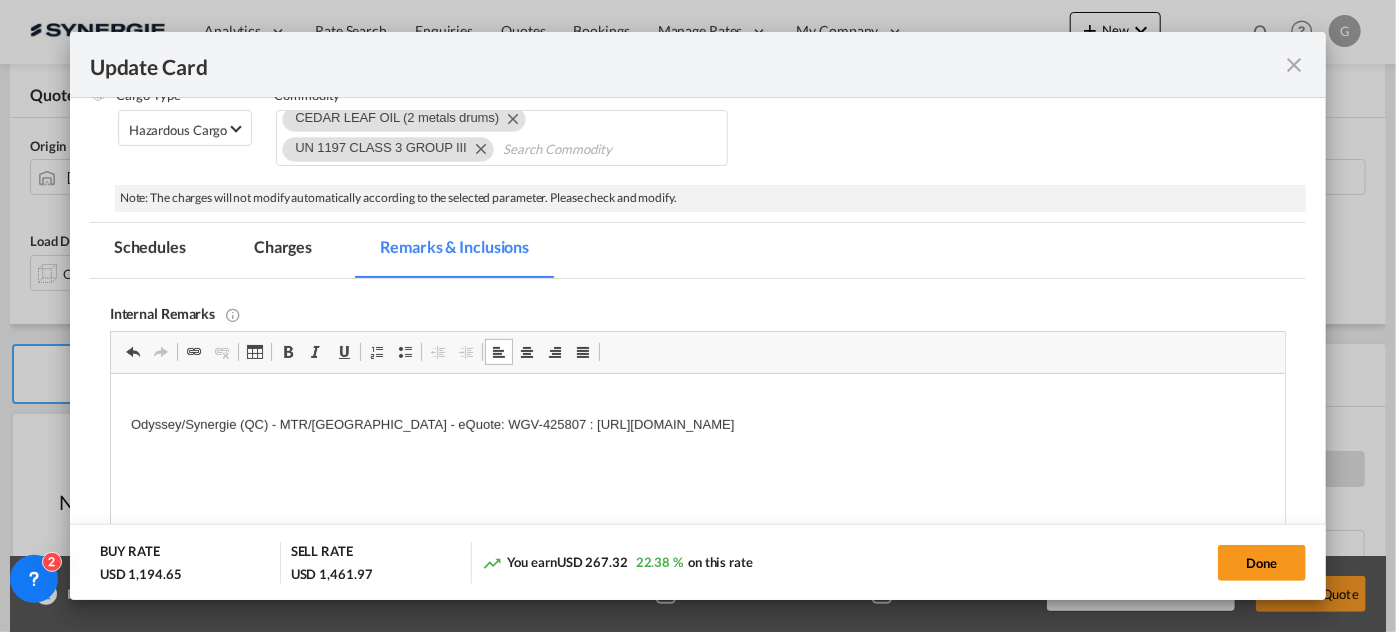 drag, startPoint x: 271, startPoint y: 450, endPoint x: 371, endPoint y: 392, distance: 115.60277 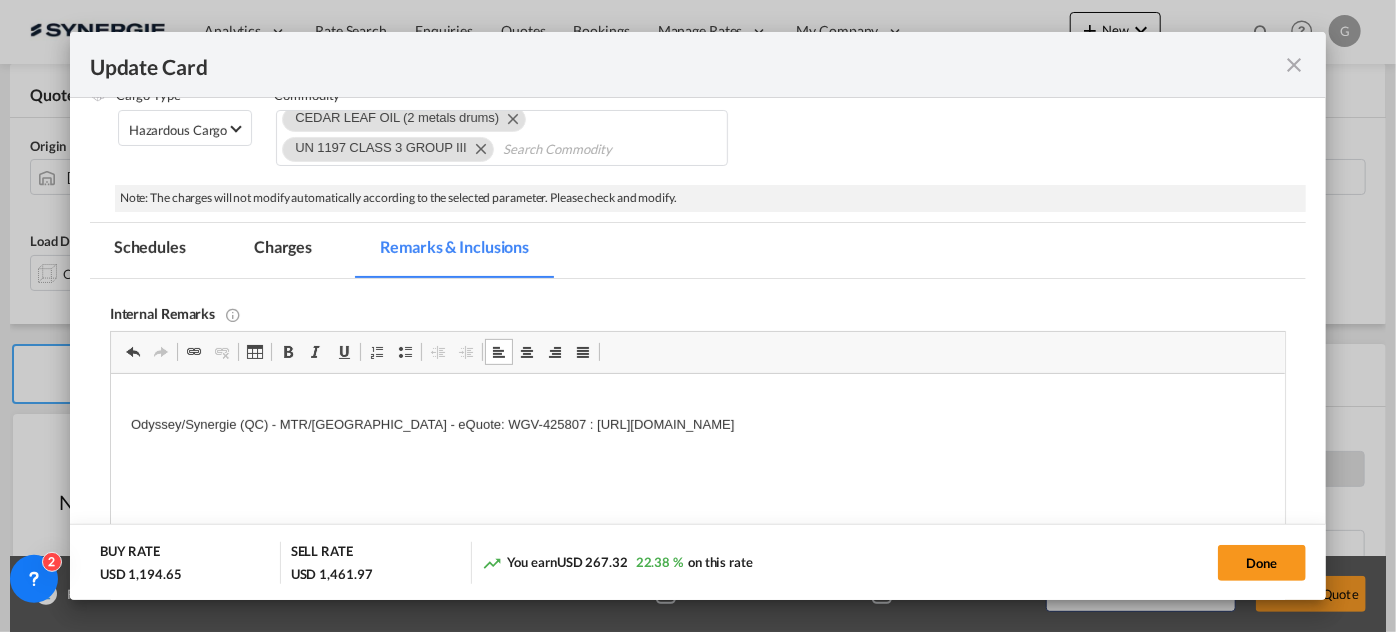 type 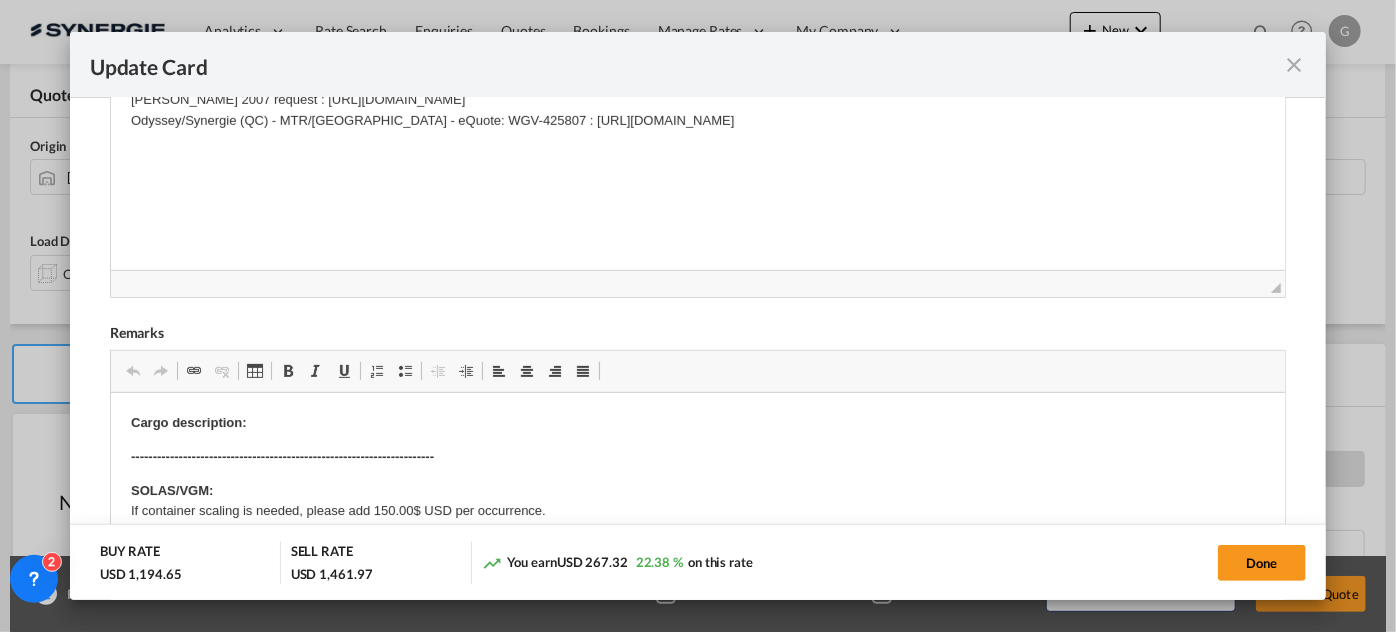 scroll, scrollTop: 636, scrollLeft: 0, axis: vertical 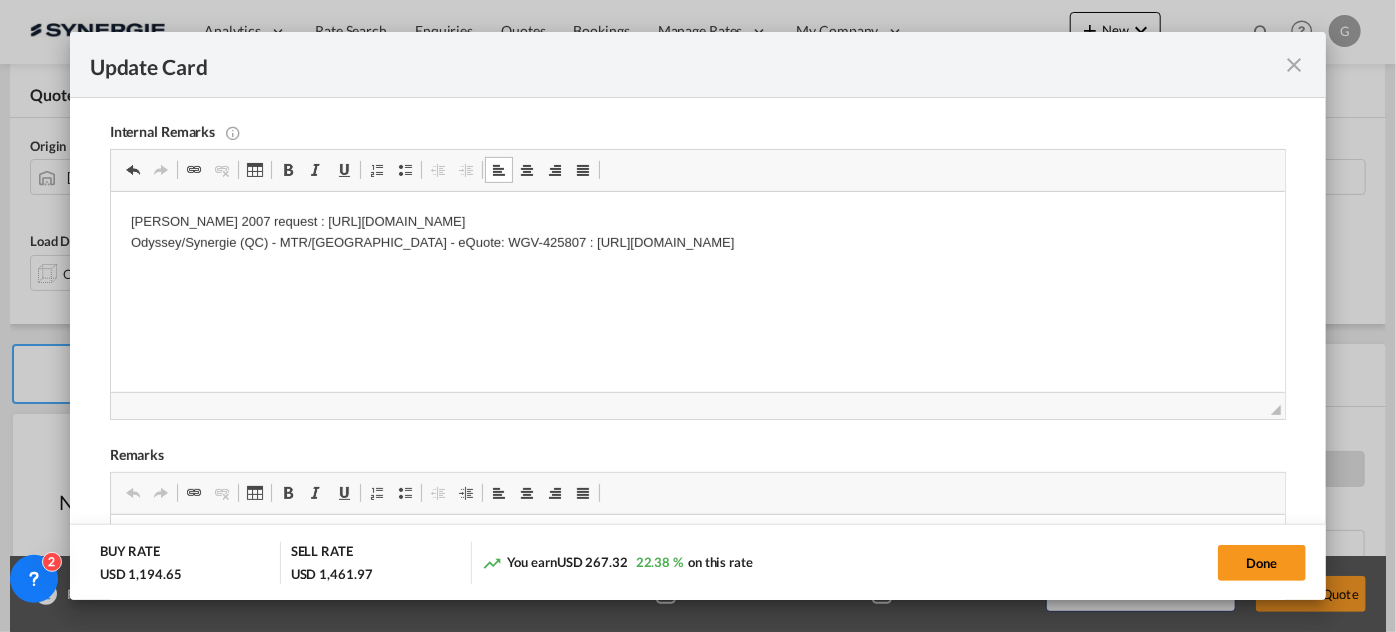 drag, startPoint x: 1081, startPoint y: 229, endPoint x: 1083, endPoint y: 243, distance: 14.142136 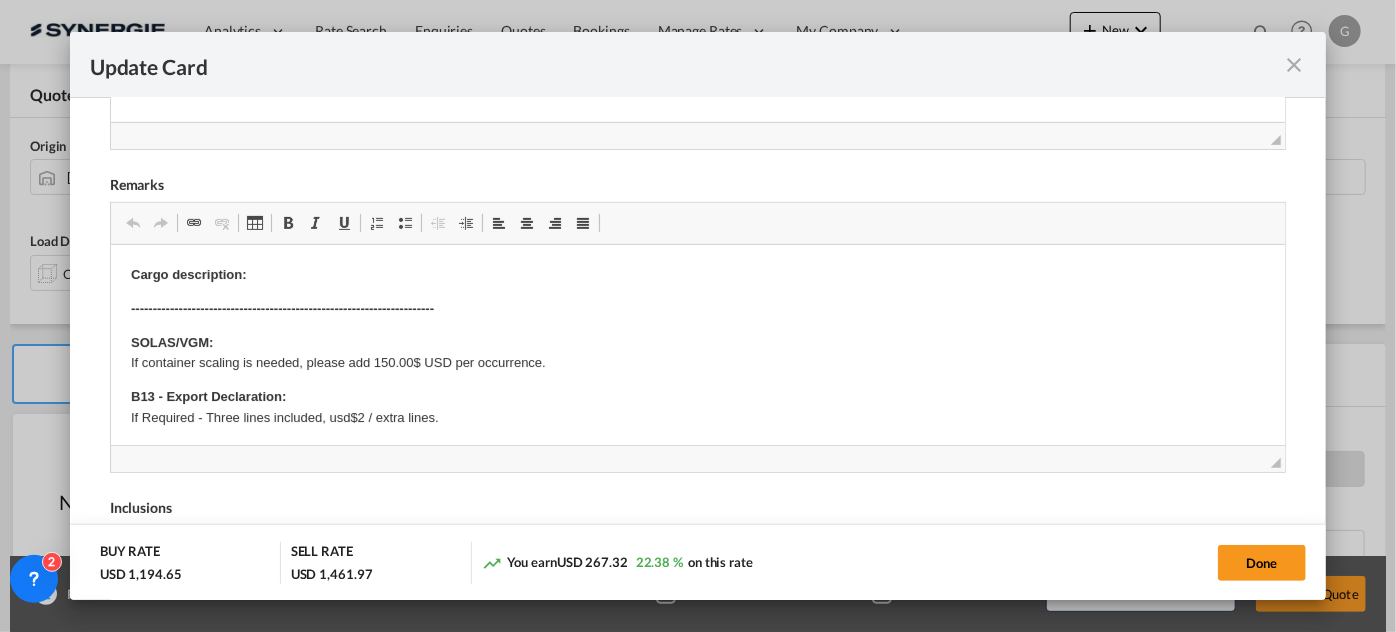 scroll, scrollTop: 727, scrollLeft: 0, axis: vertical 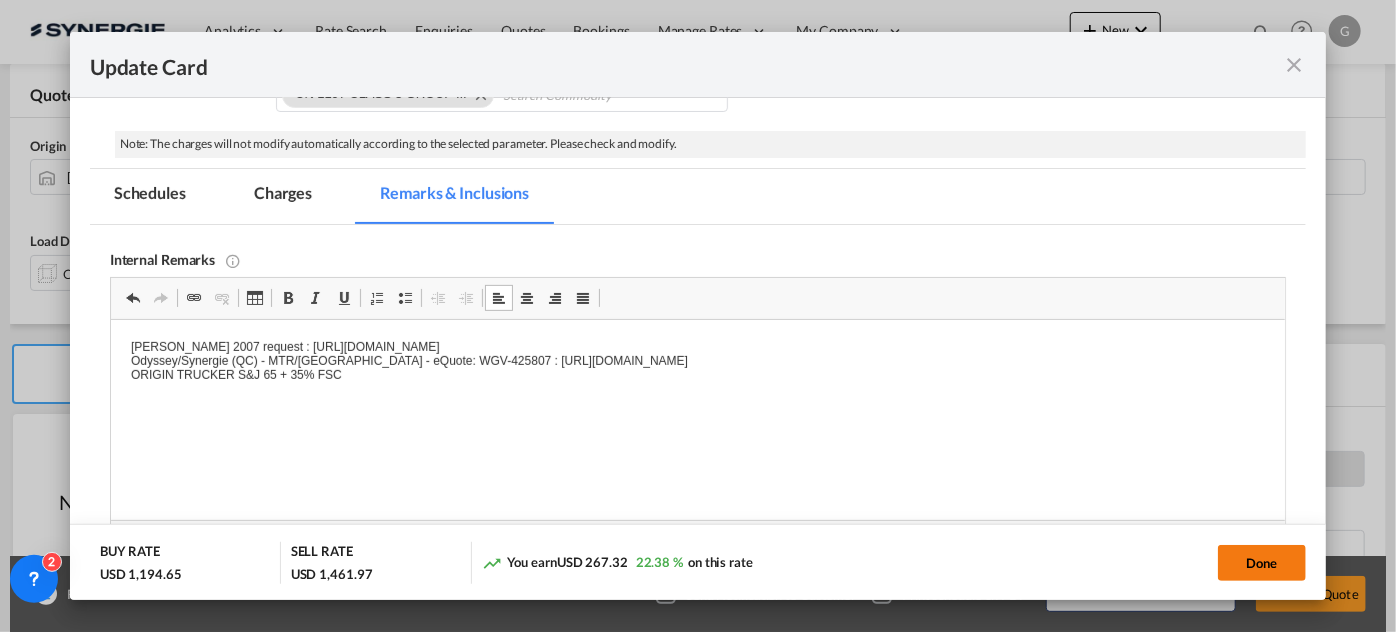 click on "Done" 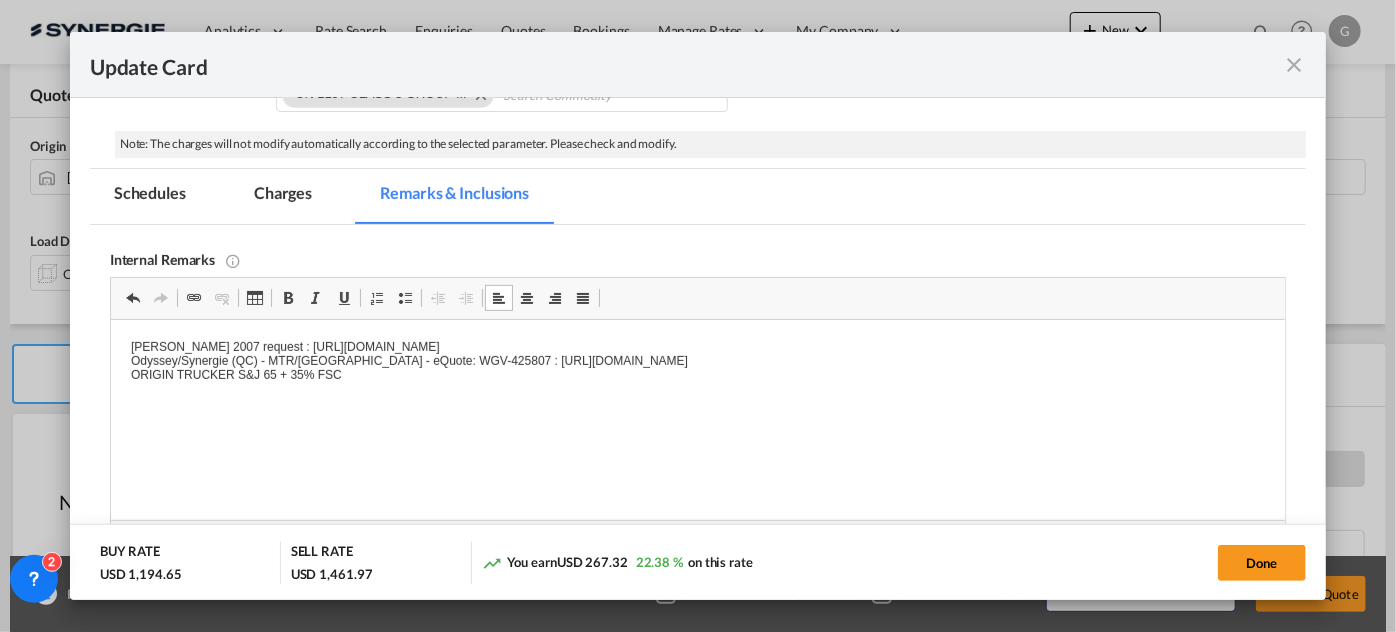 scroll, scrollTop: 326, scrollLeft: 0, axis: vertical 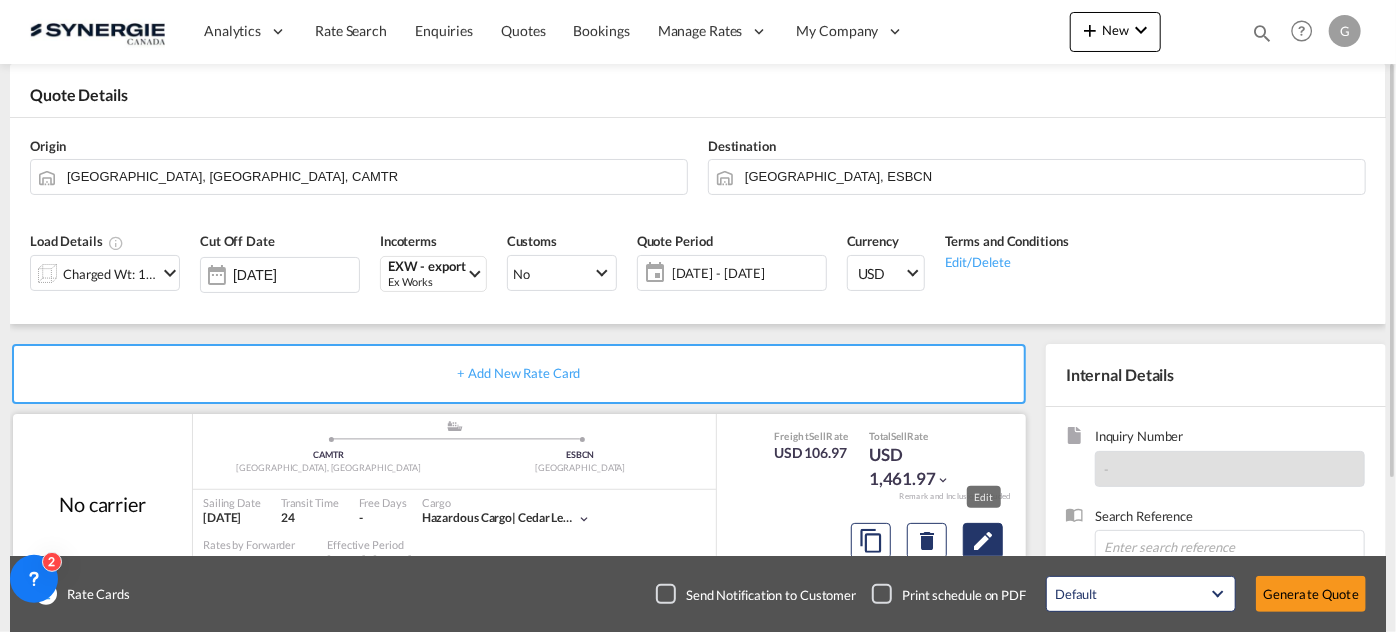 click at bounding box center (983, 541) 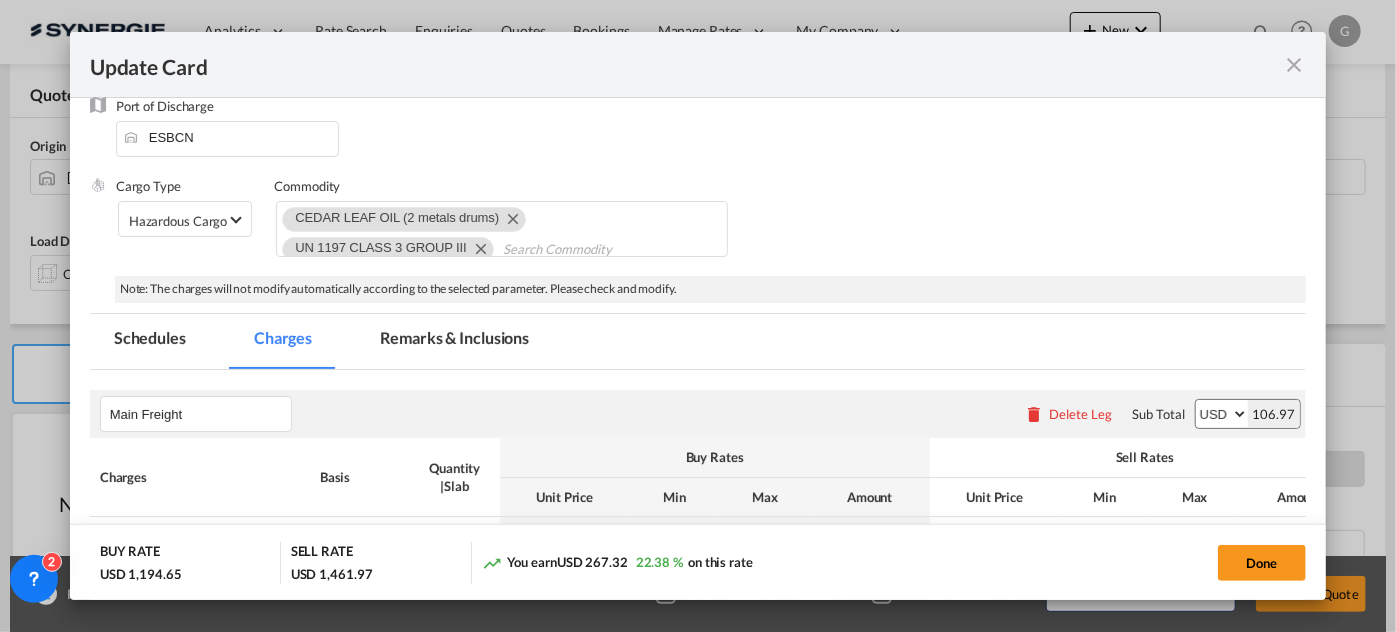 scroll, scrollTop: 181, scrollLeft: 0, axis: vertical 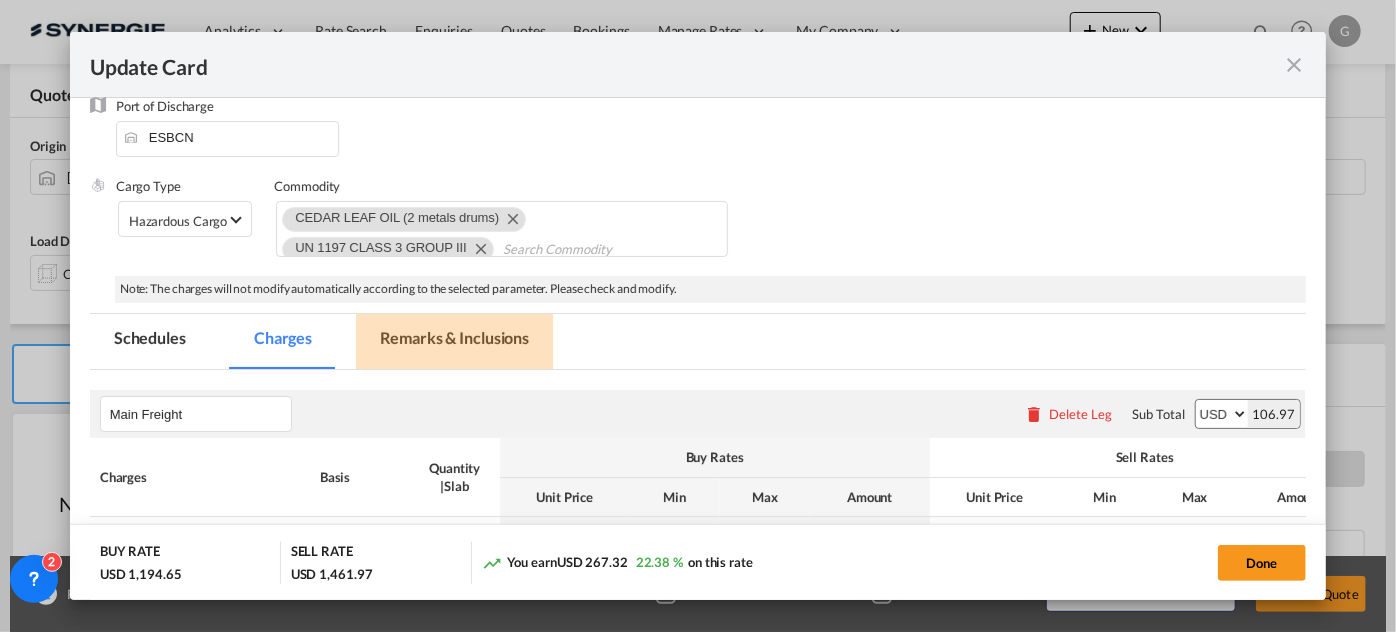 click on "Remarks & Inclusions" at bounding box center [454, 341] 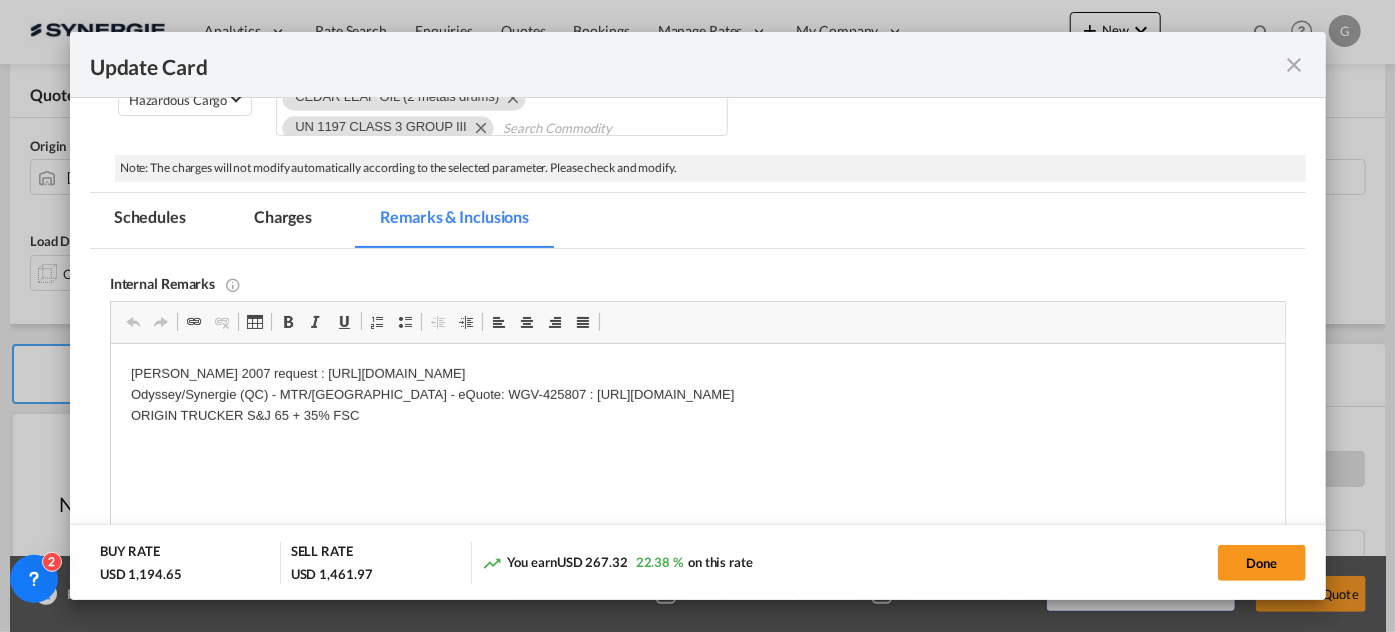 scroll, scrollTop: 429, scrollLeft: 0, axis: vertical 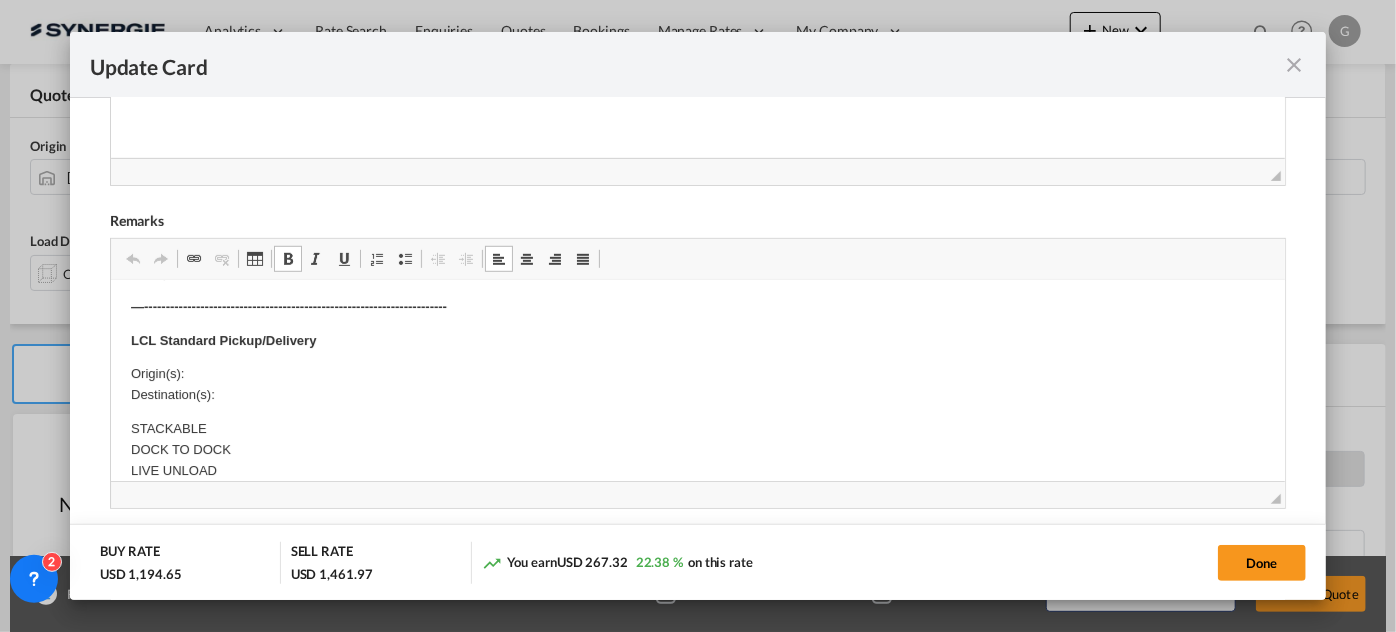 click on "Origin(s): Destination(s):" at bounding box center [697, 385] 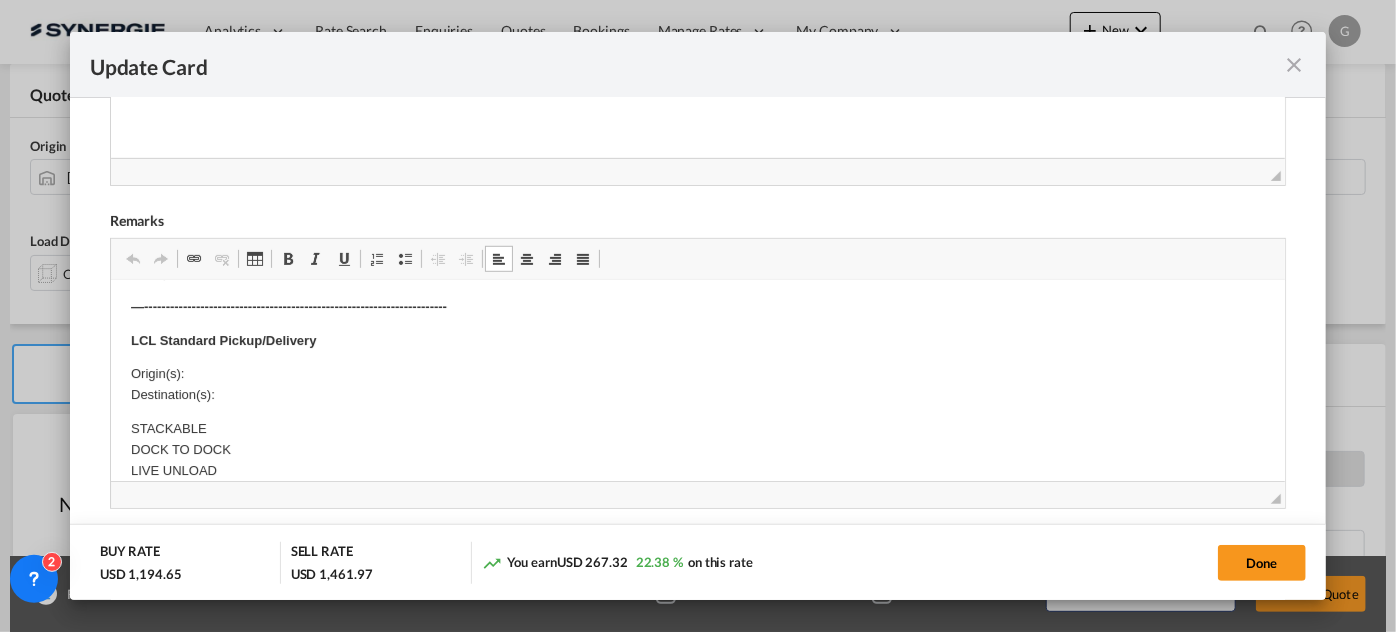 type 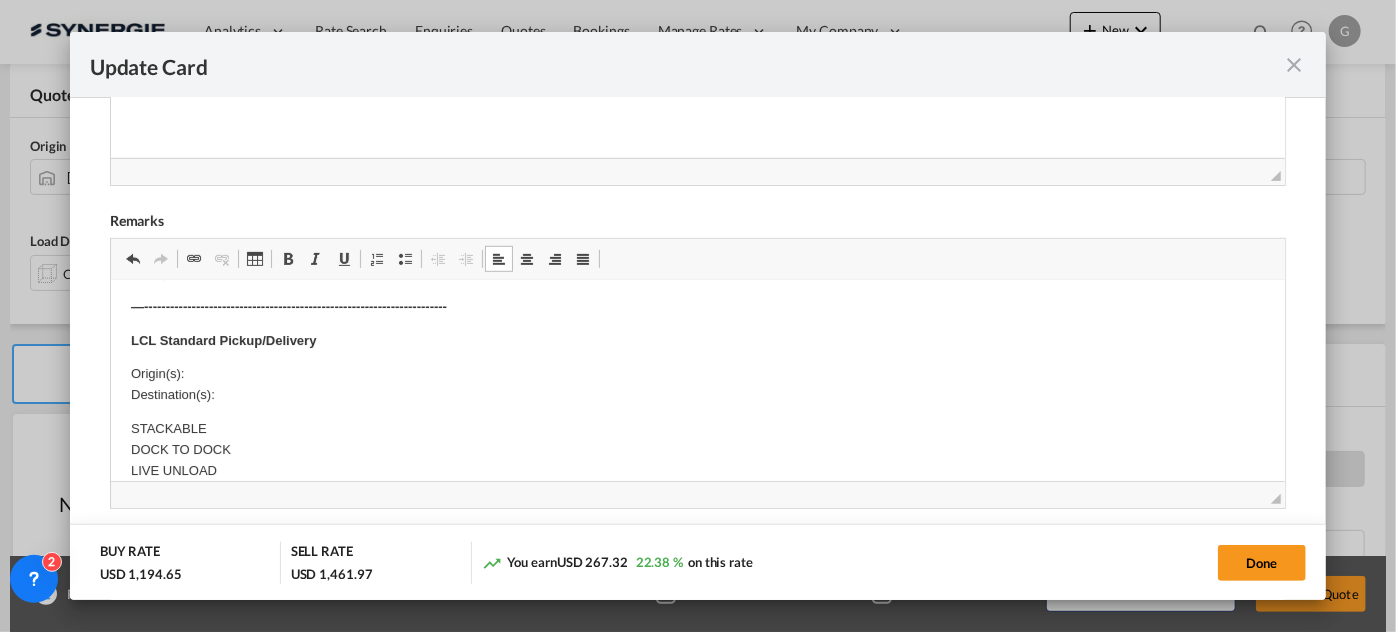 scroll, scrollTop: 184, scrollLeft: 0, axis: vertical 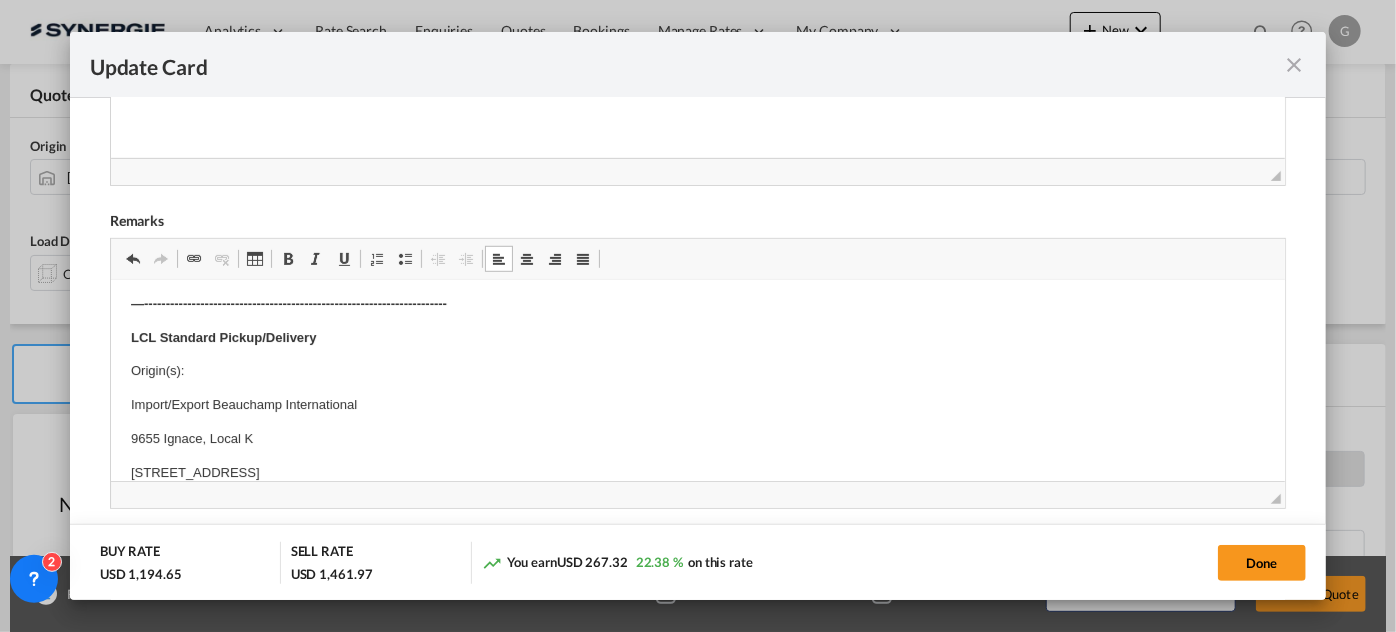 click on "Origin(s):" at bounding box center [697, 371] 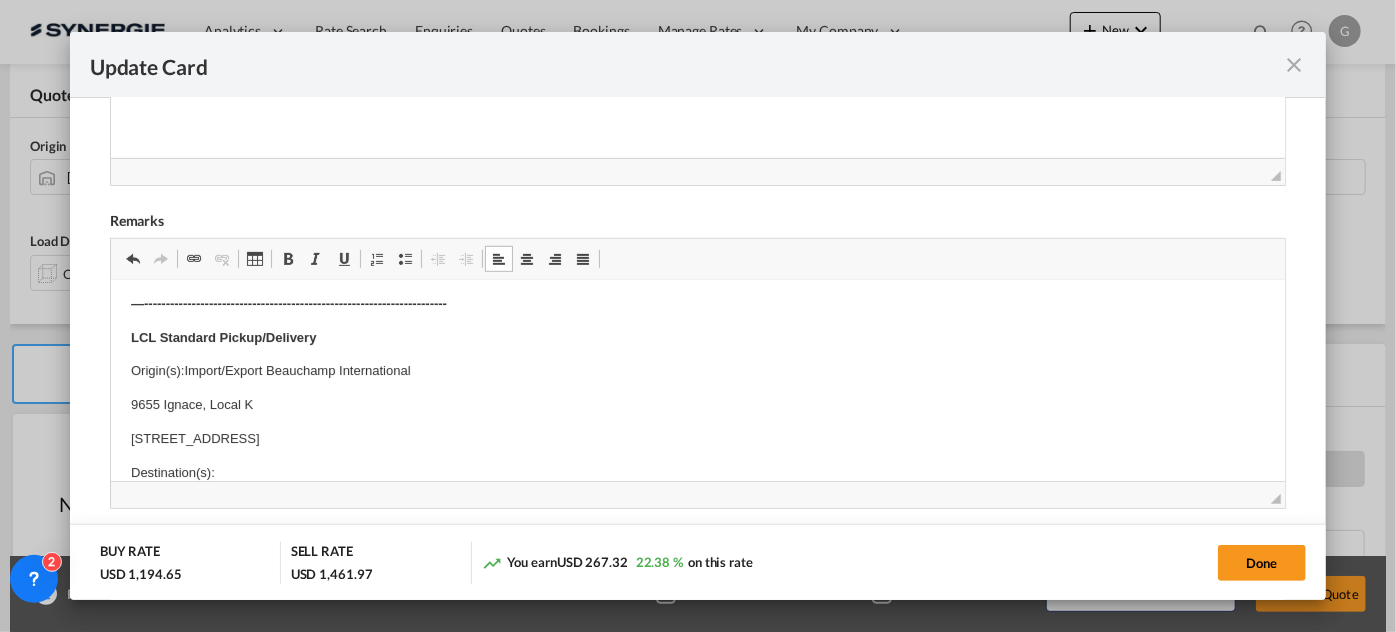 click on "Origin(s):  Import/Export [PERSON_NAME] International" at bounding box center [697, 371] 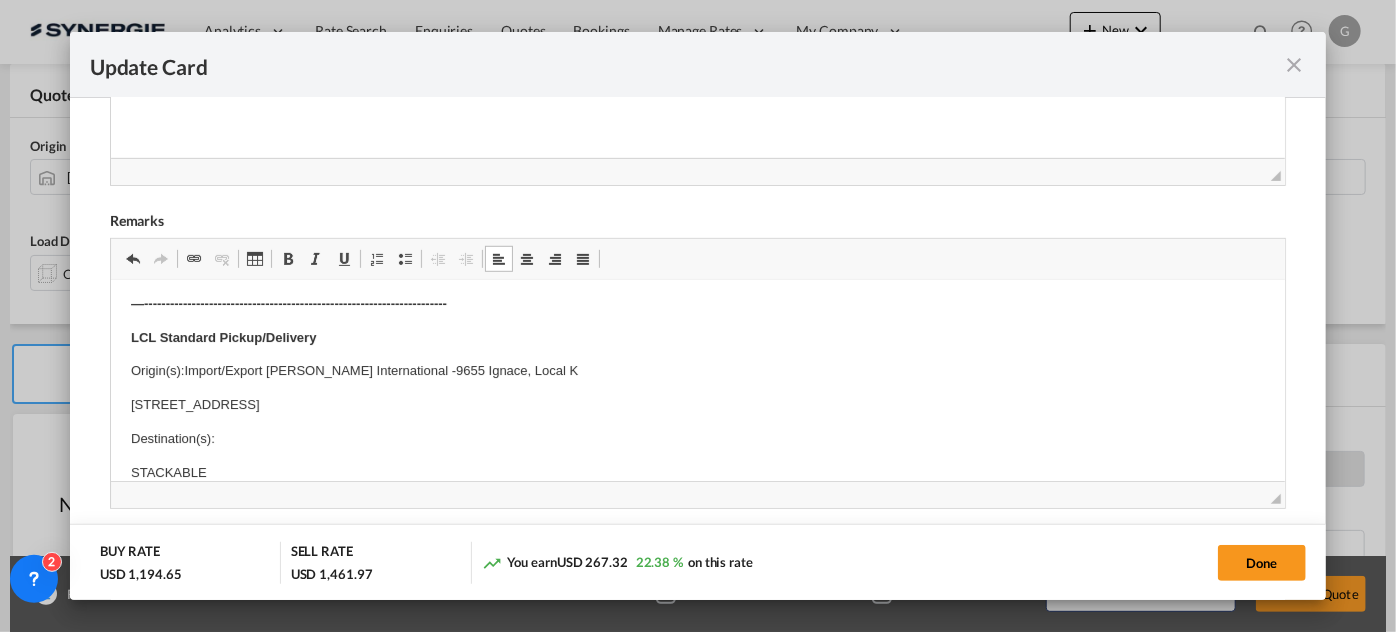 click on "Origin(s):  Import/Export [PERSON_NAME] International -  9655 [GEOGRAPHIC_DATA], Local K" at bounding box center [697, 371] 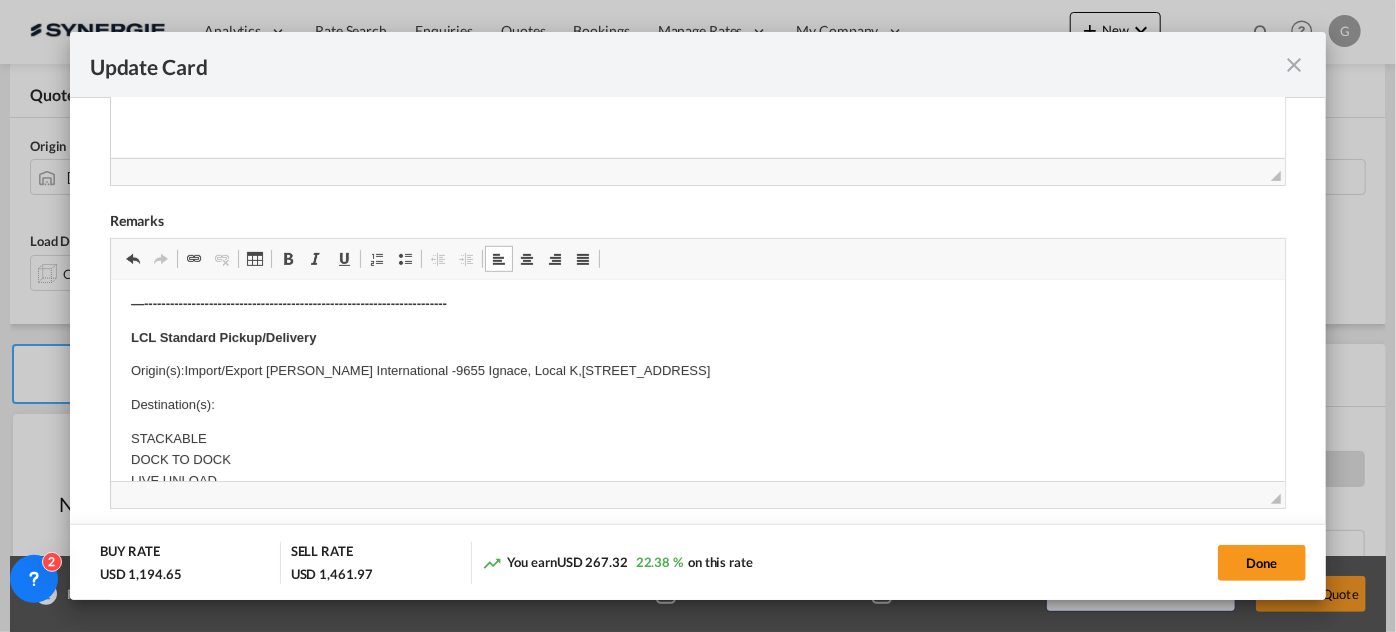 click on "Origin(s):  Import/Export [PERSON_NAME] International -  [STREET_ADDRESS][PERSON_NAME]" at bounding box center (697, 371) 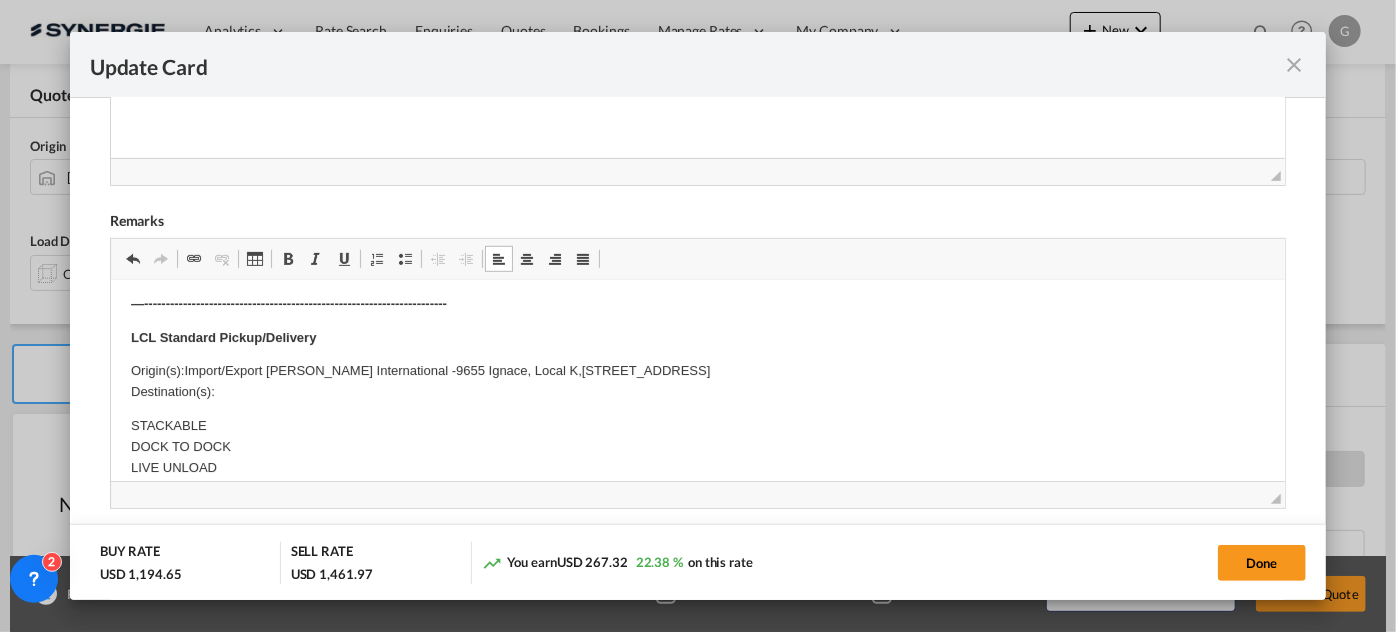click on "Origin(s):  Import/Export [PERSON_NAME] International -  [STREET_ADDRESS][PERSON_NAME] ​​​​​​​ Destination(s):" at bounding box center (697, 382) 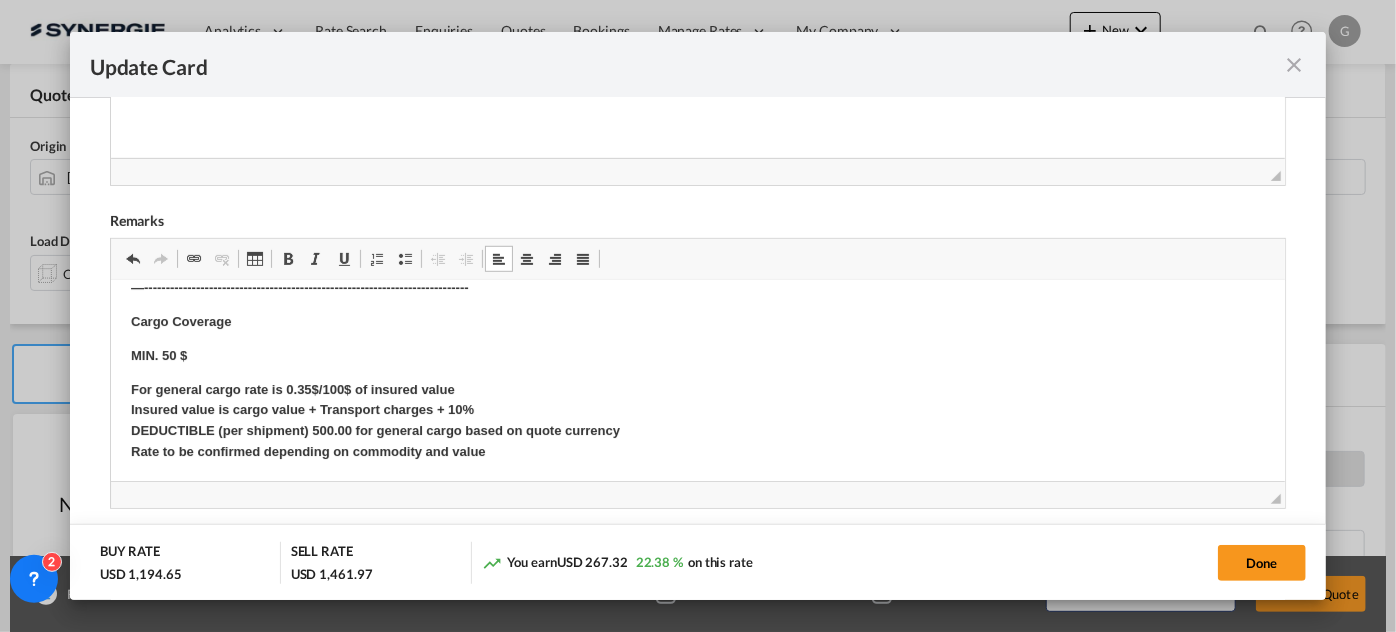 scroll, scrollTop: 835, scrollLeft: 0, axis: vertical 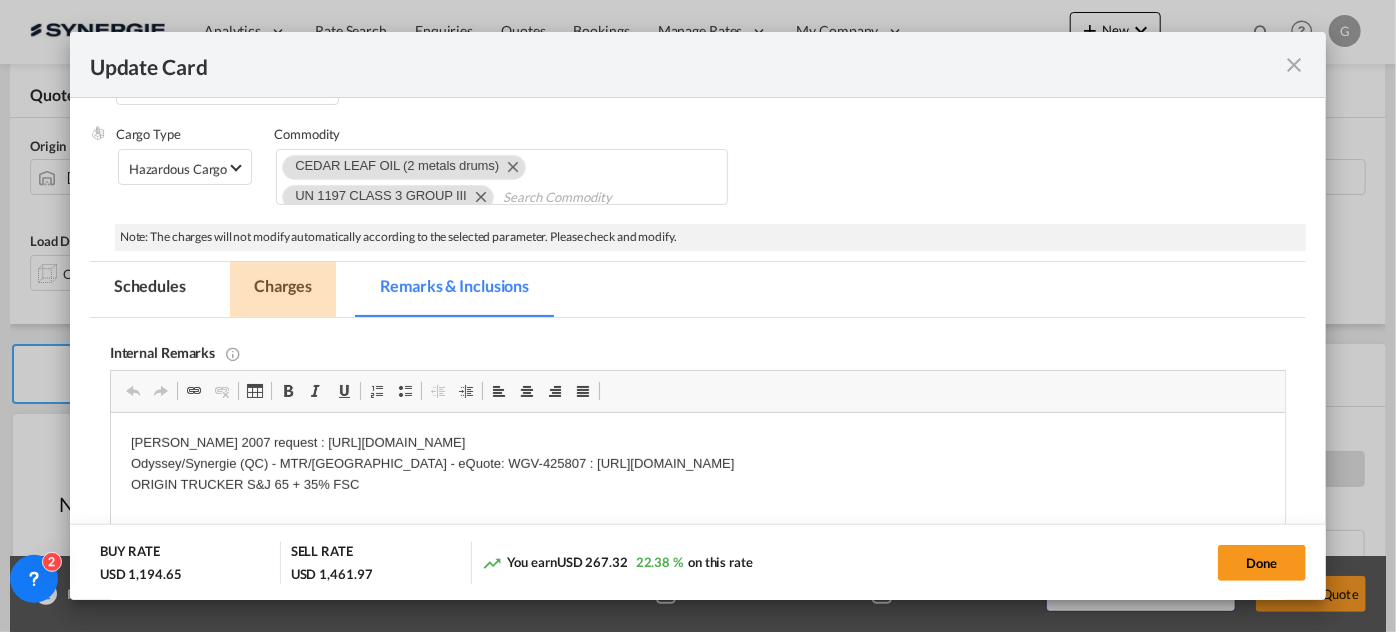 click on "Charges" at bounding box center (283, 289) 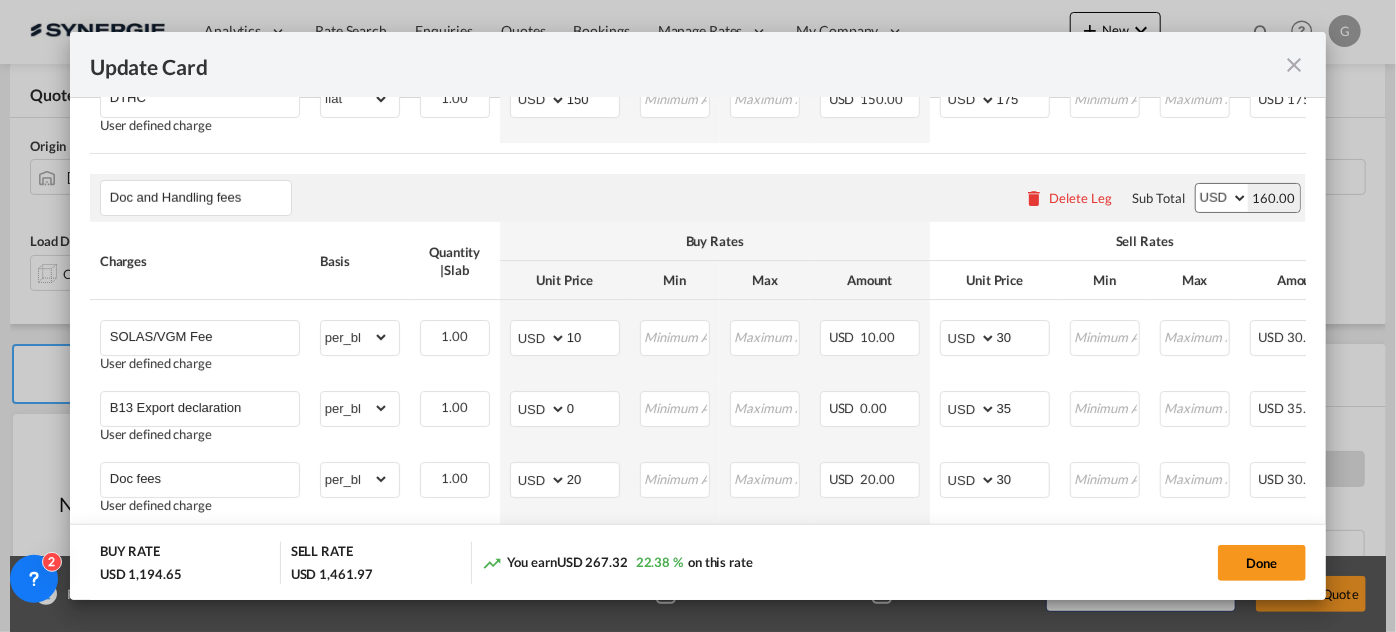 scroll, scrollTop: 1142, scrollLeft: 0, axis: vertical 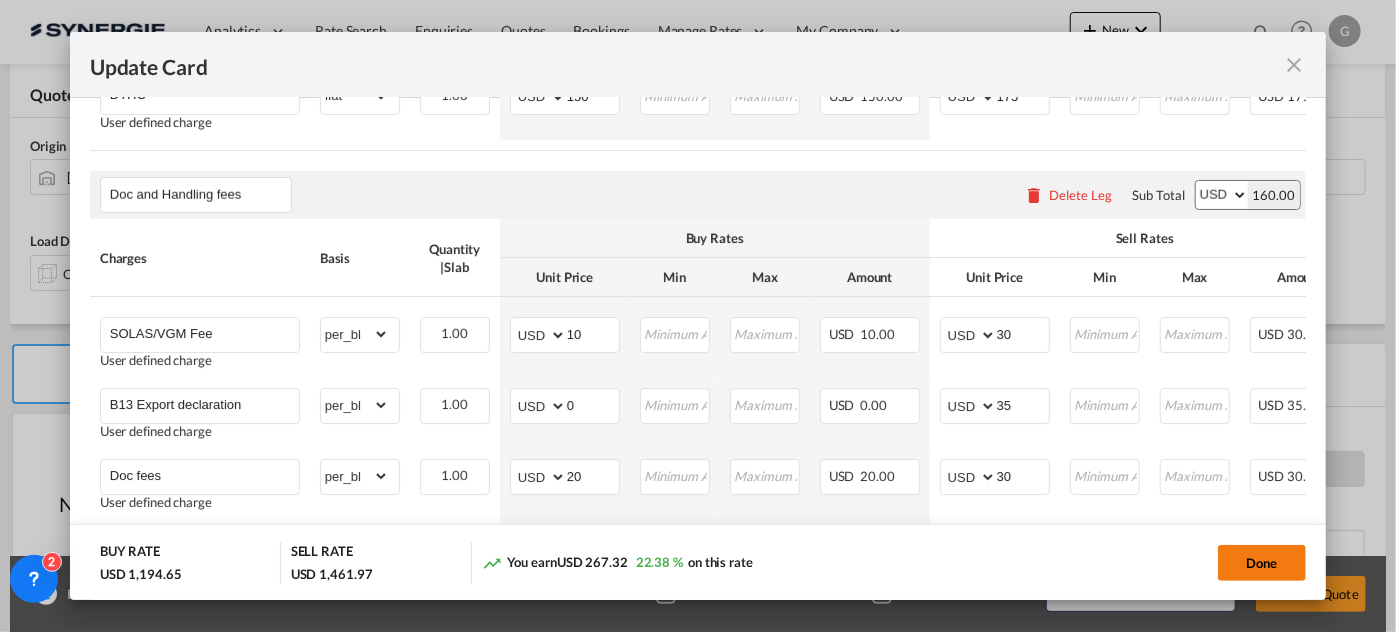 click on "Done" 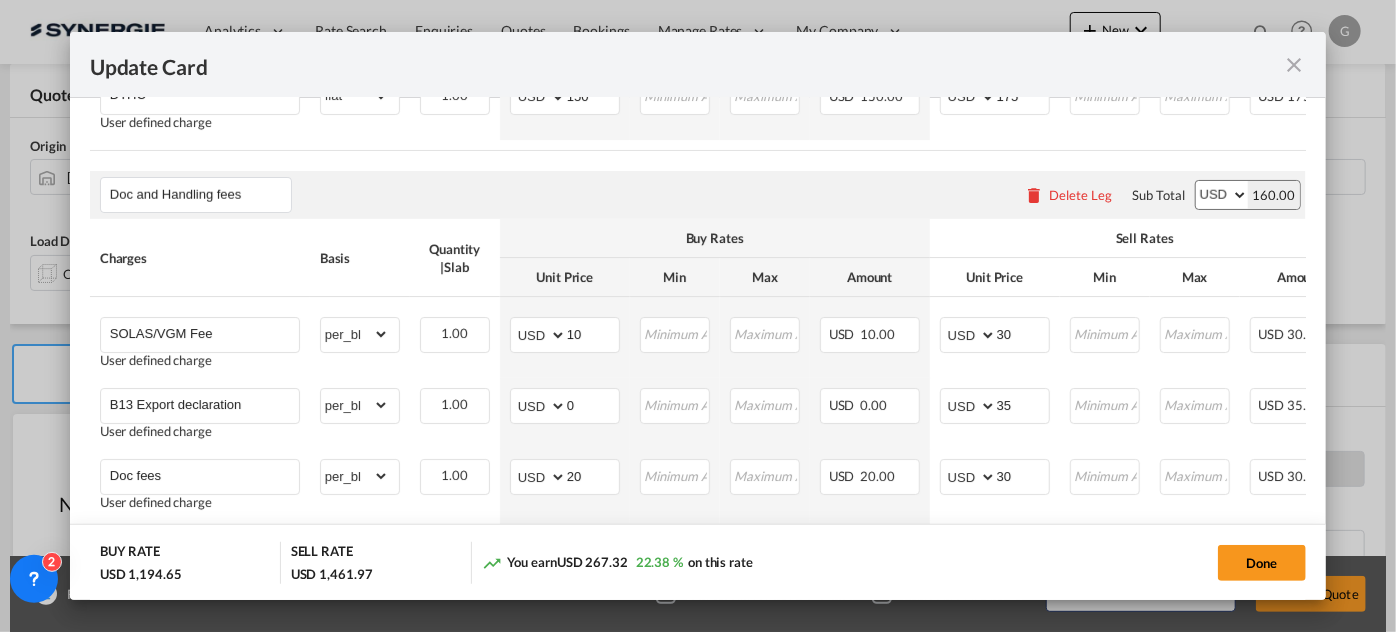 type on "[DATE]" 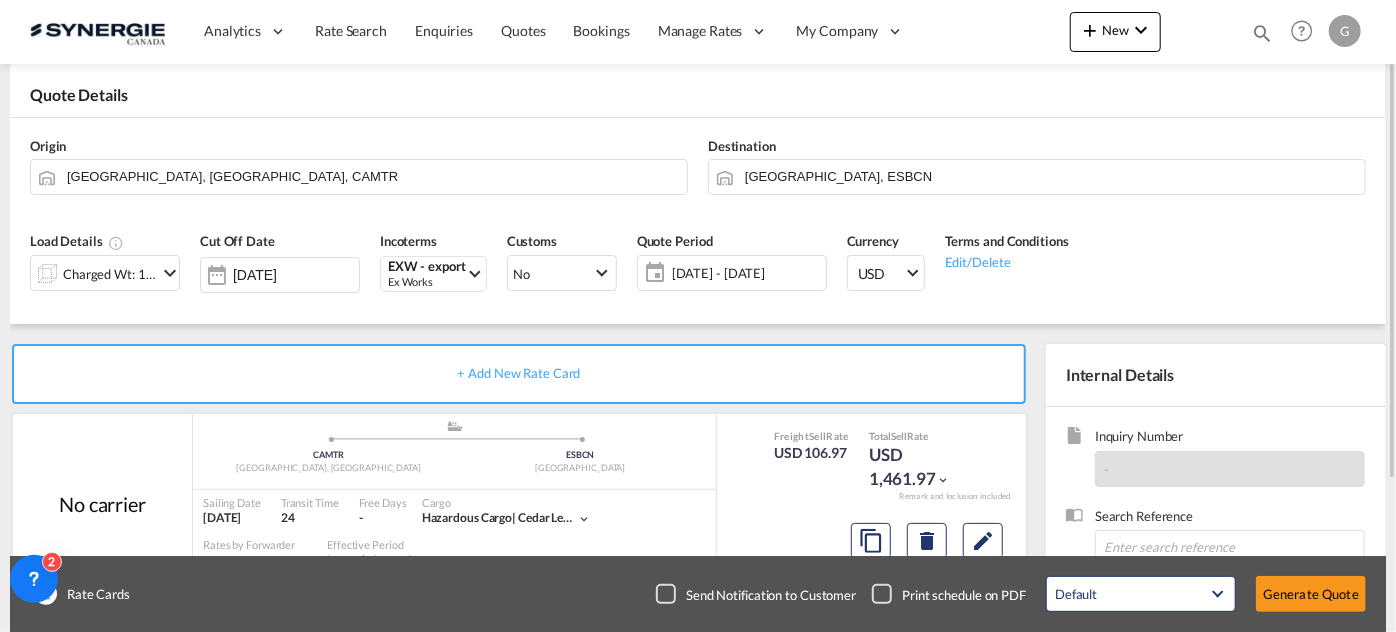 scroll, scrollTop: 272, scrollLeft: 0, axis: vertical 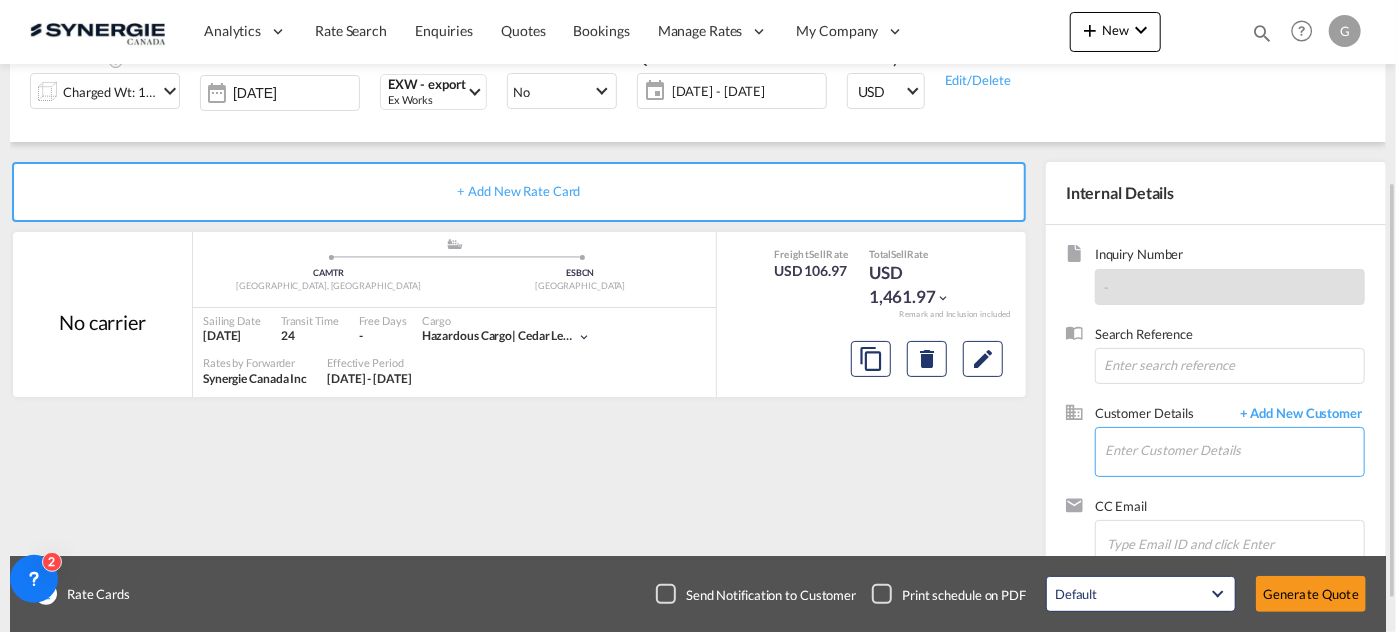 click at bounding box center (1234, 453) 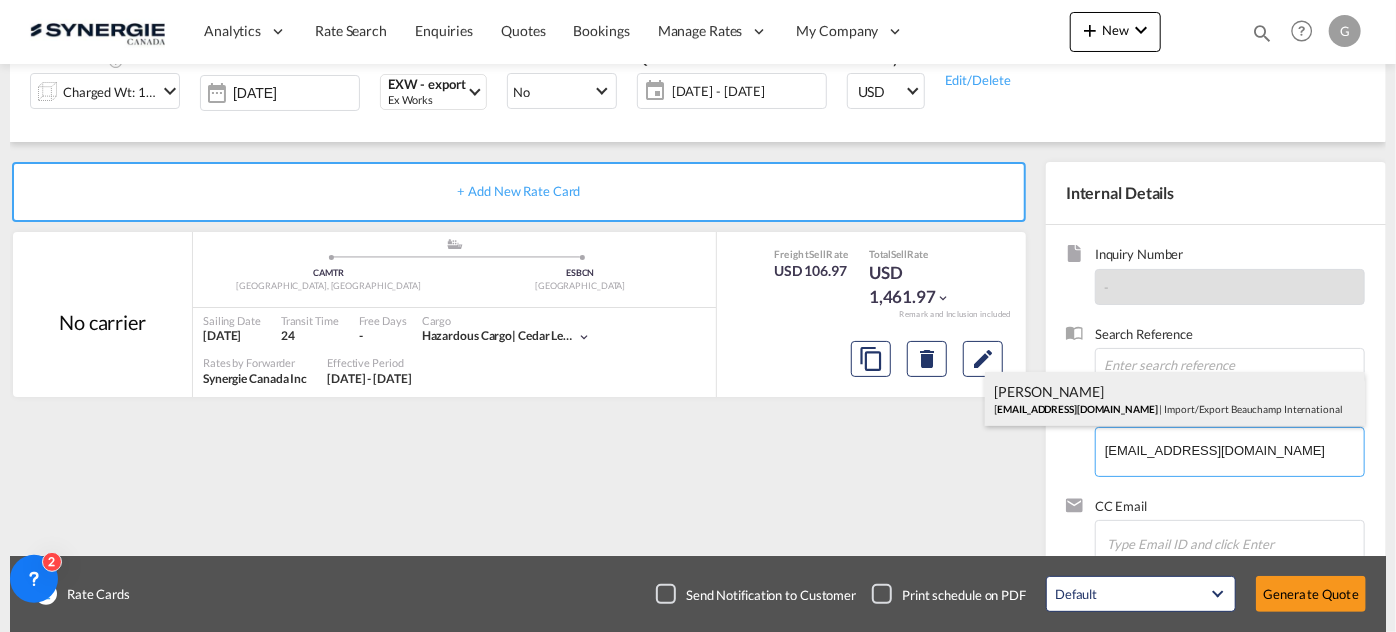 click on "[PERSON_NAME] [EMAIL_ADDRESS][DOMAIN_NAME]    |    Import/Export [PERSON_NAME] International" at bounding box center (1175, 399) 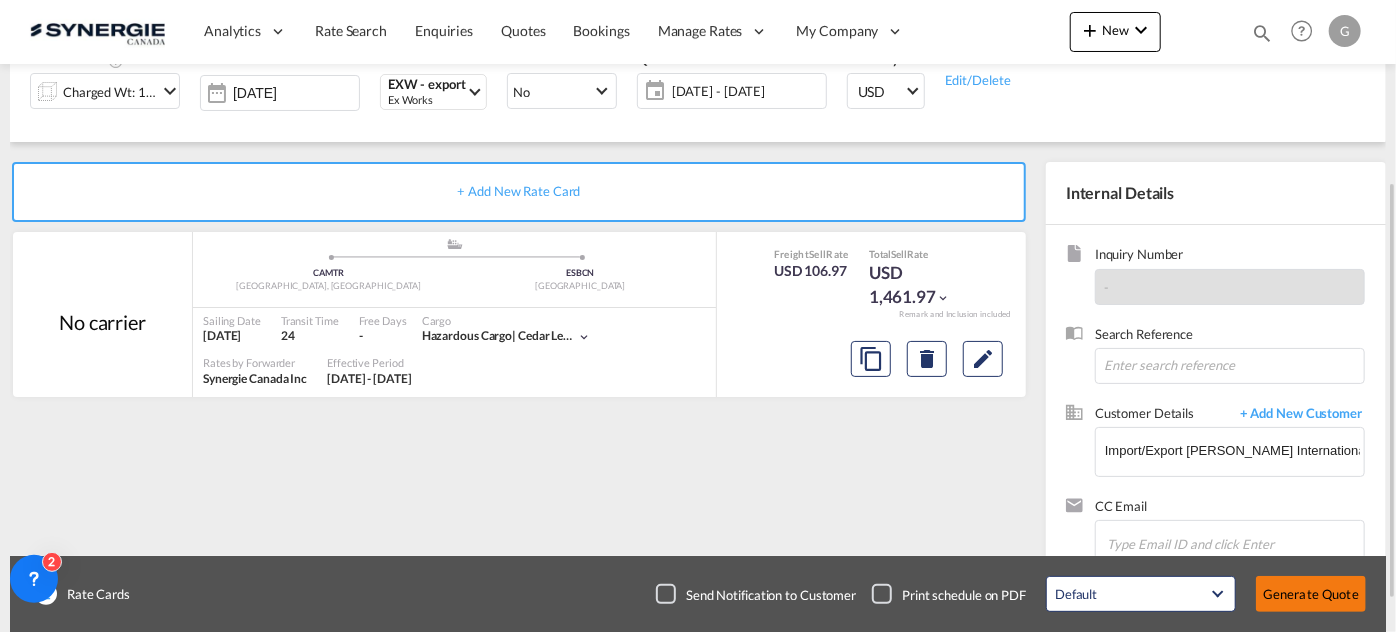 click on "Generate Quote" at bounding box center [1311, 594] 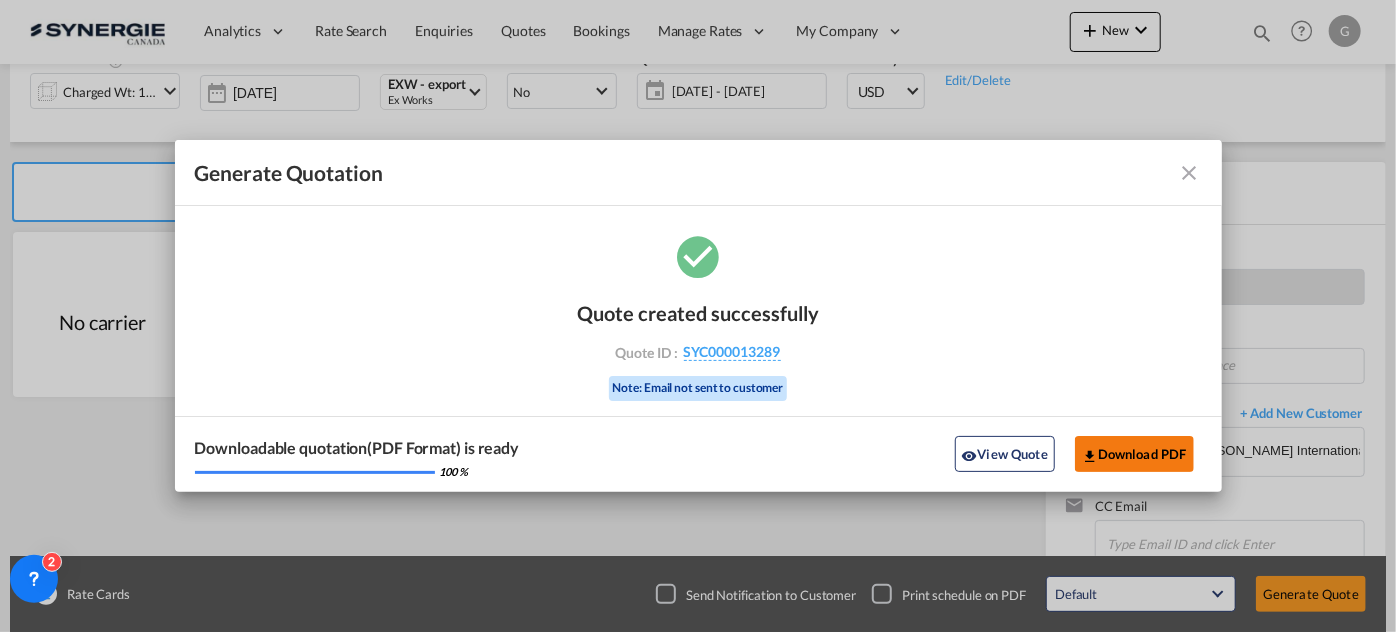 click on "Download PDF" at bounding box center [1134, 454] 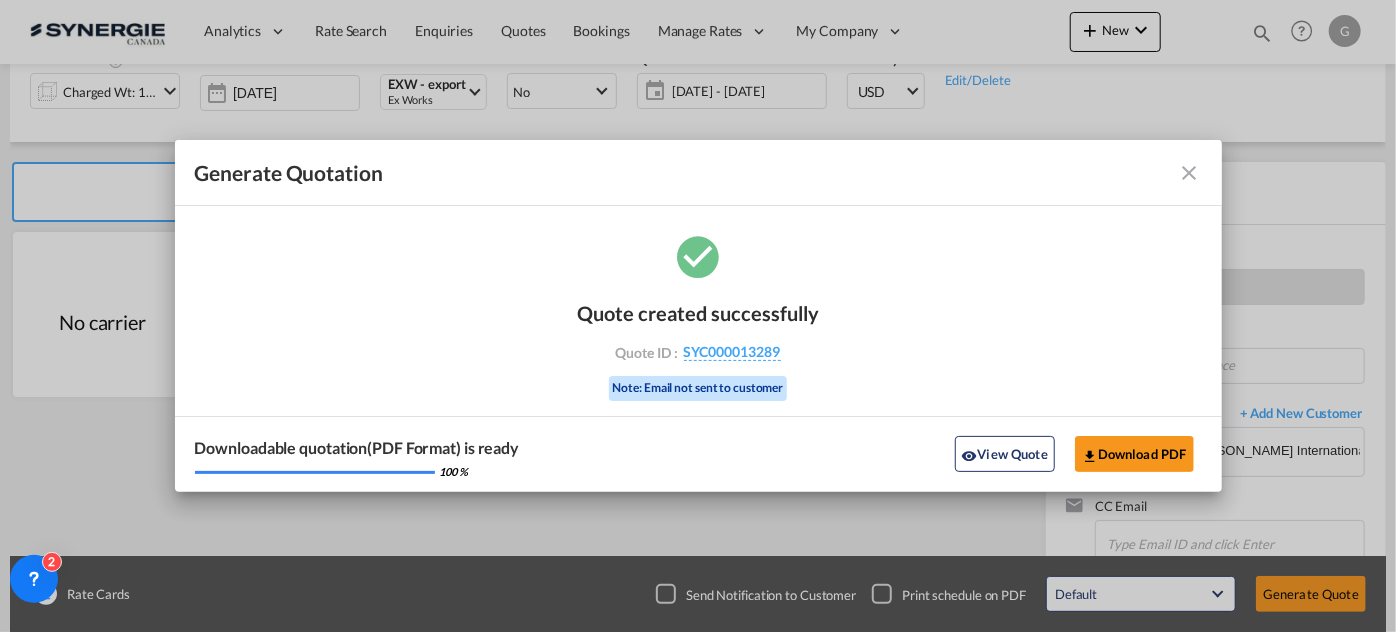 click at bounding box center [1190, 173] 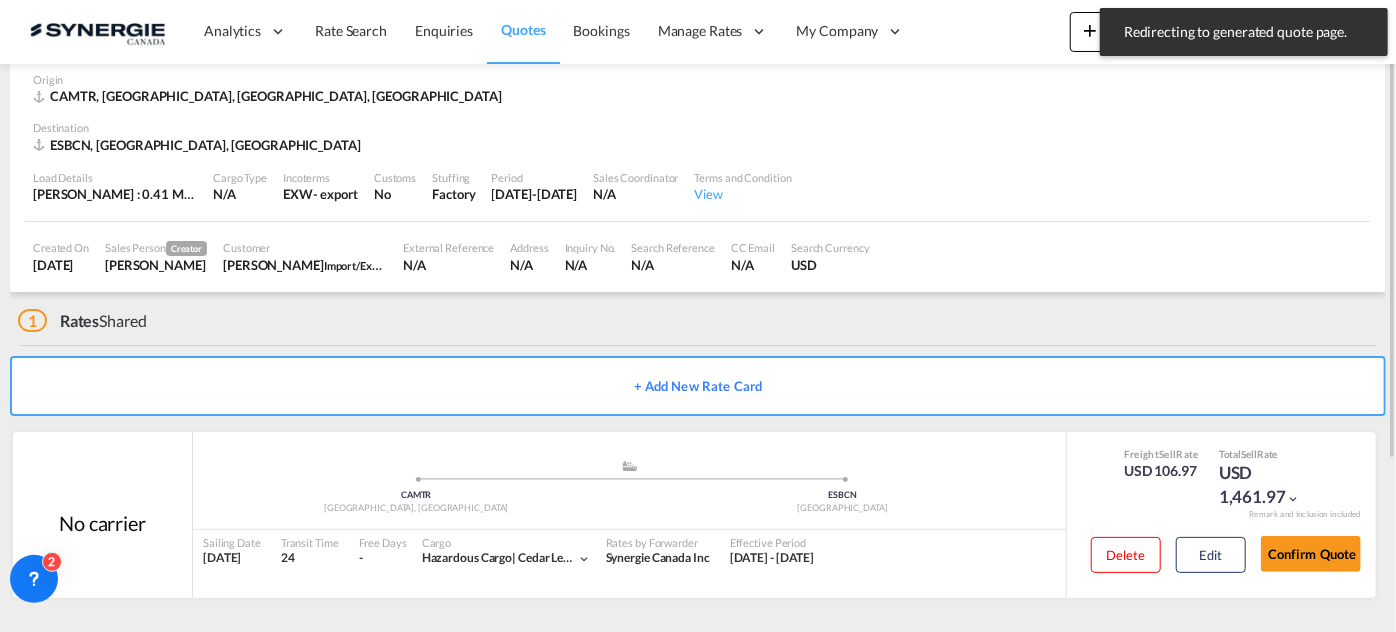scroll, scrollTop: 0, scrollLeft: 0, axis: both 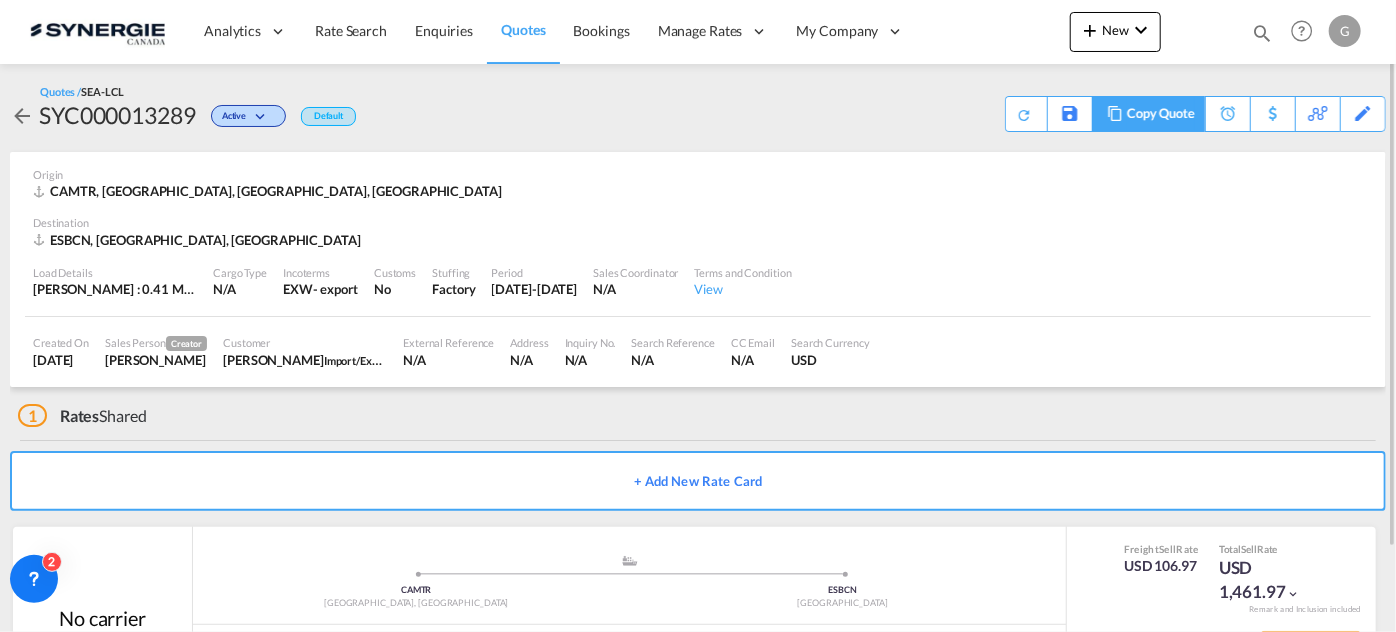 click on "Copy Quote" at bounding box center [1161, 114] 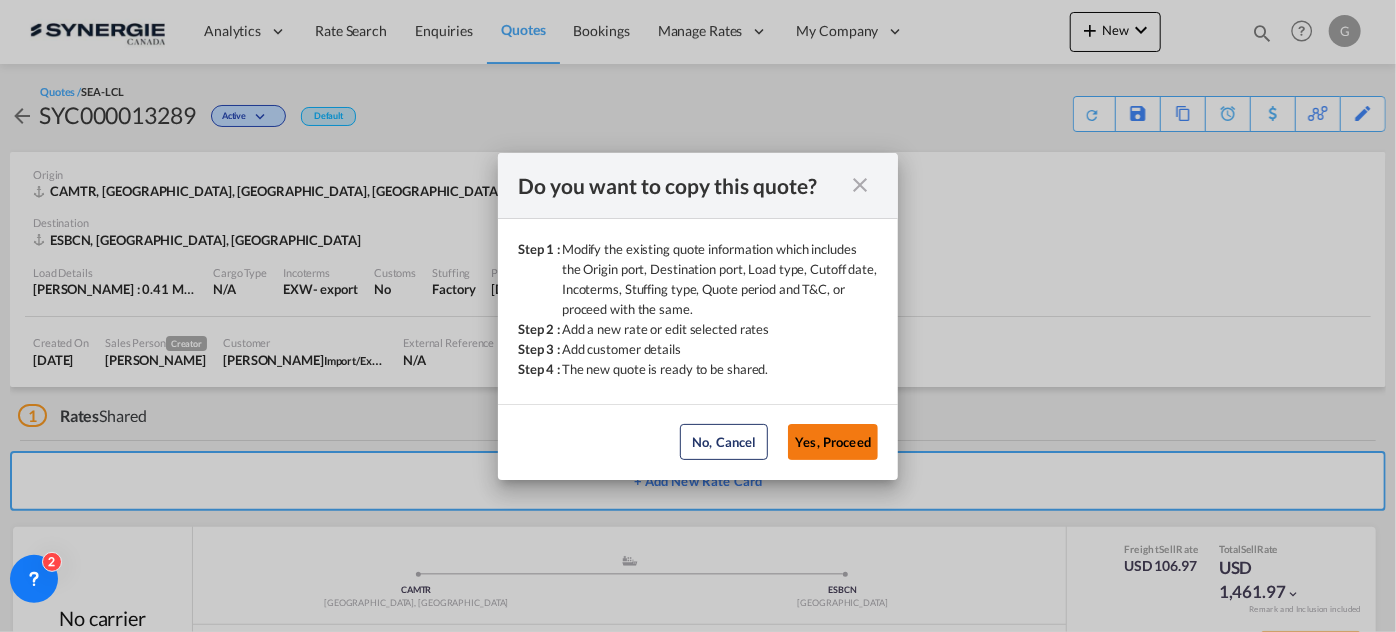 click on "Yes, Proceed" 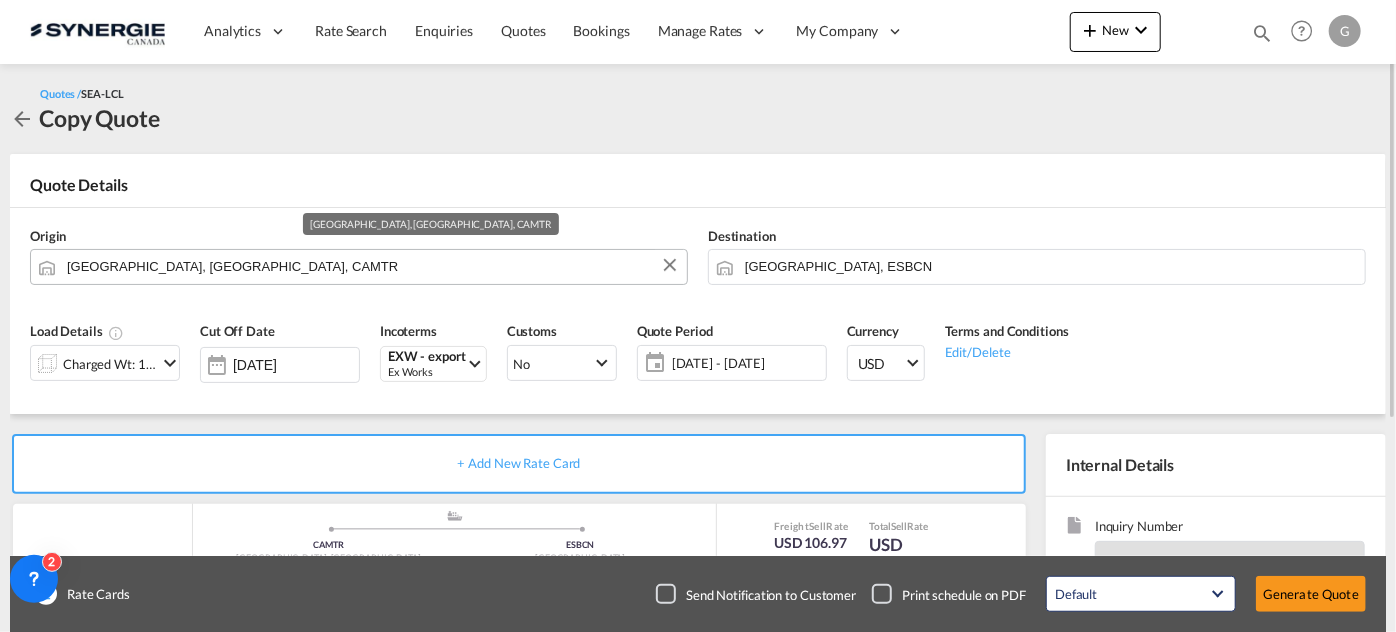 paste on "J4Y" 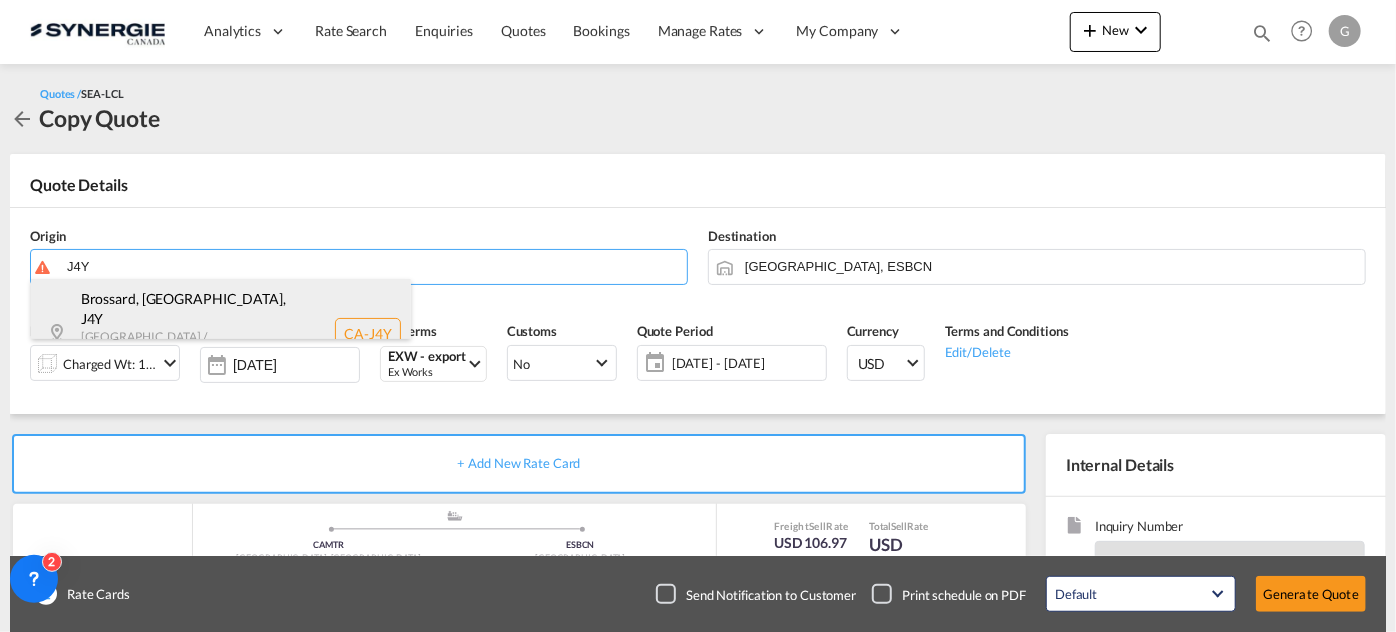 click on "Brossard, [GEOGRAPHIC_DATA] ,
J4Y
[GEOGRAPHIC_DATA] / [GEOGRAPHIC_DATA]
,
[GEOGRAPHIC_DATA]
[GEOGRAPHIC_DATA]-[GEOGRAPHIC_DATA]" at bounding box center (221, 334) 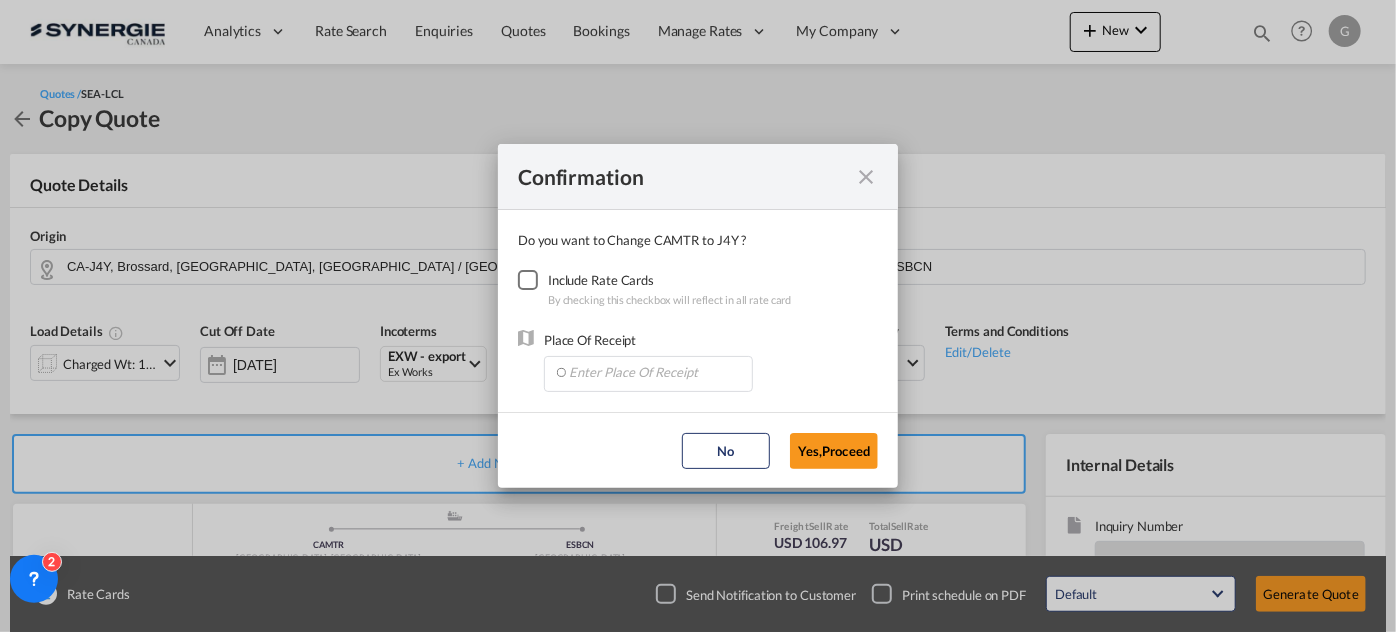 click at bounding box center (528, 280) 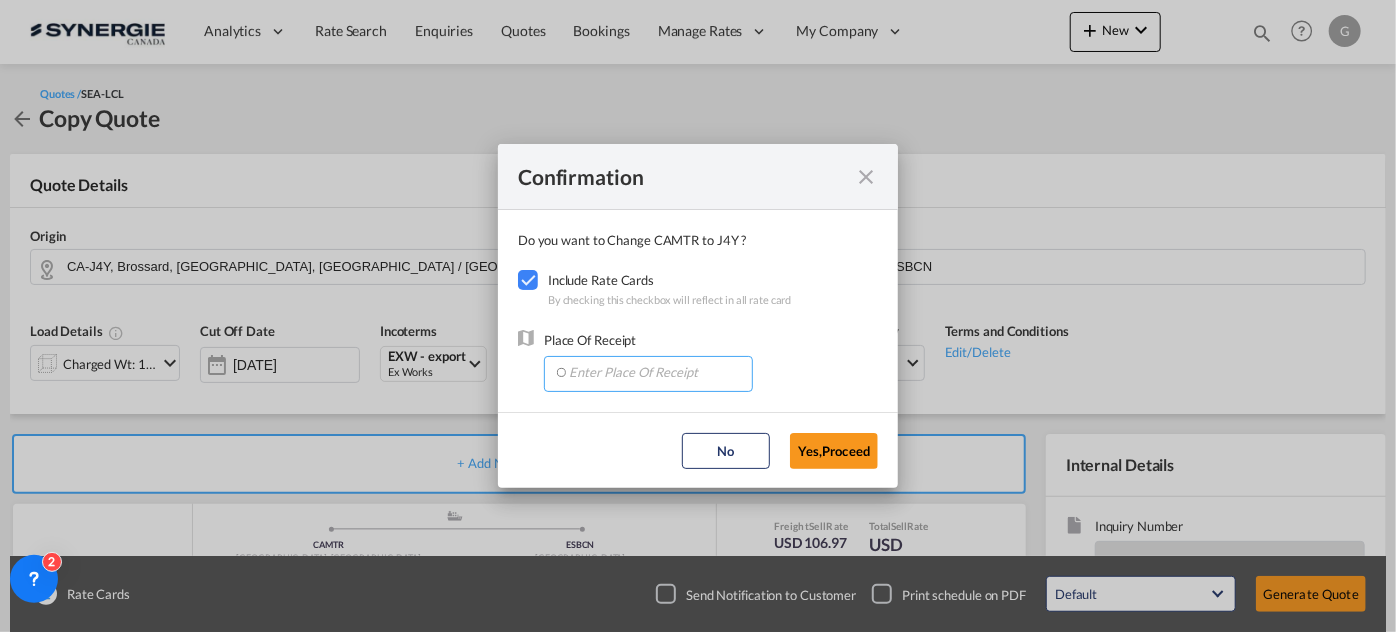 click at bounding box center [653, 372] 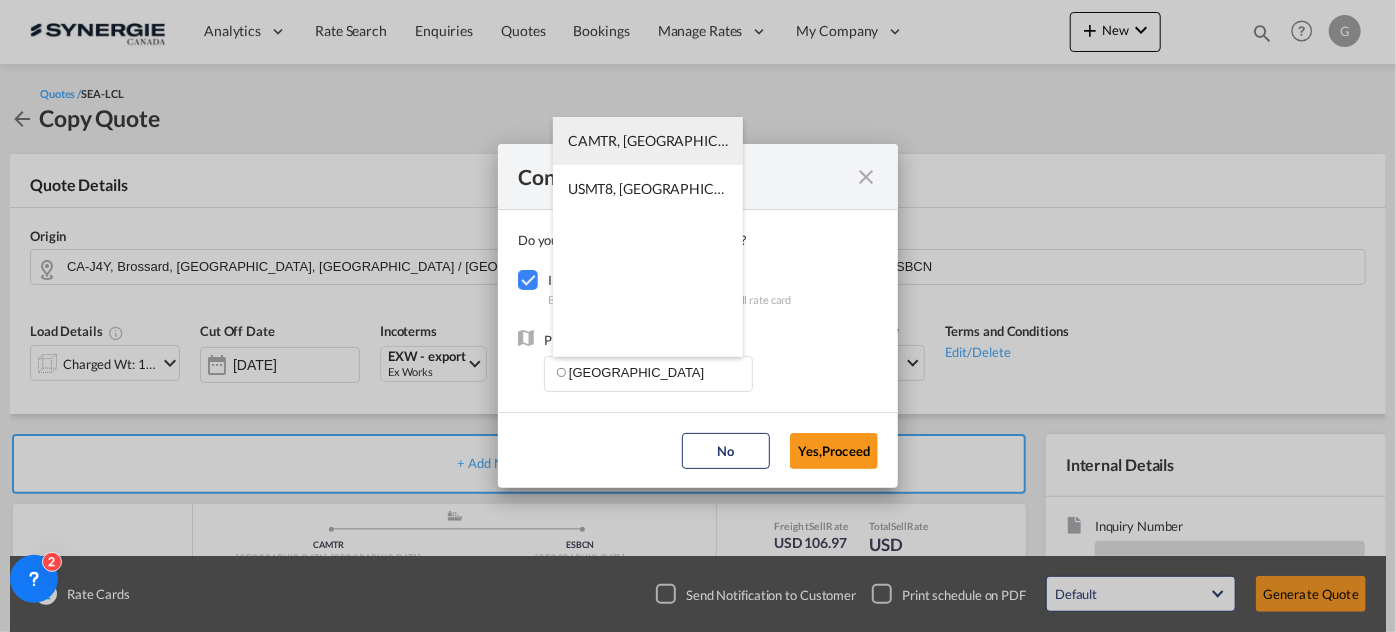 drag, startPoint x: 656, startPoint y: 138, endPoint x: 753, endPoint y: 267, distance: 161.40013 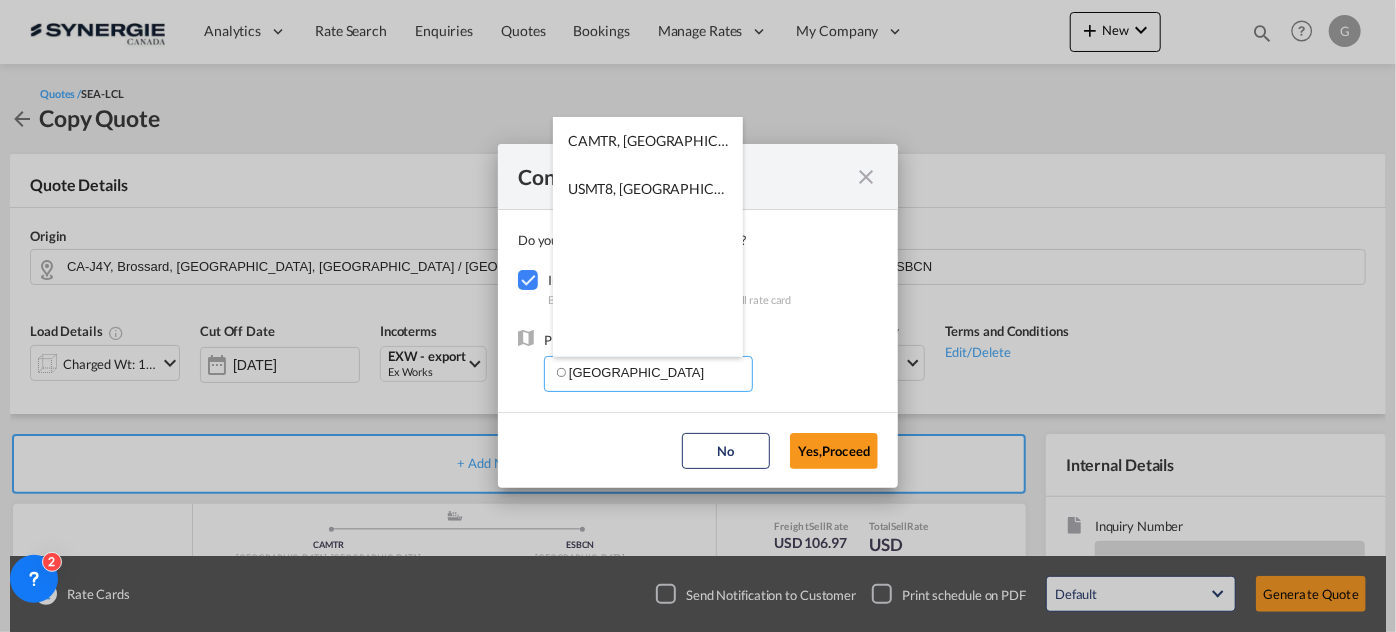 click on "CAMTR, [GEOGRAPHIC_DATA], [GEOGRAPHIC_DATA], [GEOGRAPHIC_DATA], [GEOGRAPHIC_DATA], [GEOGRAPHIC_DATA]" at bounding box center [960, 140] 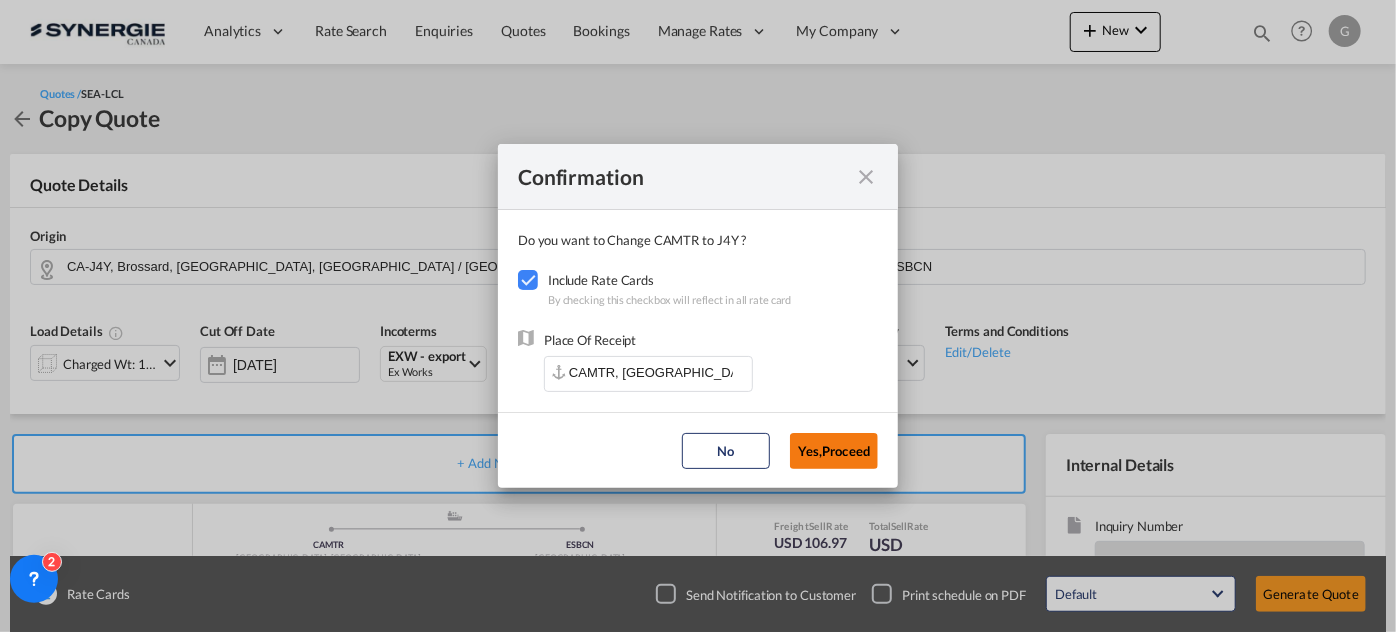 click on "Yes,Proceed" at bounding box center [834, 451] 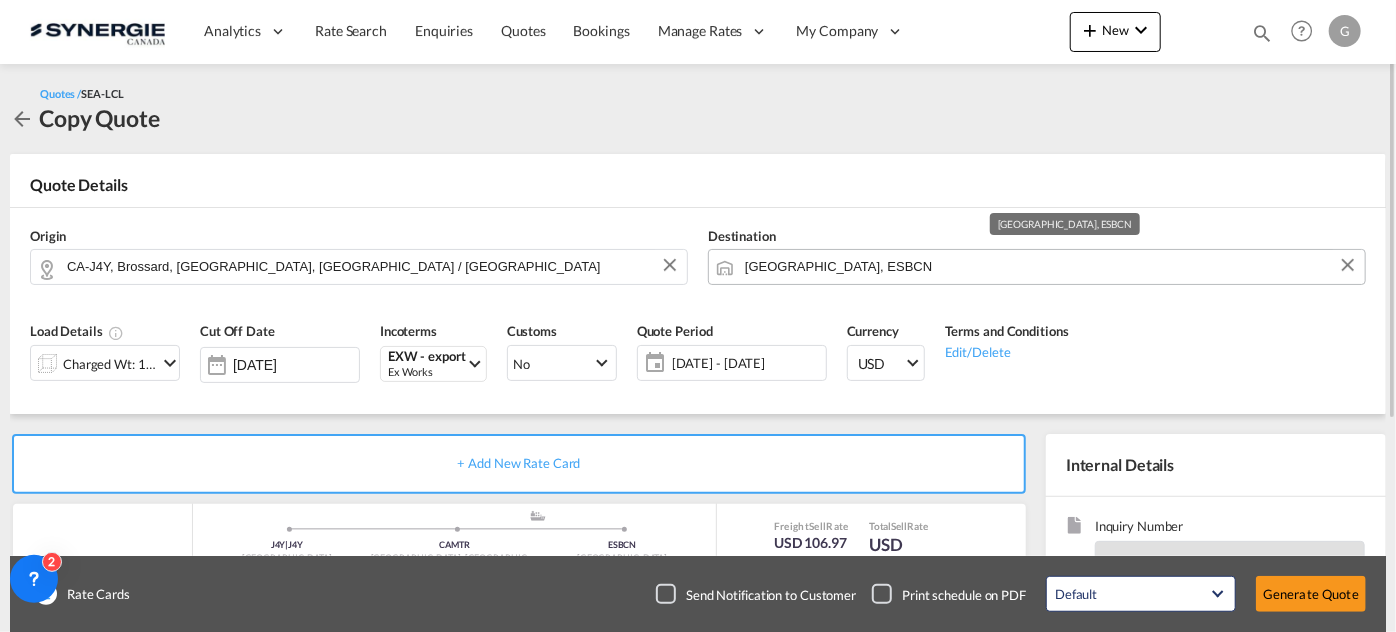 click on "[GEOGRAPHIC_DATA], ESBCN" at bounding box center (1050, 266) 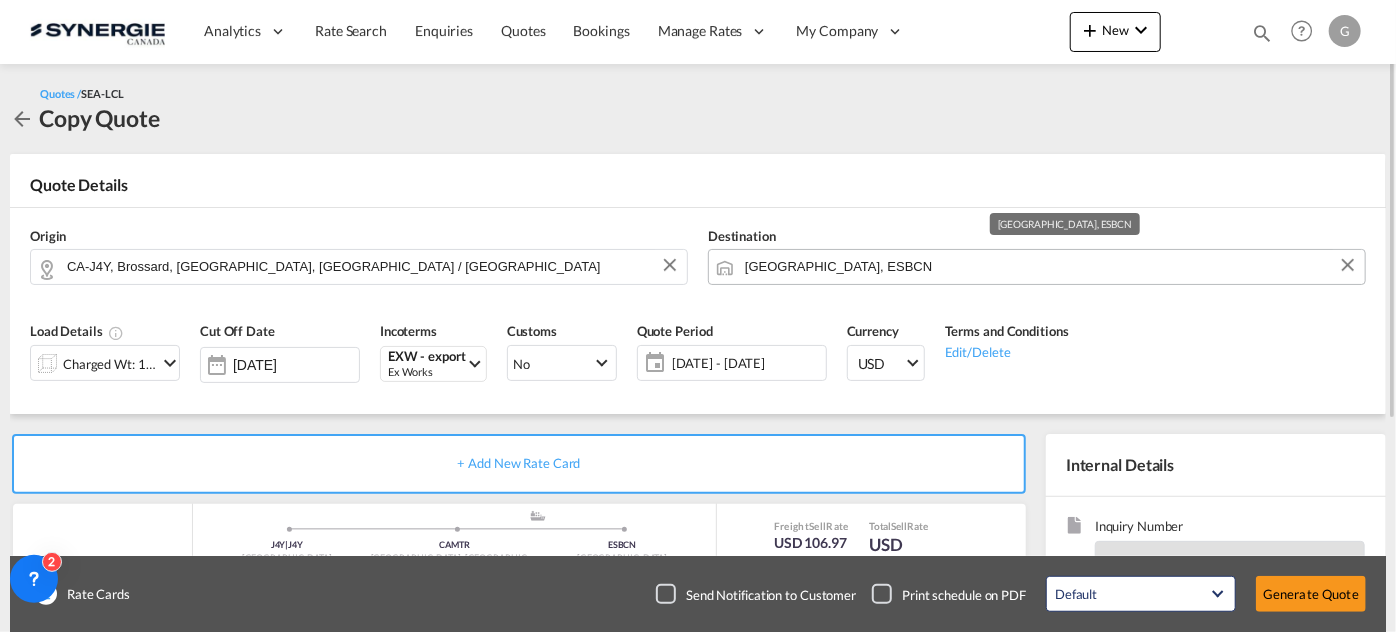 paste on "08960" 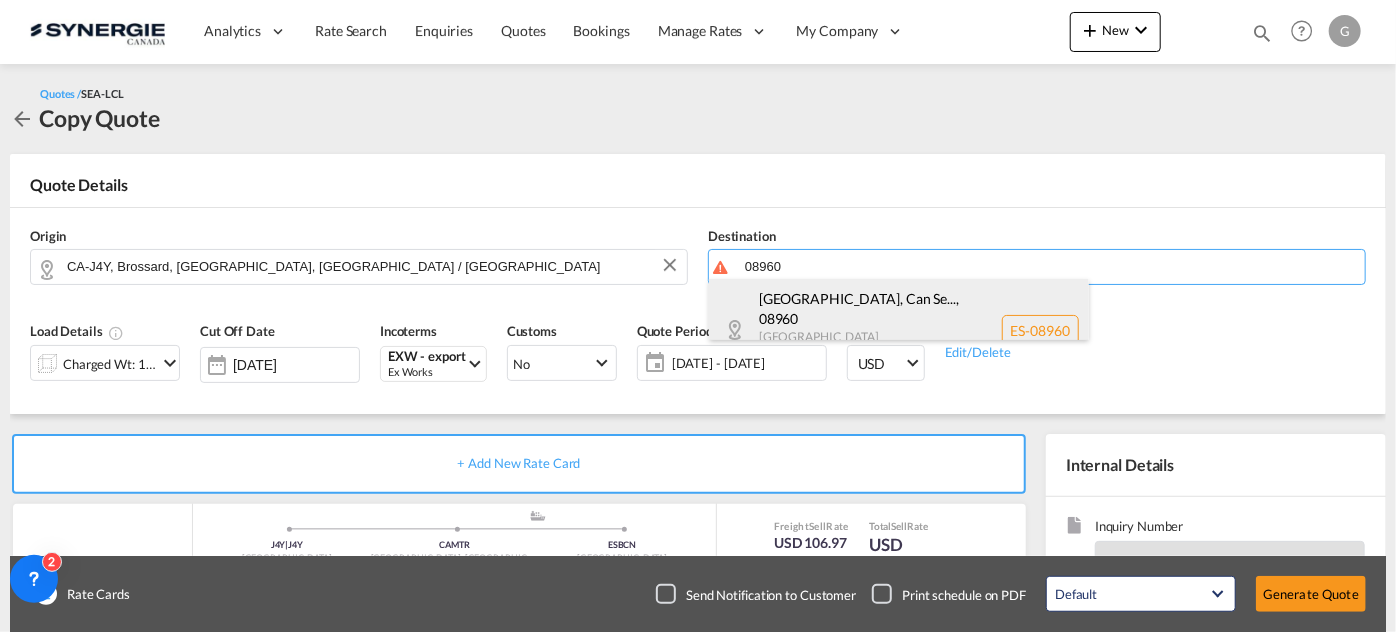 click on "[GEOGRAPHIC_DATA], Can Se... ,
08960
[GEOGRAPHIC_DATA]
[GEOGRAPHIC_DATA] ES-08960" at bounding box center (899, 330) 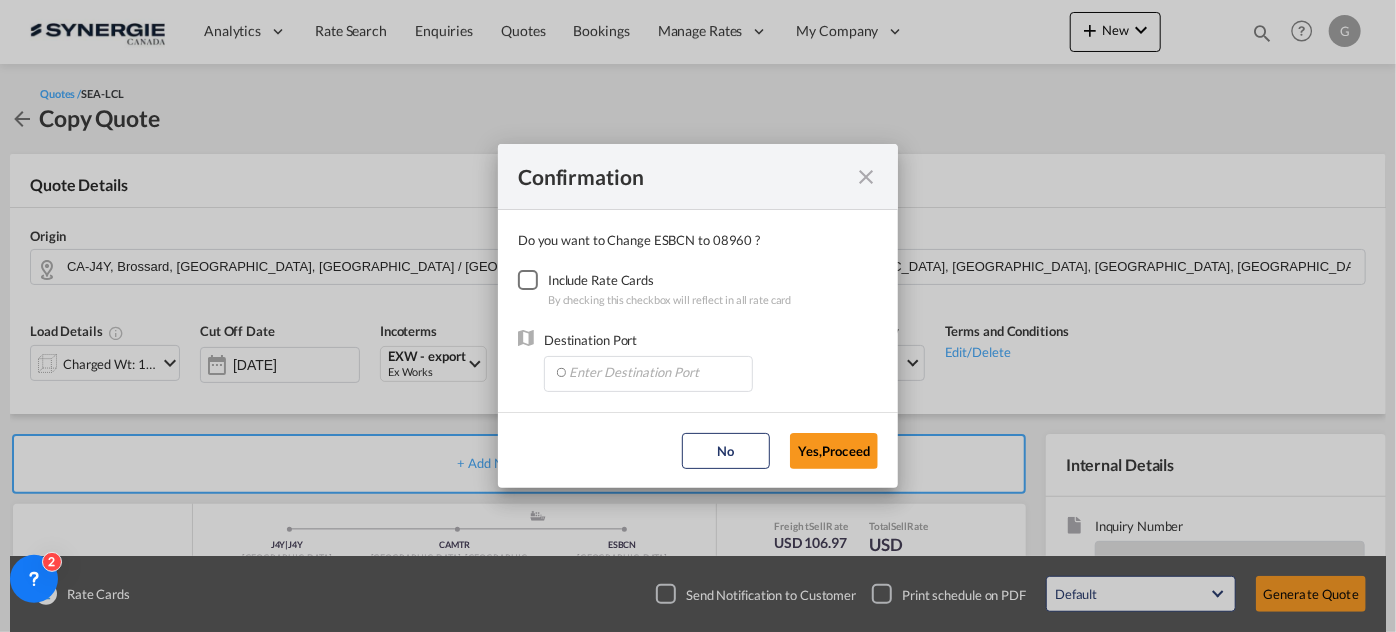 drag, startPoint x: 506, startPoint y: 276, endPoint x: 519, endPoint y: 271, distance: 13.928389 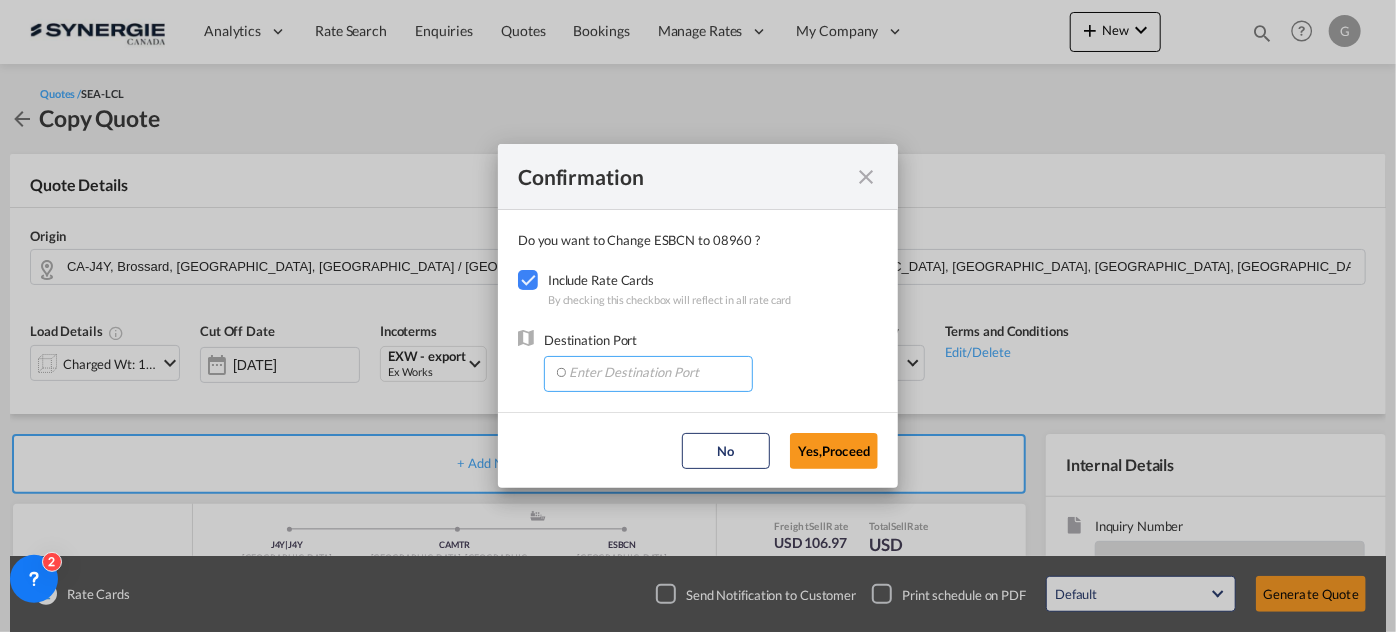 click at bounding box center [653, 372] 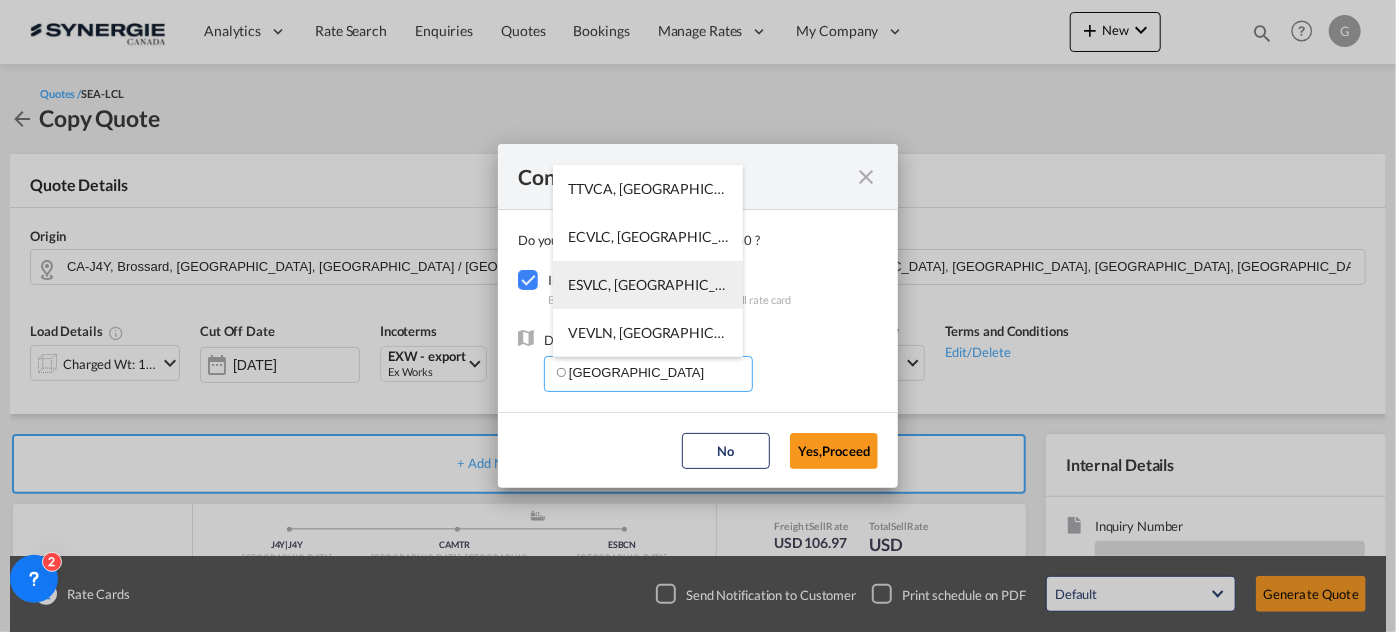 click on "ESVLC, [GEOGRAPHIC_DATA], [GEOGRAPHIC_DATA], [GEOGRAPHIC_DATA], [GEOGRAPHIC_DATA]" at bounding box center [648, 285] 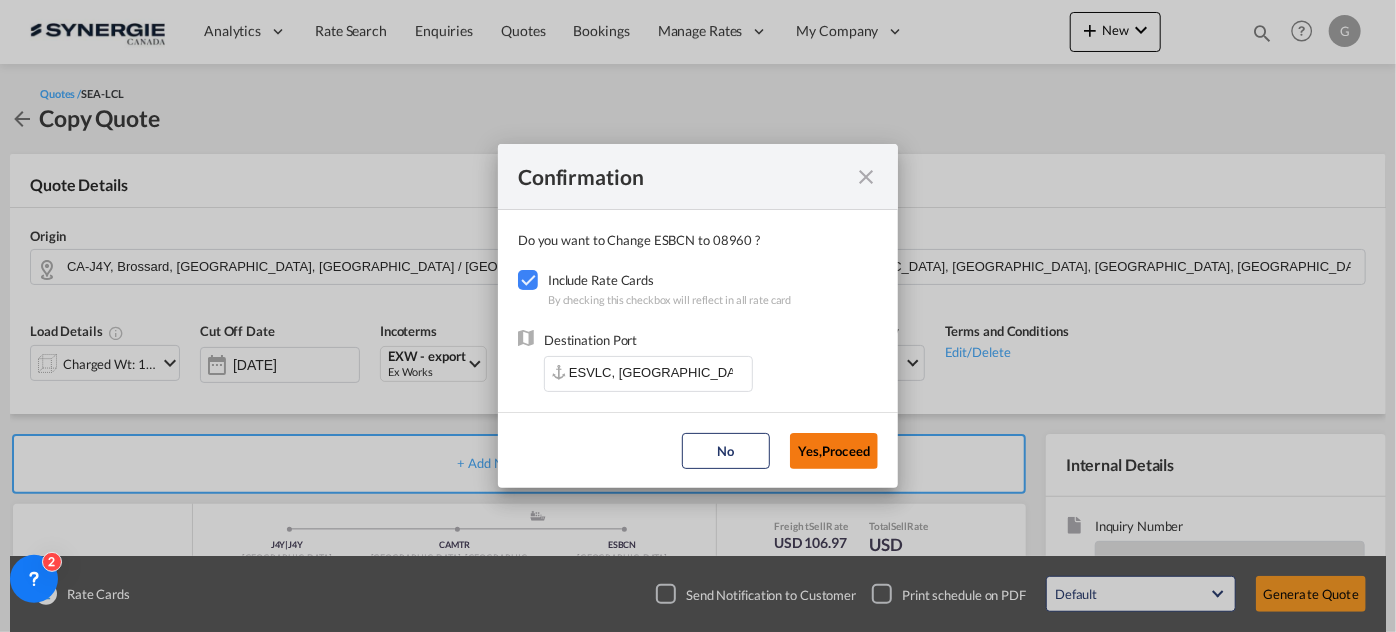 click on "Yes,Proceed" at bounding box center [834, 451] 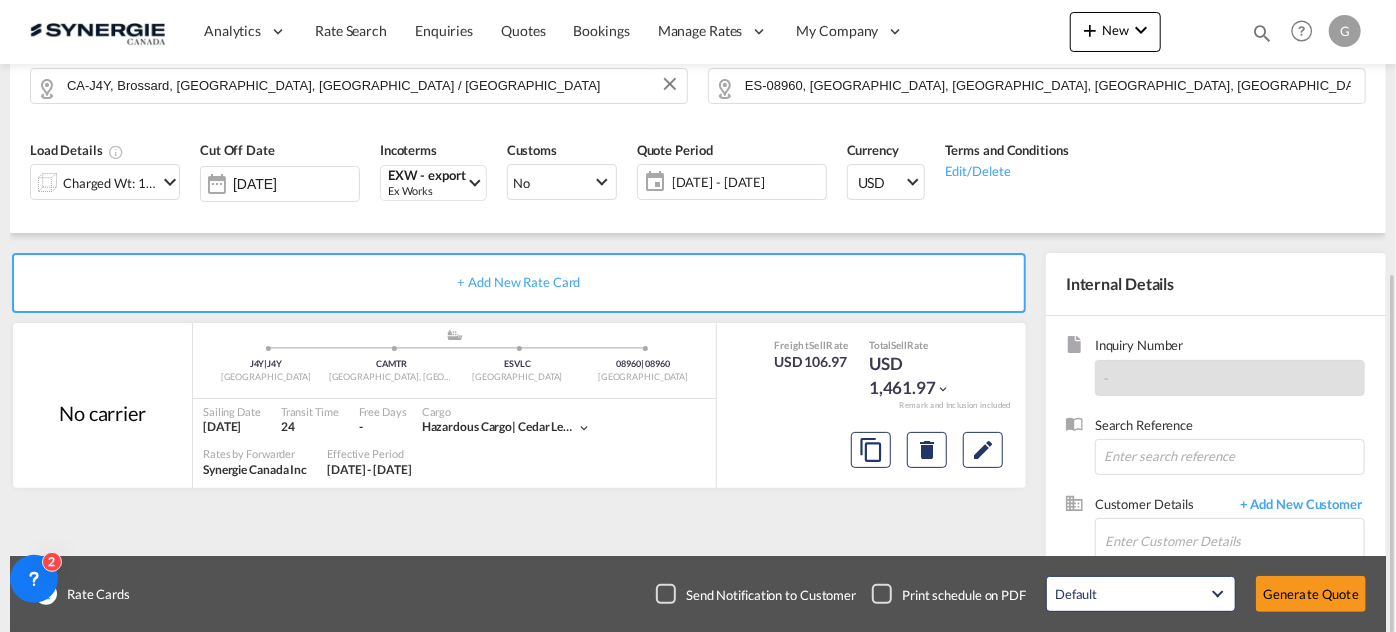scroll, scrollTop: 272, scrollLeft: 0, axis: vertical 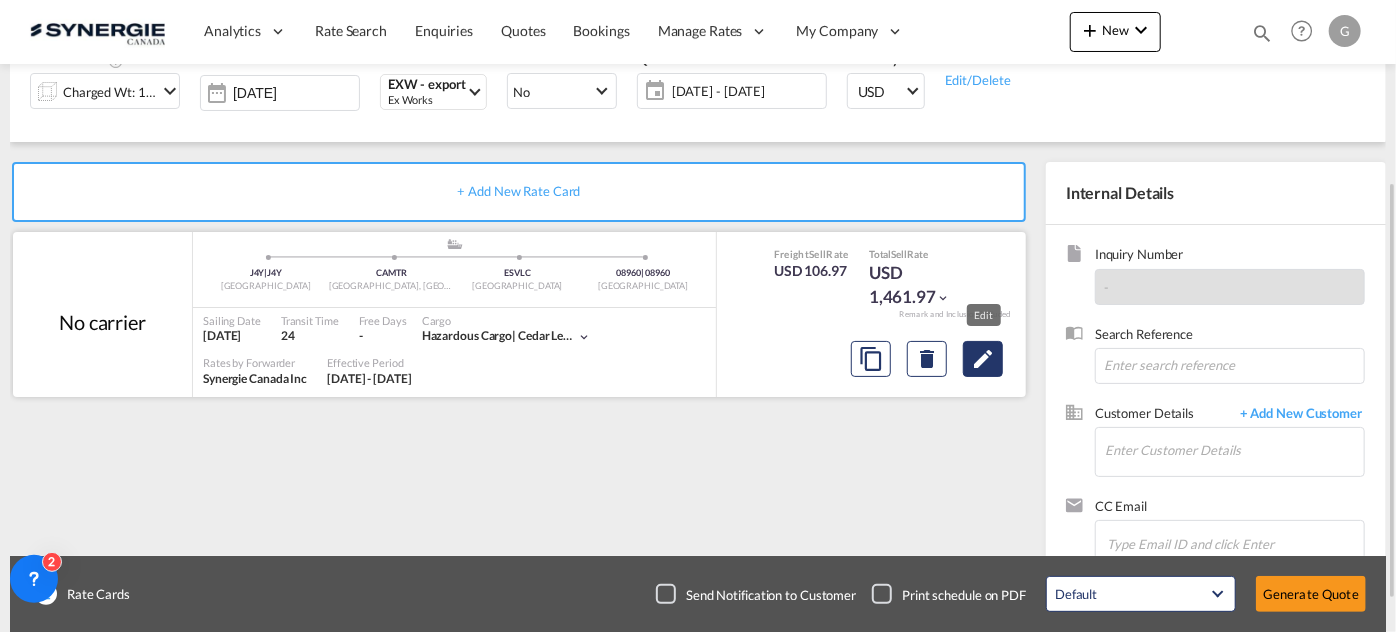 click at bounding box center (983, 359) 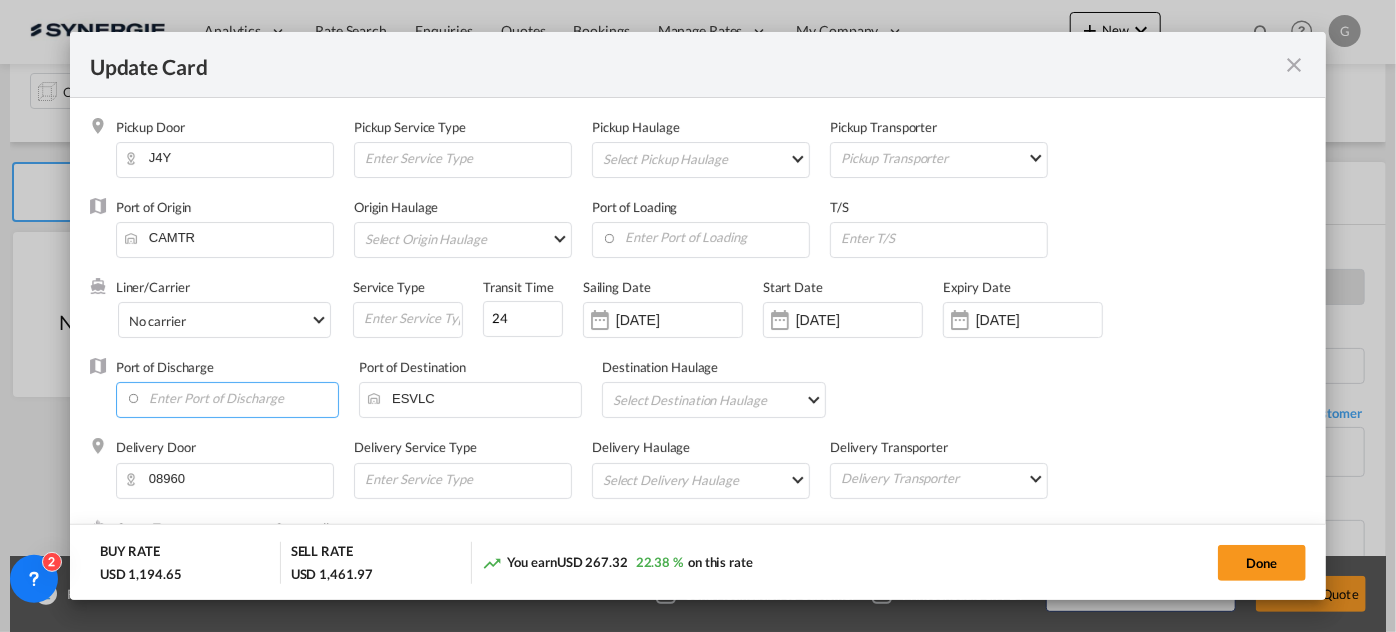 click at bounding box center (232, 398) 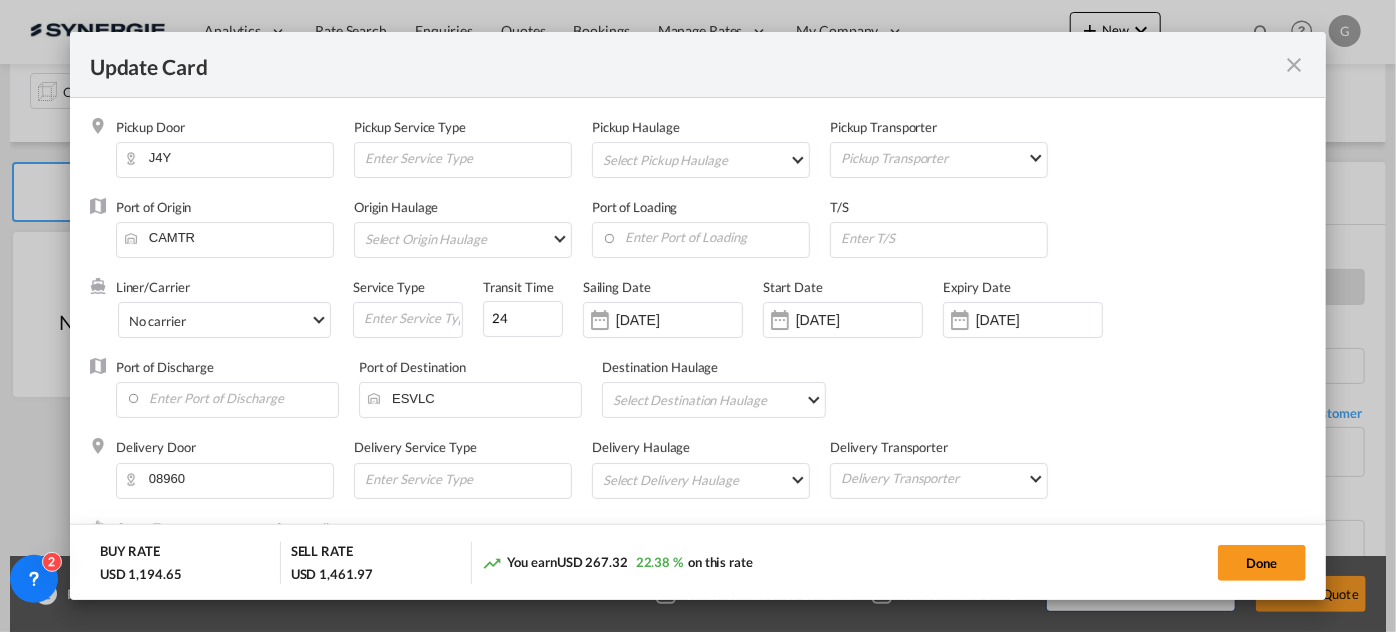 click on "Select Pickup Haulage rail road barge truck unspecified not available" at bounding box center (705, 159) 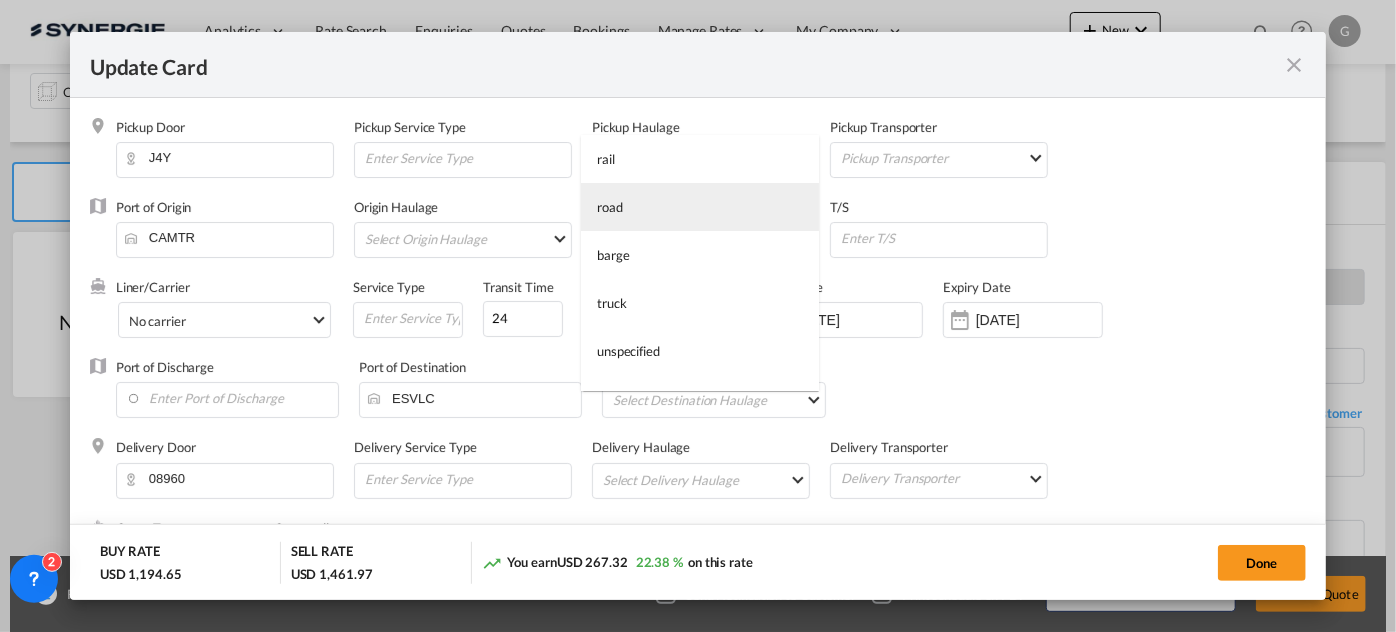 click on "road" at bounding box center (700, 207) 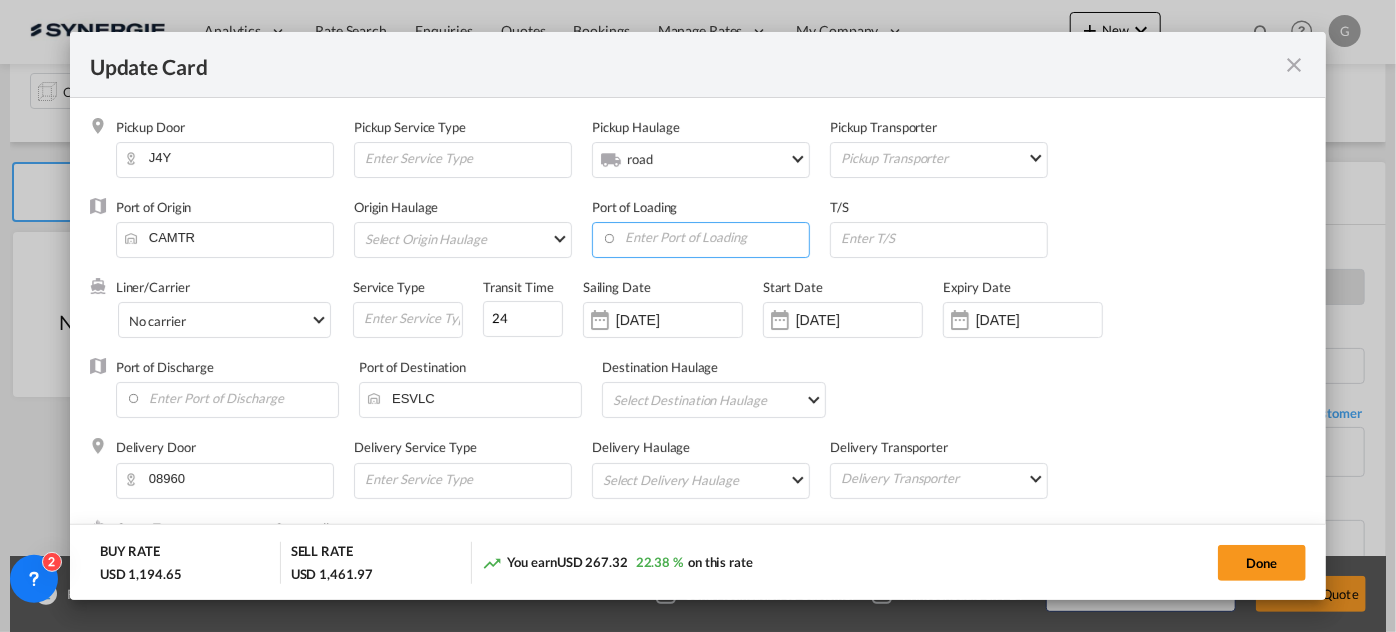 click at bounding box center [705, 238] 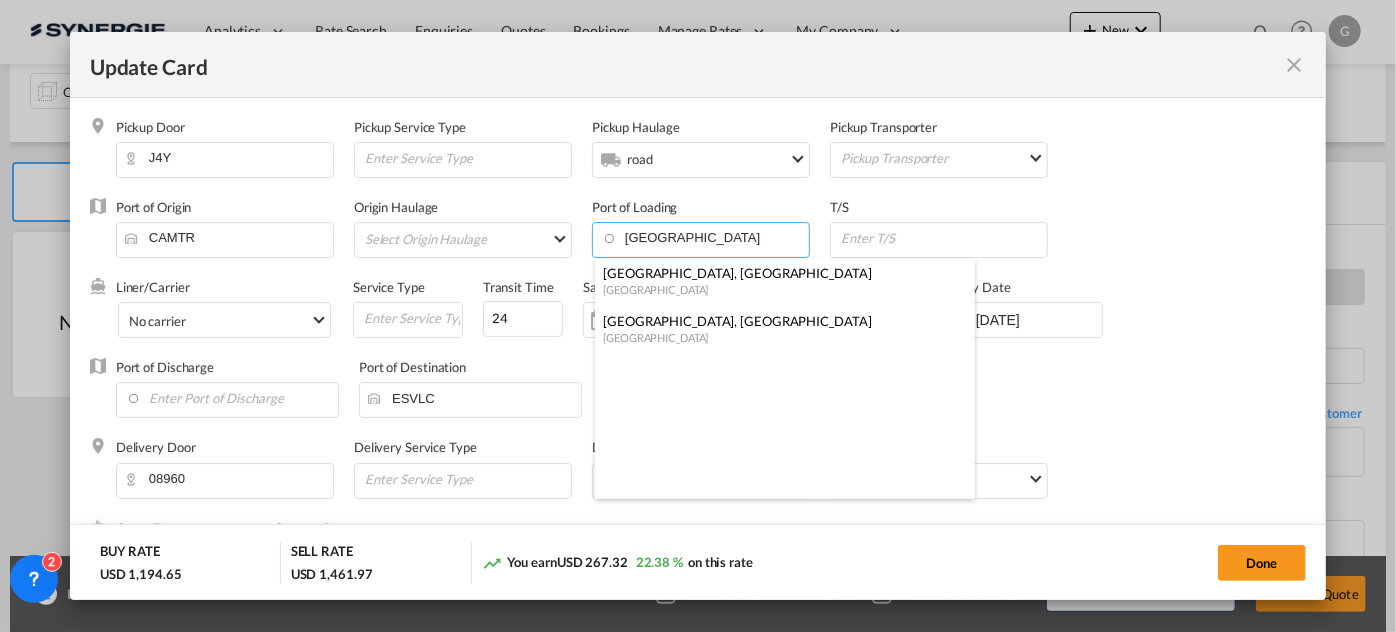 click on "[GEOGRAPHIC_DATA]" at bounding box center [779, 289] 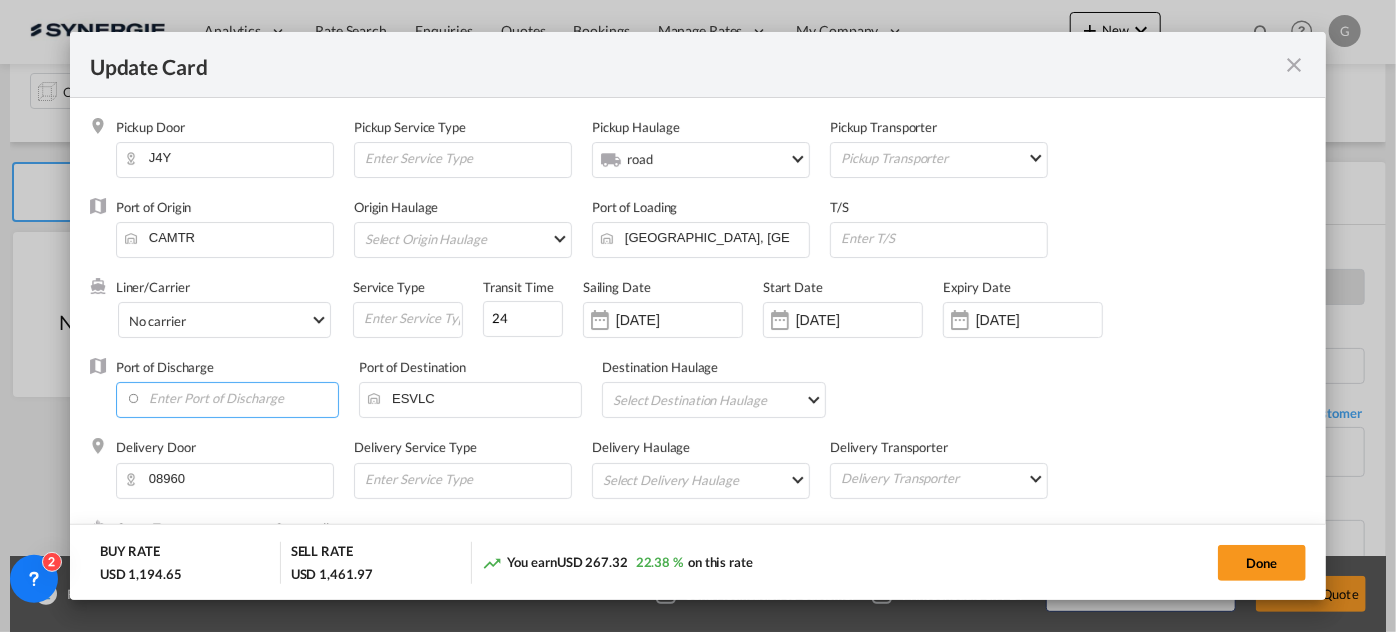click at bounding box center [232, 398] 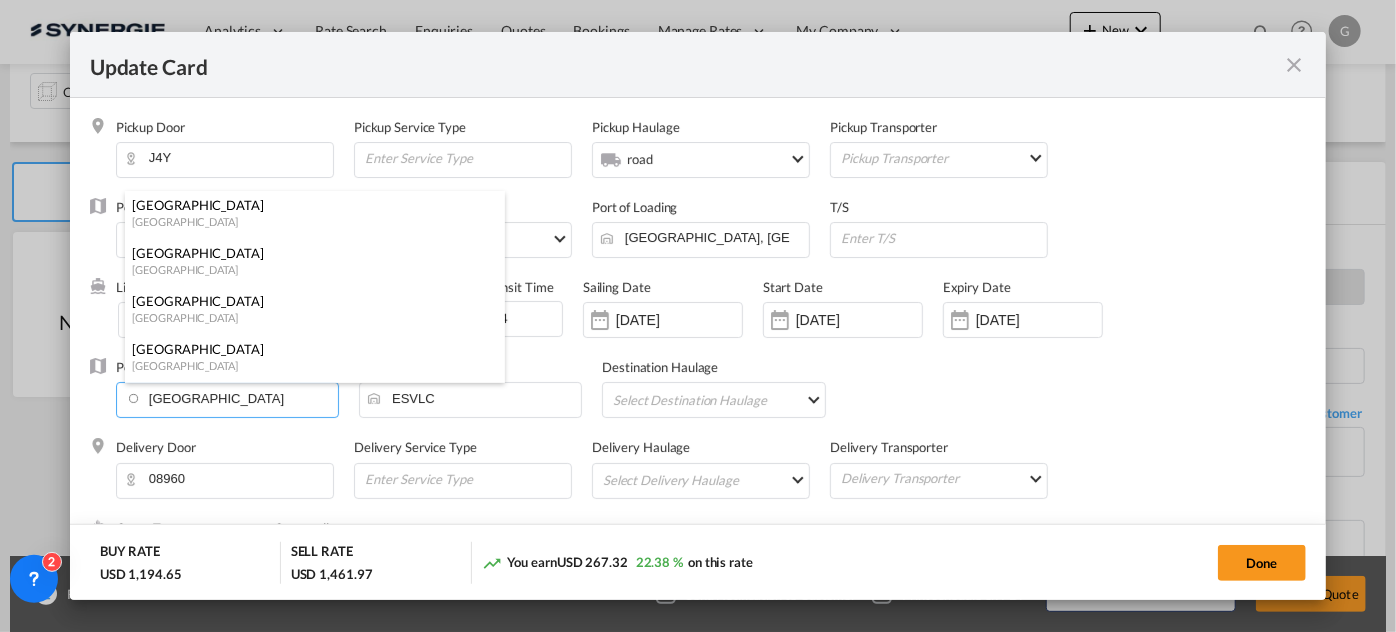 click on "[GEOGRAPHIC_DATA]" at bounding box center (309, 317) 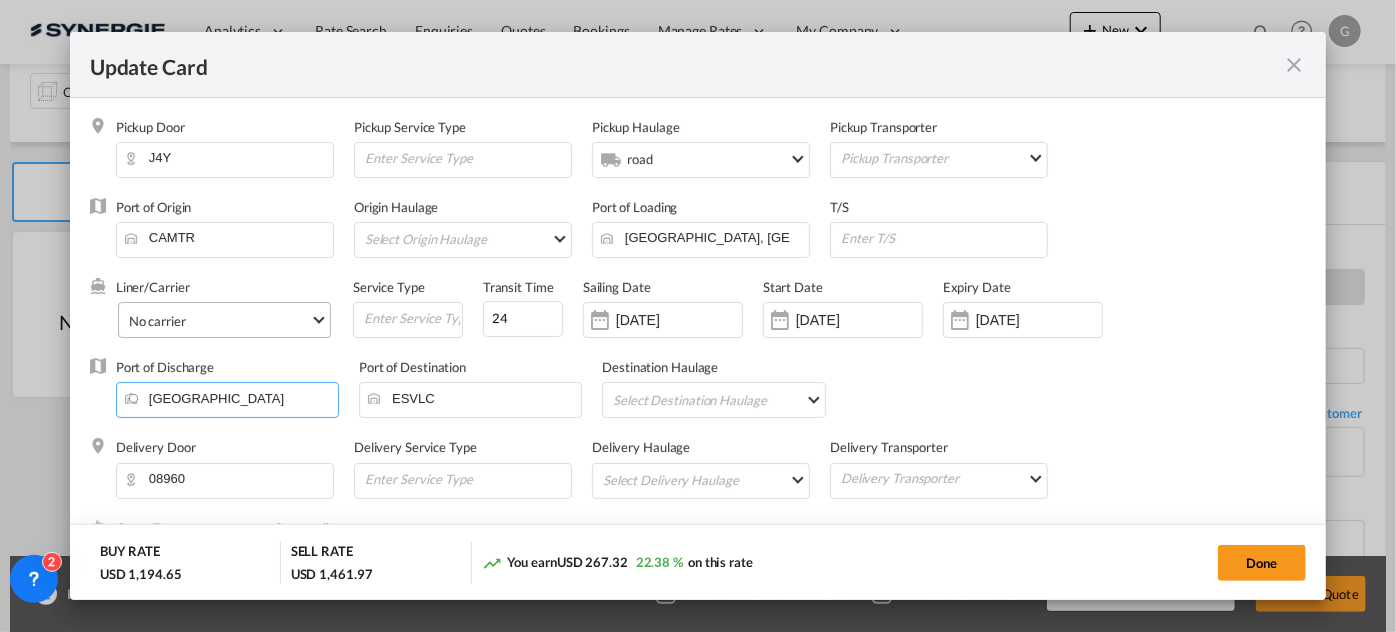 type on "[GEOGRAPHIC_DATA], ESVLC" 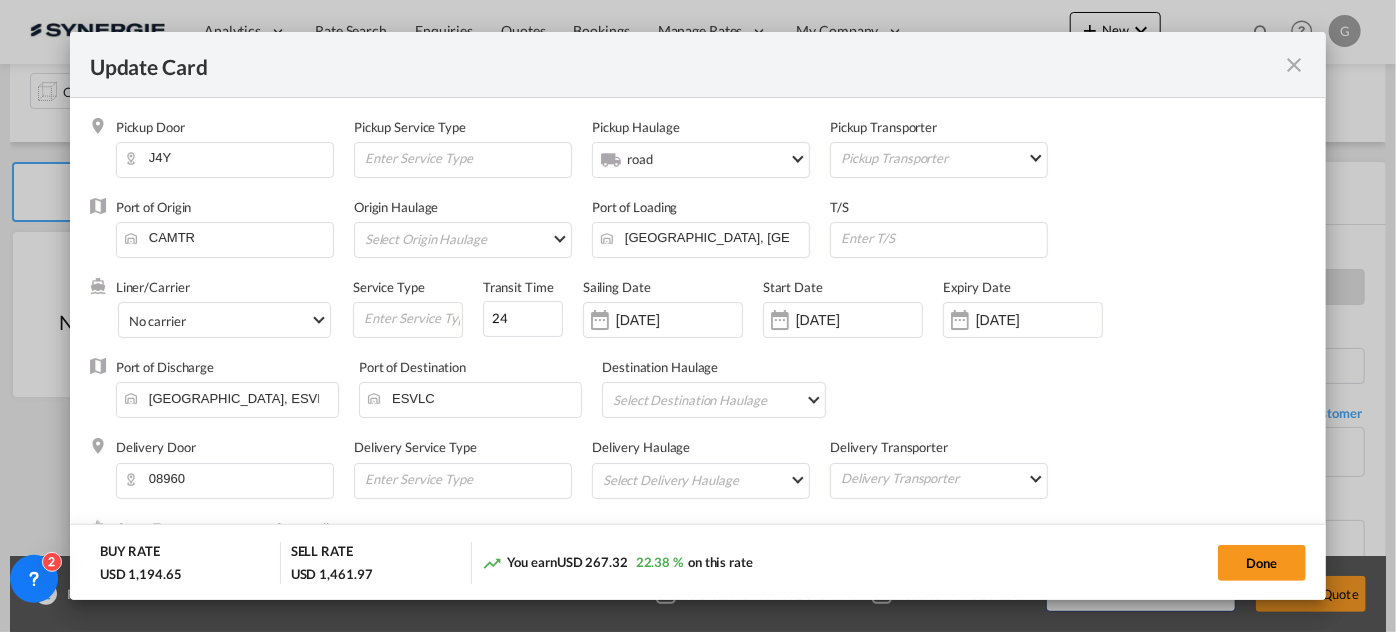 click on "Select Destination Haulage rail road barge truck unspecified not available" at bounding box center [717, 399] 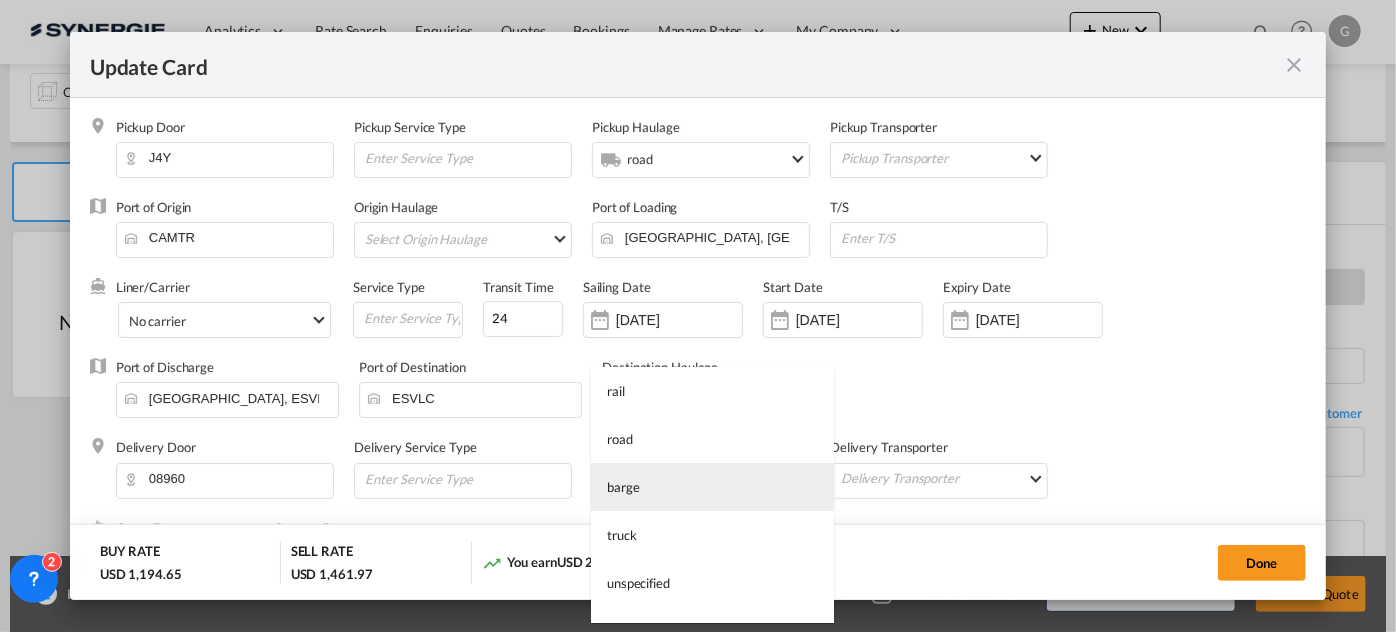 click on "barge" at bounding box center (712, 487) 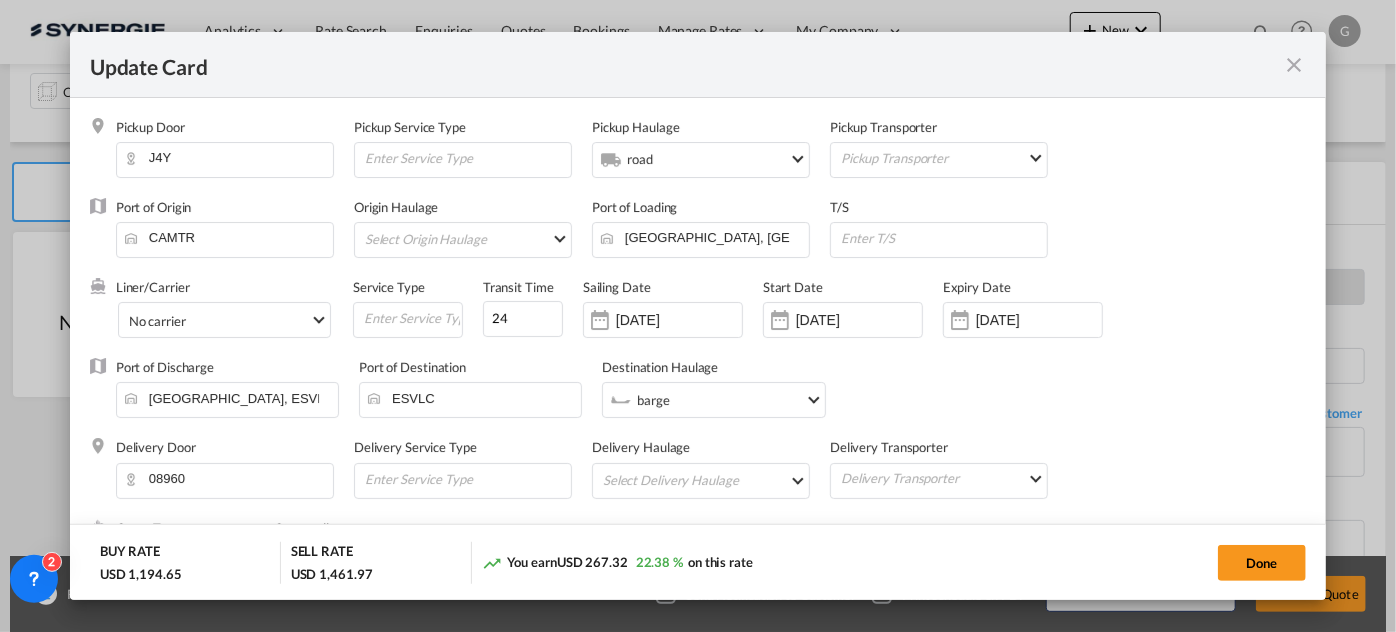 click on "Select Delivery Haulage
rail road barge truck unspecified not available" at bounding box center [705, 480] 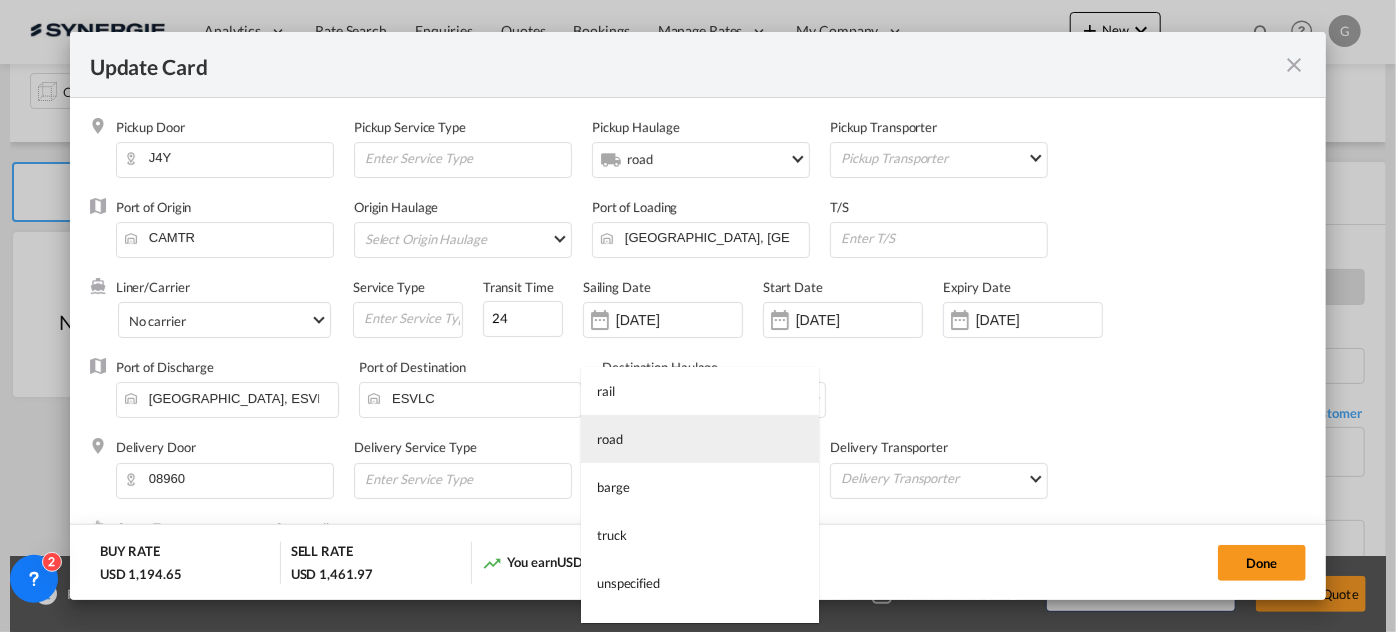 click on "road" at bounding box center [700, 439] 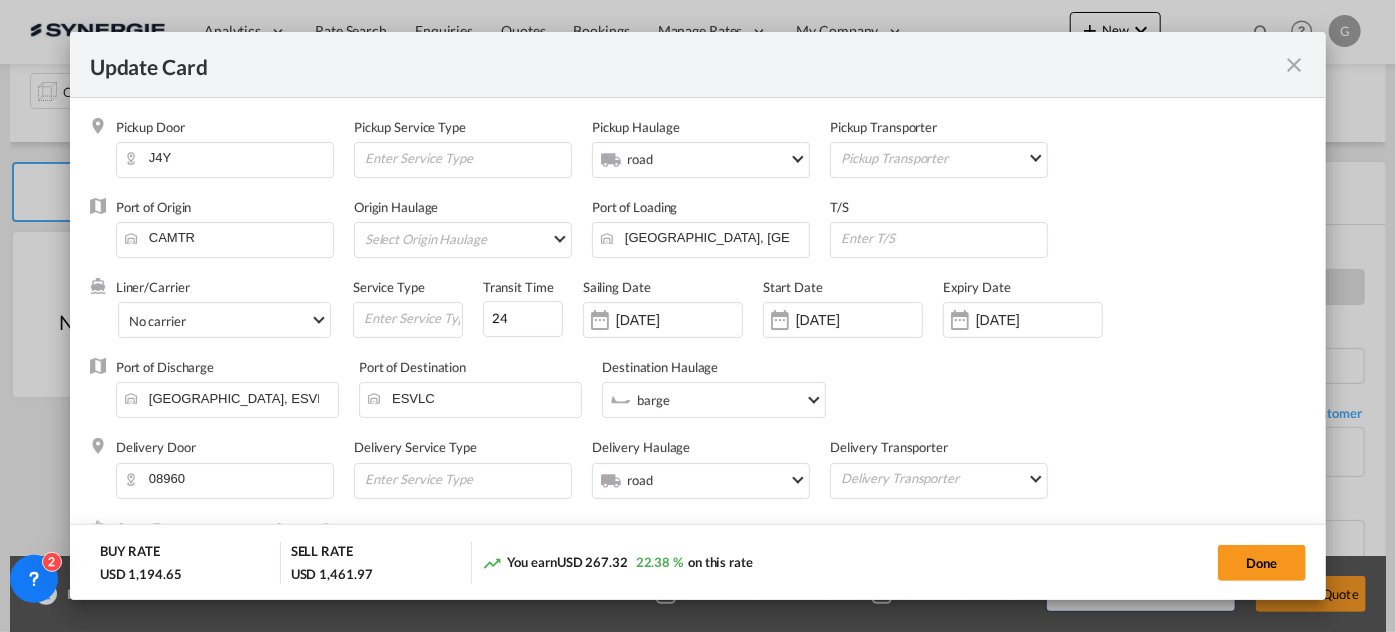 click on "Port of Discharge
[GEOGRAPHIC_DATA], ESVLC
Port of Destination
ESVLC
Destination Haulage .a{fill:#a8a8a8;stroke:rgba(0,0,0,0);stroke-miterlimit:10;} barge" at bounding box center [698, 398] 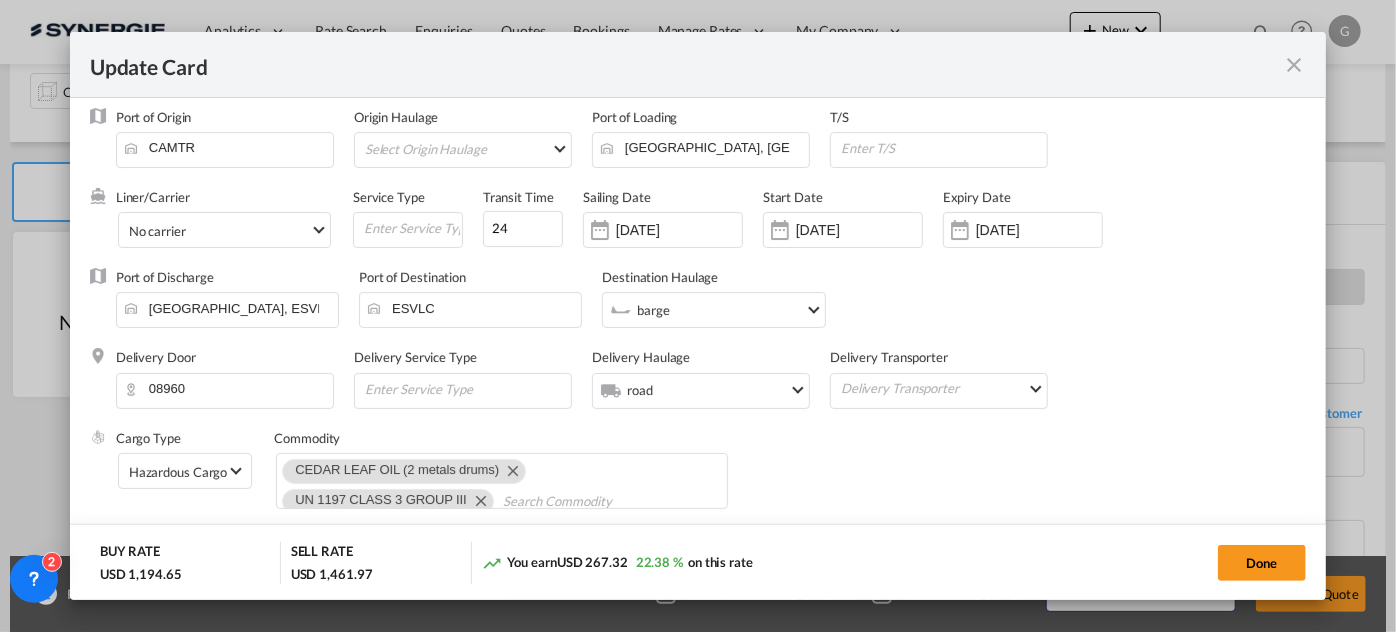 scroll, scrollTop: 181, scrollLeft: 0, axis: vertical 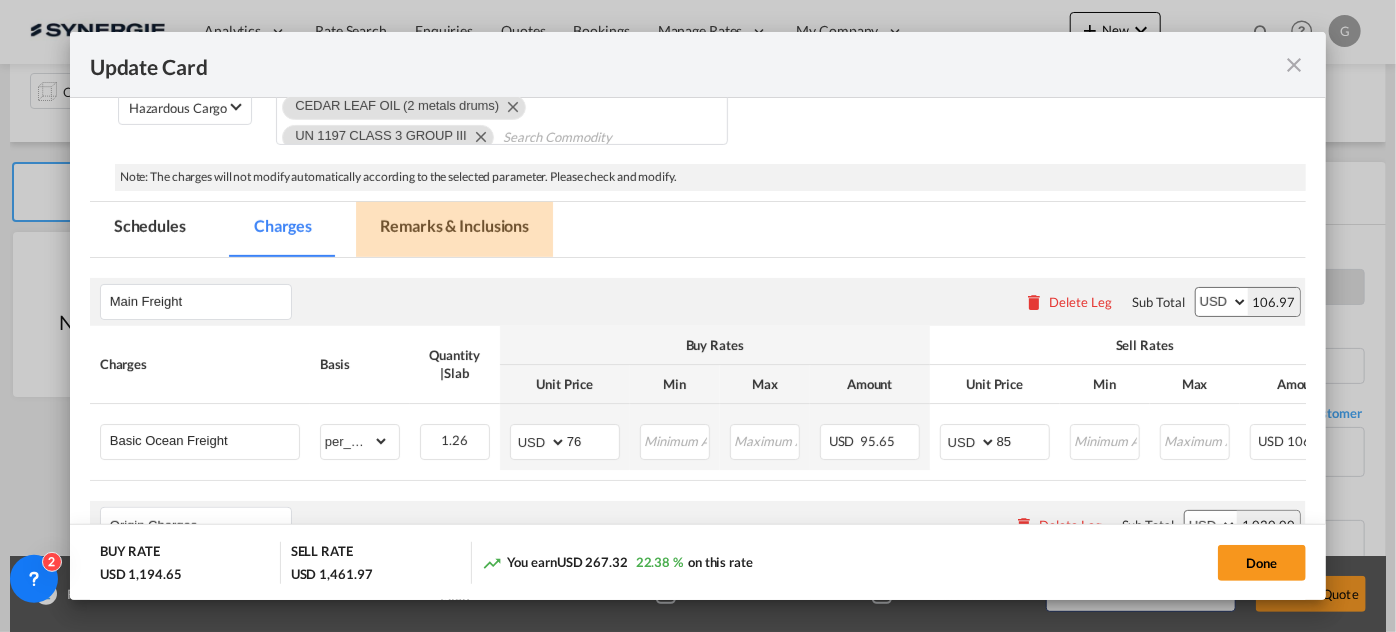 click on "Remarks & Inclusions" at bounding box center (454, 229) 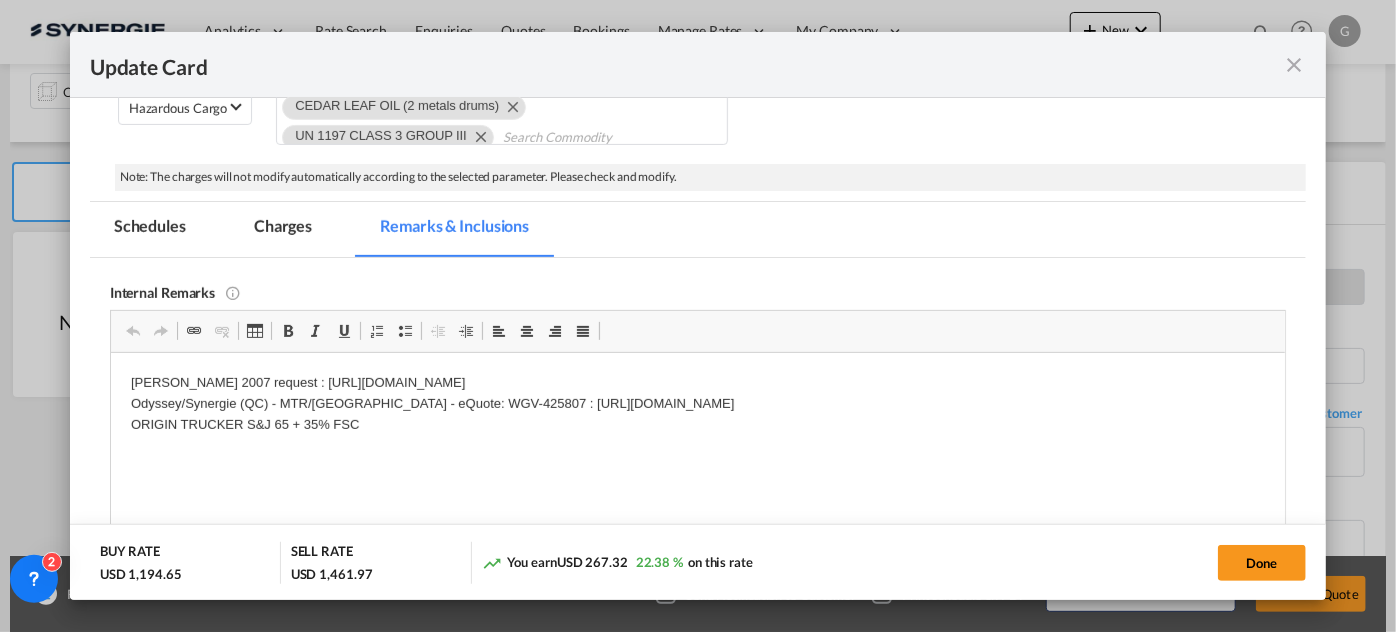 scroll, scrollTop: 0, scrollLeft: 0, axis: both 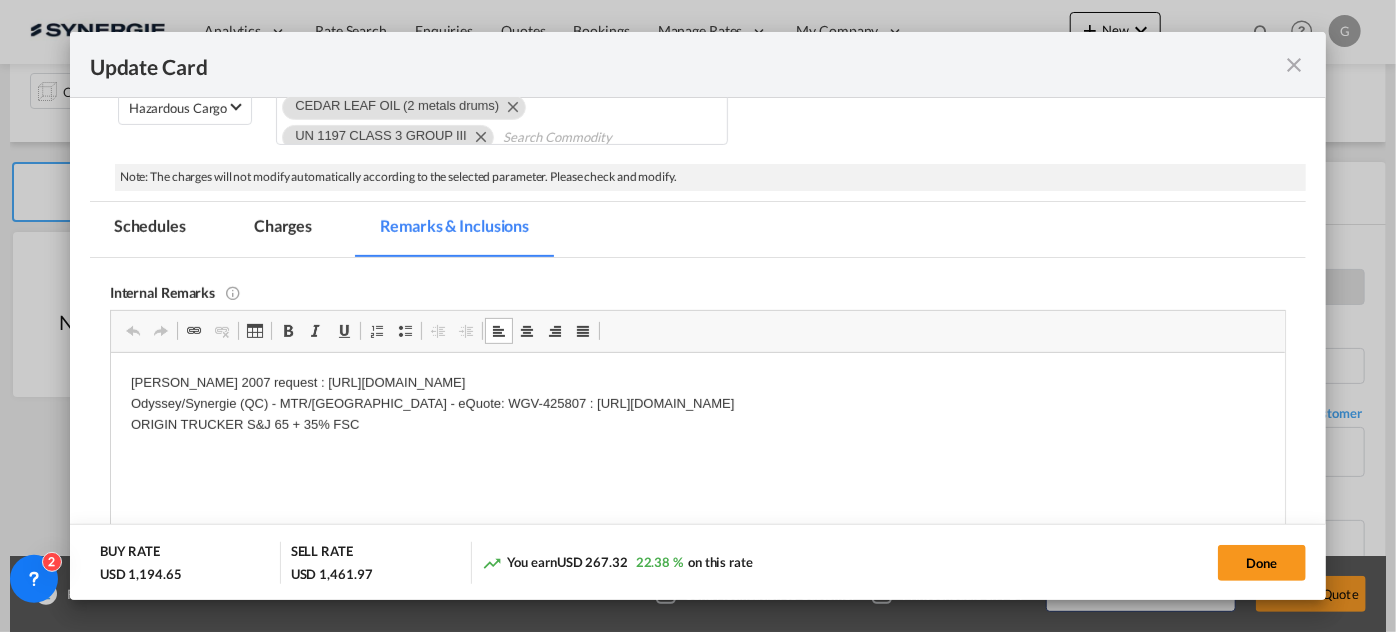 click on "[PERSON_NAME] 2007 request : [URL][DOMAIN_NAME] Odyssey/Synergie (QC) - MTR/[GEOGRAPHIC_DATA] - eQuote: WGV-425807 : [URL][DOMAIN_NAME] ORIGIN TRUCKER S&J 65 + 35% FSC" at bounding box center (697, 403) 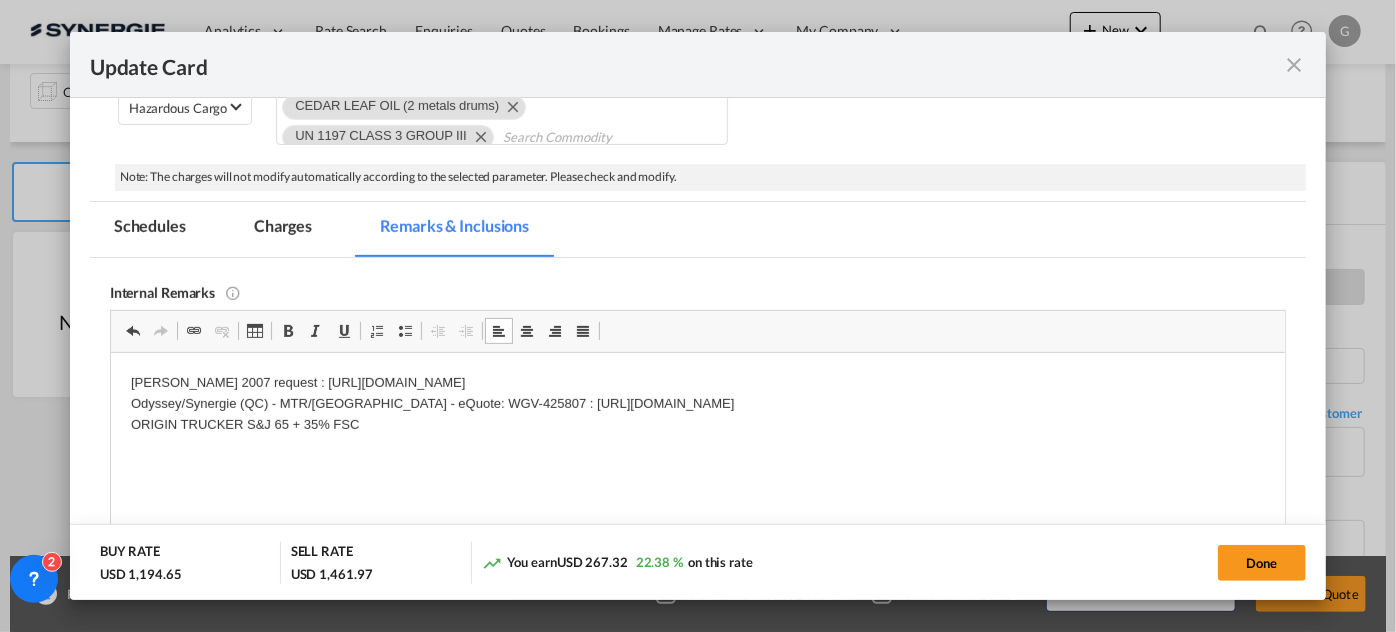 type 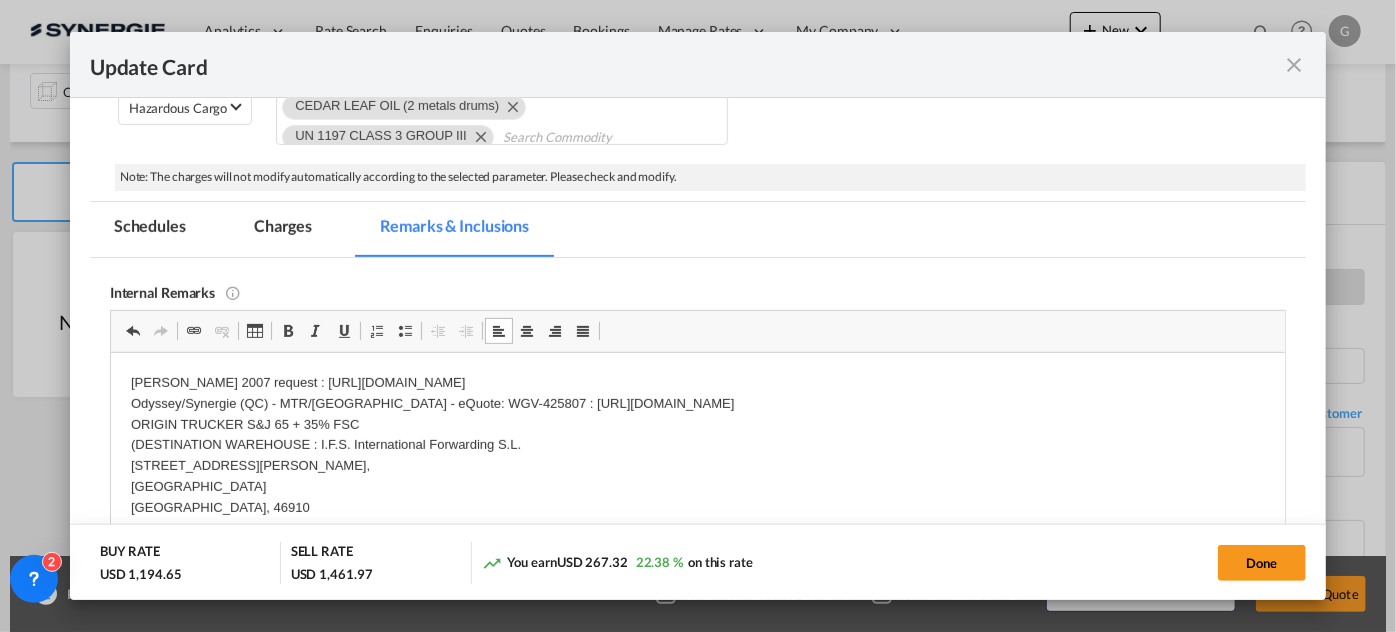 click on "[PERSON_NAME] 2007 request : [URL][DOMAIN_NAME] Odyssey/Synergie (QC) - MTR/[GEOGRAPHIC_DATA] - eQuote: WGV-425807 : [URL][DOMAIN_NAME] ORIGIN TRUCKER S&J 65 + 35% FSC ​​​​​​​(DESTINATION WAREHOUSE : I.F.S. International Forwarding S.L. [STREET_ADDRESS][PERSON_NAME]" at bounding box center [697, 445] 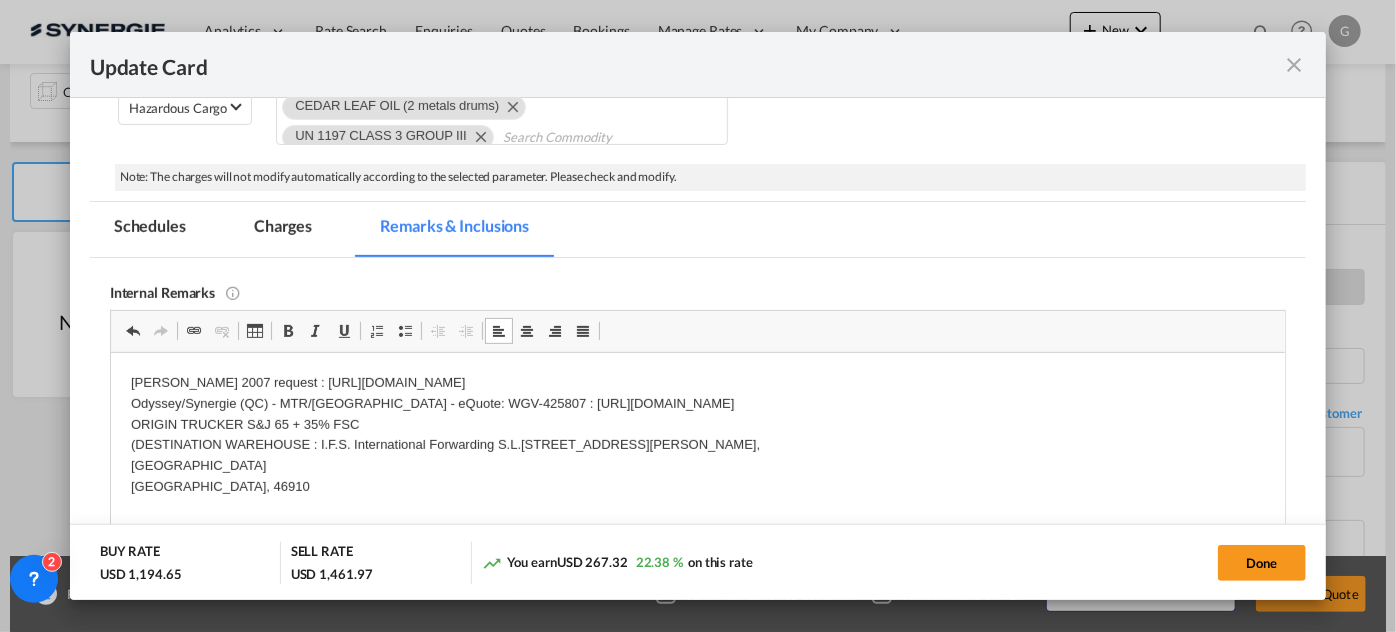 click on "[PERSON_NAME] 2007 request : [URL][DOMAIN_NAME] Odyssey/Synergie (QC) - MTR/[GEOGRAPHIC_DATA] - eQuote: WGV-425807 : [URL][DOMAIN_NAME] ORIGIN TRUCKER S&J 65 + 35% FSC (DESTINATION WAREHOUSE : I.F.S. International Forwarding S.L.  [STREET_ADDRESS][PERSON_NAME]" at bounding box center (697, 434) 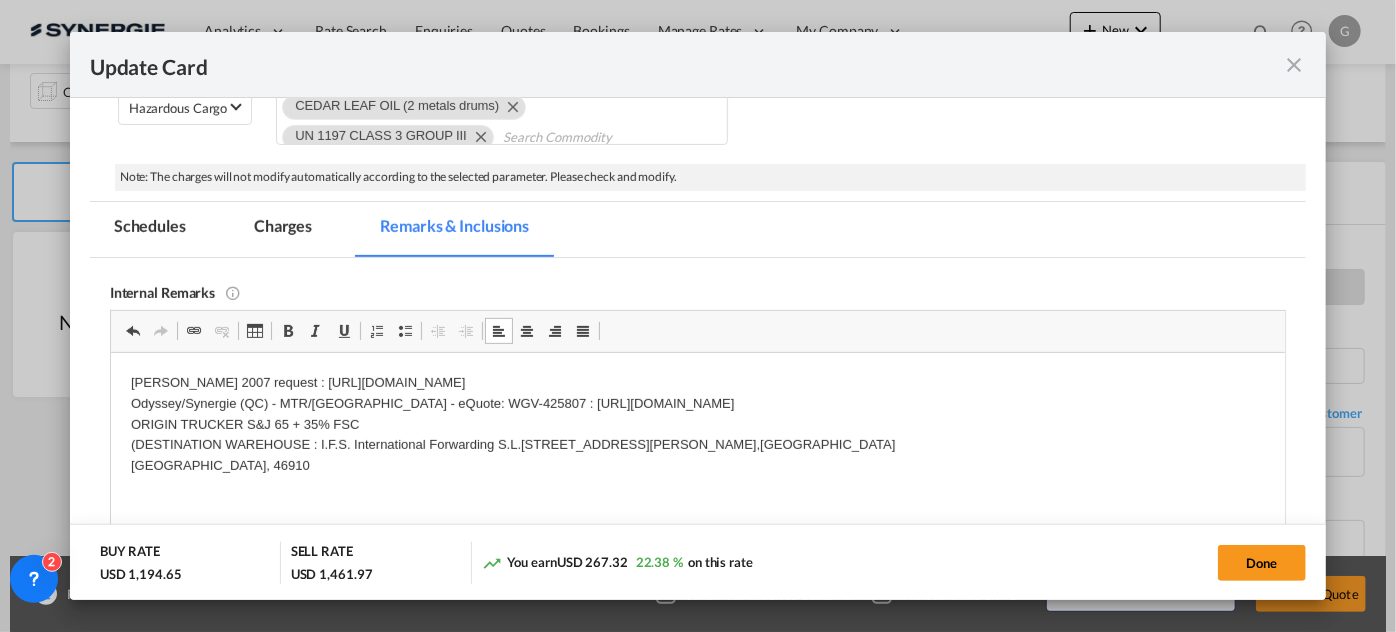 click on "[PERSON_NAME] 2007 request : [URL][DOMAIN_NAME] Odyssey/Synergie (QC) - MTR/[GEOGRAPHIC_DATA] - eQuote: WGV-425807 : [URL][DOMAIN_NAME] ORIGIN TRUCKER S&J 65 + 35% FSC (DESTINATION WAREHOUSE : I.F.S. International Forwarding S.L.  [STREET_ADDRESS][PERSON_NAME]" at bounding box center [697, 424] 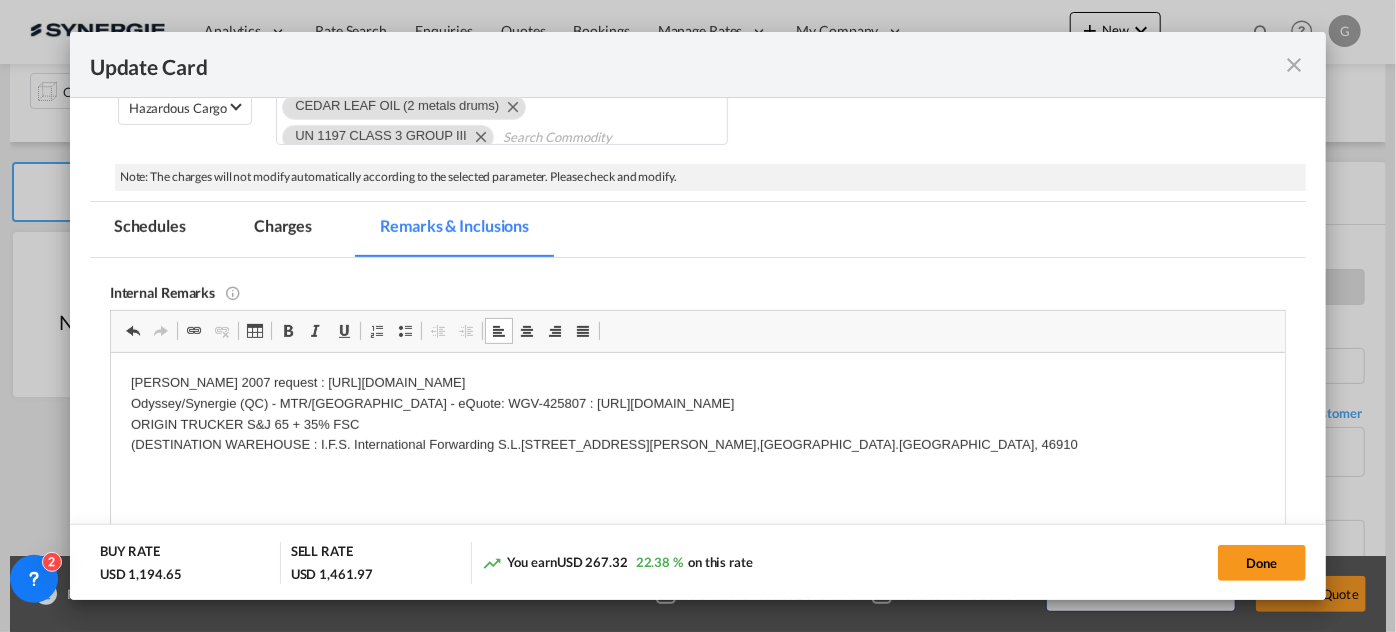 click on "[PERSON_NAME] 2007 request : [URL][DOMAIN_NAME] Odyssey/Synergie (QC) - MTR/[GEOGRAPHIC_DATA] - eQuote: WGV-425807 : [URL][DOMAIN_NAME] ORIGIN TRUCKER S&J 65 + 35% FSC (DESTINATION WAREHOUSE : I.F.S. International Forwarding S.L.  [STREET_ADDRESS].  [GEOGRAPHIC_DATA], 46910" at bounding box center [697, 413] 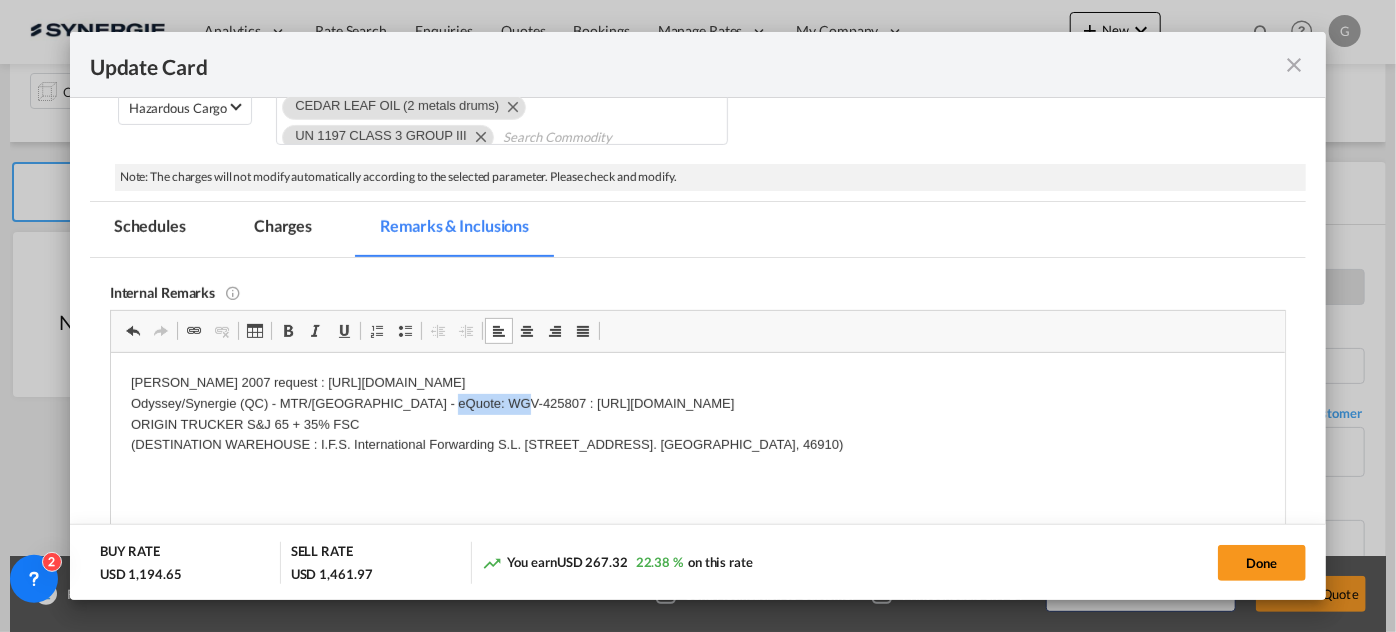 drag, startPoint x: 528, startPoint y: 401, endPoint x: 456, endPoint y: 398, distance: 72.06247 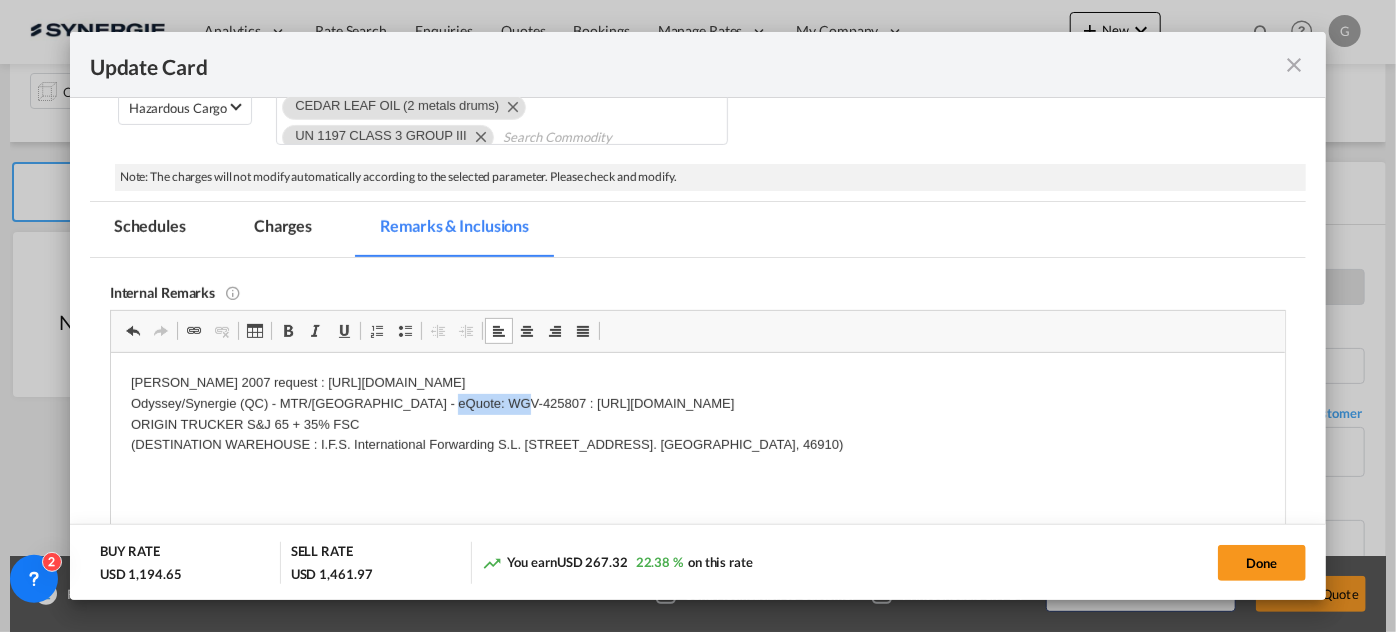 click on "[PERSON_NAME] 2007 request : [URL][DOMAIN_NAME] Odyssey/Synergie (QC) - MTR/[GEOGRAPHIC_DATA] - eQuote: WGV-425807 : [URL][DOMAIN_NAME] ORIGIN TRUCKER S&J 65 + 35% FSC (DESTINATION WAREHOUSE : I.F.S. International Forwarding S.L. [STREET_ADDRESS]. [GEOGRAPHIC_DATA], 46910)" at bounding box center [697, 413] 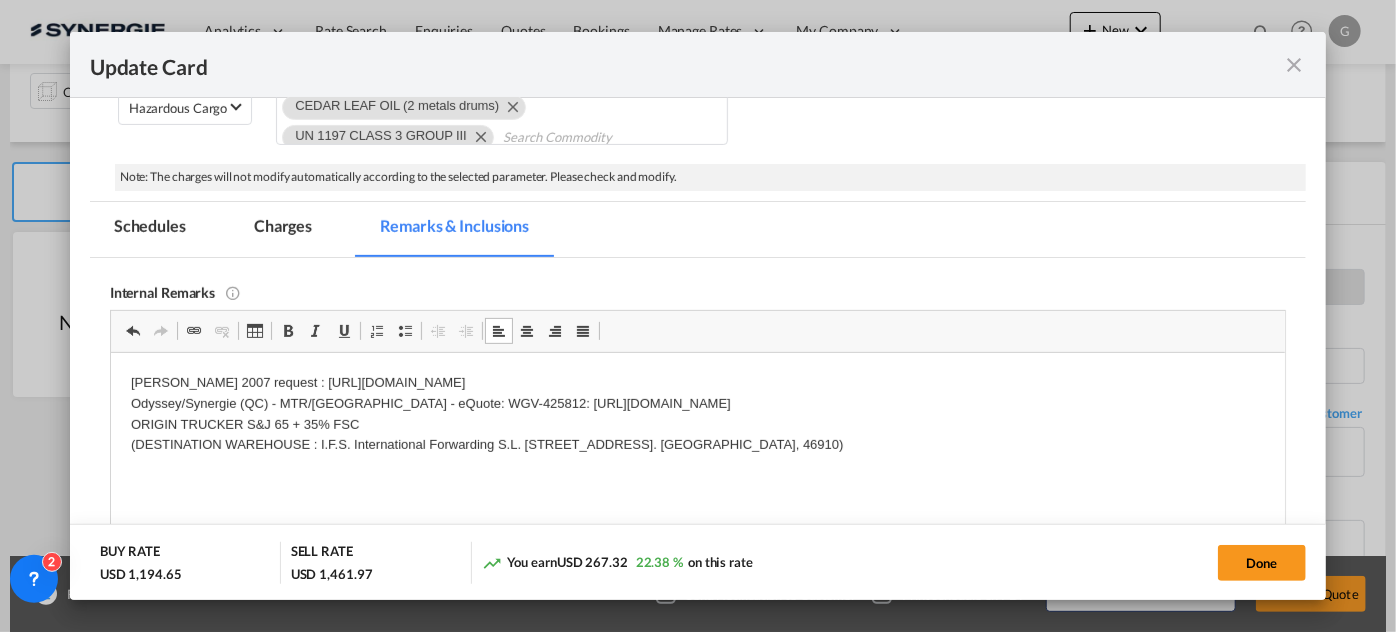 click on "Charges" at bounding box center (283, 229) 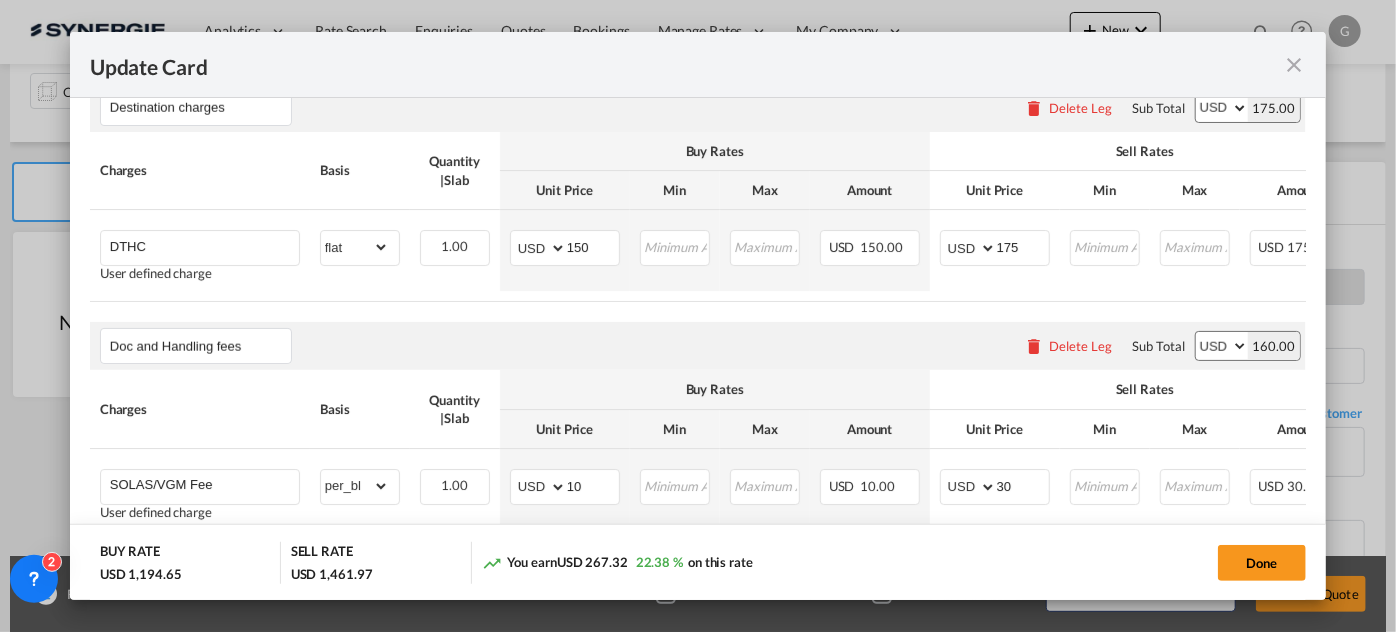 scroll, scrollTop: 1181, scrollLeft: 0, axis: vertical 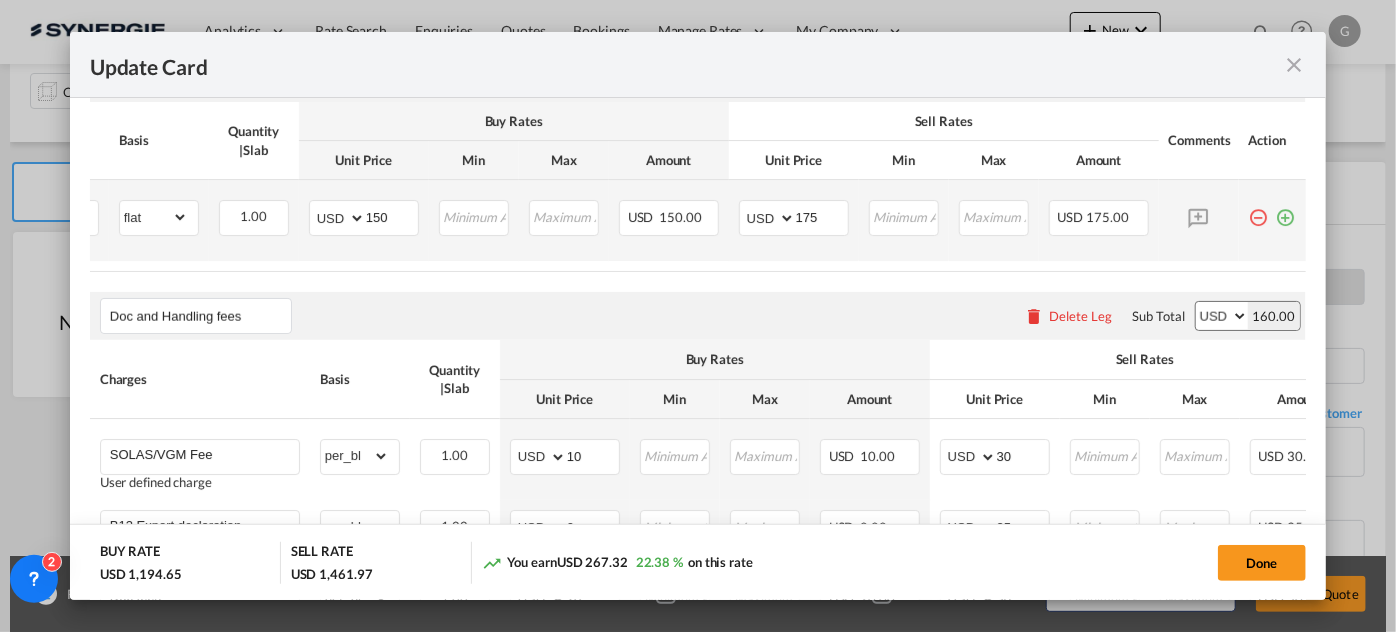 click at bounding box center [1286, 210] 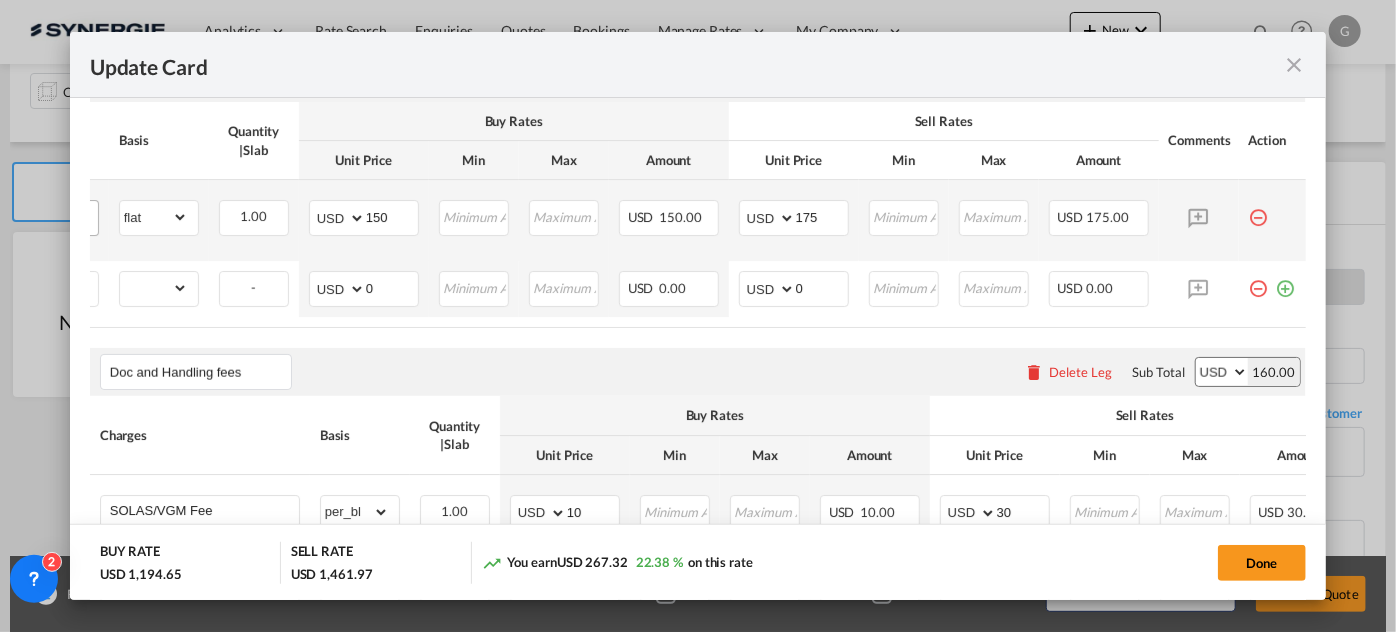 scroll, scrollTop: 0, scrollLeft: 0, axis: both 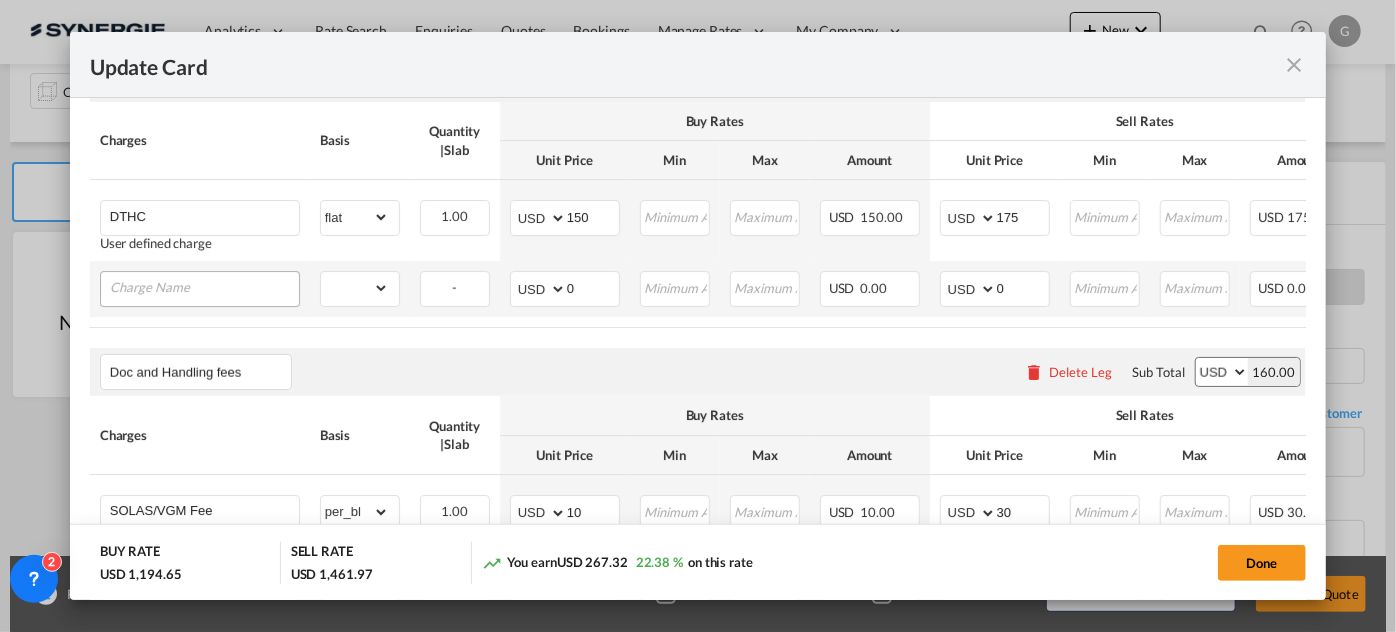click at bounding box center [204, 287] 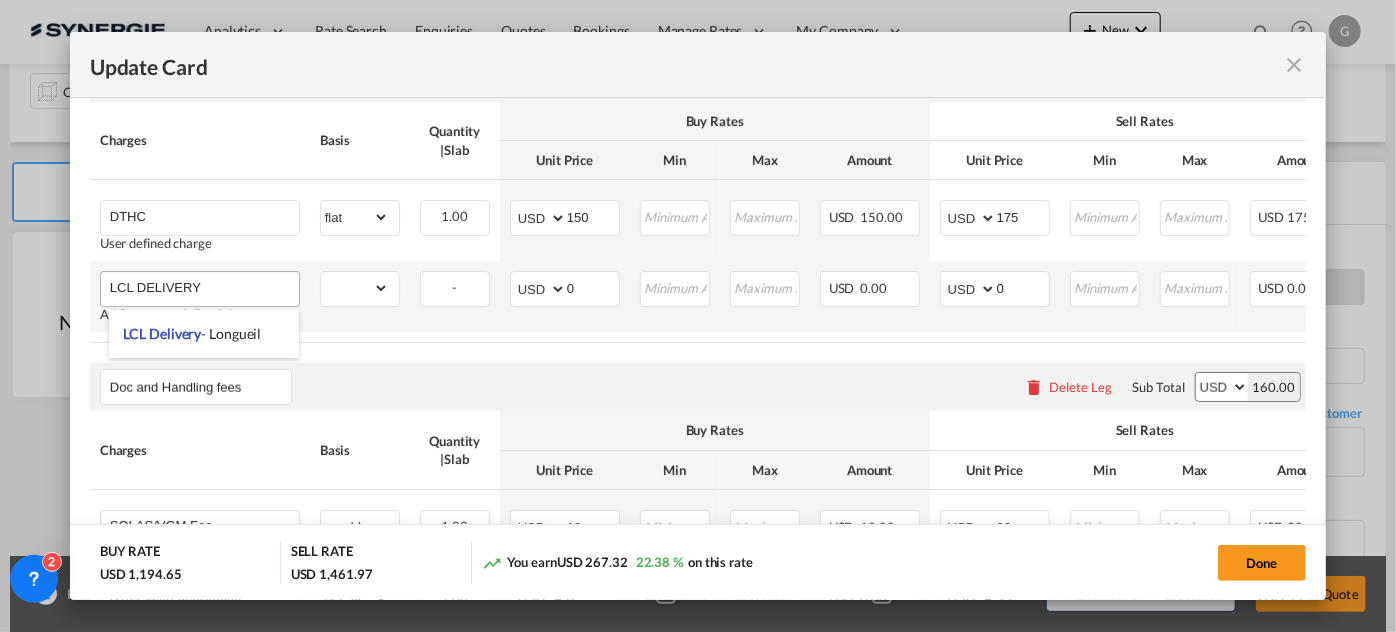 drag, startPoint x: 225, startPoint y: 335, endPoint x: 210, endPoint y: 300, distance: 38.078865 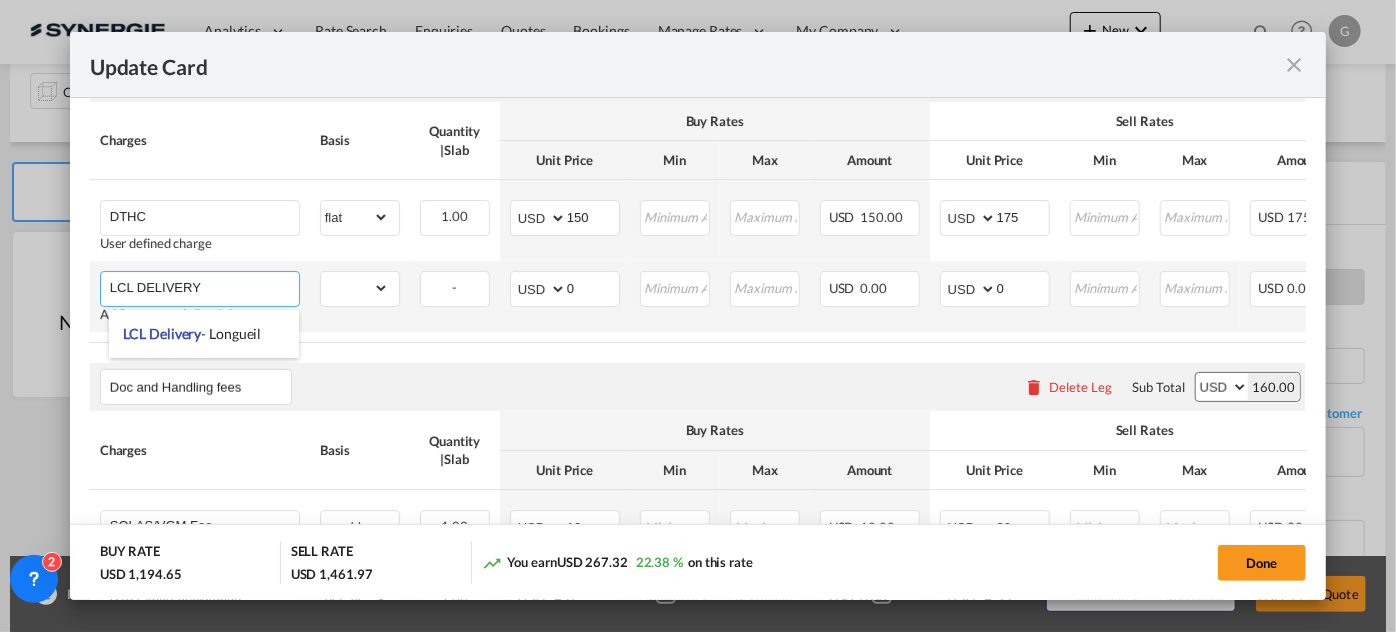click on "LCL Delivery  - Longueil" at bounding box center (193, 333) 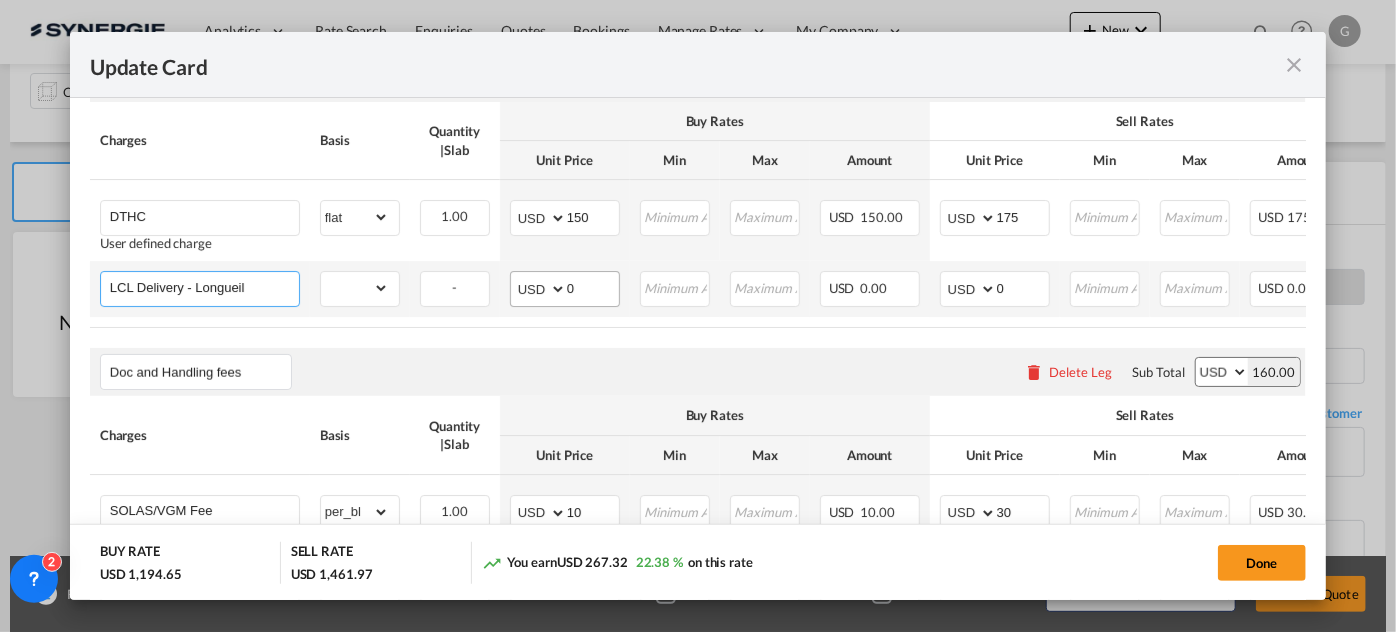 drag, startPoint x: 182, startPoint y: 291, endPoint x: 525, endPoint y: 279, distance: 343.20984 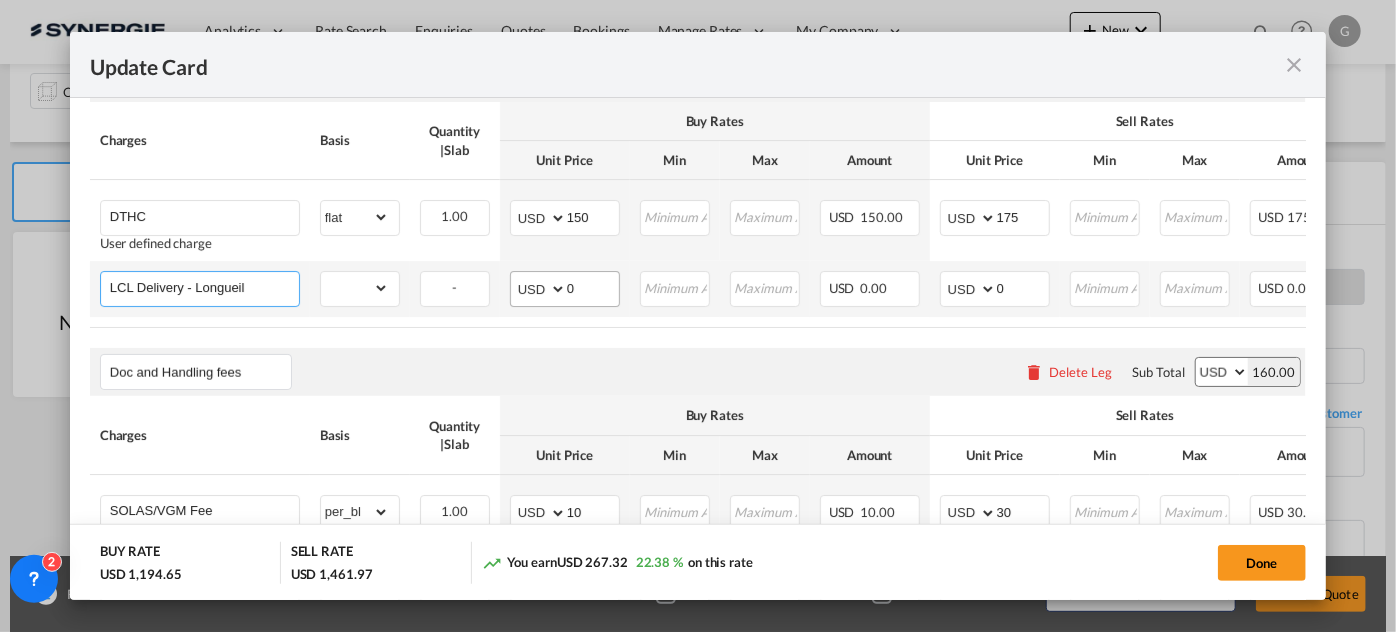 click on "LCL Delivery - Longueil                                                     Please Enter
Already Exists
gross_weight
volumetric_weight
per_shipment
per_bl
per_km
per_hawb
per_kg
flat
per_ton
per_cbm
per_hbl
per_w/m
per_awb
per_sbl
per_quintal
per_doc
N/A
per shipping bill
per_lbs
per_pallet
per_carton
per_vehicle
per_shift
per_invoice
per_package
per_cft
per_day
per_revalidation
per_declaration
per_document
per clearance  can not applied for this charge.   Please Select - Please Enter
Invalid Input
AED AFN ALL AMD ANG AOA ARS AUD AWG AZN BAM BBD BDT BGN BHD BIF BMD BND [PERSON_NAME] BRL BSD BTN BWP BYN BZD CAD CDF CHF CLP CNY COP CRC CUC CUP CVE CZK DJF DKK DOP DZD EGP ERN ETB EUR FJD FKP FOK GBP GEL GGP GHS GIP GMD GNF GTQ GYD HKD HNL HRK HTG HUF IDR ILS IMP INR IQD IRR ISK JMD JOD JPY KES KGS KHR KID KMF KRW KWD KYD KZT LAK LBP LKR LRD LSL LYD MAD MDL MGA MKD MMK MNT MOP MRU MUR MVR MWK MXN MYR MZN NAD NGN NIO NOK NPR NZD OMR PAB PEN PGK 0" at bounding box center (798, 289) 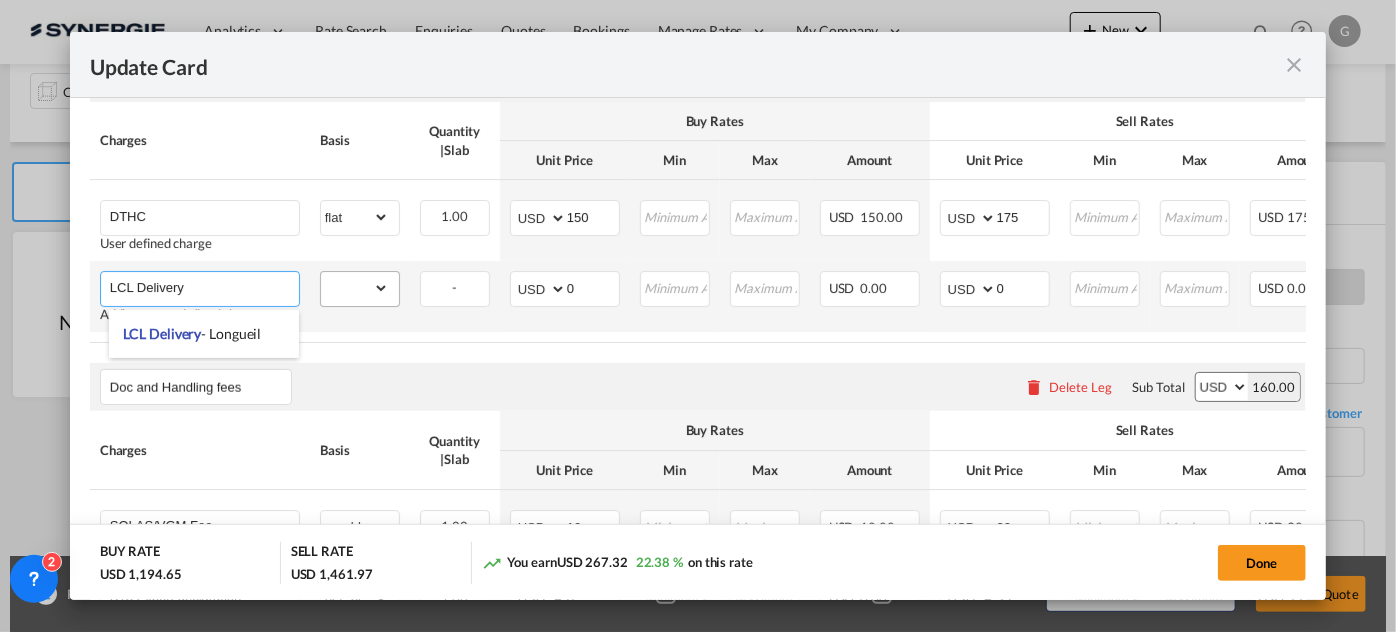 type on "LCL Delivery" 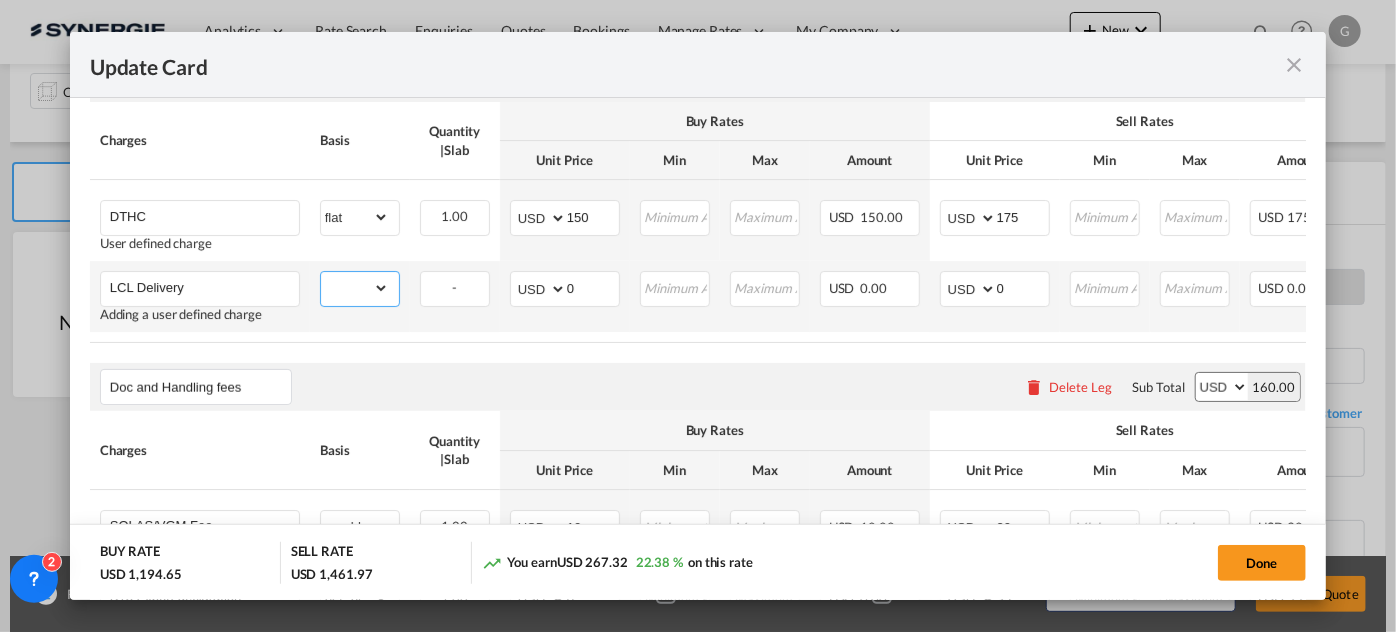 click on "gross_weight
volumetric_weight
per_shipment
per_bl
per_km
per_hawb
per_kg
flat
per_ton
per_cbm
per_hbl
per_w/m
per_awb
per_sbl
per_quintal
per_doc
N/A
per shipping bill
per_lbs
per_pallet
per_carton
per_vehicle
per_shift
per_invoice
per_package
per_cft
per_day
per_revalidation
per_declaration
per_document
per clearance" at bounding box center (355, 288) 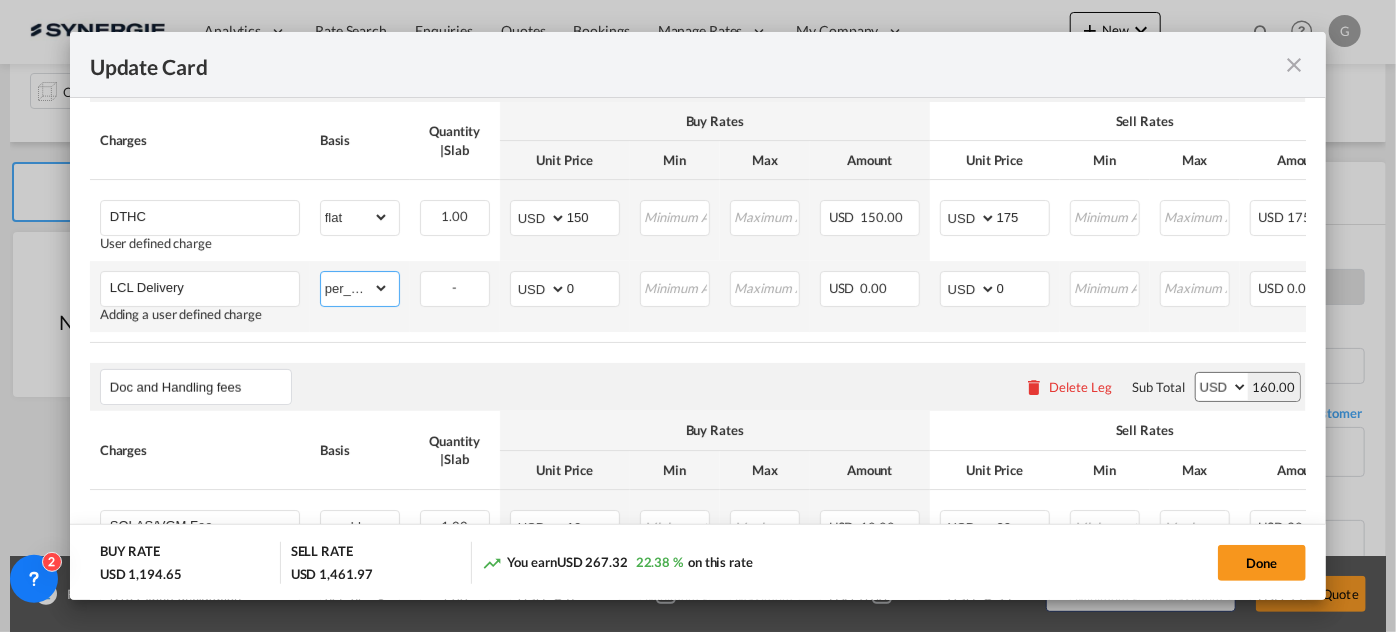 click on "gross_weight
volumetric_weight
per_shipment
per_bl
per_km
per_hawb
per_kg
flat
per_ton
per_cbm
per_hbl
per_w/m
per_awb
per_sbl
per_quintal
per_doc
N/A
per shipping bill
per_lbs
per_pallet
per_carton
per_vehicle
per_shift
per_invoice
per_package
per_cft
per_day
per_revalidation
per_declaration
per_document
per clearance" at bounding box center [355, 288] 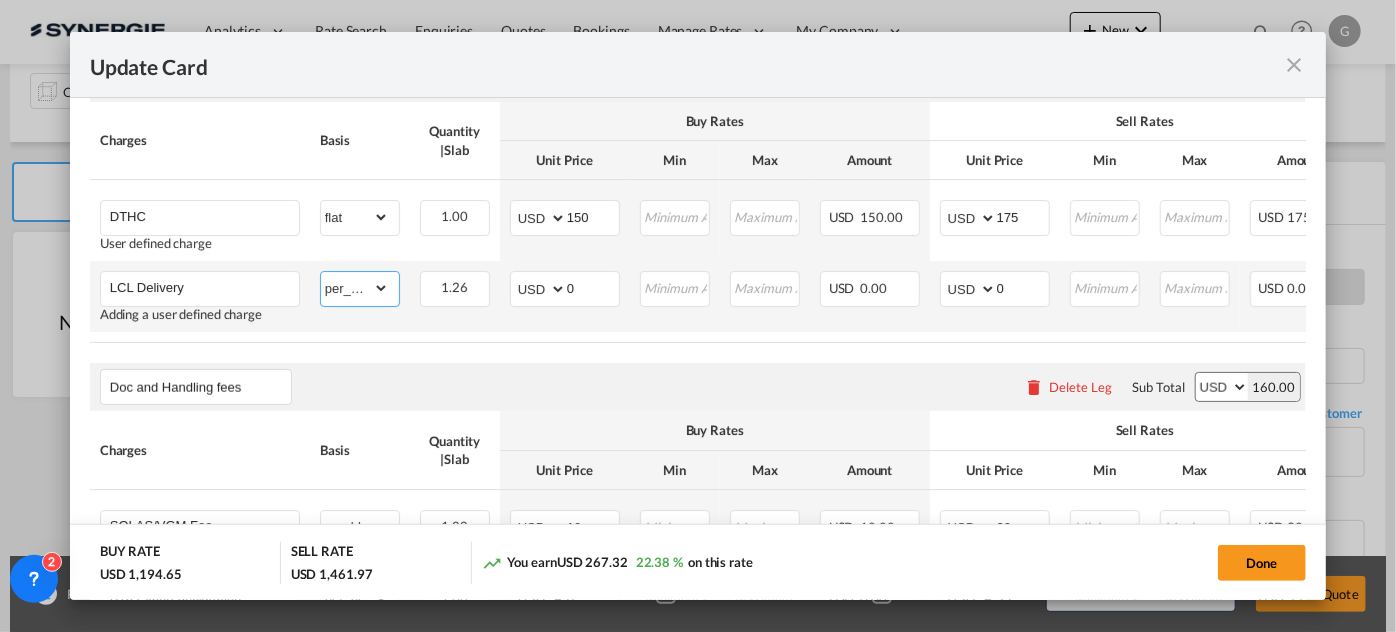 click on "gross_weight
volumetric_weight
per_shipment
per_bl
per_km
per_hawb
per_kg
flat
per_ton
per_cbm
per_hbl
per_w/m
per_awb
per_sbl
per_quintal
per_doc
N/A
per shipping bill
per_lbs
per_pallet
per_carton
per_vehicle
per_shift
per_invoice
per_package
per_cft
per_day
per_revalidation
per_declaration
per_document
per clearance" at bounding box center (355, 288) 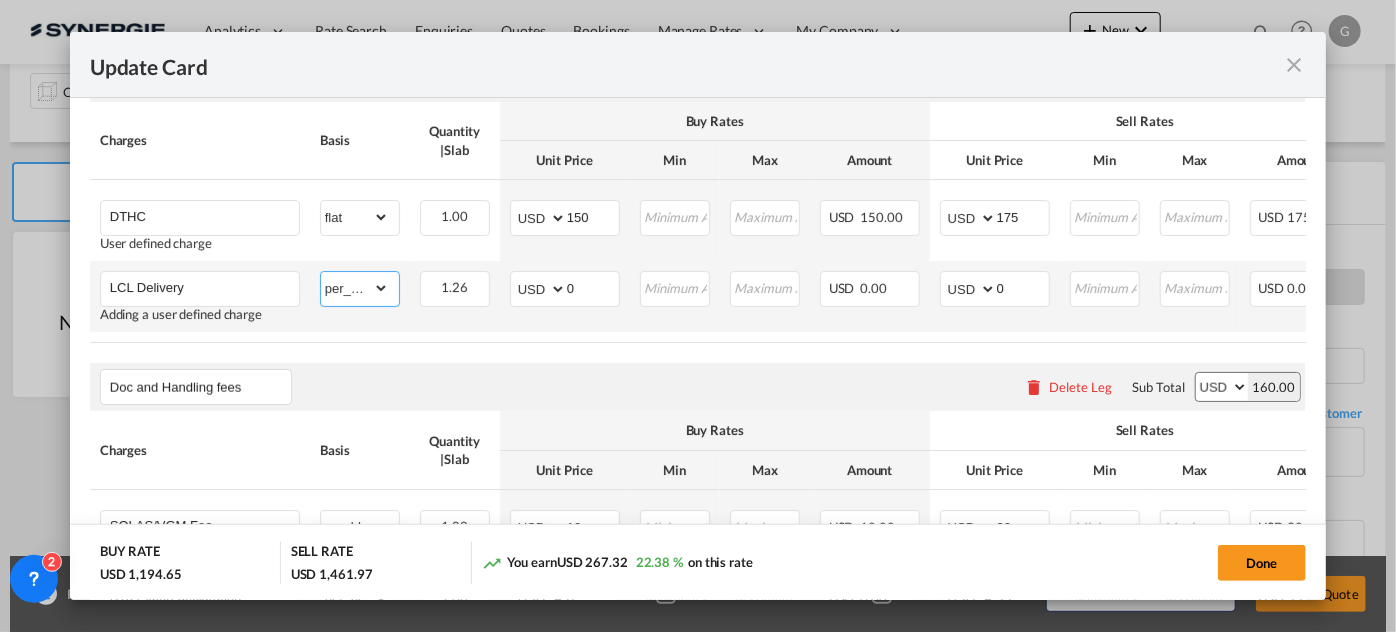 select on "per_bl" 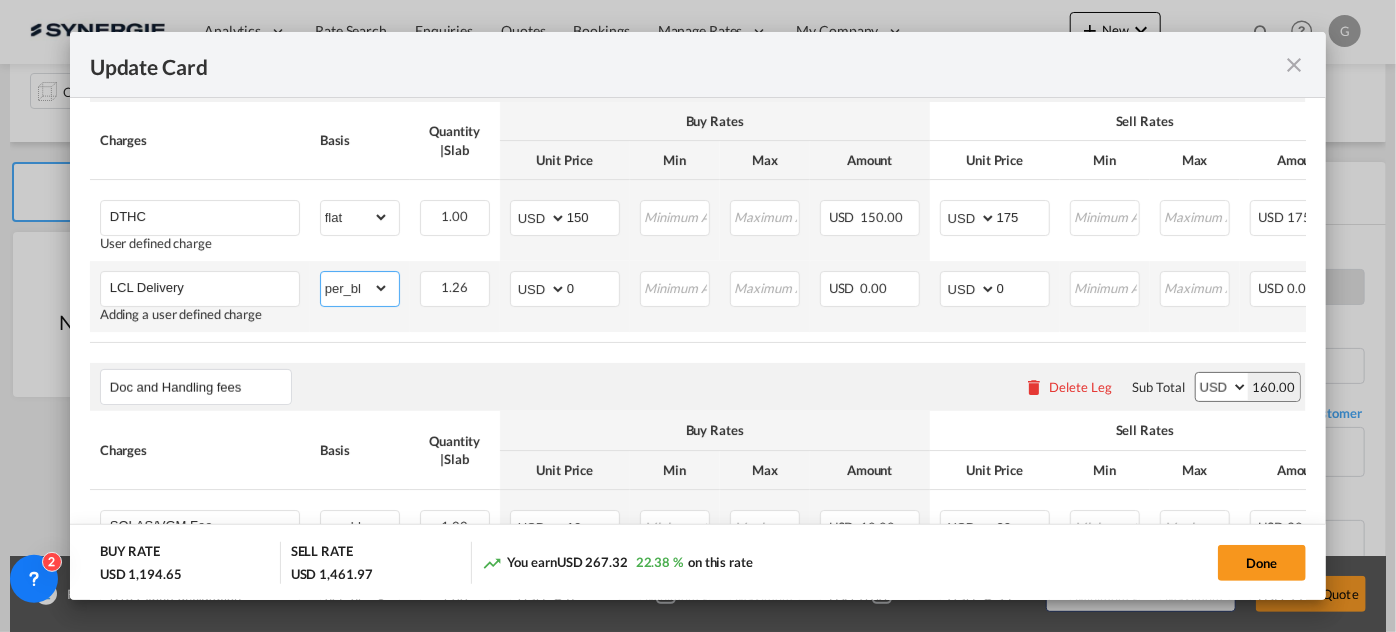 click on "gross_weight
volumetric_weight
per_shipment
per_bl
per_km
per_hawb
per_kg
flat
per_ton
per_cbm
per_hbl
per_w/m
per_awb
per_sbl
per_quintal
per_doc
N/A
per shipping bill
per_lbs
per_pallet
per_carton
per_vehicle
per_shift
per_invoice
per_package
per_cft
per_day
per_revalidation
per_declaration
per_document
per clearance" at bounding box center (355, 288) 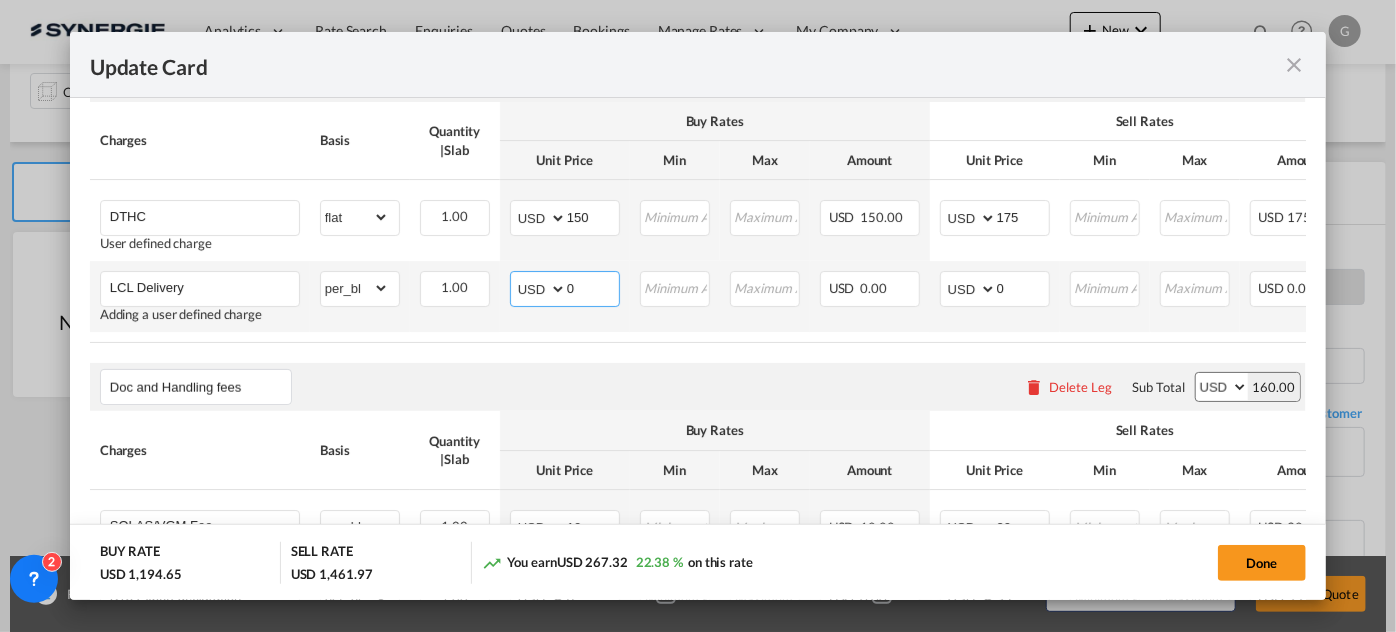 click on "0" at bounding box center [593, 287] 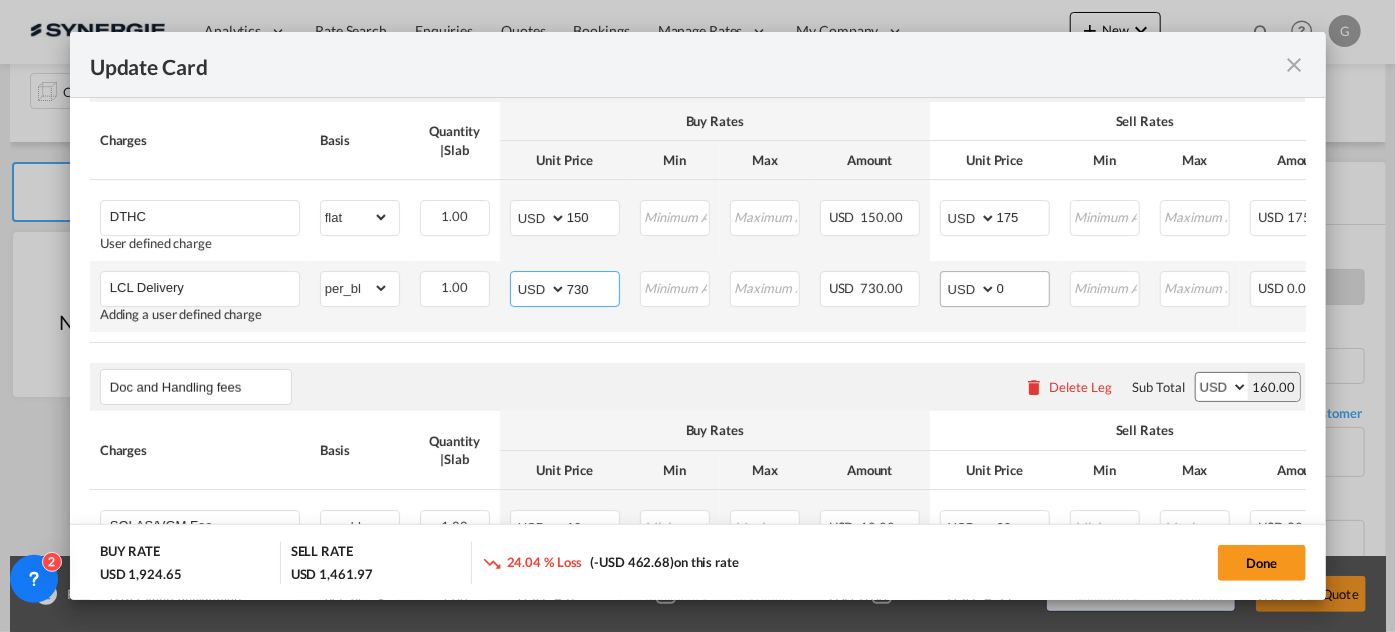 type on "730" 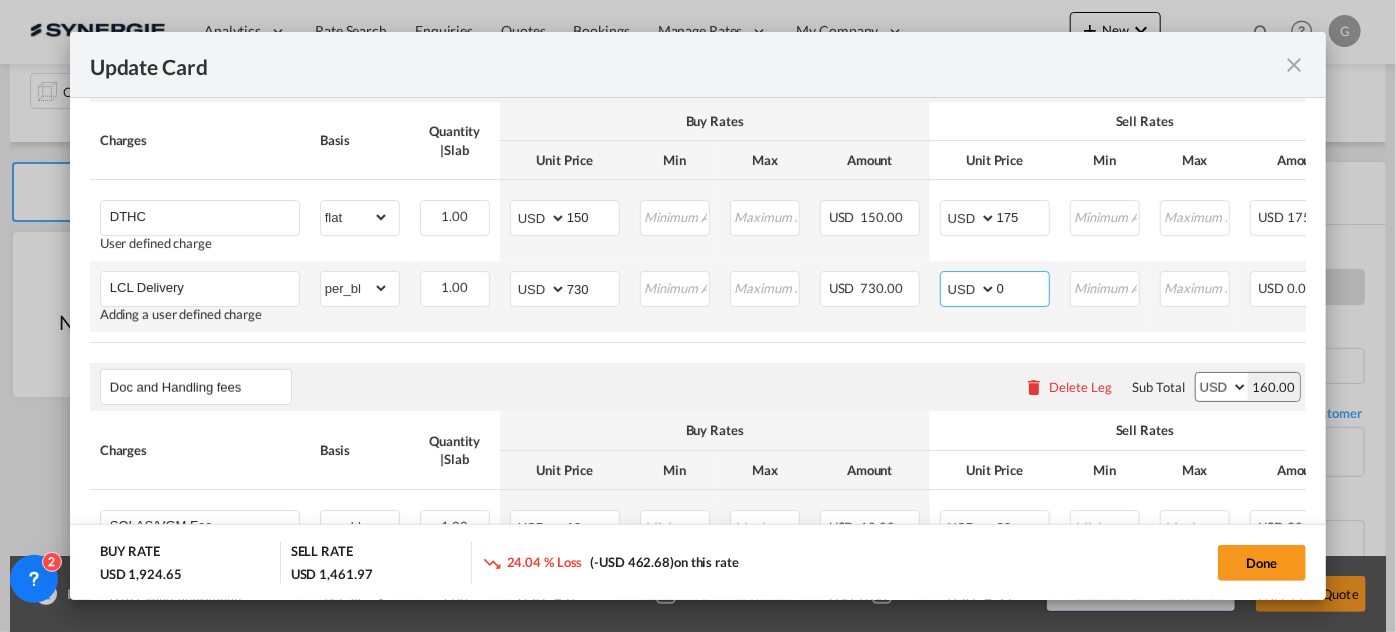click on "0" at bounding box center (1023, 287) 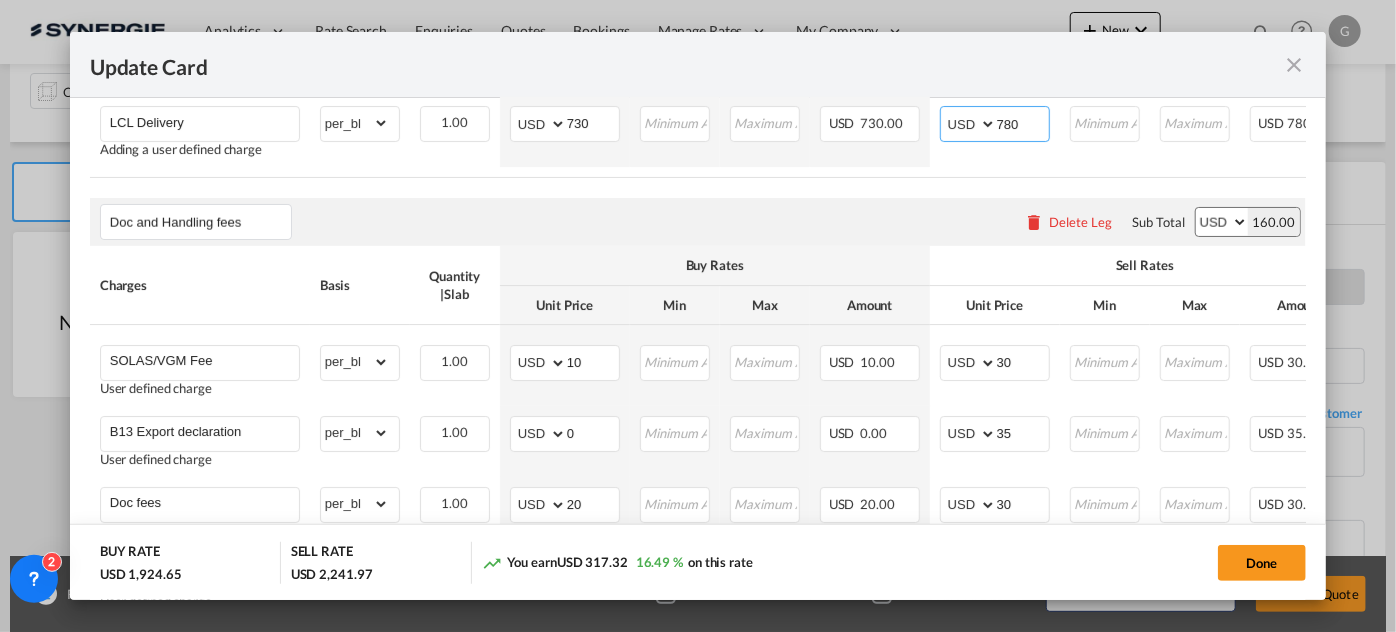 scroll, scrollTop: 1584, scrollLeft: 0, axis: vertical 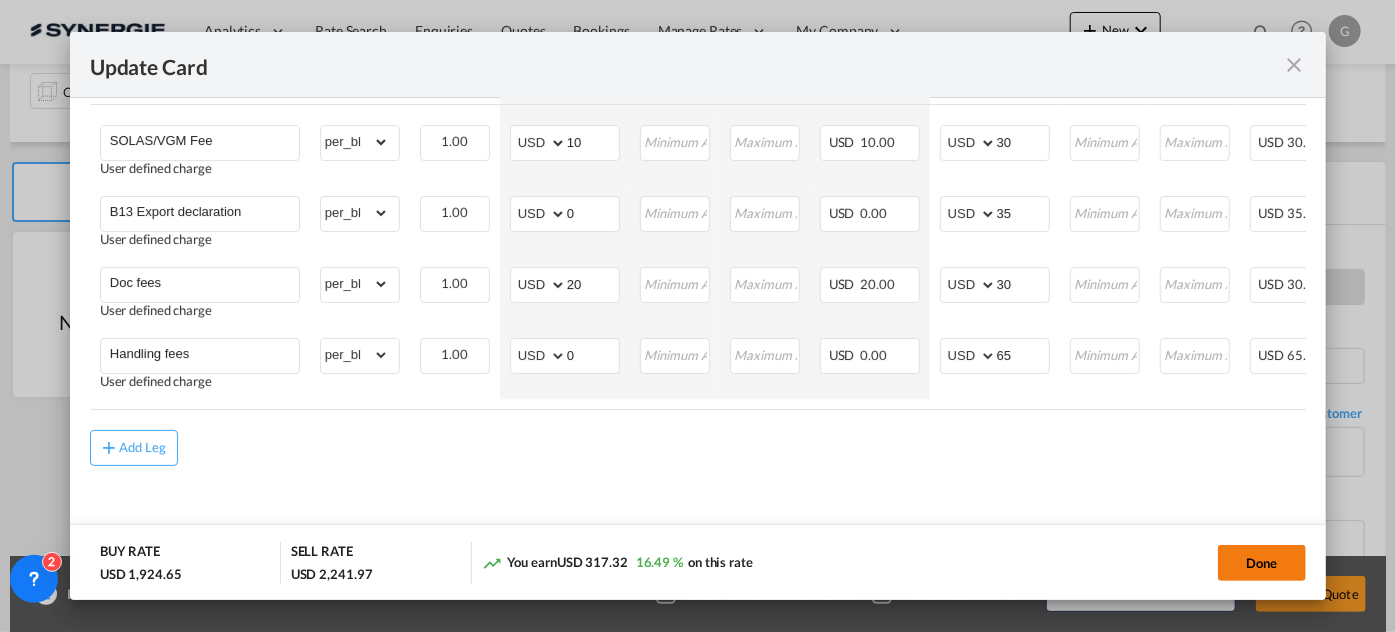 type on "780" 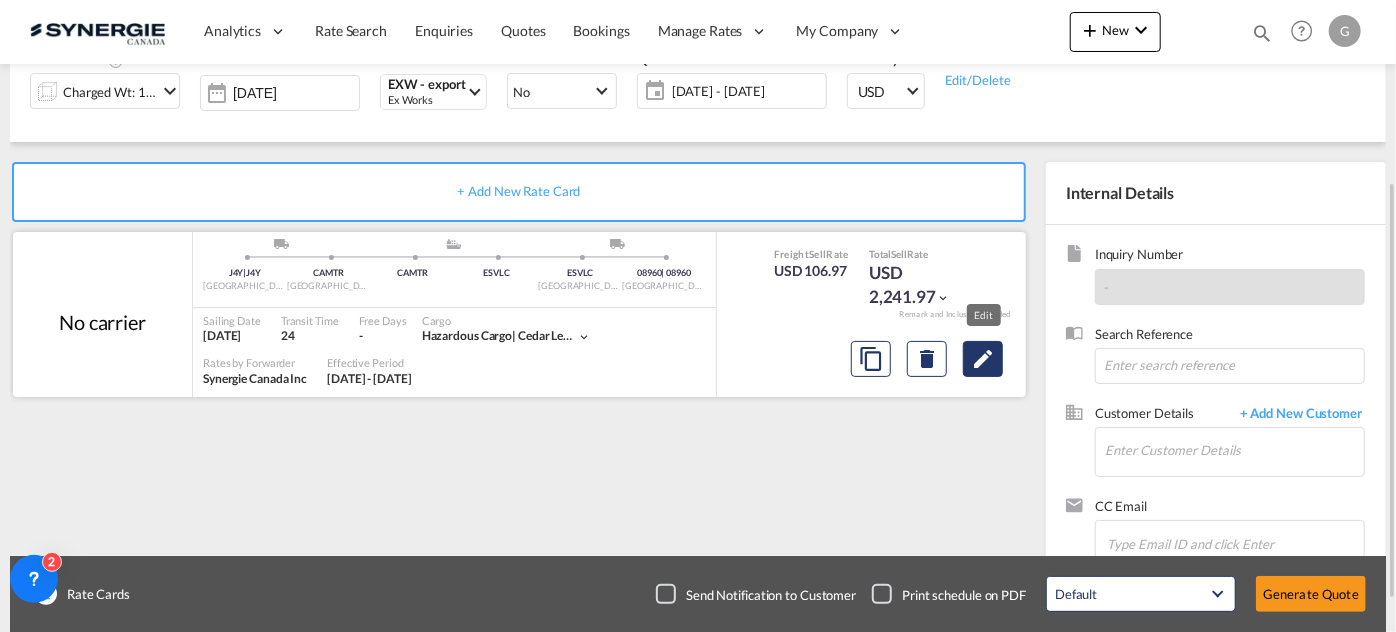 click at bounding box center (983, 359) 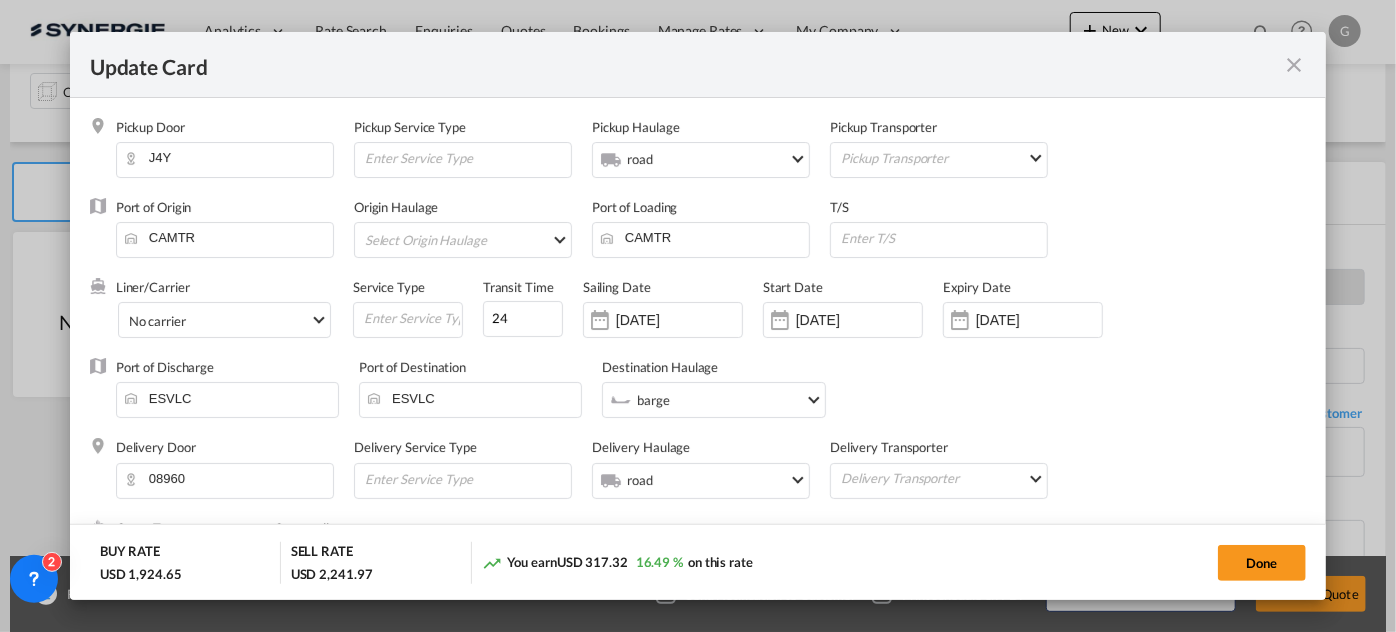 click on "Select Origin Haulage rail road barge truck unspecified not available" at bounding box center (467, 239) 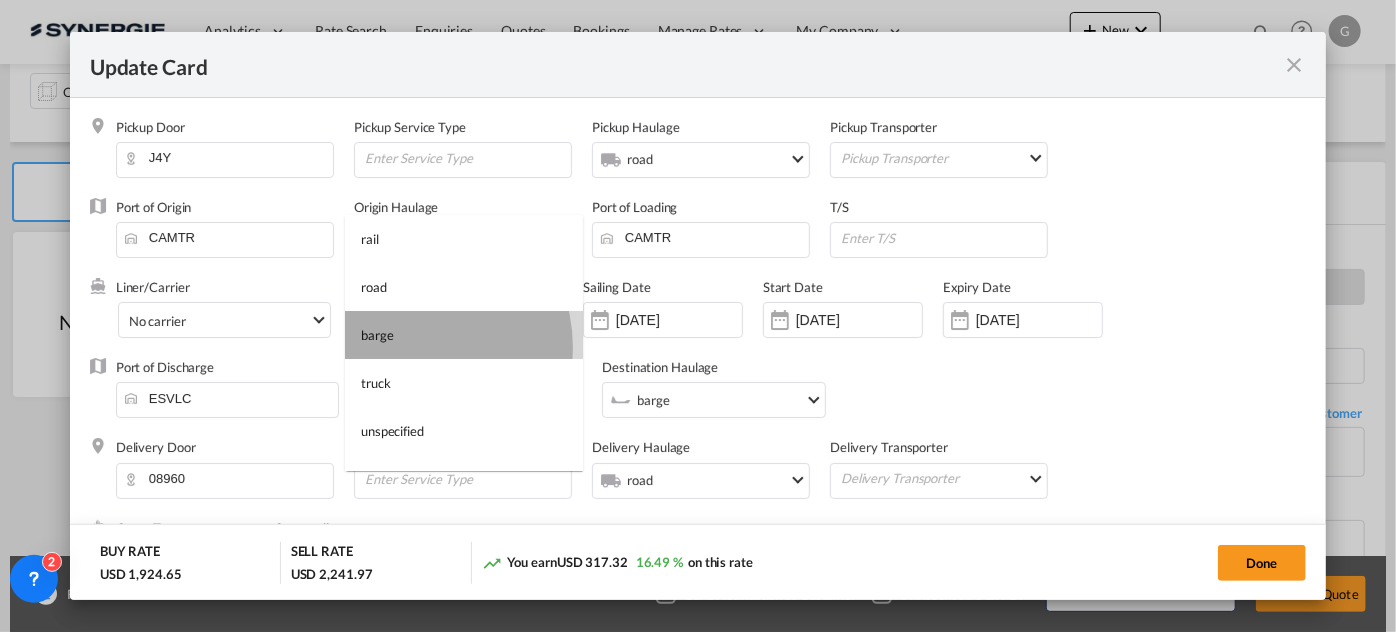 click on "barge" at bounding box center (464, 335) 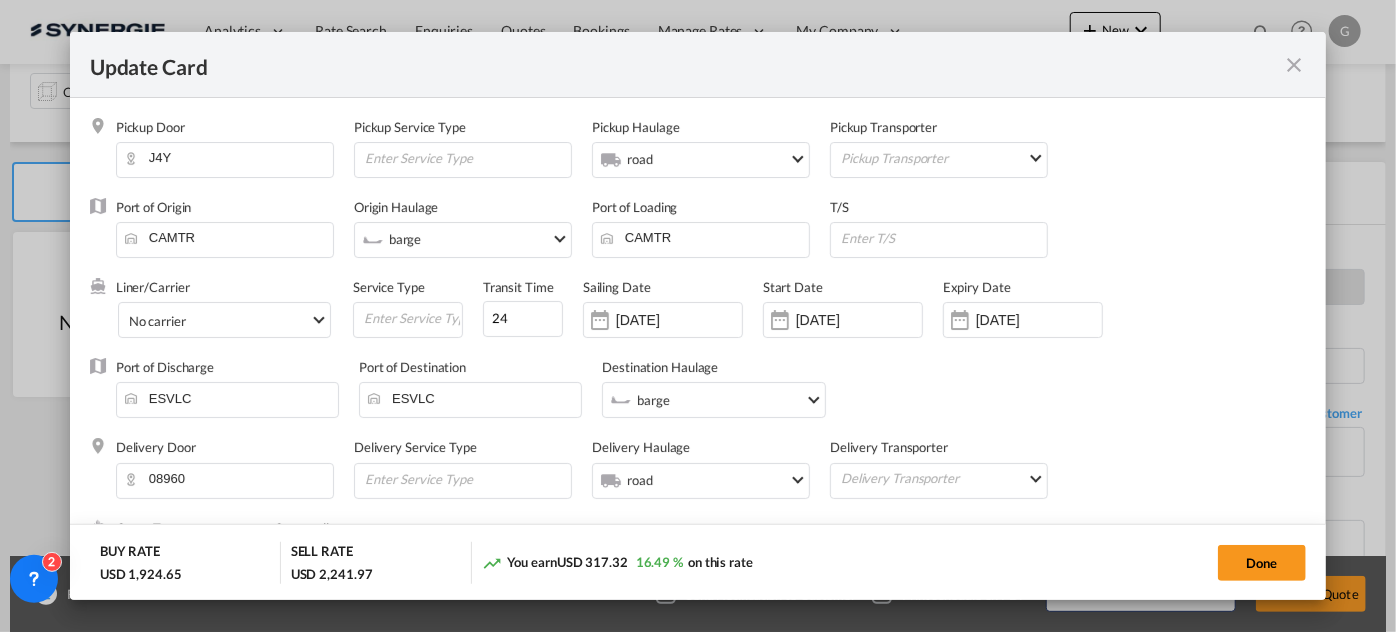 click on "Port of Discharge
ESVLC
Port of Destination
ESVLC
Destination Haulage .a{fill:#a8a8a8;stroke:rgba(0,0,0,0);stroke-miterlimit:10;} barge rail road barge truck unspecified not available" at bounding box center (698, 398) 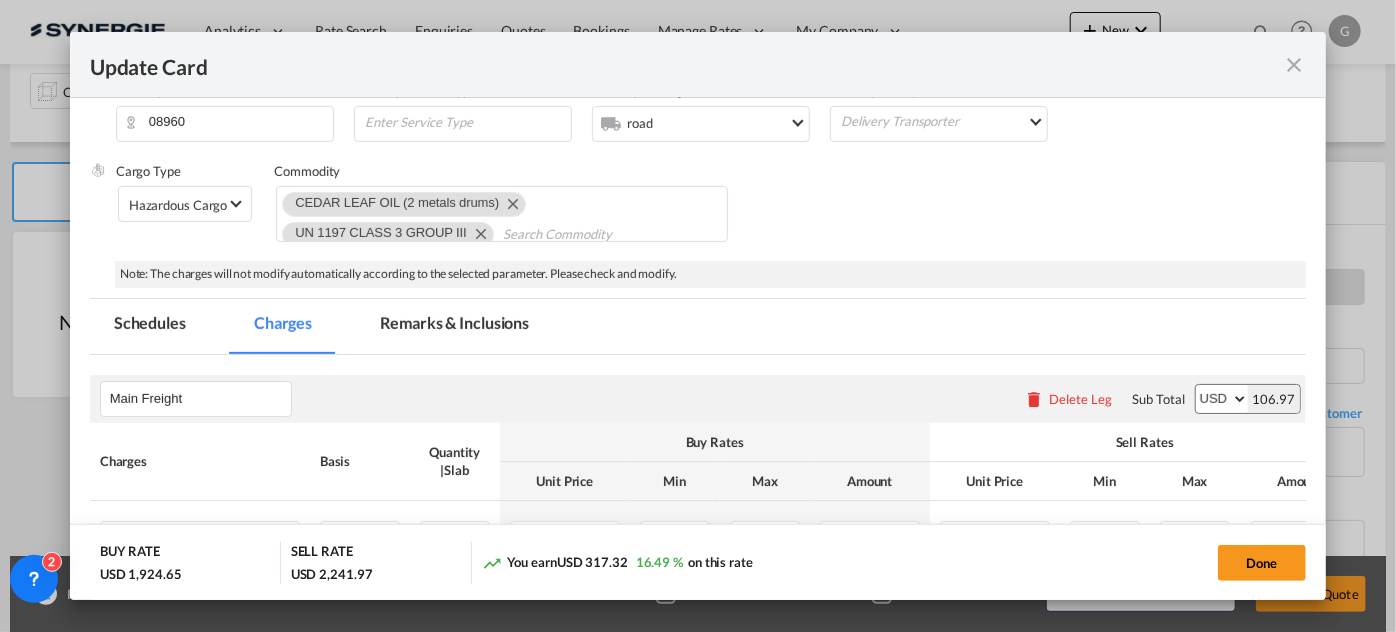 scroll, scrollTop: 363, scrollLeft: 0, axis: vertical 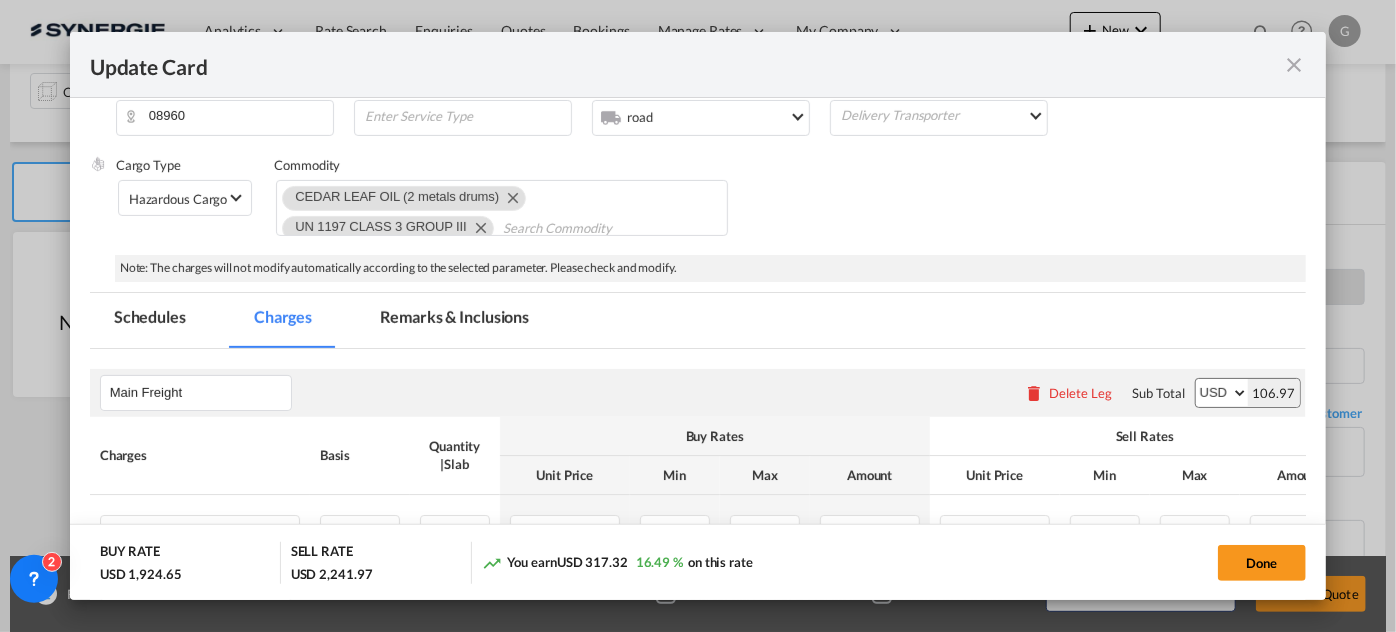 click on "Remarks & Inclusions" at bounding box center [454, 320] 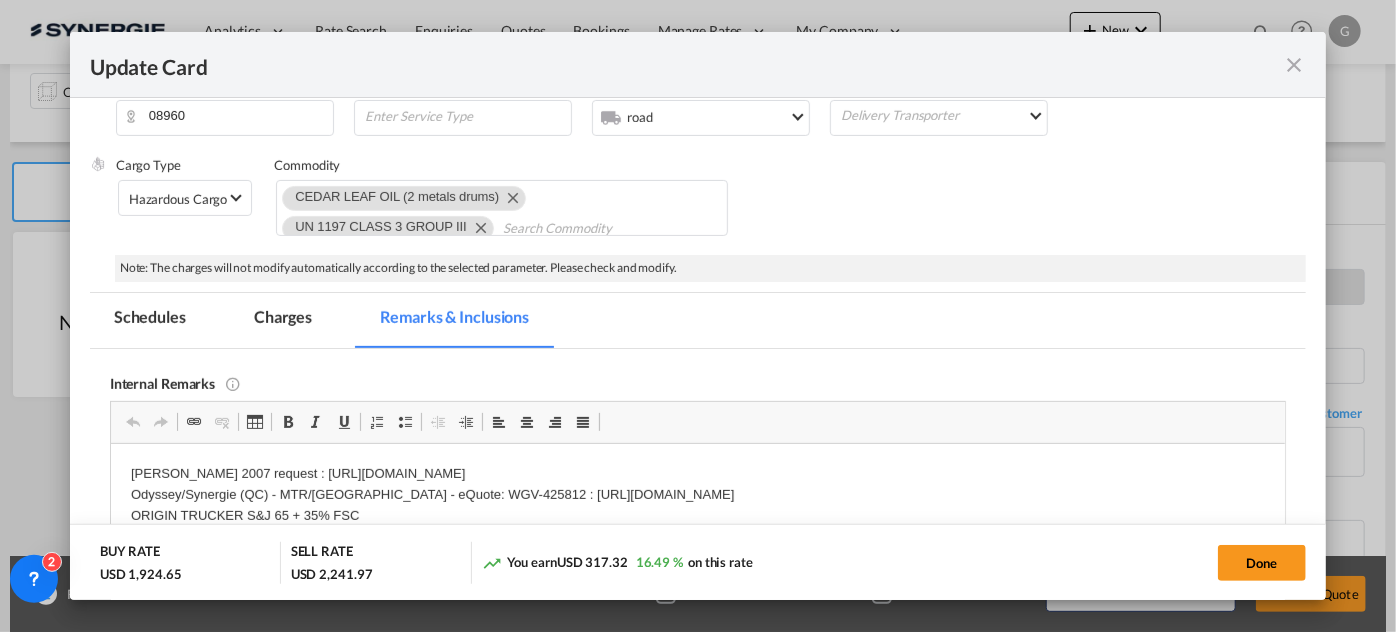 scroll, scrollTop: 475, scrollLeft: 0, axis: vertical 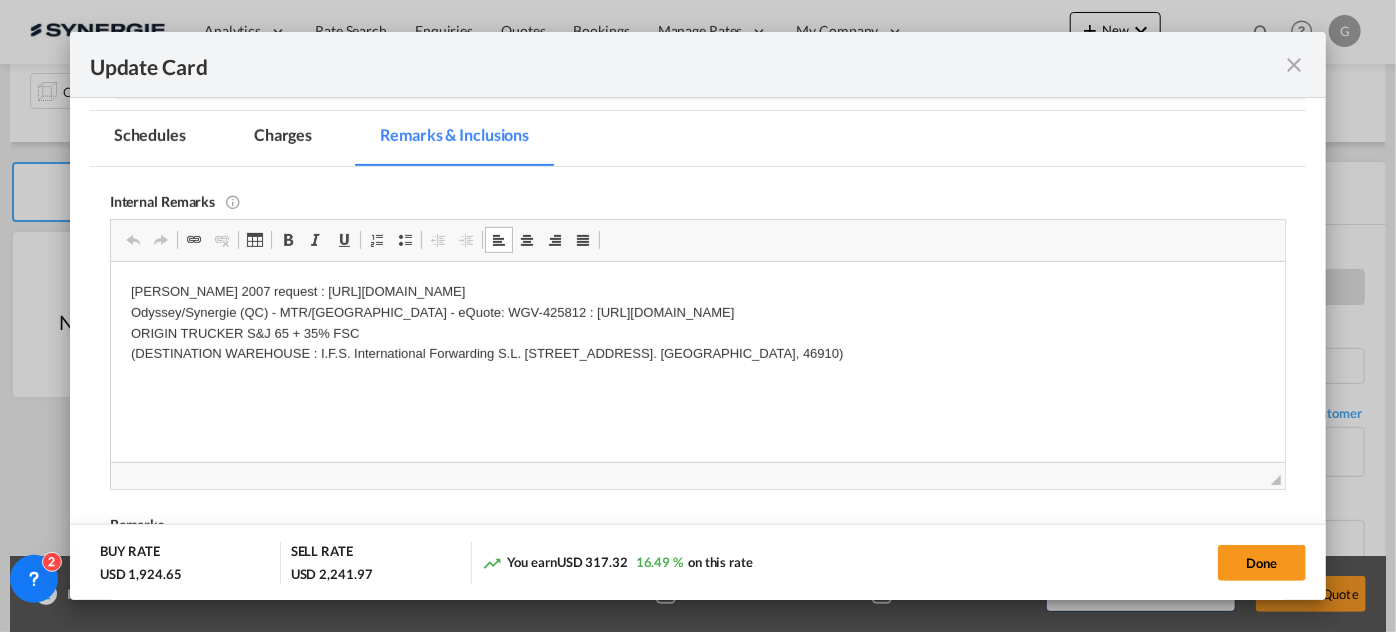 drag, startPoint x: 540, startPoint y: 312, endPoint x: 1086, endPoint y: 317, distance: 546.0229 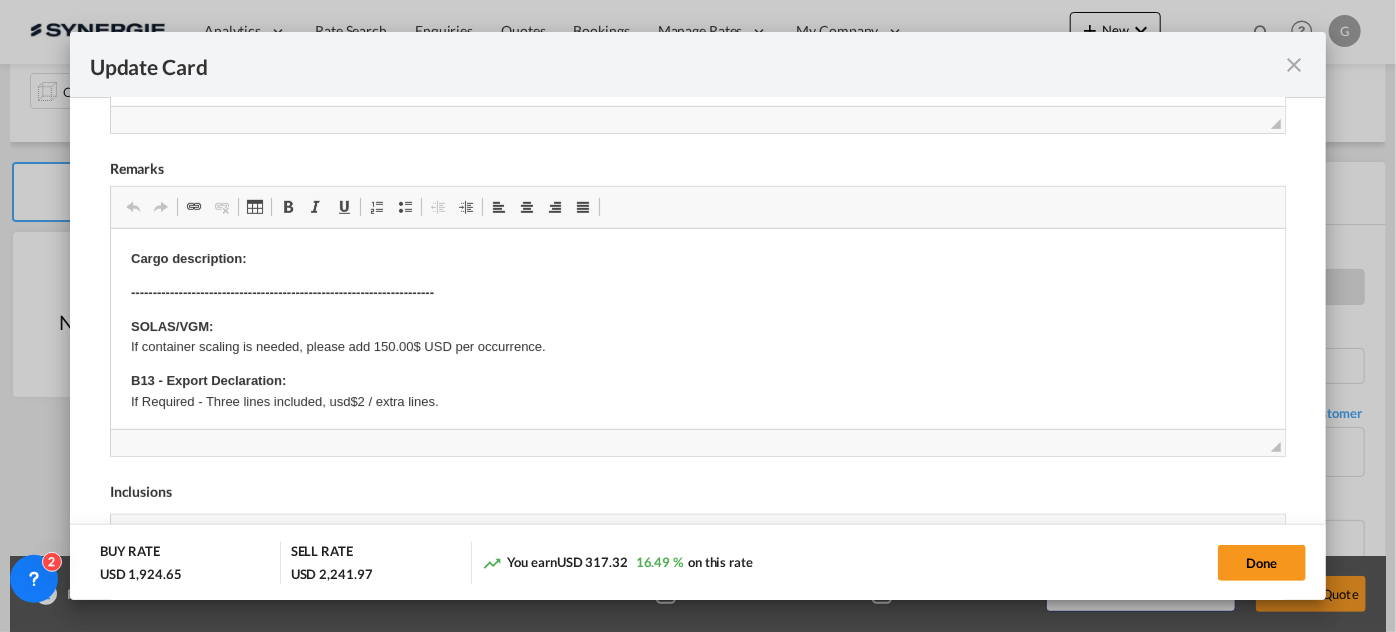 scroll, scrollTop: 909, scrollLeft: 0, axis: vertical 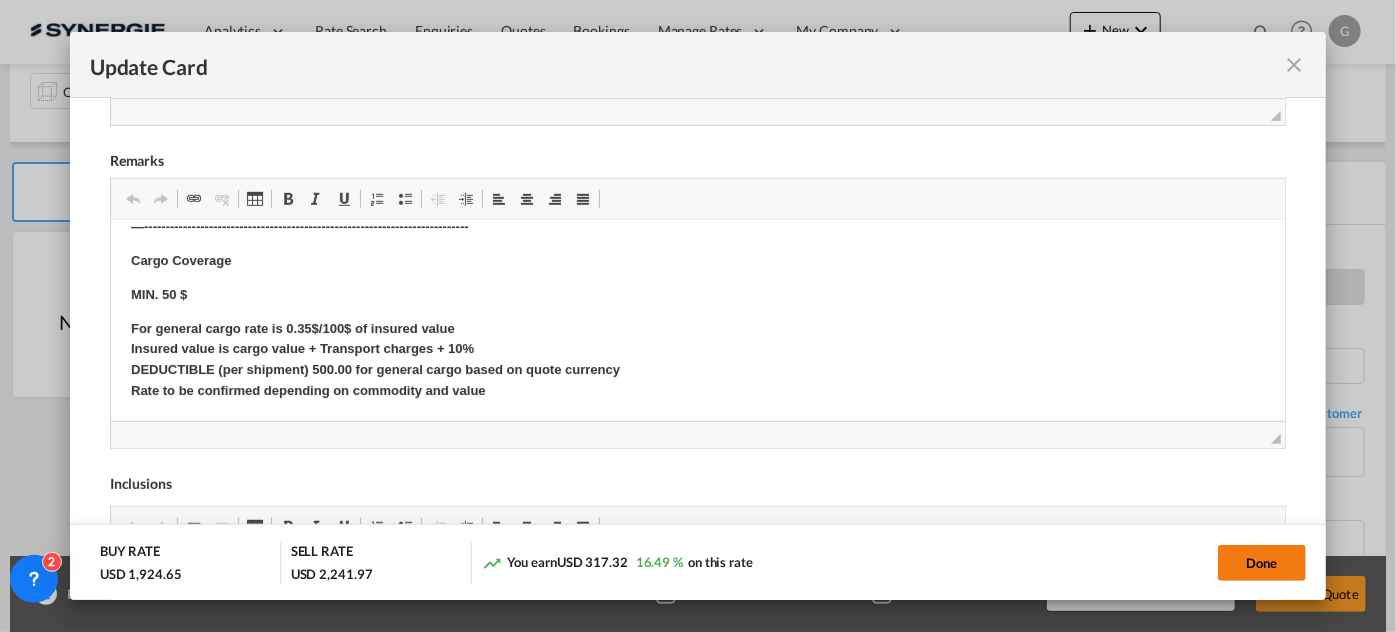 click on "Done" 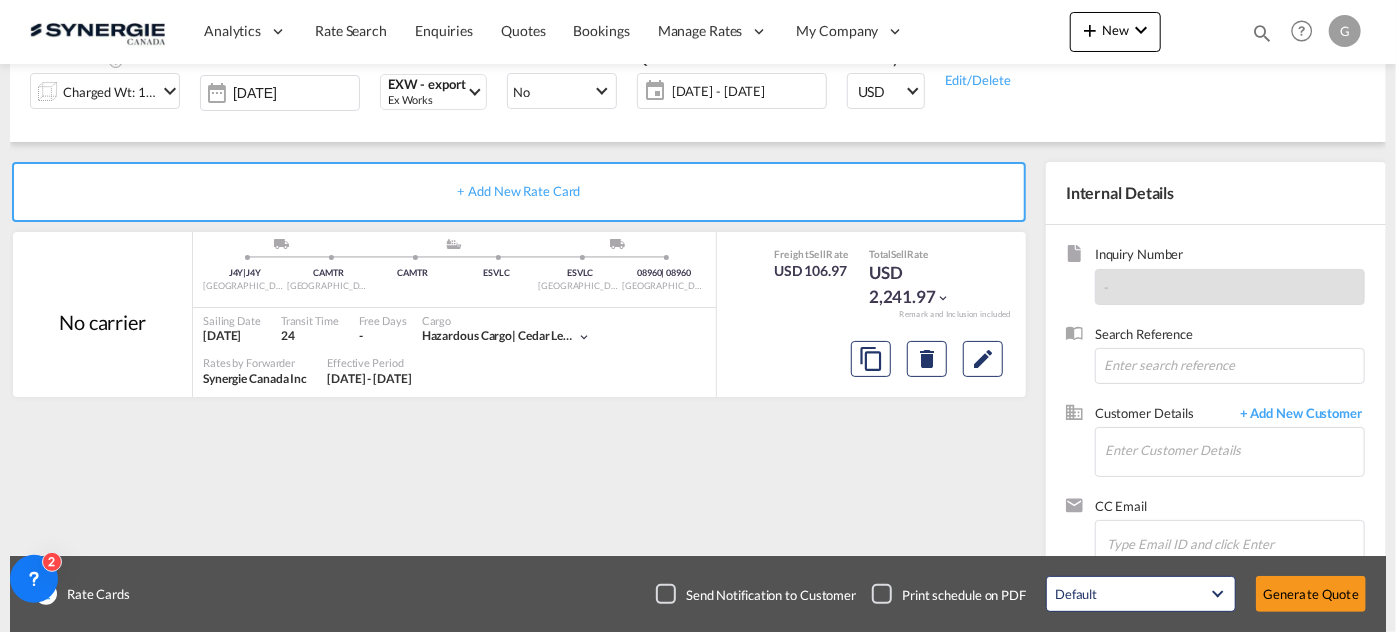 scroll, scrollTop: 486, scrollLeft: 0, axis: vertical 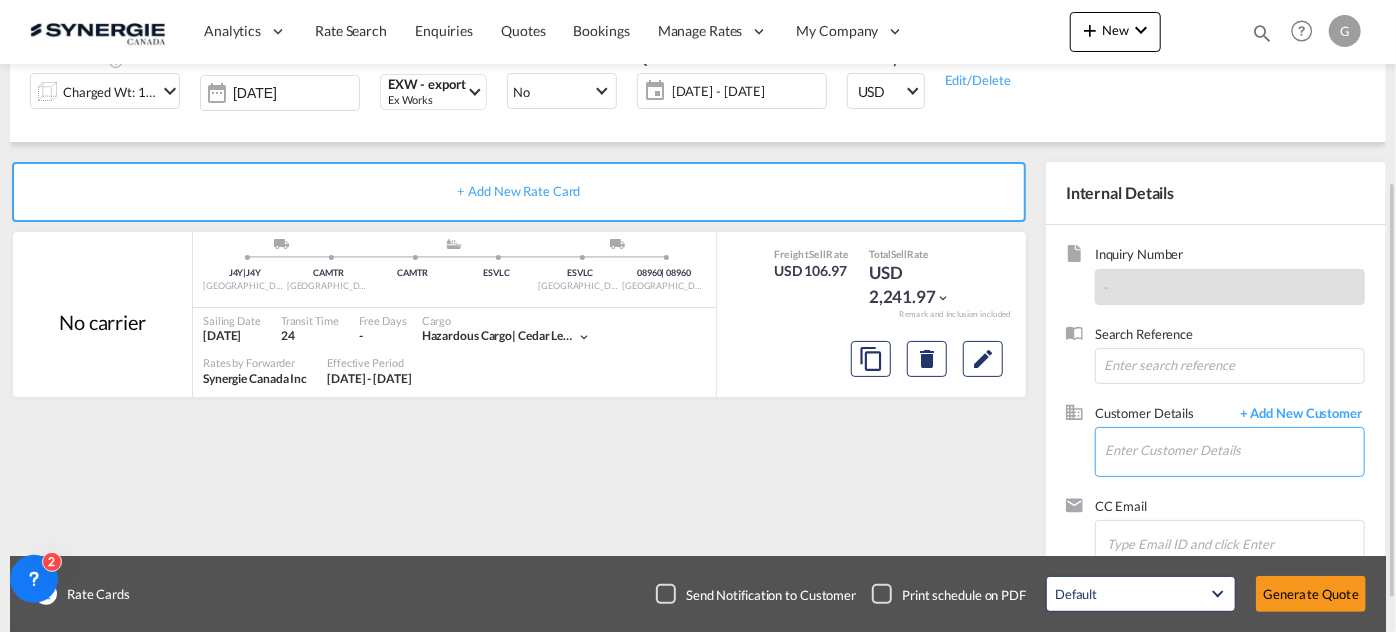 click on "Enter Customer Details" at bounding box center [1234, 450] 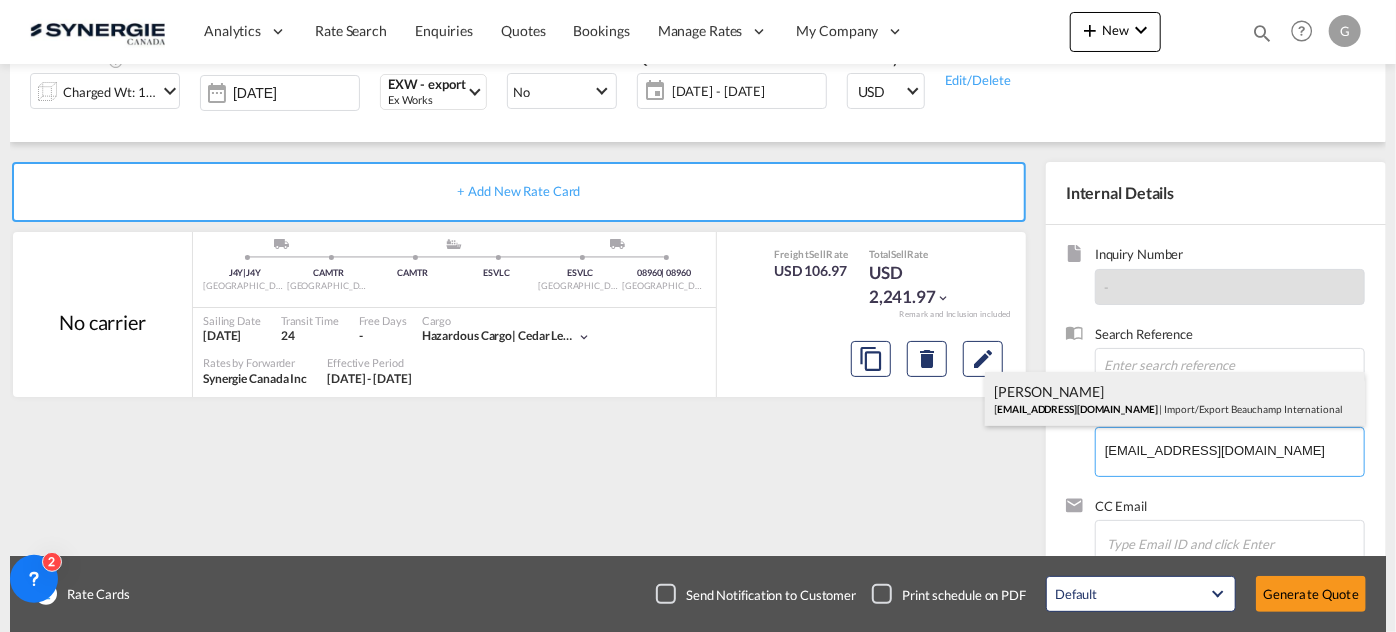 click on "[PERSON_NAME] [EMAIL_ADDRESS][DOMAIN_NAME]    |    Import/Export [PERSON_NAME] International" at bounding box center (1175, 399) 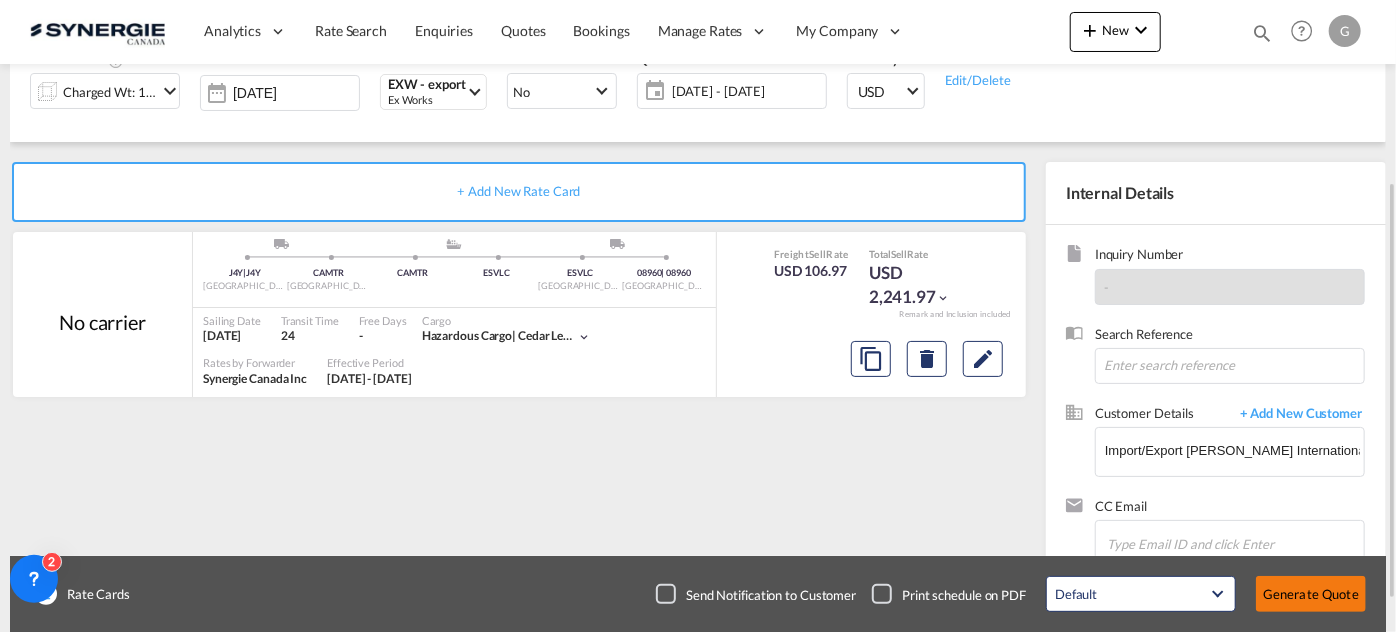 click on "Generate Quote" at bounding box center [1311, 594] 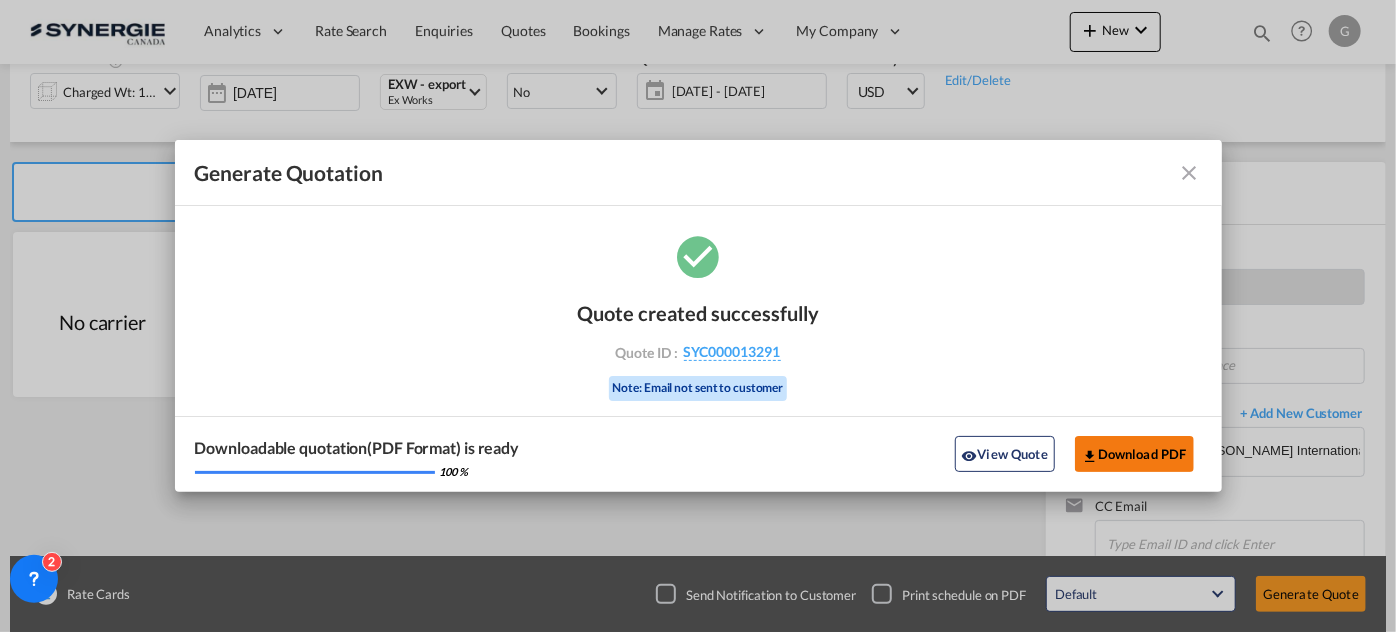 click on "Download PDF" at bounding box center (1134, 454) 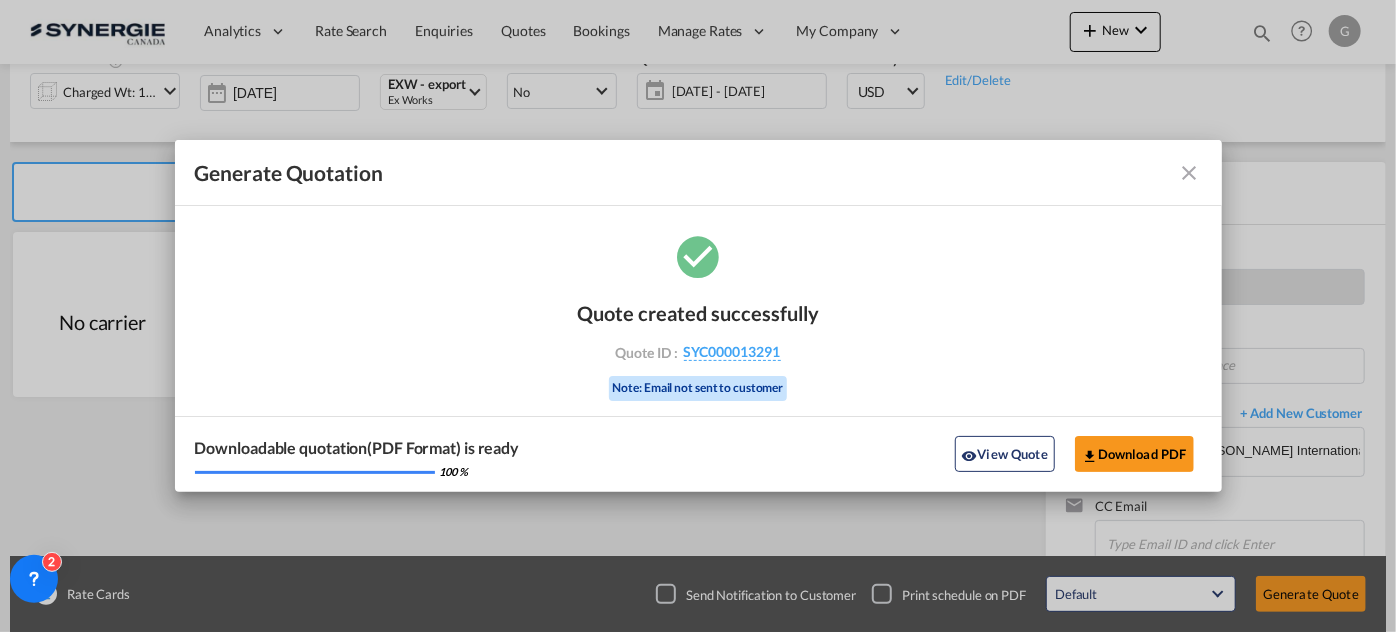 click at bounding box center [1190, 173] 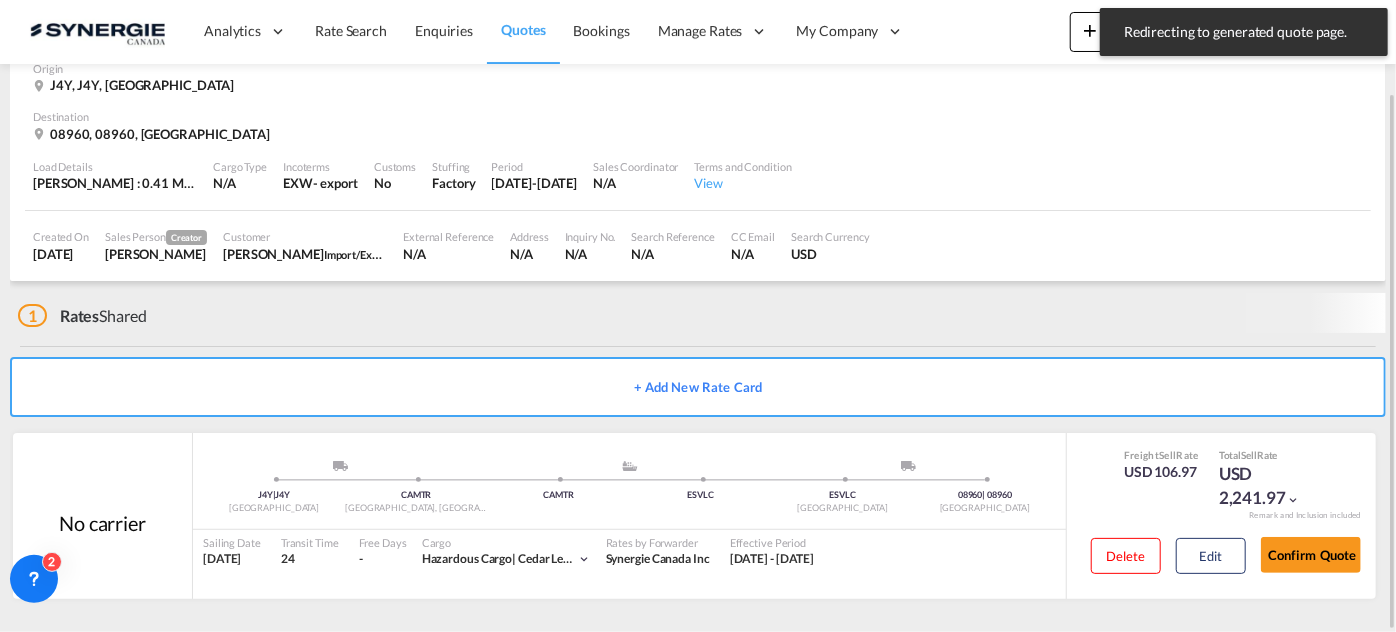 scroll, scrollTop: 95, scrollLeft: 0, axis: vertical 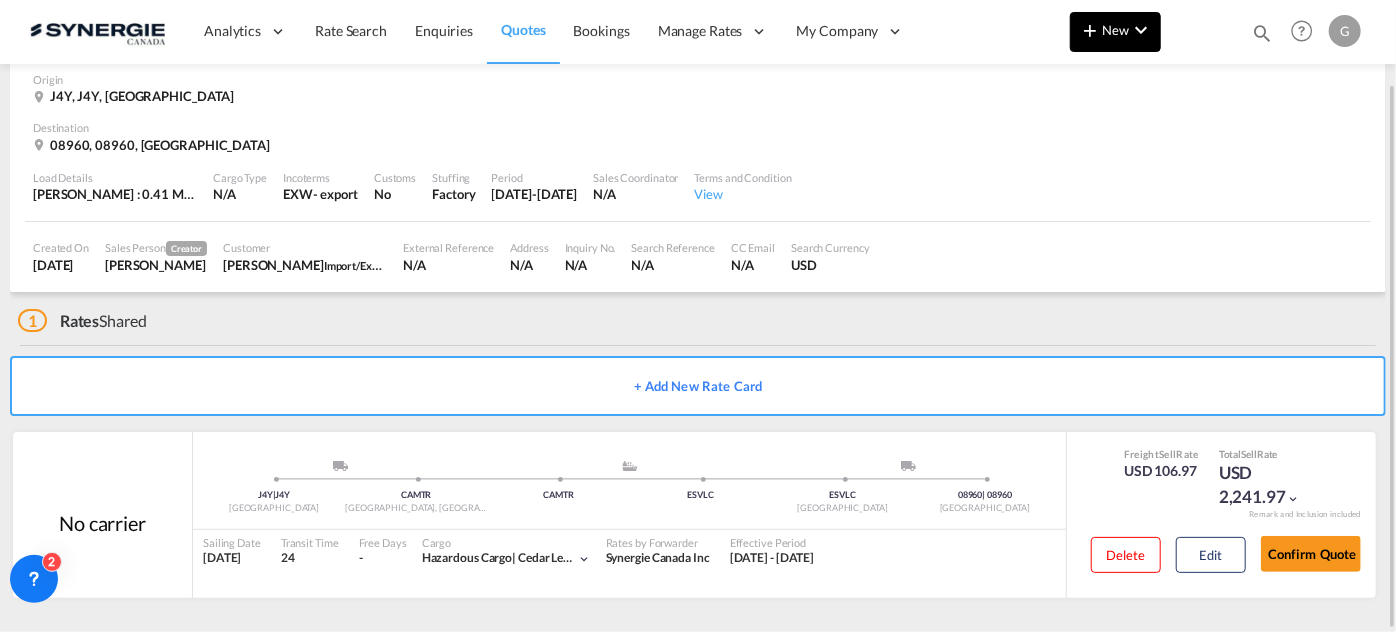 click at bounding box center (1090, 30) 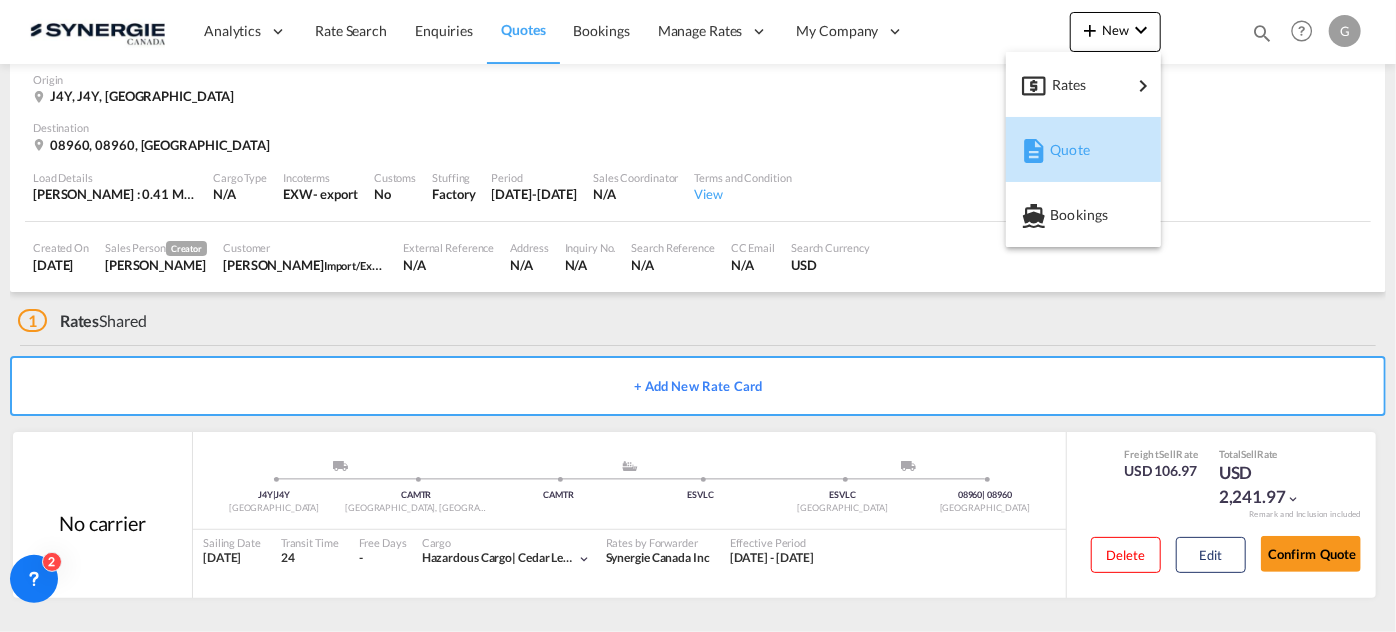 click on "Quote" at bounding box center (1061, 150) 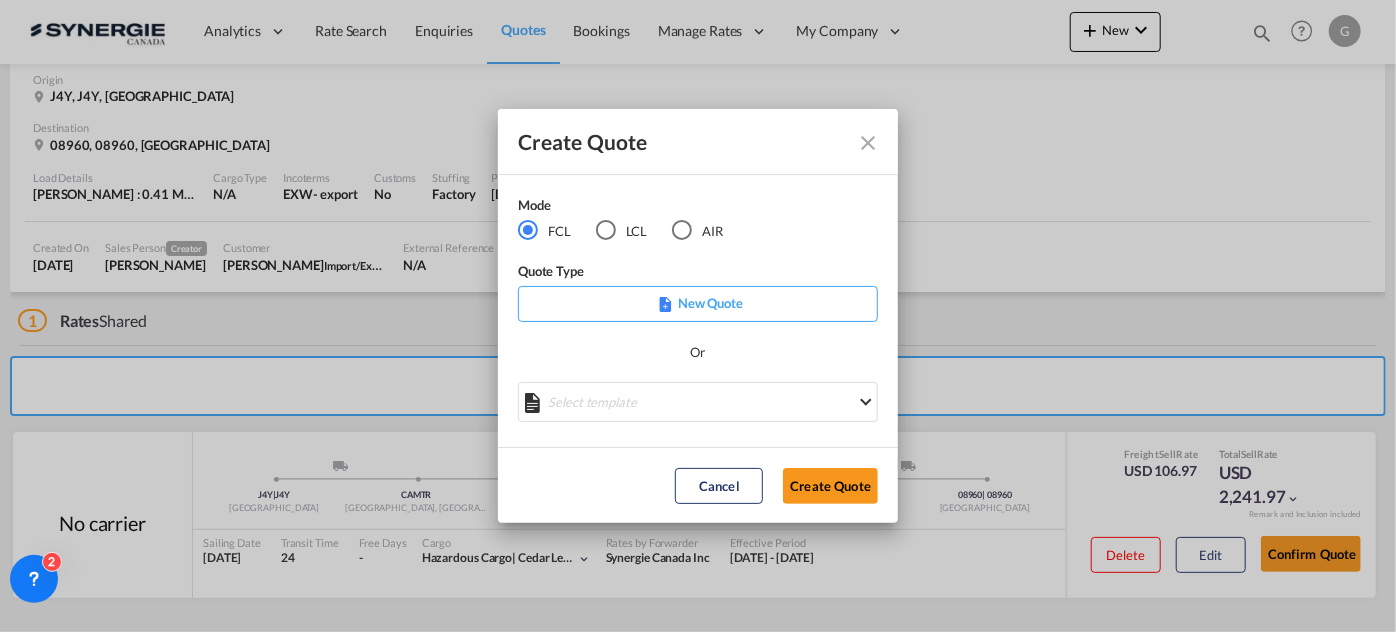 click on "LCL" at bounding box center [622, 231] 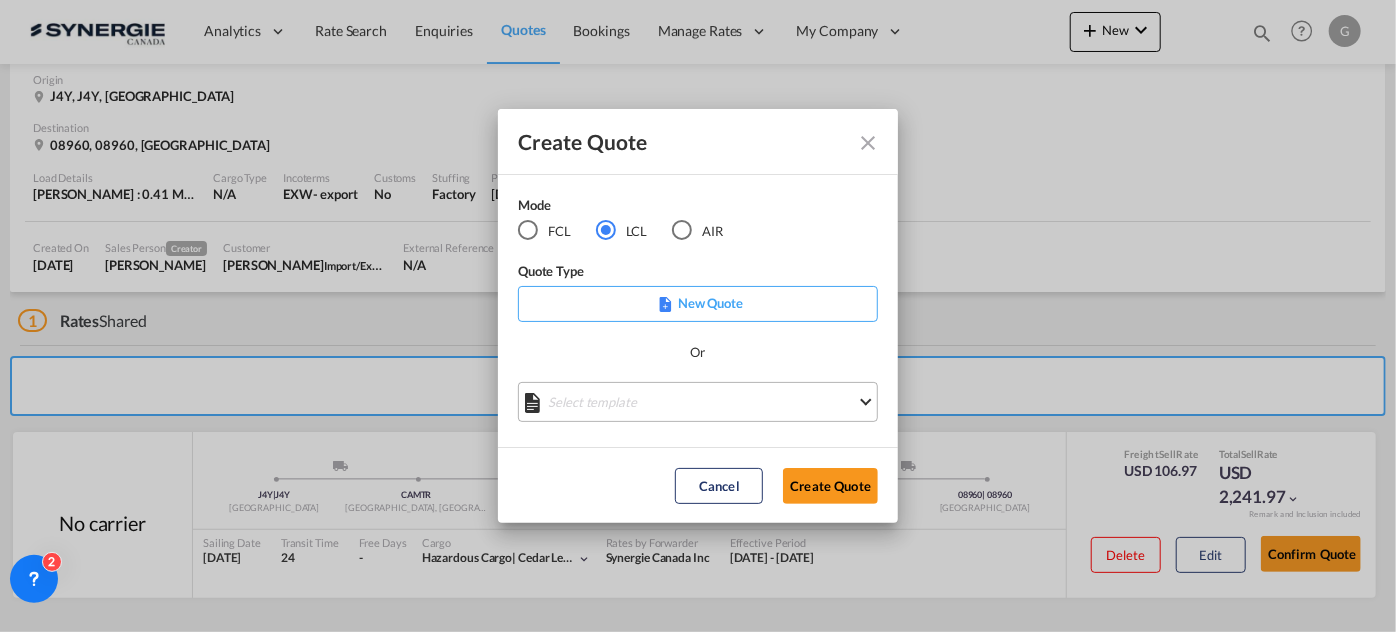 click on "Select template
New DAP Import LCL
[PERSON_NAME]  |
[DATE]
[GEOGRAPHIC_DATA] LCL EXPORT
[PERSON_NAME]  |
[DATE]
UBV DAP based on Consol
[PERSON_NAME]  |
[DATE]
[PERSON_NAME]/NAGAS - LCL [GEOGRAPHIC_DATA]
[PERSON_NAME]  |
[DATE]
Import italy LCL with DB Group
[PERSON_NAME]  |
[DATE]
*NEW* UBV [GEOGRAPHIC_DATA] consol LCL
[PERSON_NAME]  |
[DATE]
*NEW* Asia Import LCL
[PERSON_NAME]  |
[DATE]
Freehand Import DAP LCL
[PERSON_NAME]  |
[DATE]
LCL Export
[PERSON_NAME]  |
[DATE]
LCL Import - General to [GEOGRAPHIC_DATA]
[PERSON_NAME]  |
[DATE] Done" at bounding box center [698, 402] 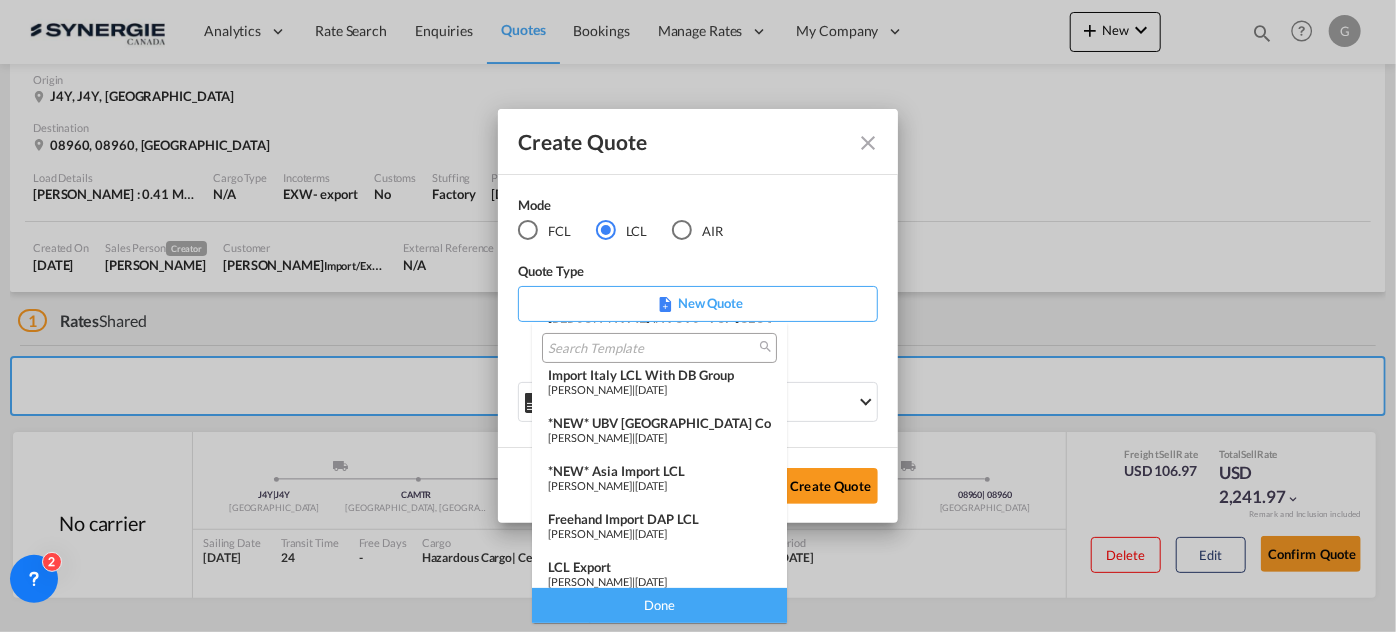 scroll, scrollTop: 259, scrollLeft: 0, axis: vertical 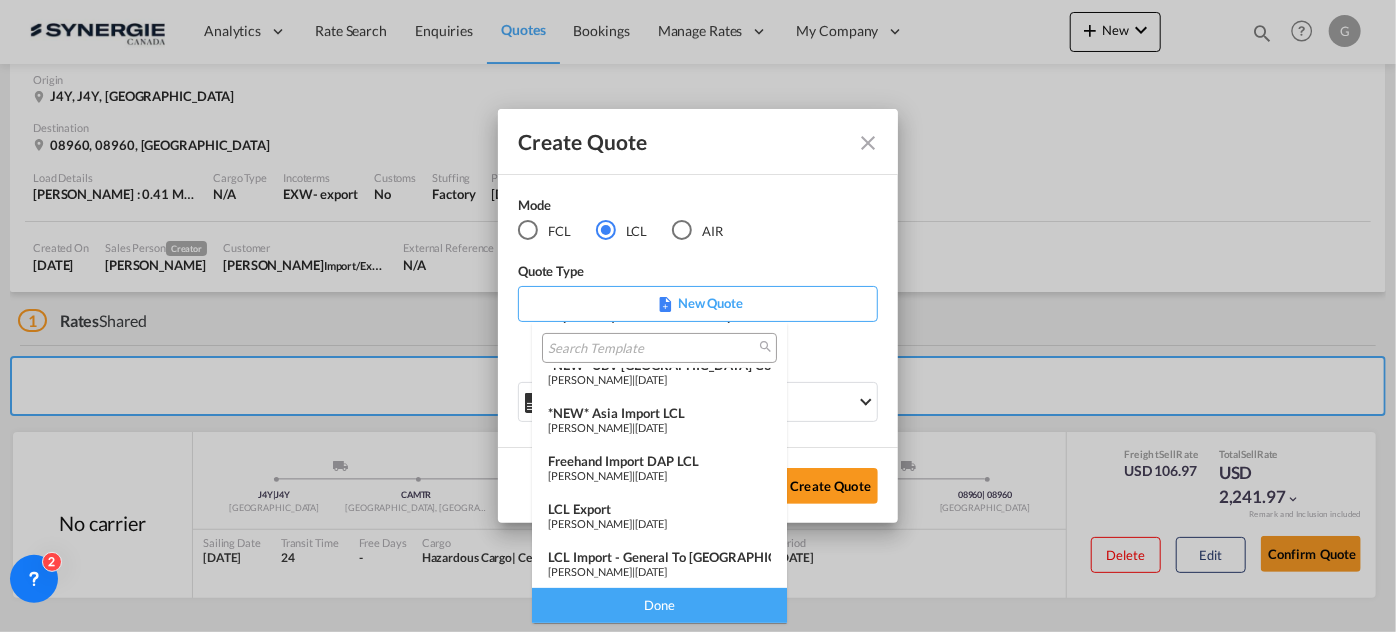 click on "[DATE]" at bounding box center (651, 475) 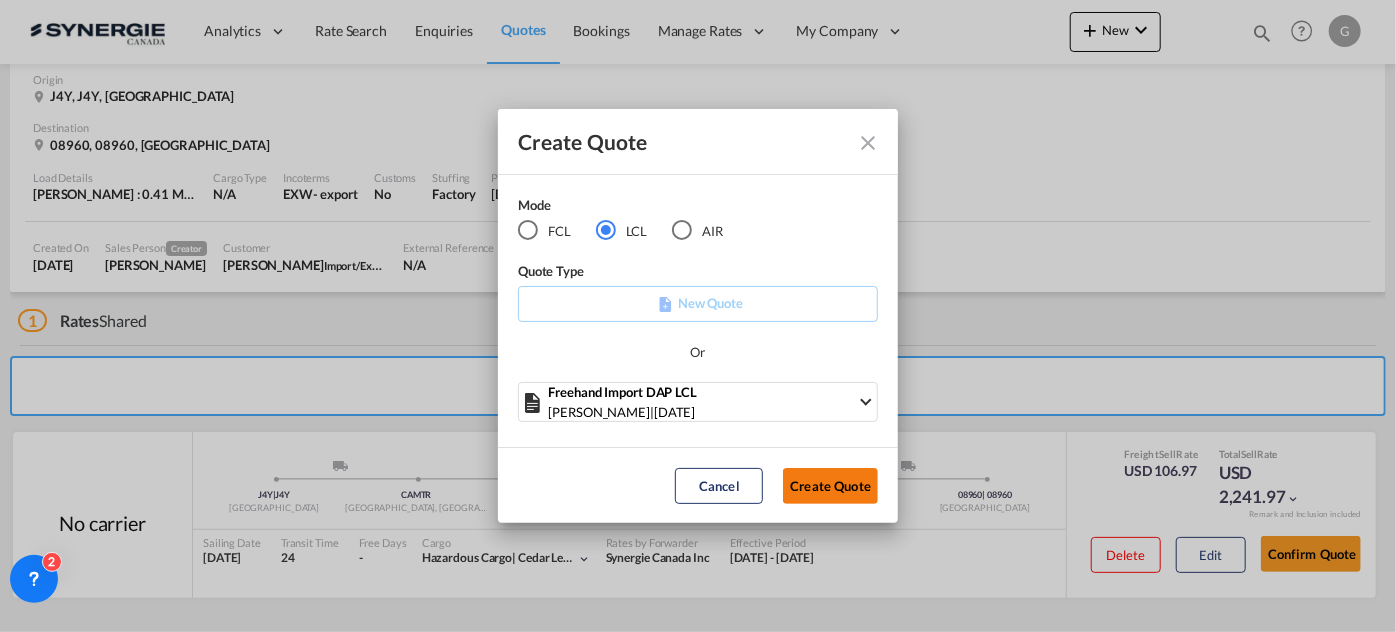 click on "Create Quote" 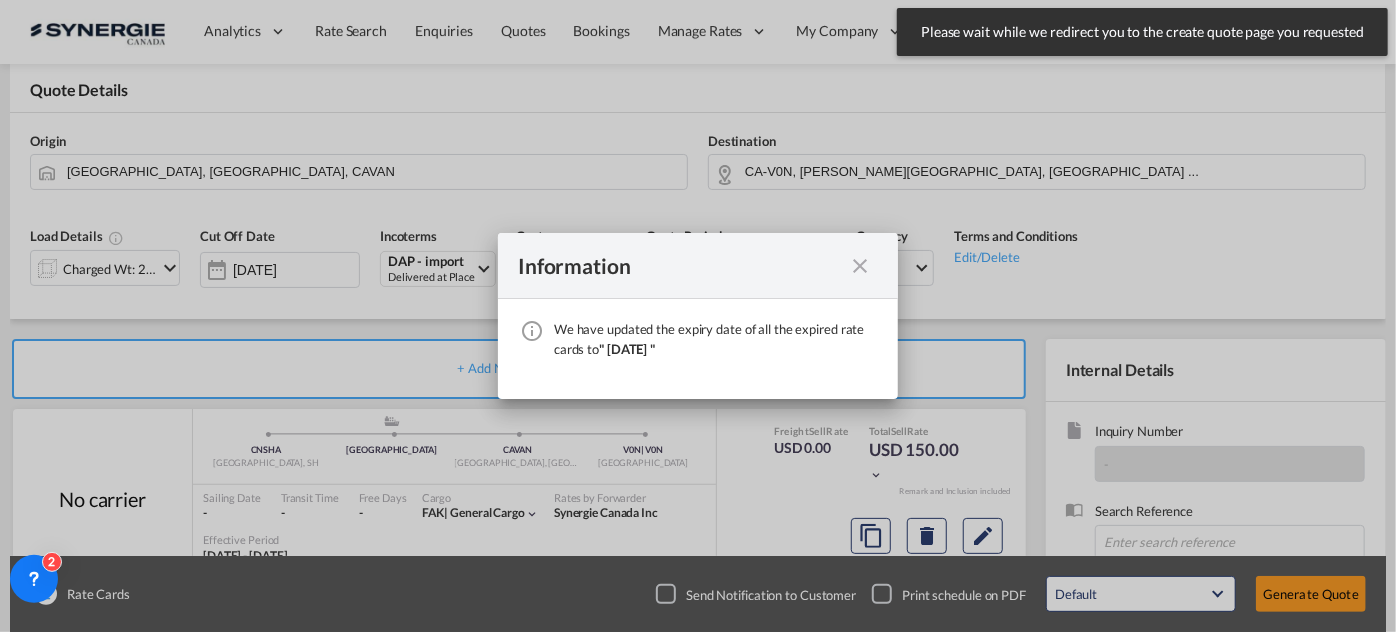 scroll, scrollTop: 320, scrollLeft: 0, axis: vertical 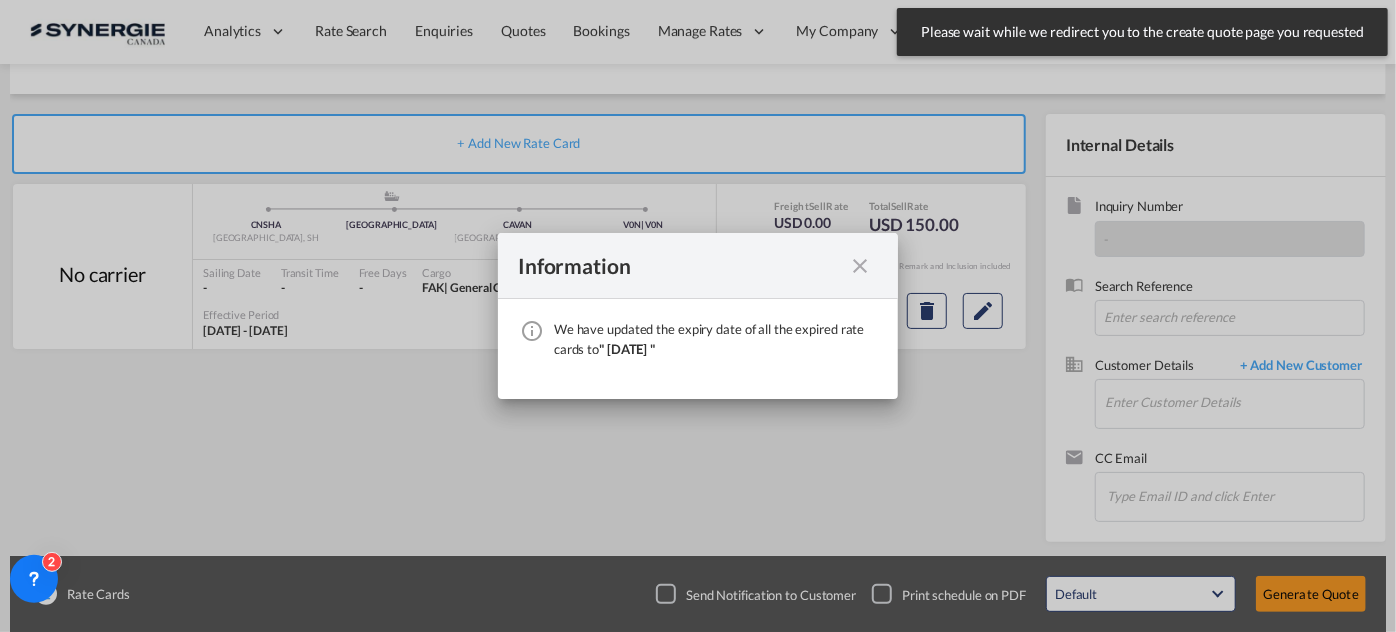 click at bounding box center (860, 266) 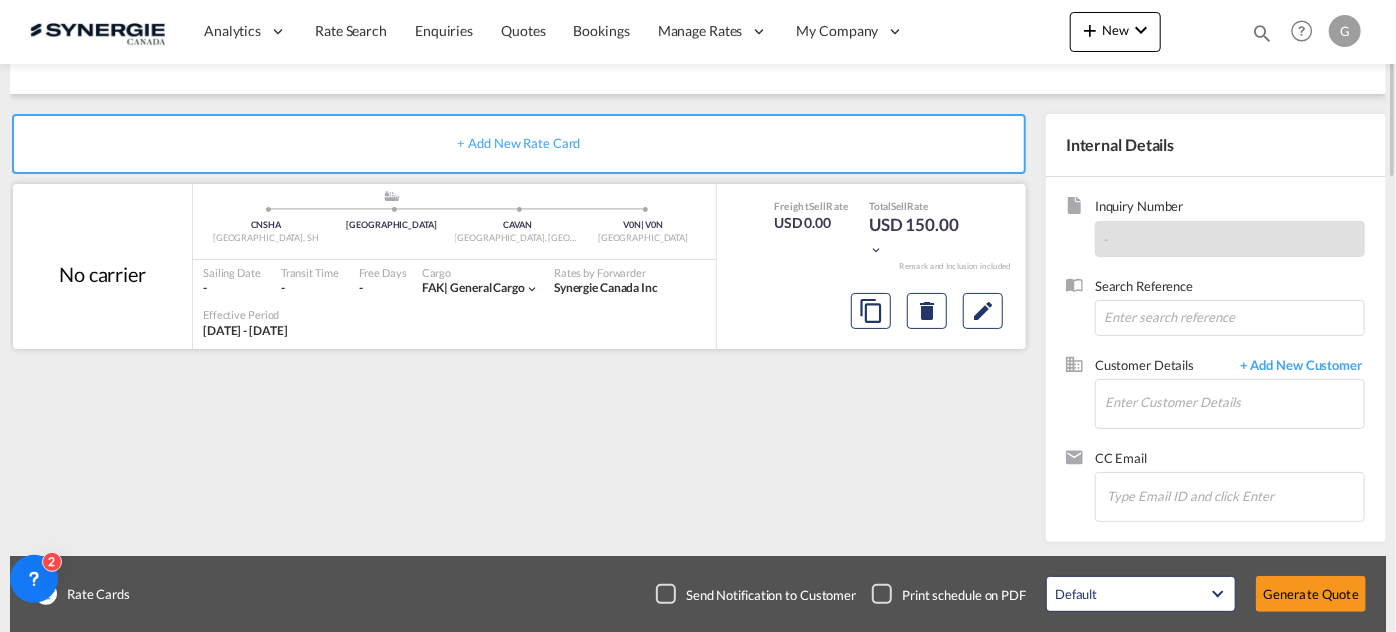 scroll, scrollTop: 0, scrollLeft: 0, axis: both 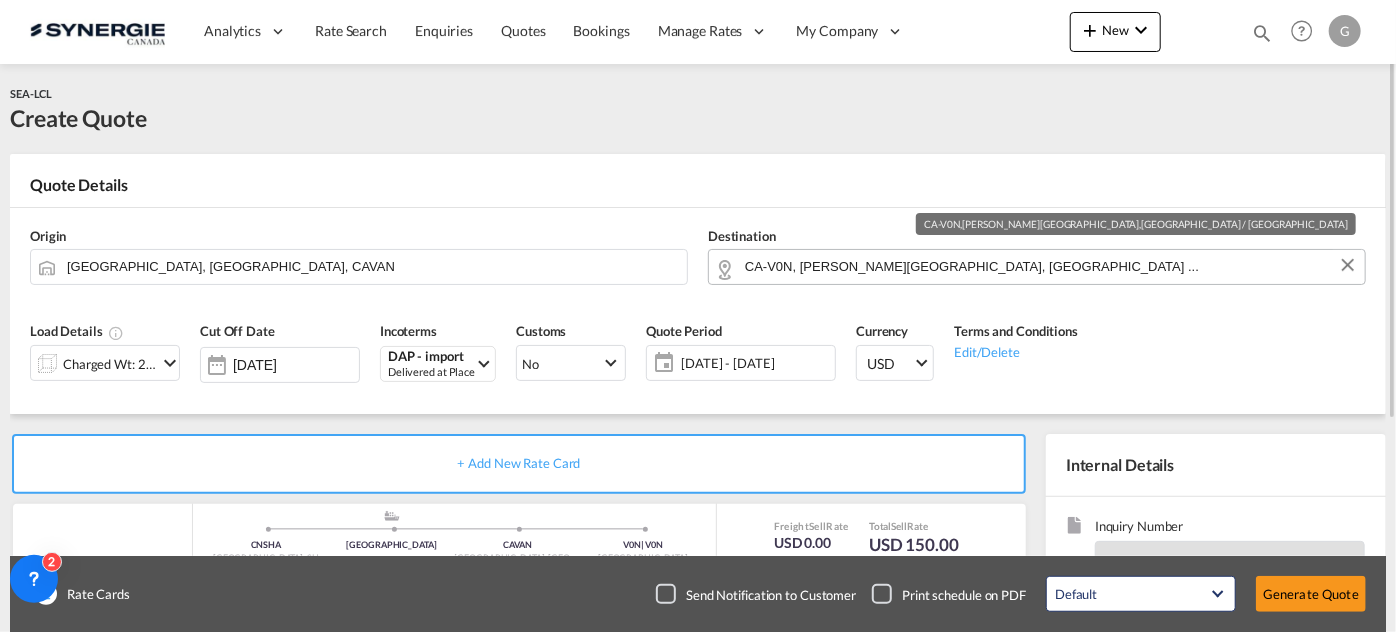 click on "CA-V0N, [PERSON_NAME][GEOGRAPHIC_DATA], [GEOGRAPHIC_DATA] ..." at bounding box center (1050, 266) 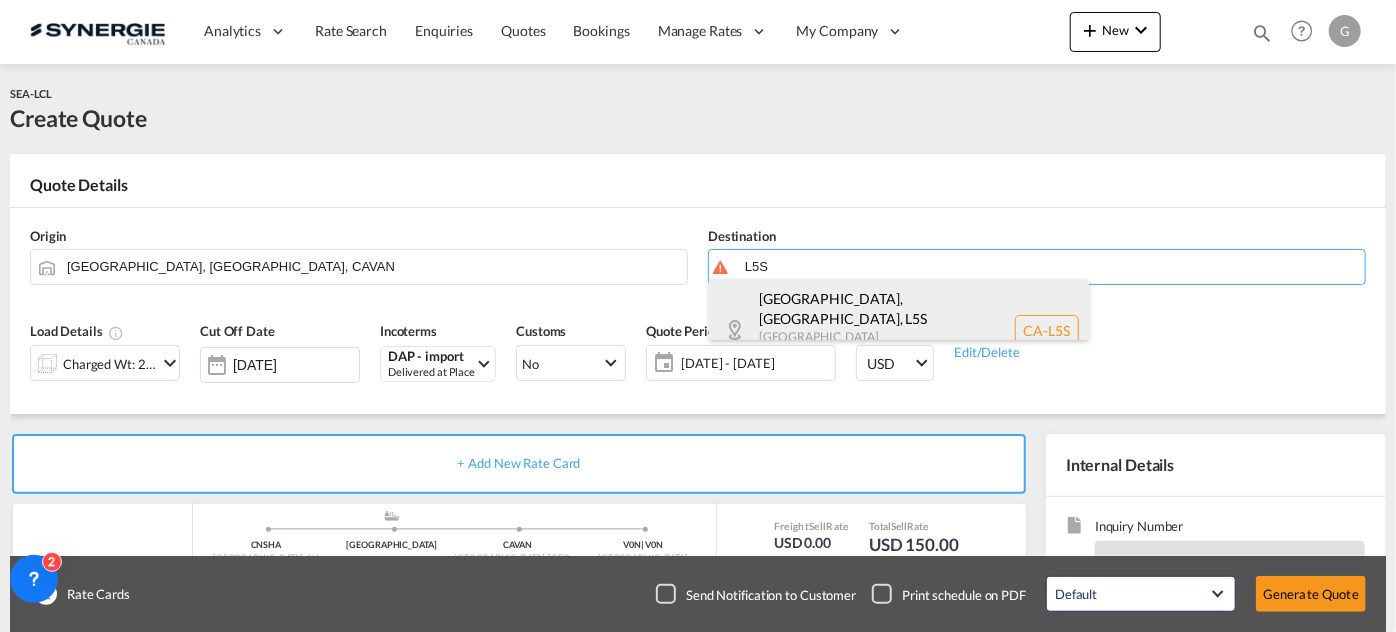 click on "[GEOGRAPHIC_DATA], [GEOGRAPHIC_DATA] ,
L5S
[GEOGRAPHIC_DATA]
[GEOGRAPHIC_DATA] [GEOGRAPHIC_DATA]-L5S" at bounding box center [899, 330] 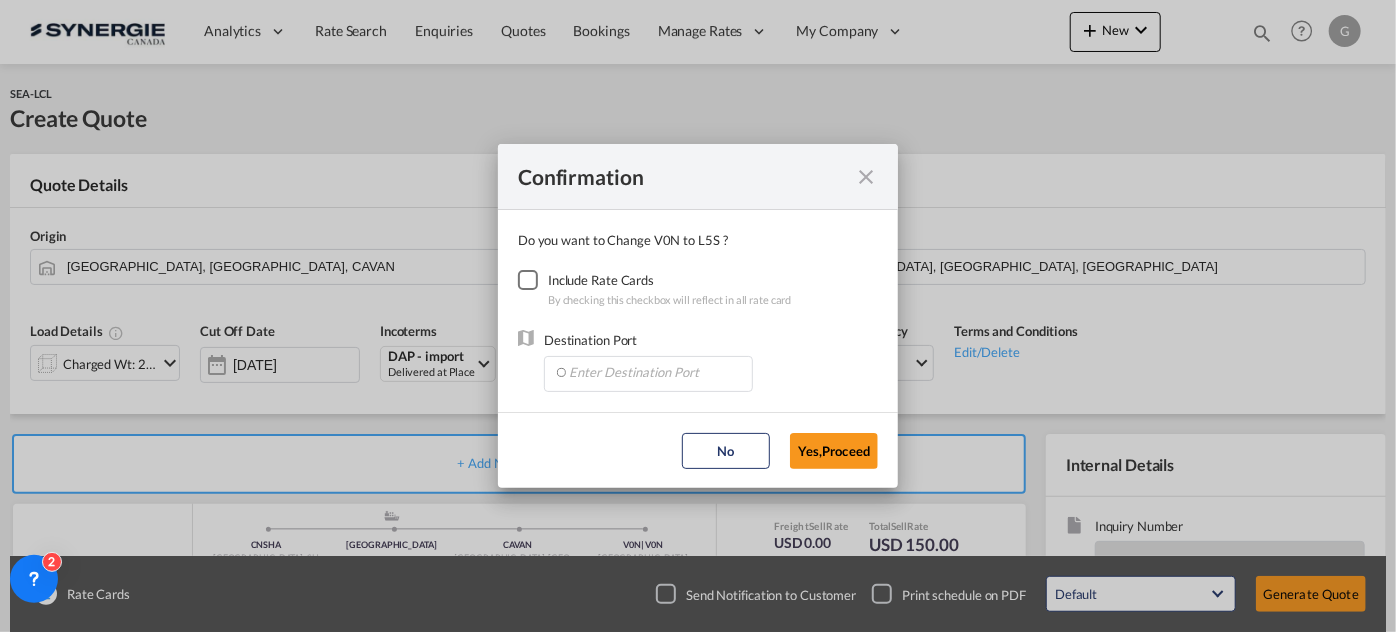 click at bounding box center (528, 280) 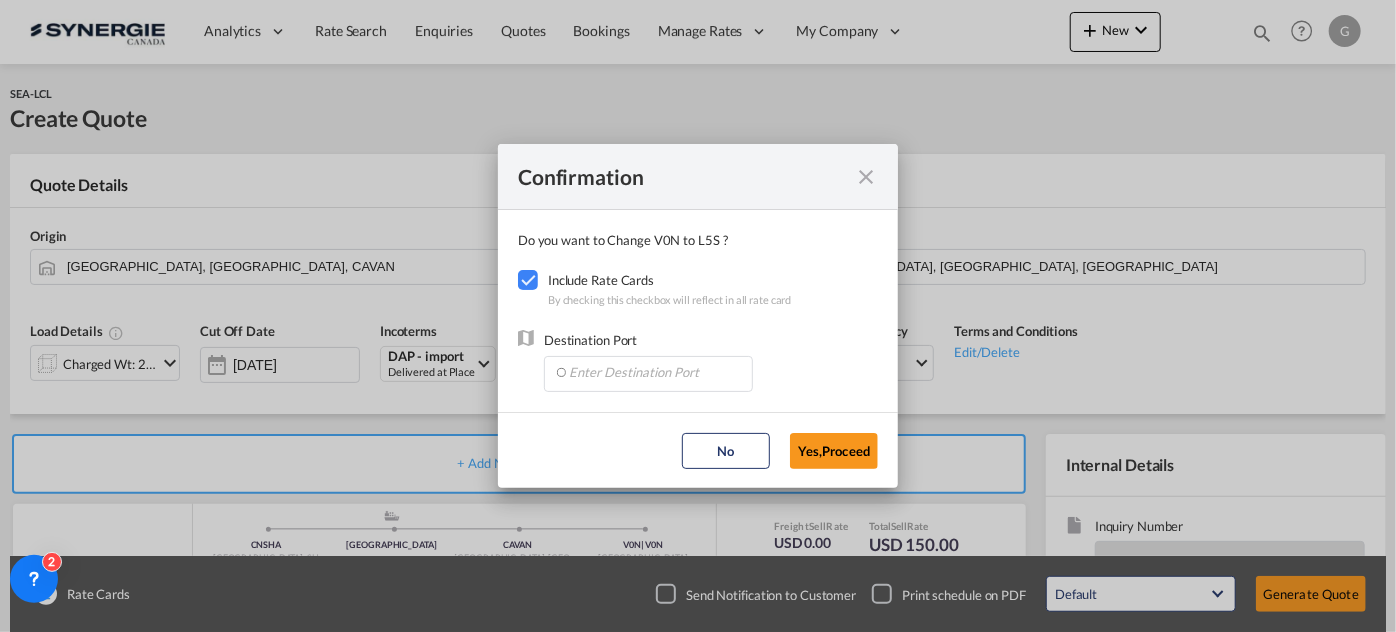 drag, startPoint x: 864, startPoint y: 180, endPoint x: 1074, endPoint y: 75, distance: 234.78714 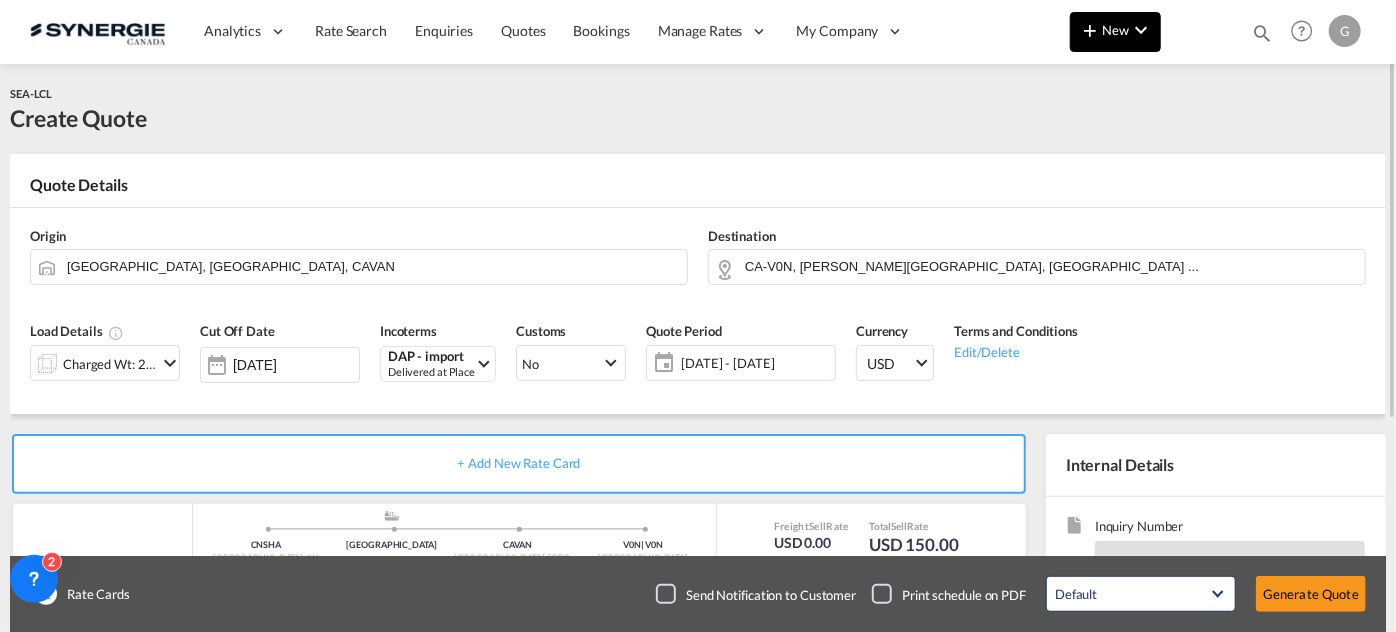 click at bounding box center (1141, 30) 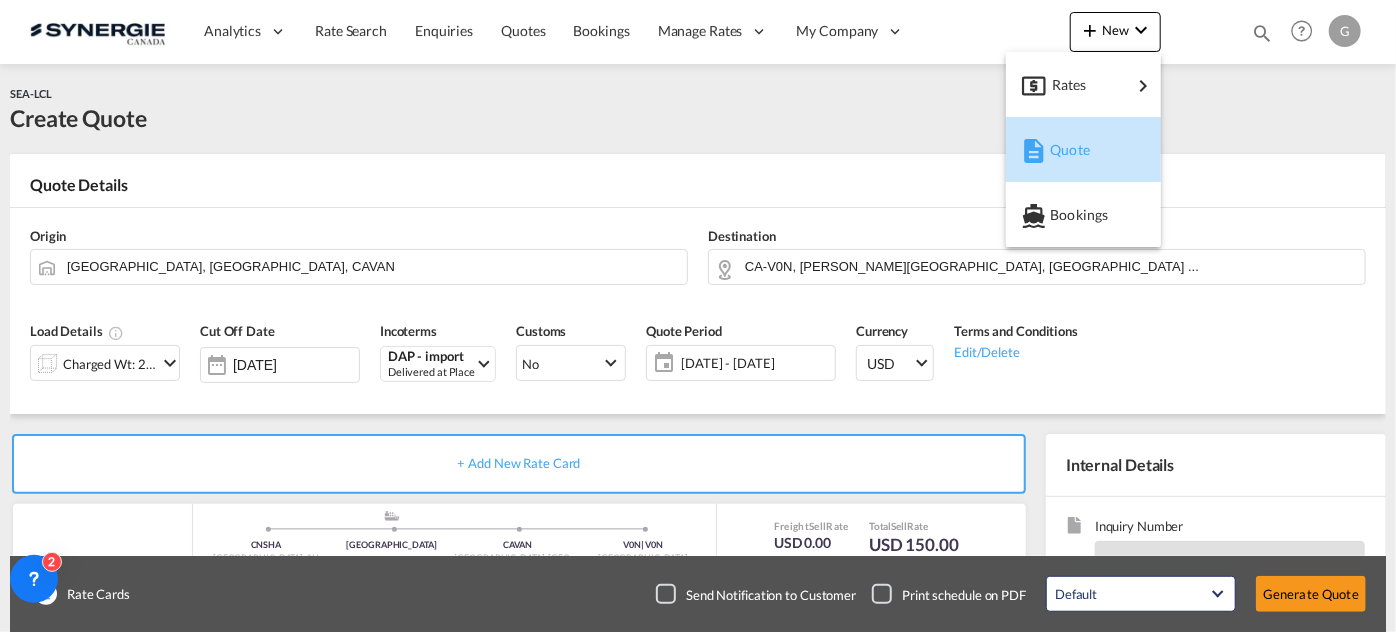 click on "Quote" at bounding box center (1083, 150) 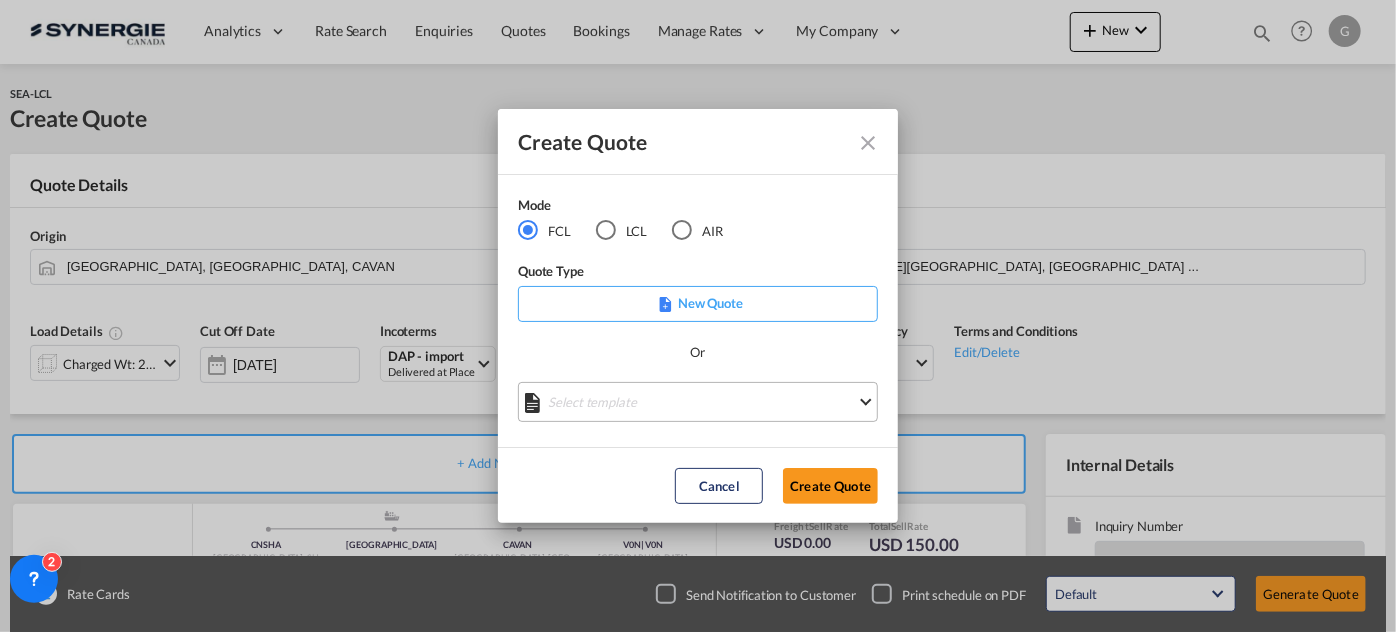 click on "Select template
*NEW* FCL FREEHAND / DAP
[PERSON_NAME]  |
[DATE]
*NEW* Import FCL
[PERSON_NAME]  |
[DATE]
*New* Export FCL
[PERSON_NAME]  |
[DATE]
NEW FCL EXPORT [GEOGRAPHIC_DATA]
[PERSON_NAME]  |
[DATE]
[GEOGRAPHIC_DATA] 20' [GEOGRAPHIC_DATA]
[PERSON_NAME]  |
[DATE]
Custom clearance [GEOGRAPHIC_DATA] DDP
[PERSON_NAME]  |
[DATE]
Custom Clearance [GEOGRAPHIC_DATA] DDU
[PERSON_NAME]  |
[DATE]
CUSTOM CLEARANCE CANADA DDP
[PERSON_NAME]  |
[DATE]
FCL IMPORT
[PERSON_NAME]  |
[DATE]
FREEHAND FCL
[PERSON_NAME]  |
[DATE] Done" at bounding box center [698, 402] 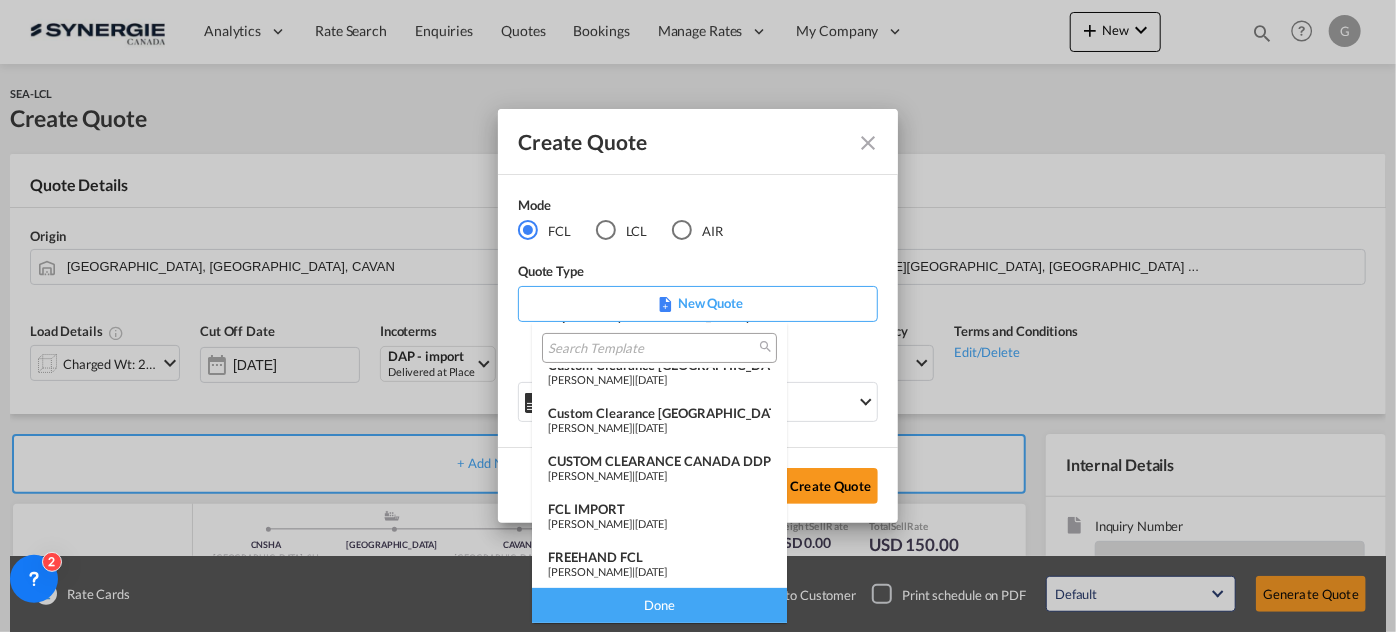 scroll, scrollTop: 0, scrollLeft: 0, axis: both 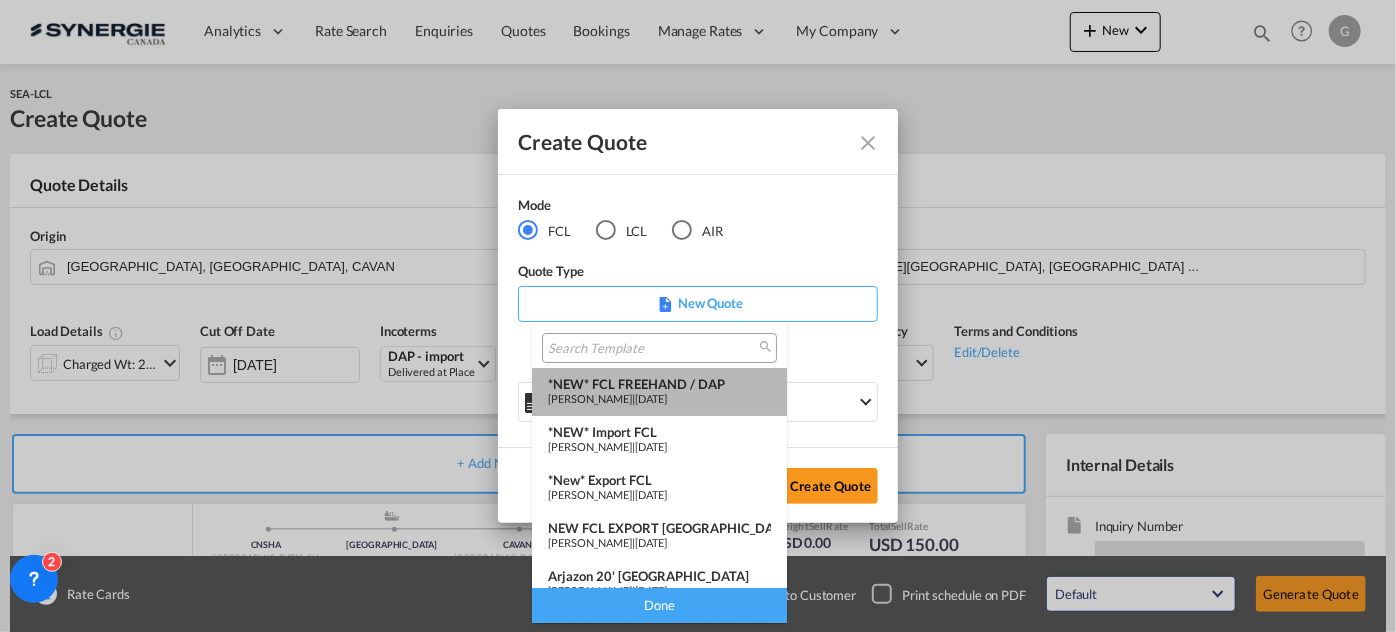 drag, startPoint x: 690, startPoint y: 370, endPoint x: 685, endPoint y: 380, distance: 11.18034 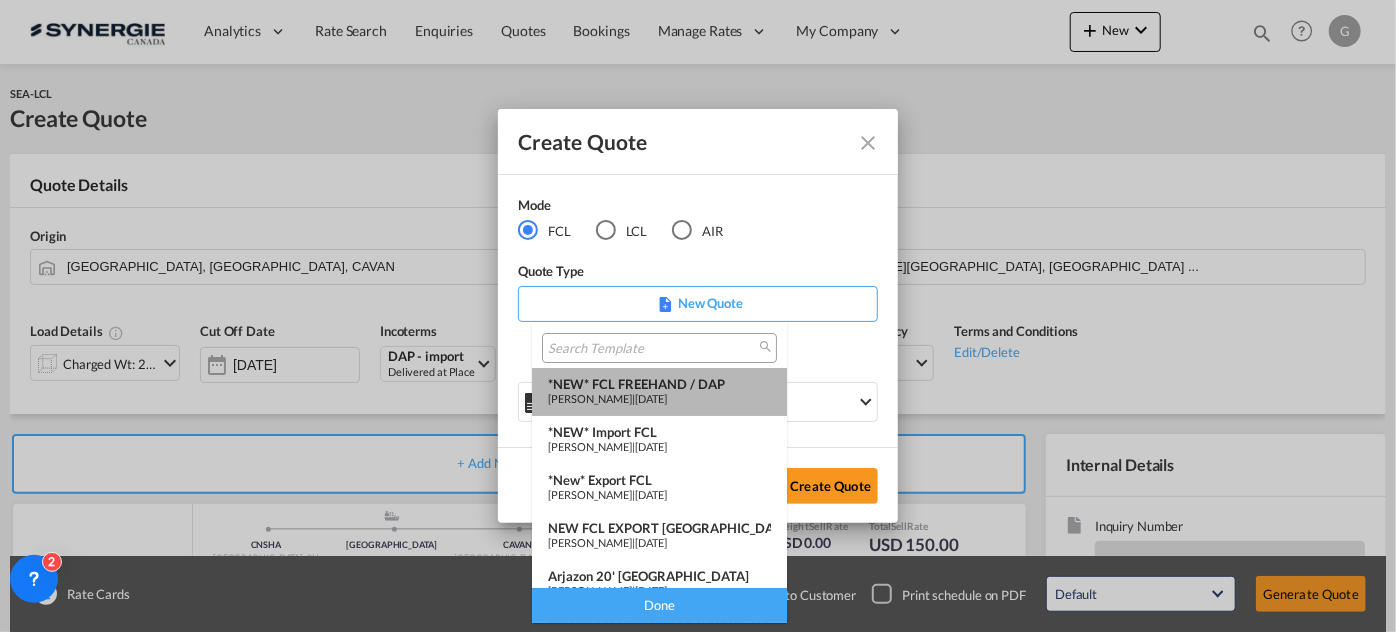 click on "*NEW* FCL FREEHAND / DAP
[PERSON_NAME]  |
[DATE]" at bounding box center [659, 392] 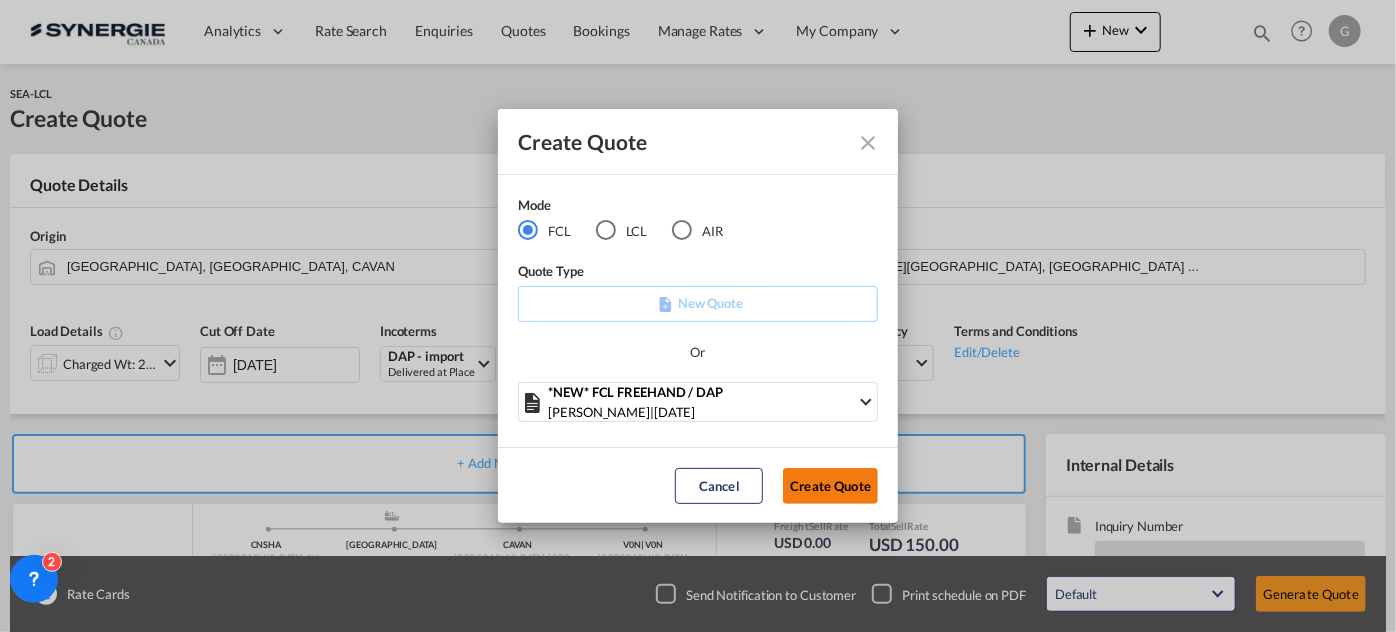 click on "Create Quote" 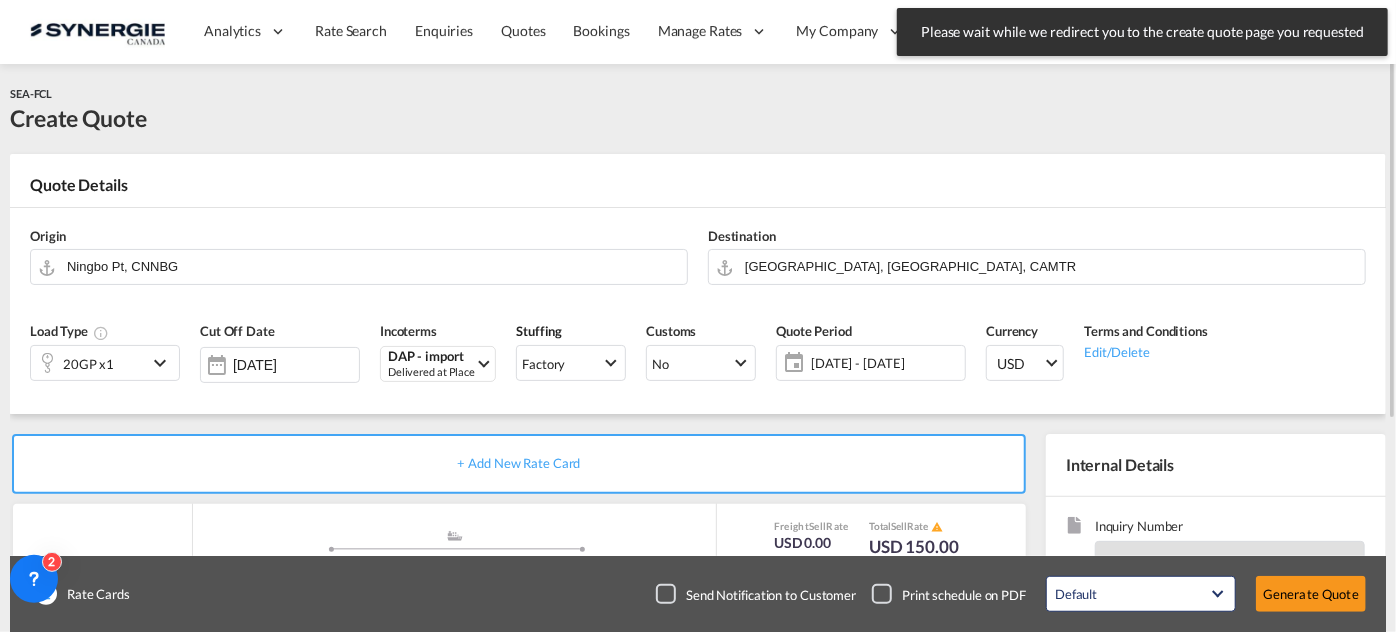 click at bounding box center [163, 363] 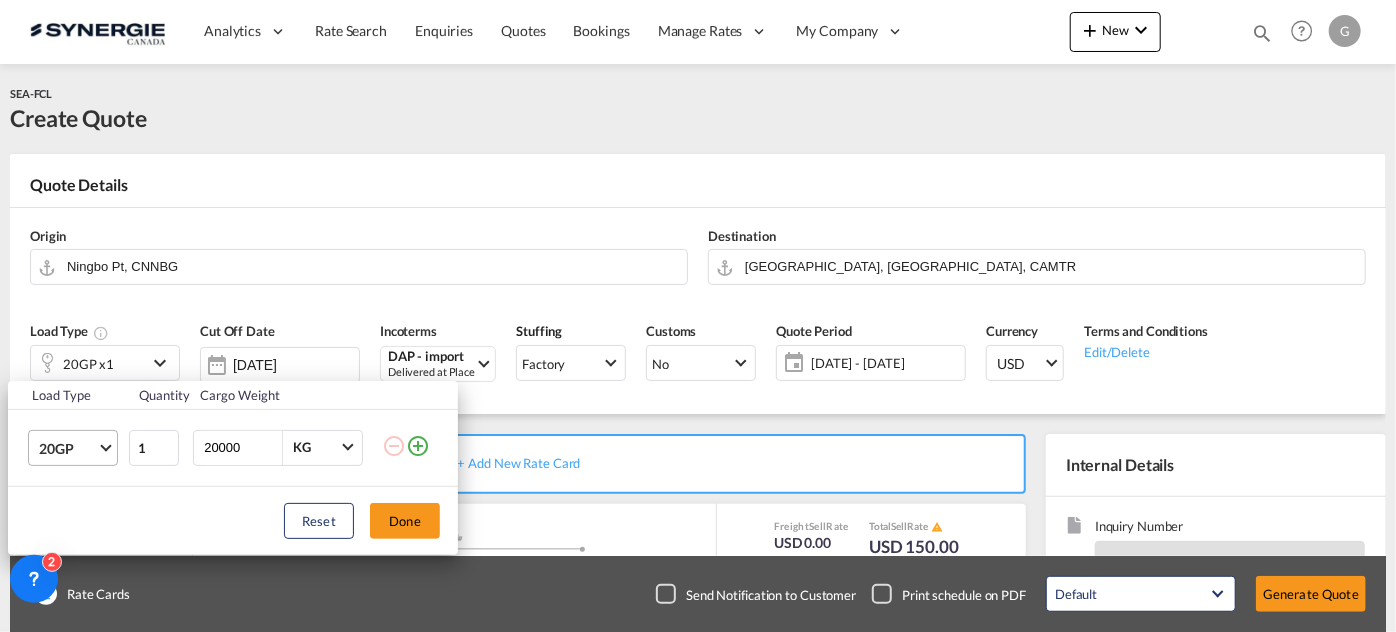 click on "20GP" at bounding box center (77, 448) 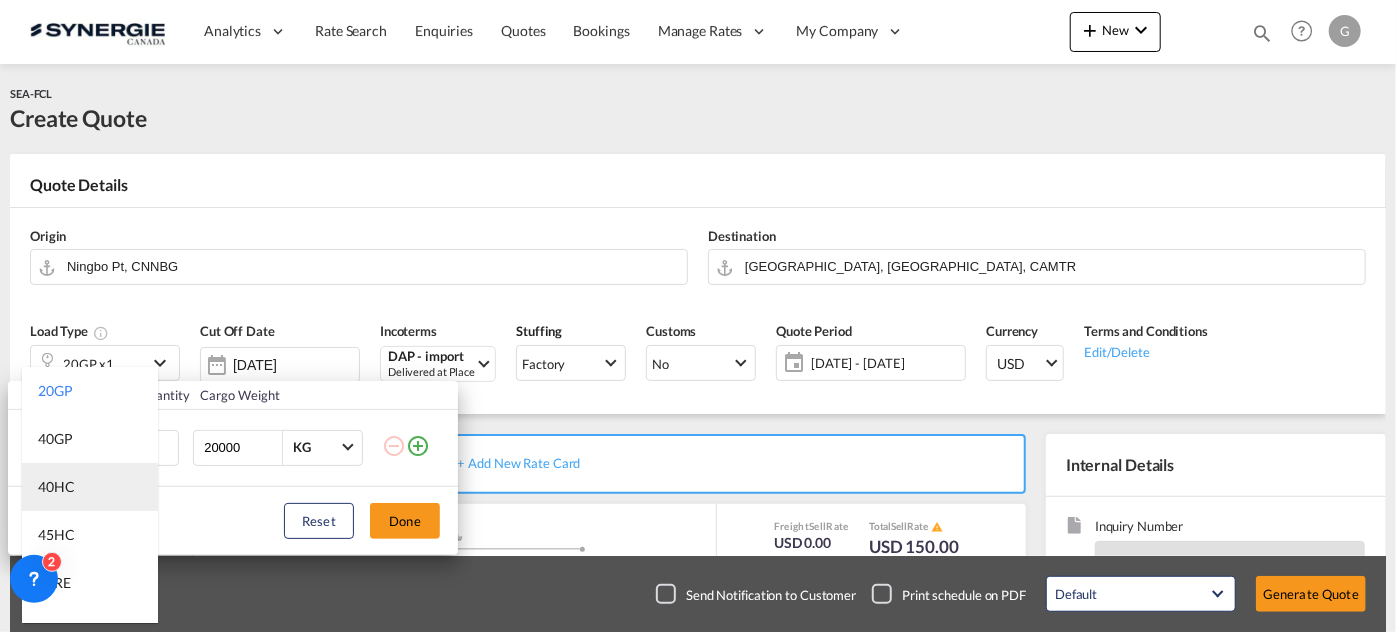 click on "40HC" at bounding box center (90, 487) 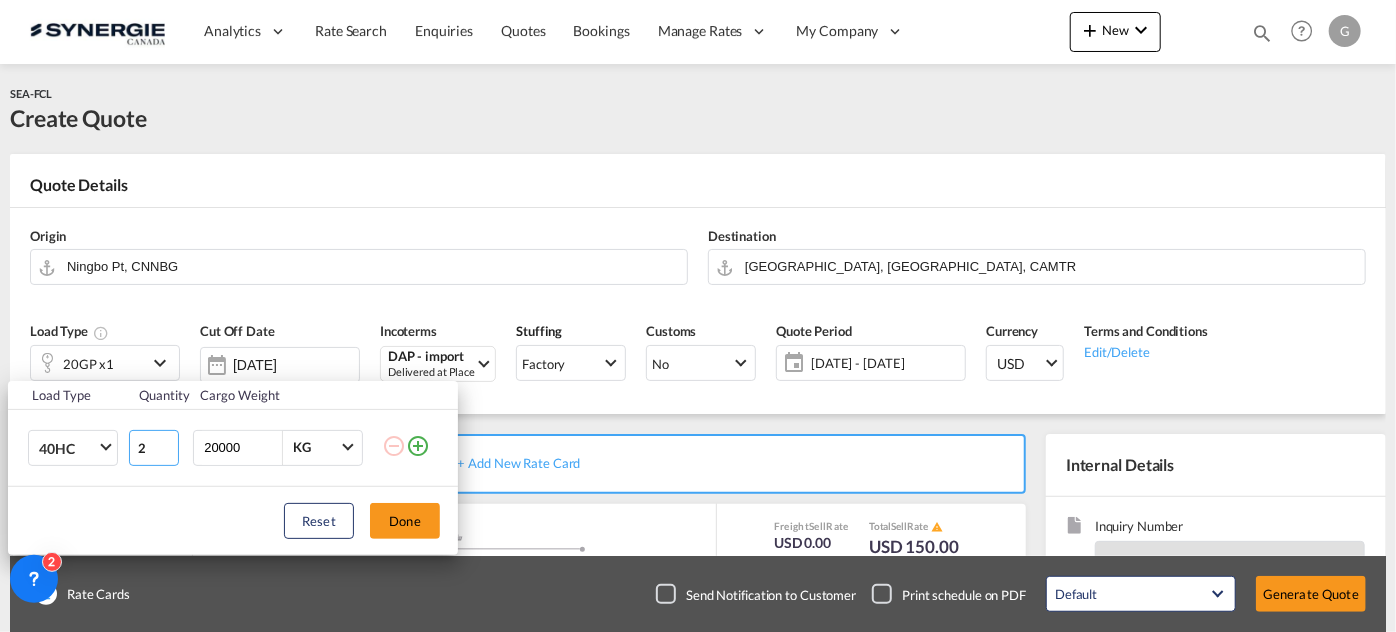 click on "2" at bounding box center (154, 448) 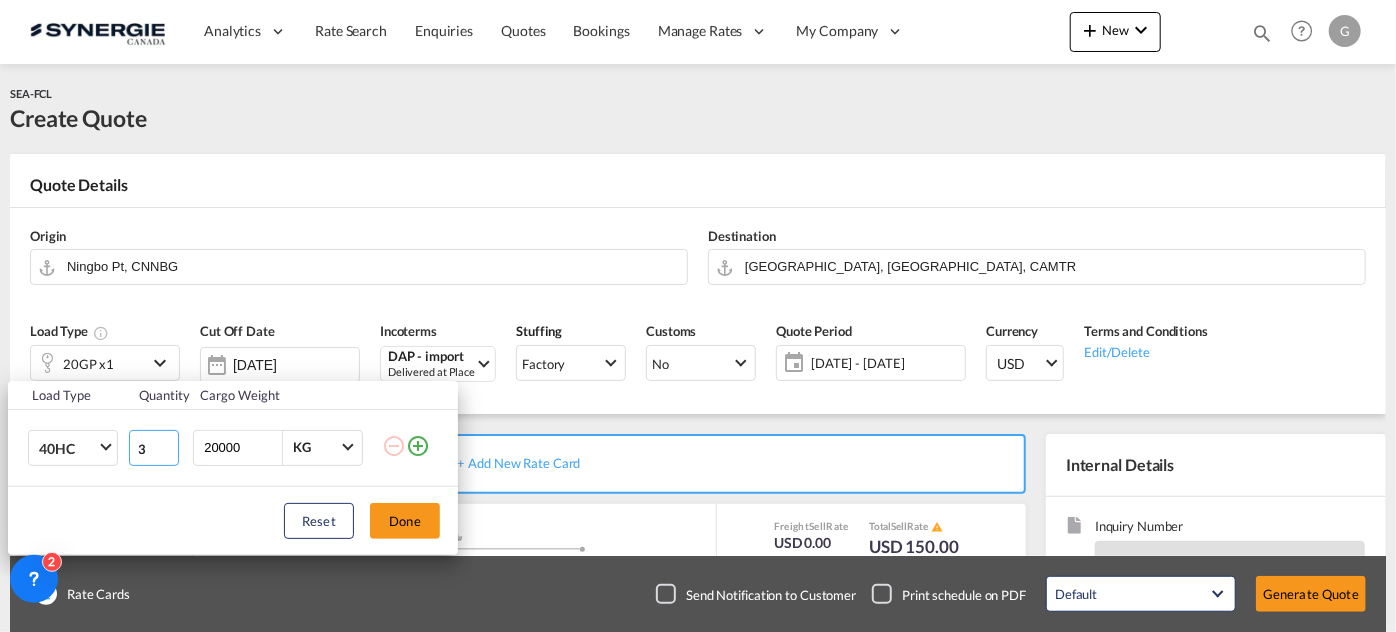 type on "3" 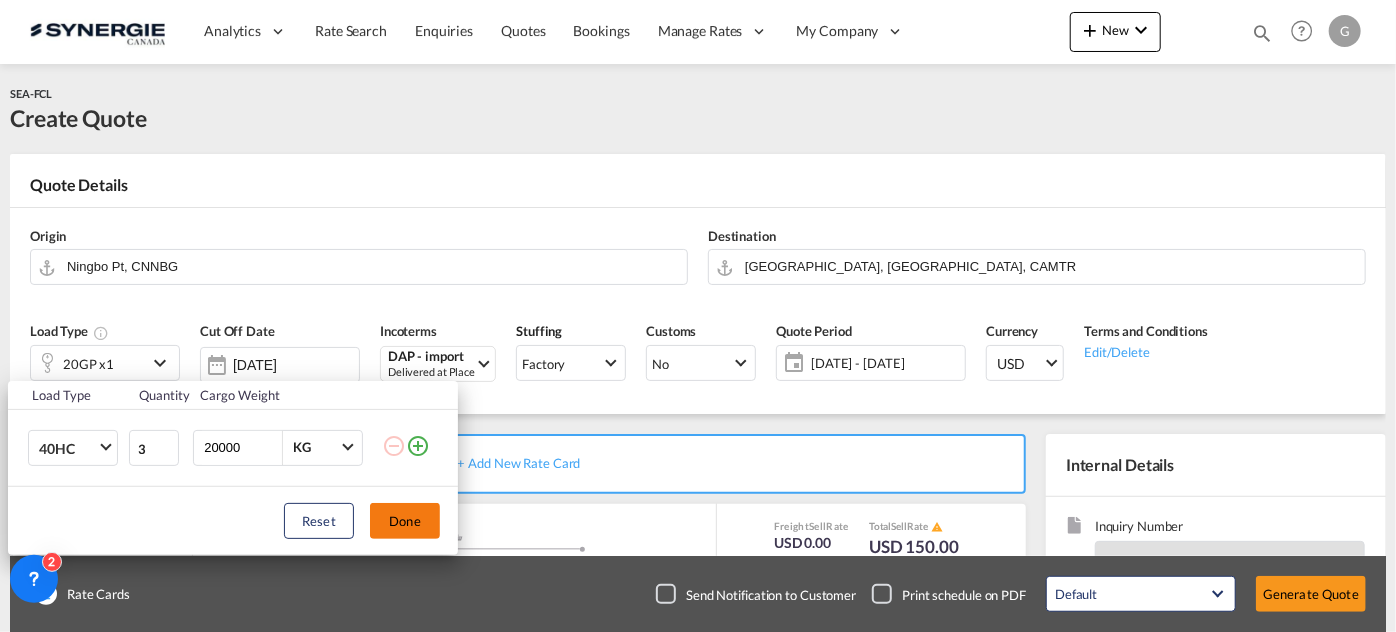 click on "Done" at bounding box center (405, 521) 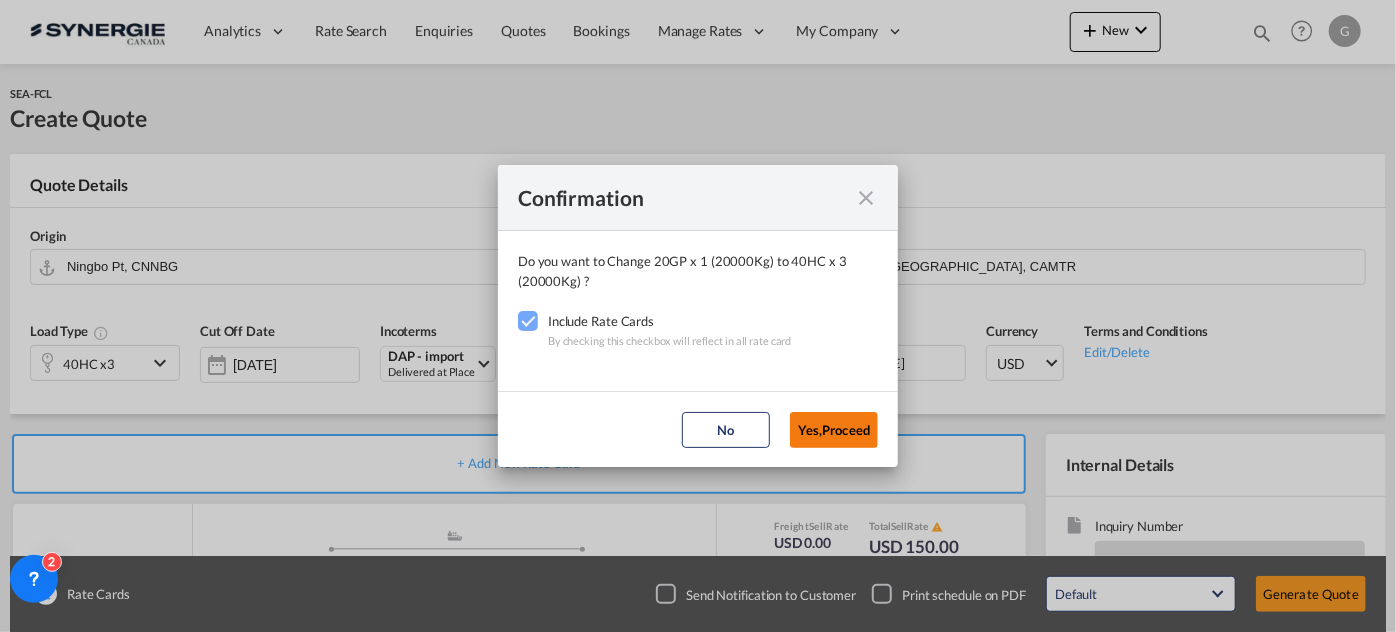 click on "Yes,Proceed" at bounding box center (834, 430) 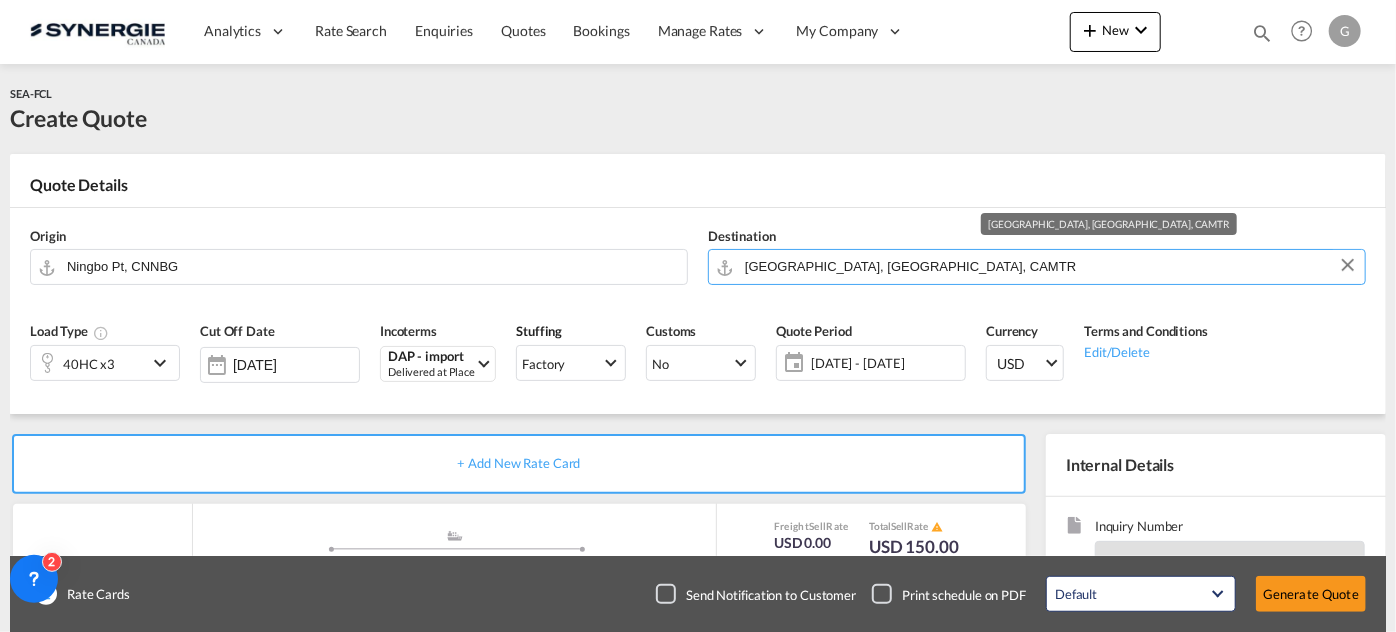 click on "[GEOGRAPHIC_DATA], [GEOGRAPHIC_DATA], CAMTR" at bounding box center (1050, 266) 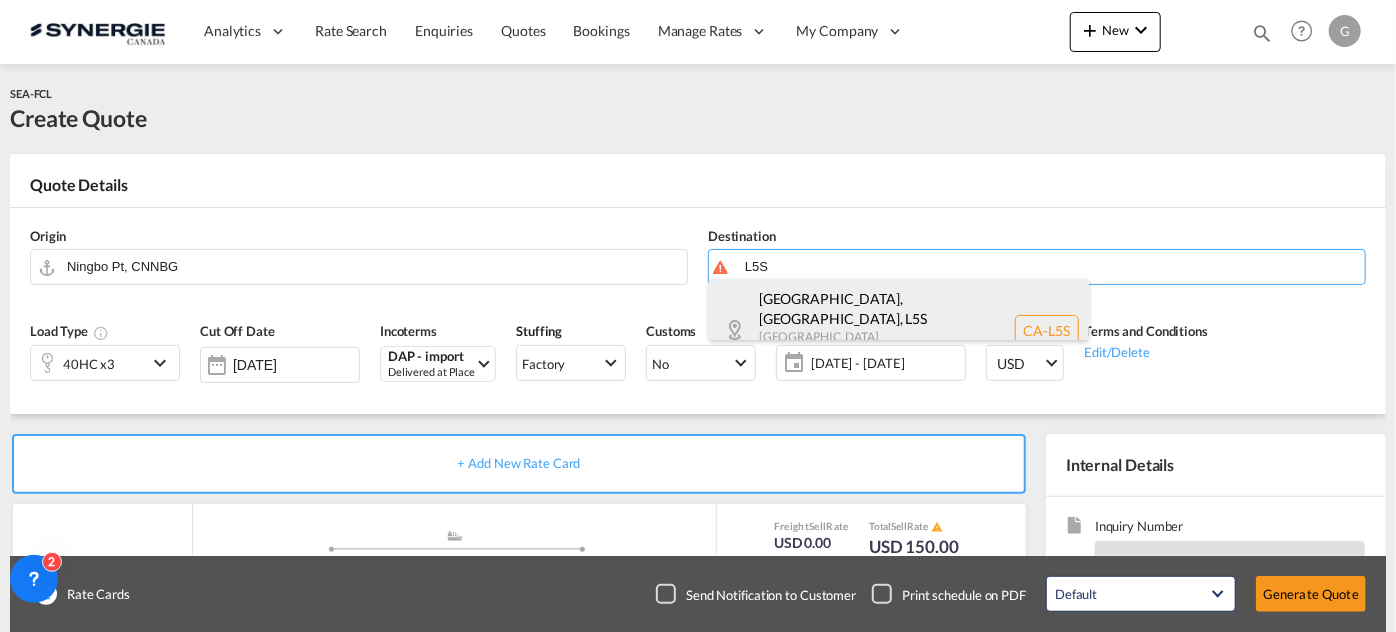 click on "[GEOGRAPHIC_DATA], [GEOGRAPHIC_DATA] ,
L5S
[GEOGRAPHIC_DATA]
[GEOGRAPHIC_DATA] [GEOGRAPHIC_DATA]-L5S" at bounding box center [899, 330] 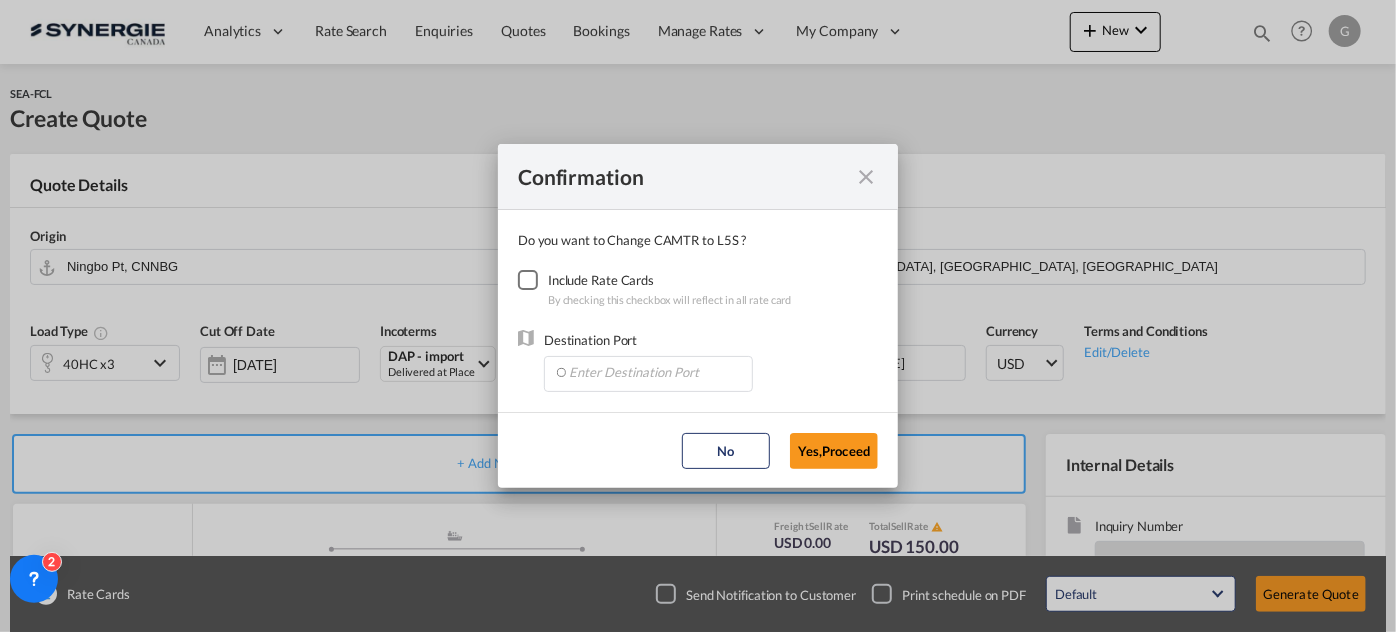 drag, startPoint x: 538, startPoint y: 268, endPoint x: 540, endPoint y: 279, distance: 11.18034 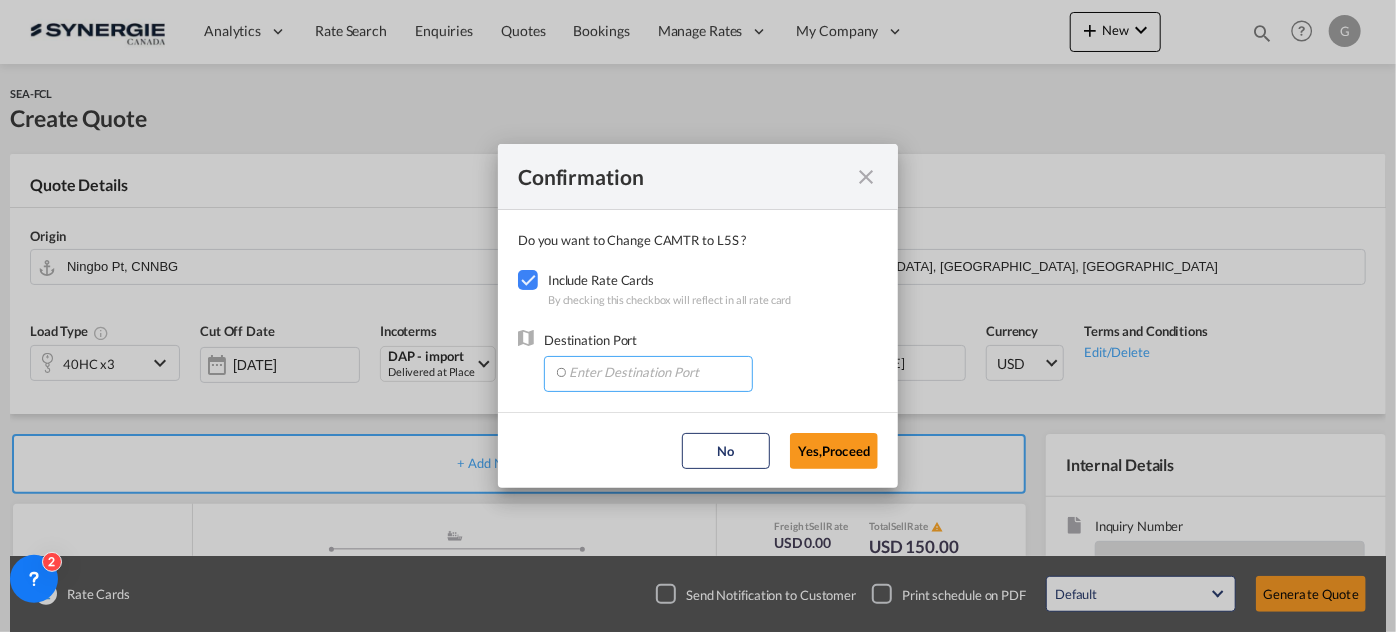 click at bounding box center (653, 372) 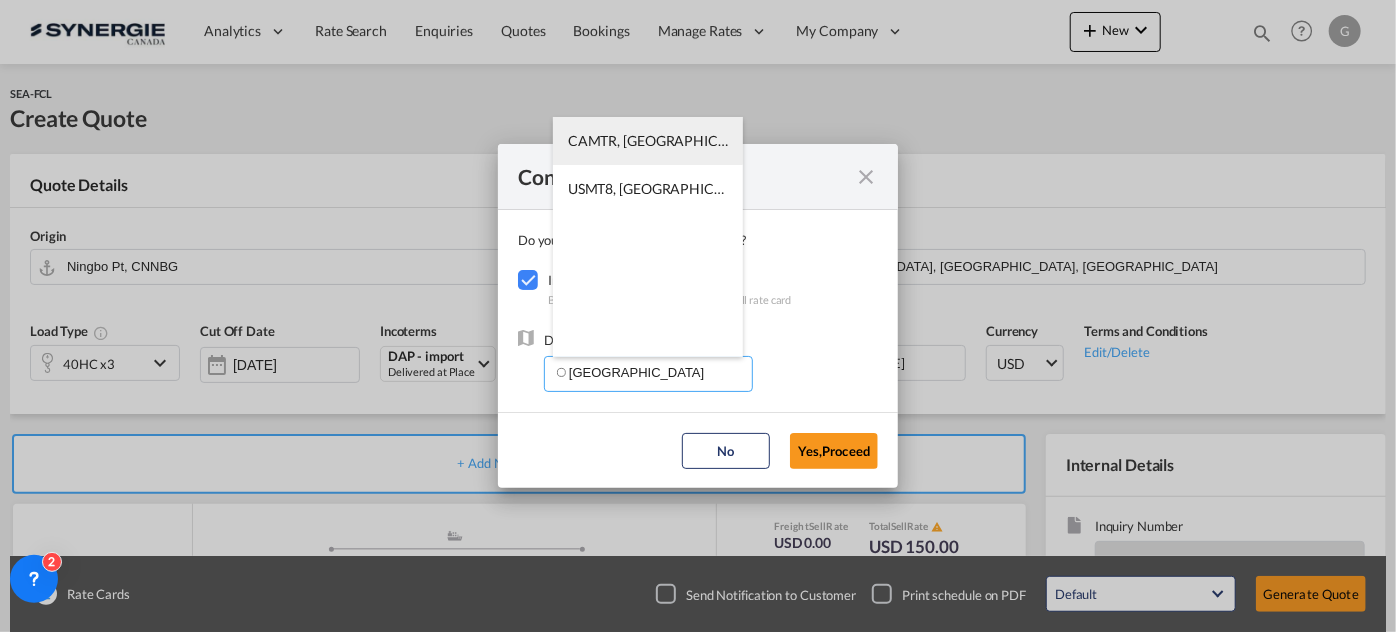 click on "CAMTR, [GEOGRAPHIC_DATA], [GEOGRAPHIC_DATA], [GEOGRAPHIC_DATA], [GEOGRAPHIC_DATA], [GEOGRAPHIC_DATA]" at bounding box center [648, 141] 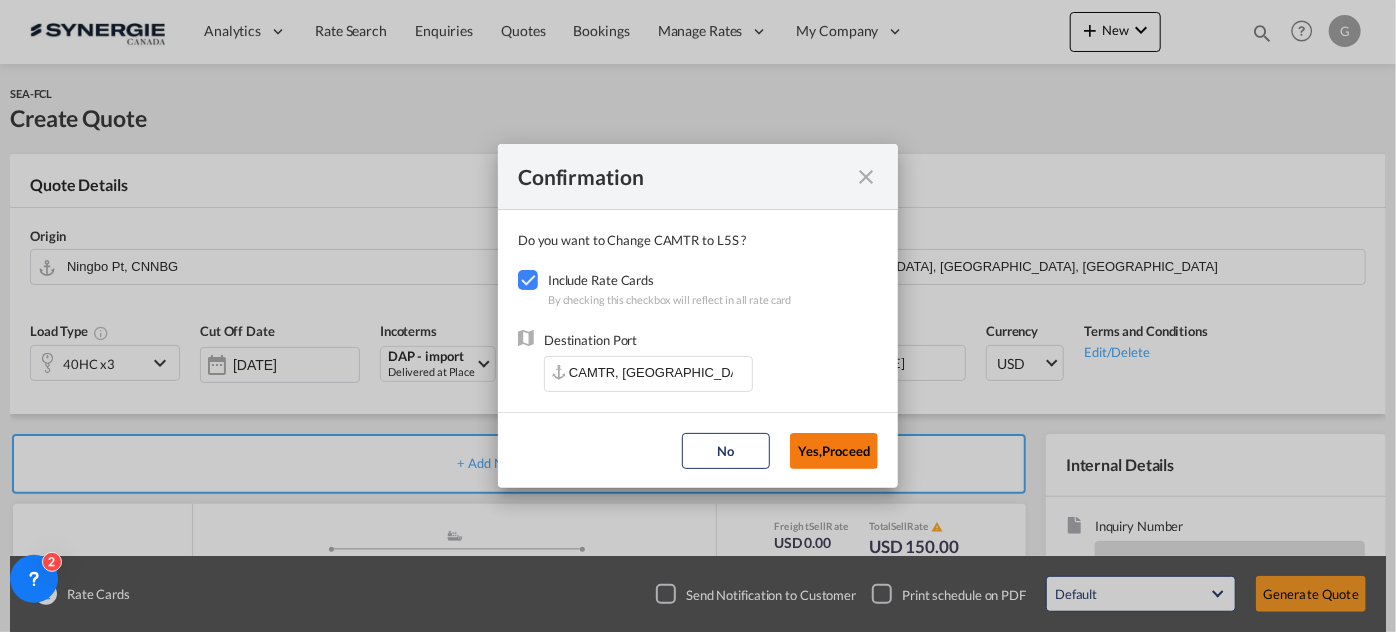 click on "Yes,Proceed" at bounding box center [834, 451] 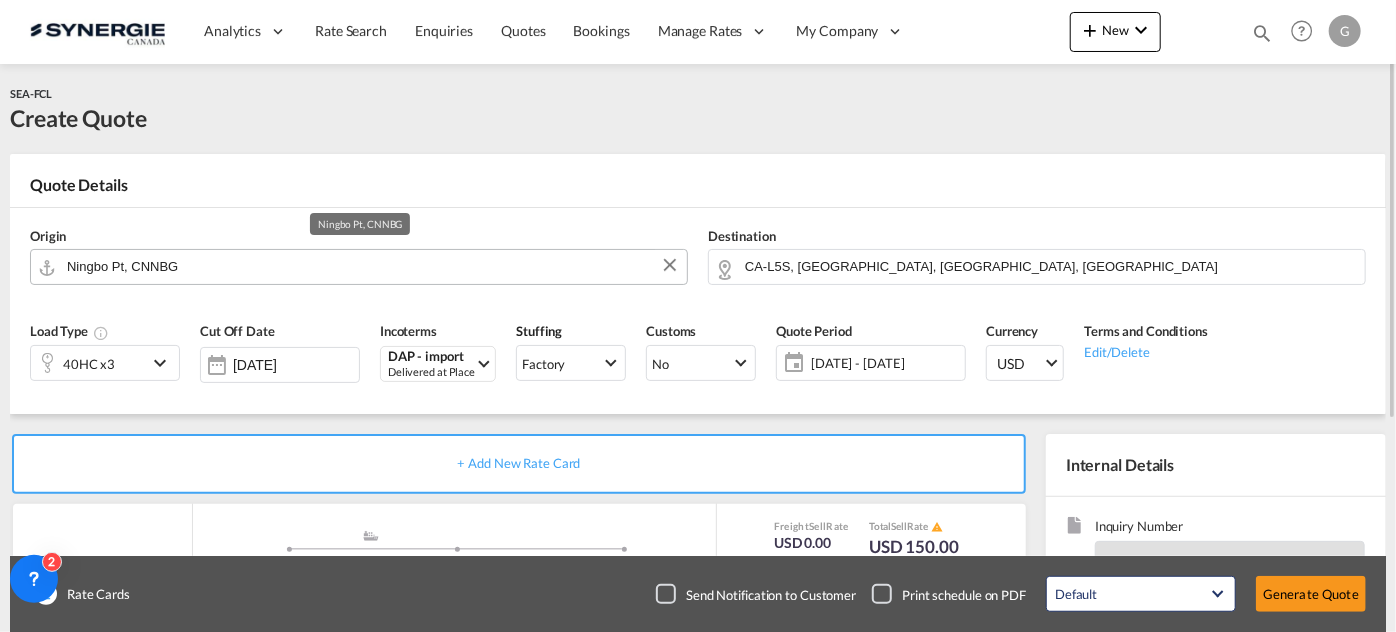 drag, startPoint x: 272, startPoint y: 254, endPoint x: 268, endPoint y: 267, distance: 13.601471 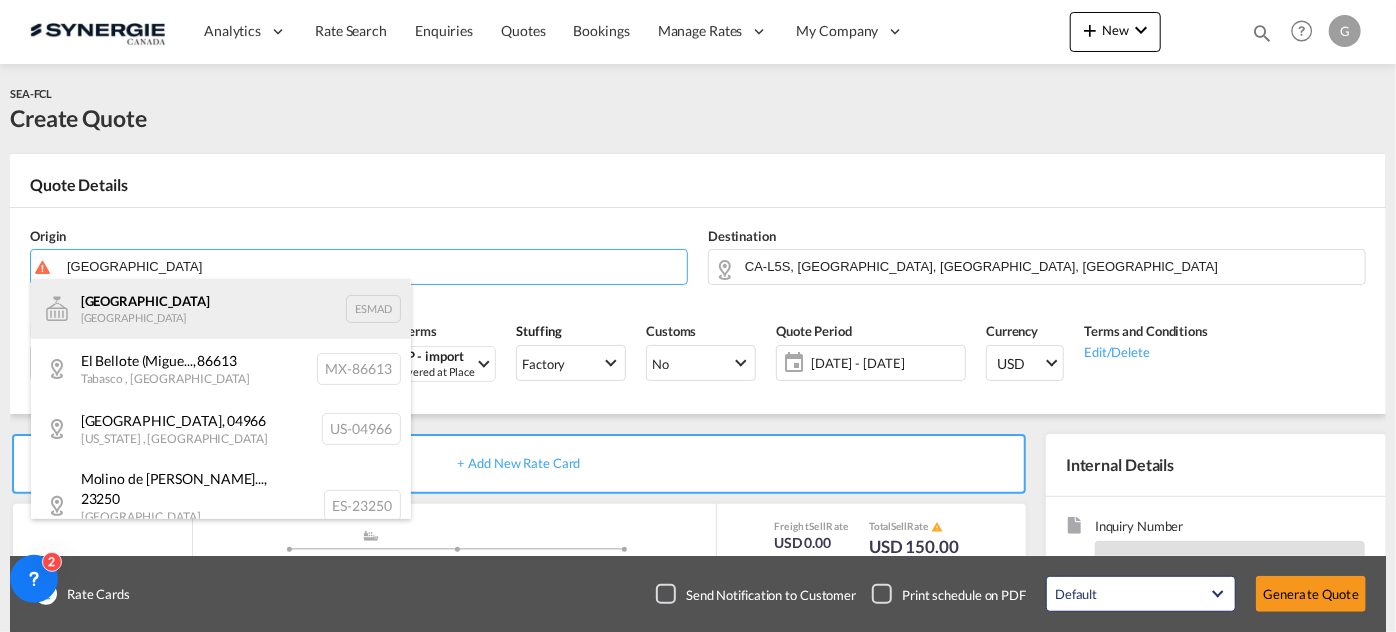 click on "[GEOGRAPHIC_DATA] Spain
ESMAD" at bounding box center (221, 309) 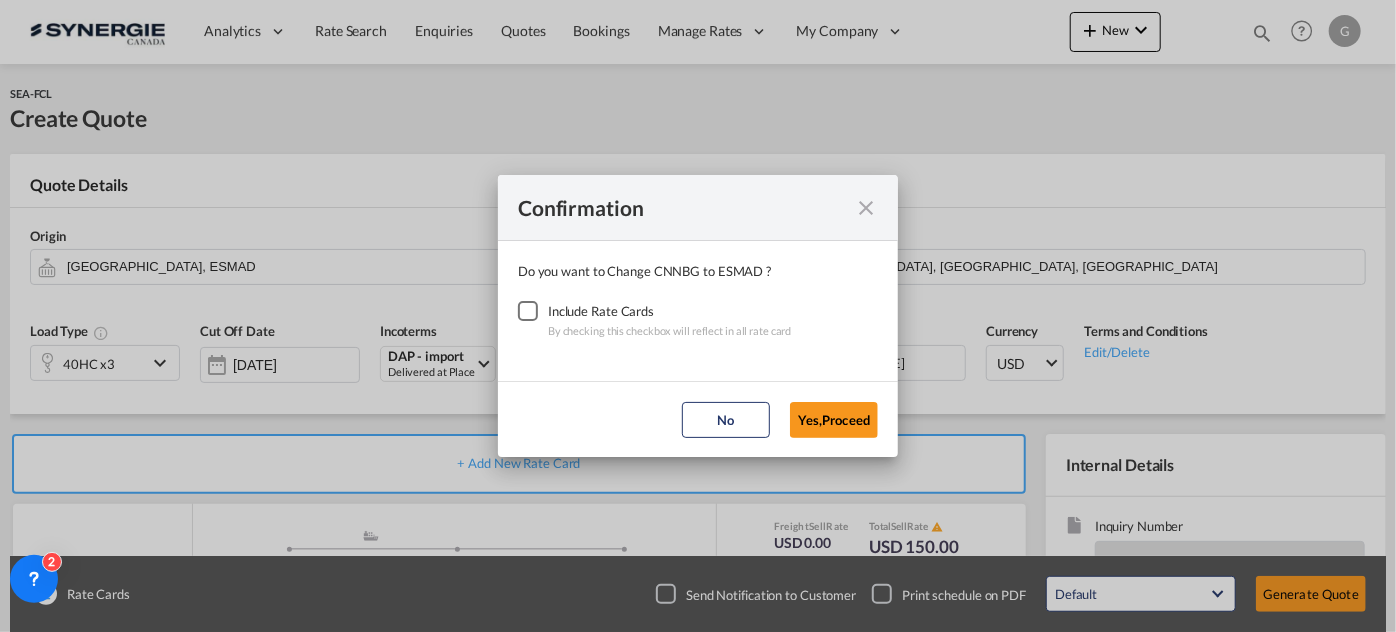 click at bounding box center [528, 311] 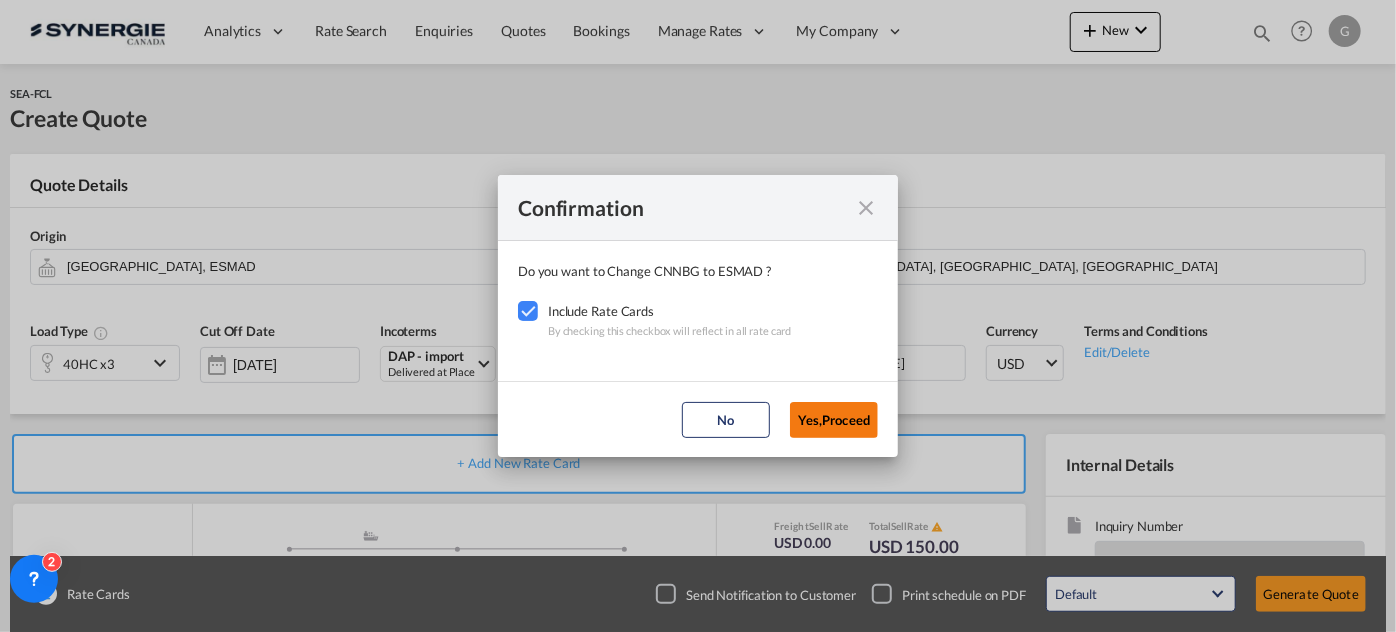 click on "Yes,Proceed" at bounding box center (834, 420) 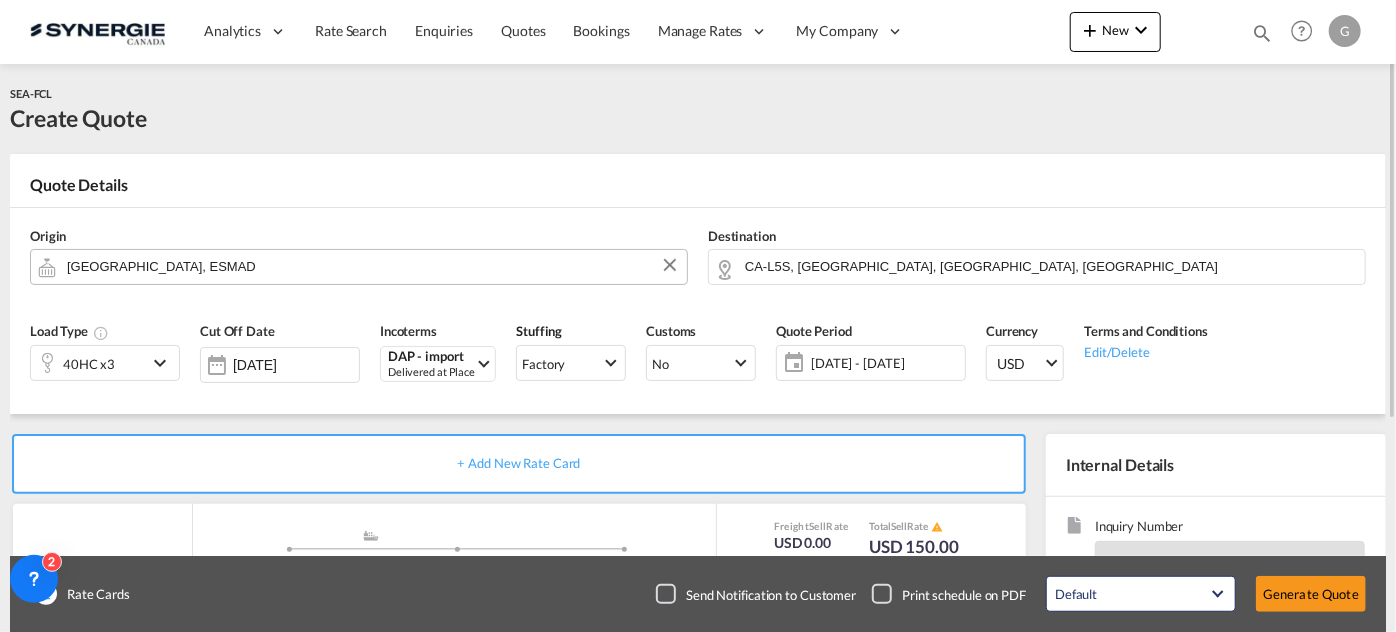 click on "[GEOGRAPHIC_DATA], ESMAD" at bounding box center [372, 266] 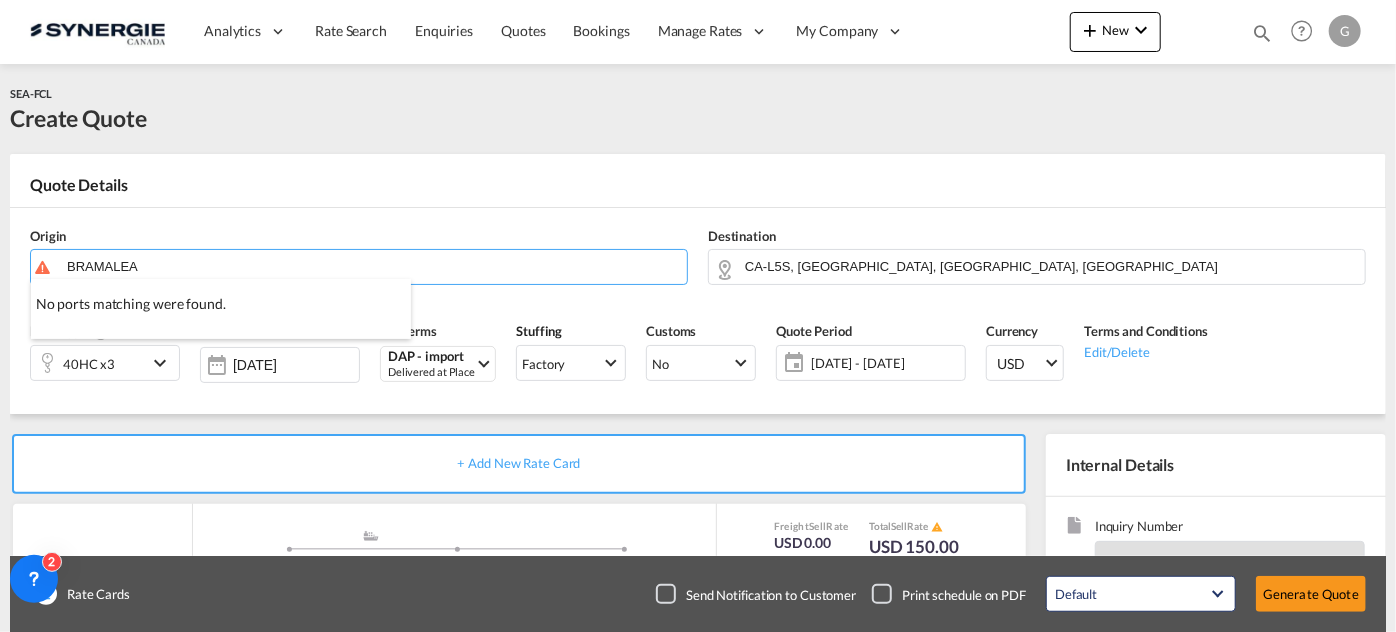 type on "[GEOGRAPHIC_DATA], ESMAD" 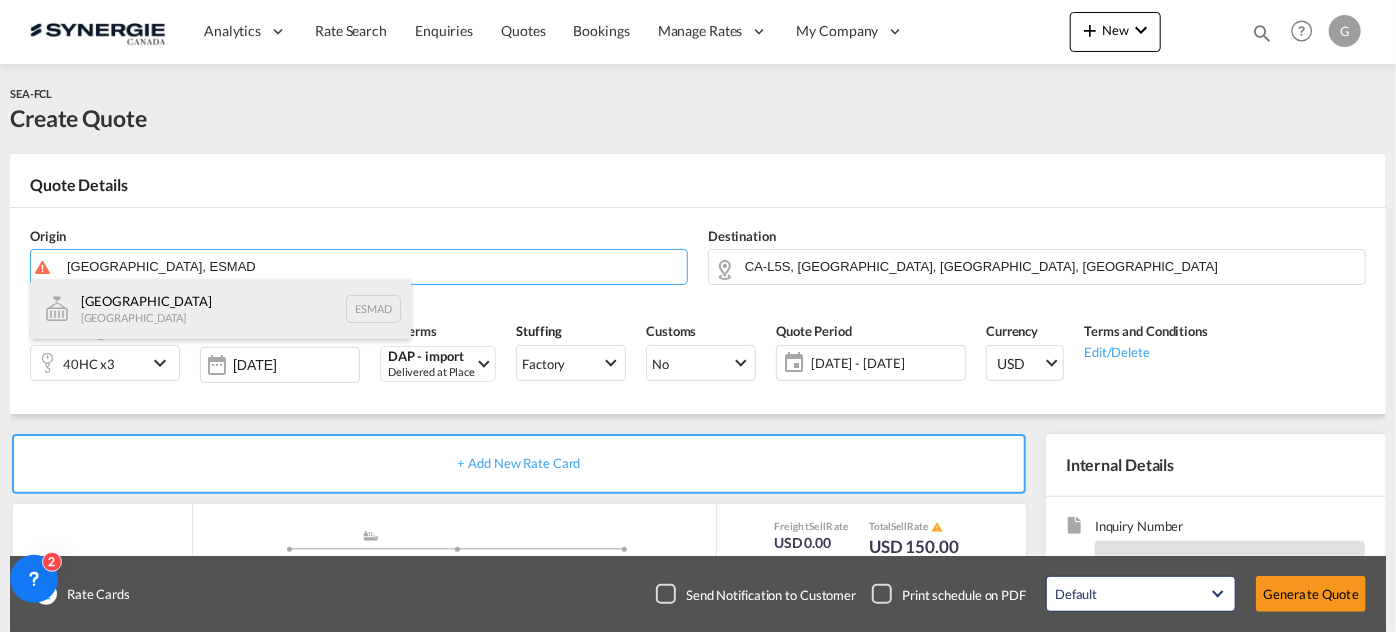 click on "[GEOGRAPHIC_DATA] Spain
ESMAD" at bounding box center [221, 309] 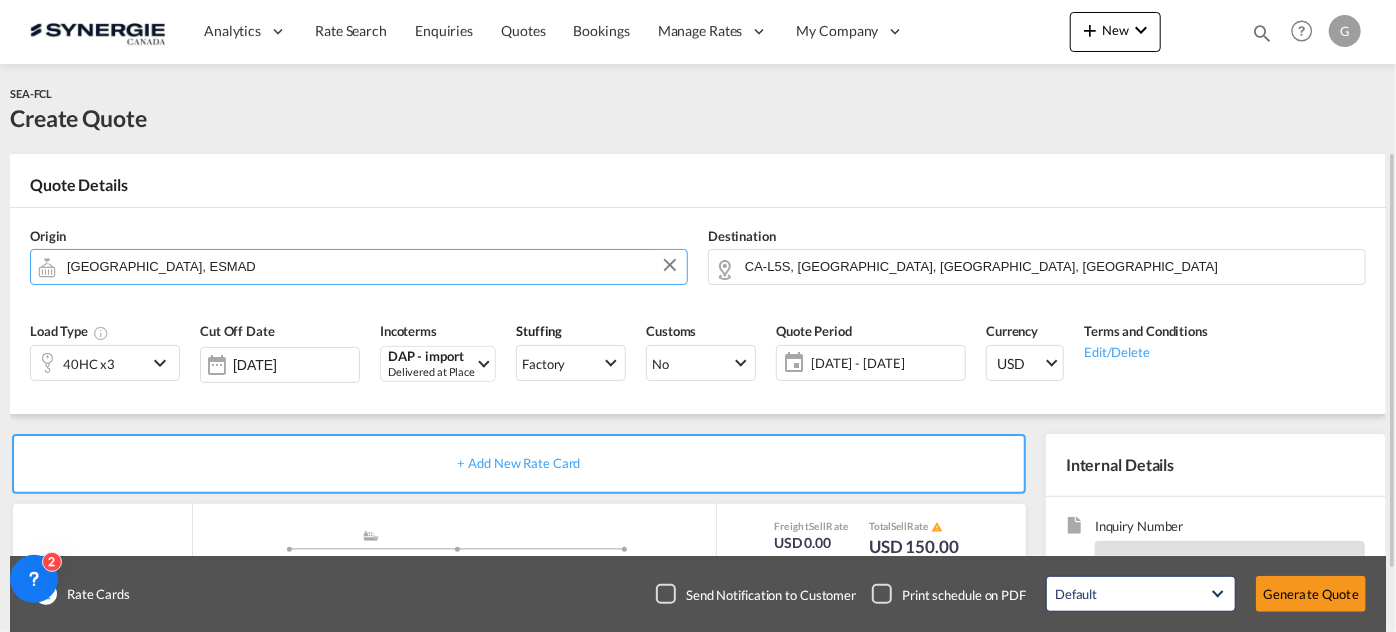 scroll, scrollTop: 90, scrollLeft: 0, axis: vertical 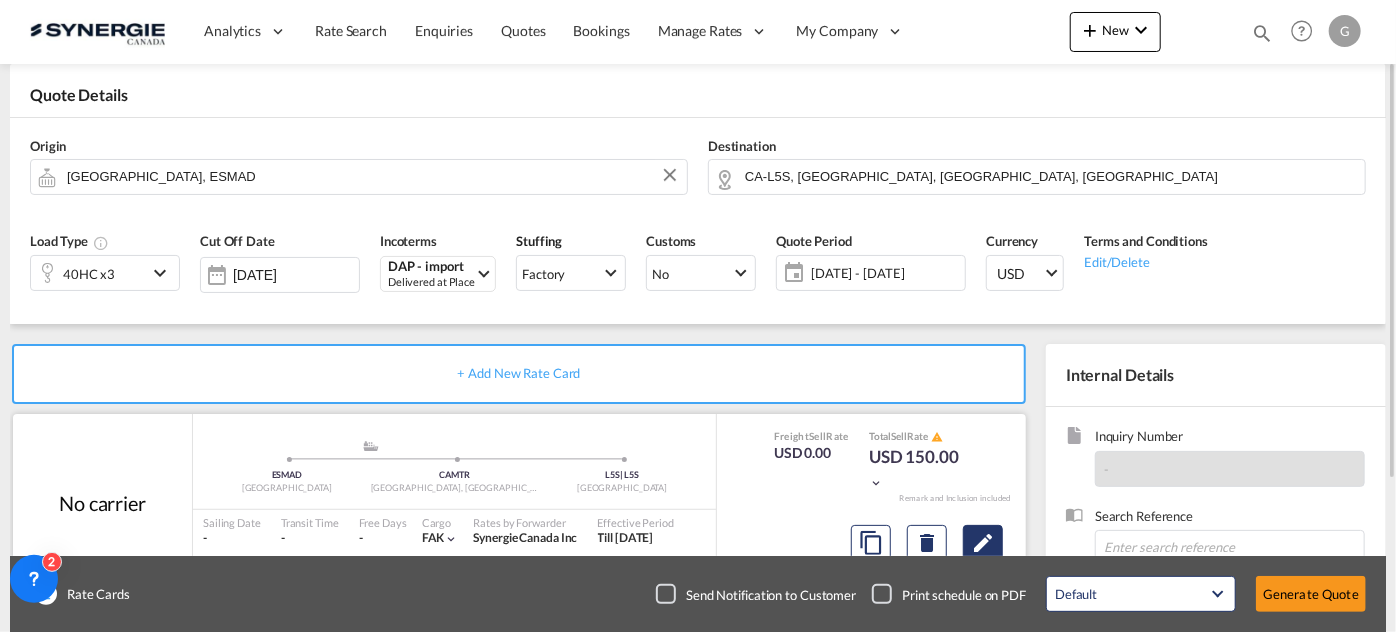 click at bounding box center (983, 543) 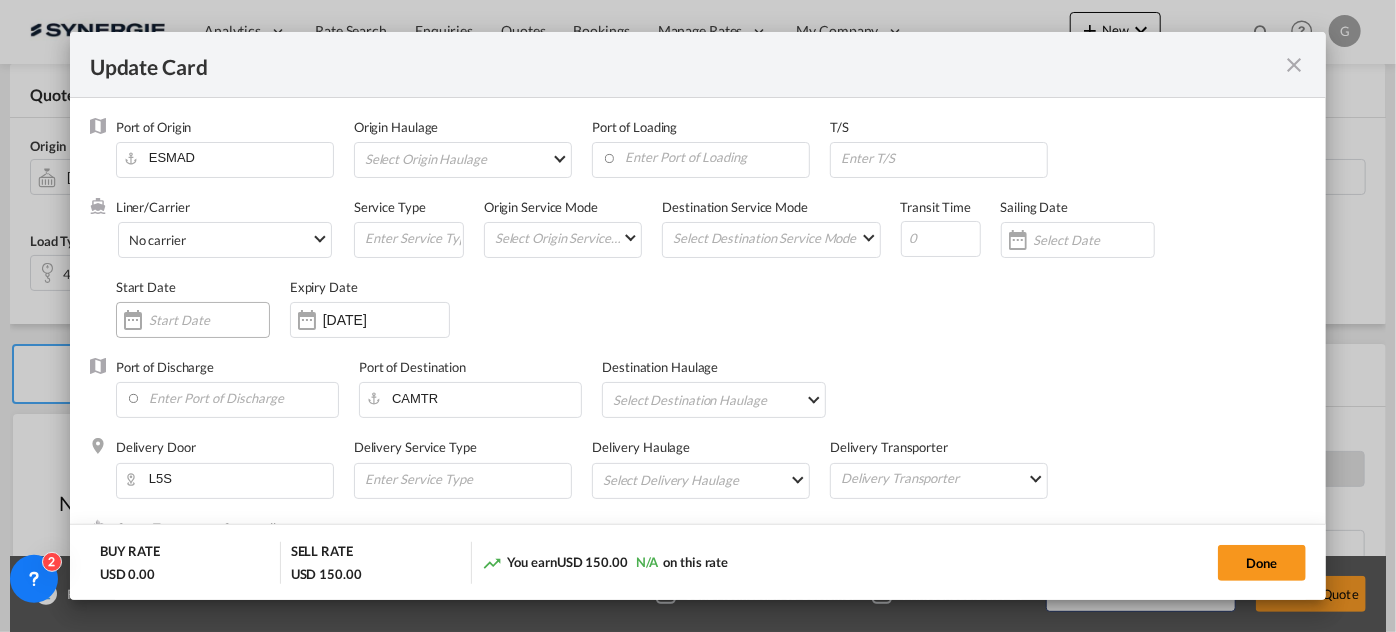 click at bounding box center (193, 320) 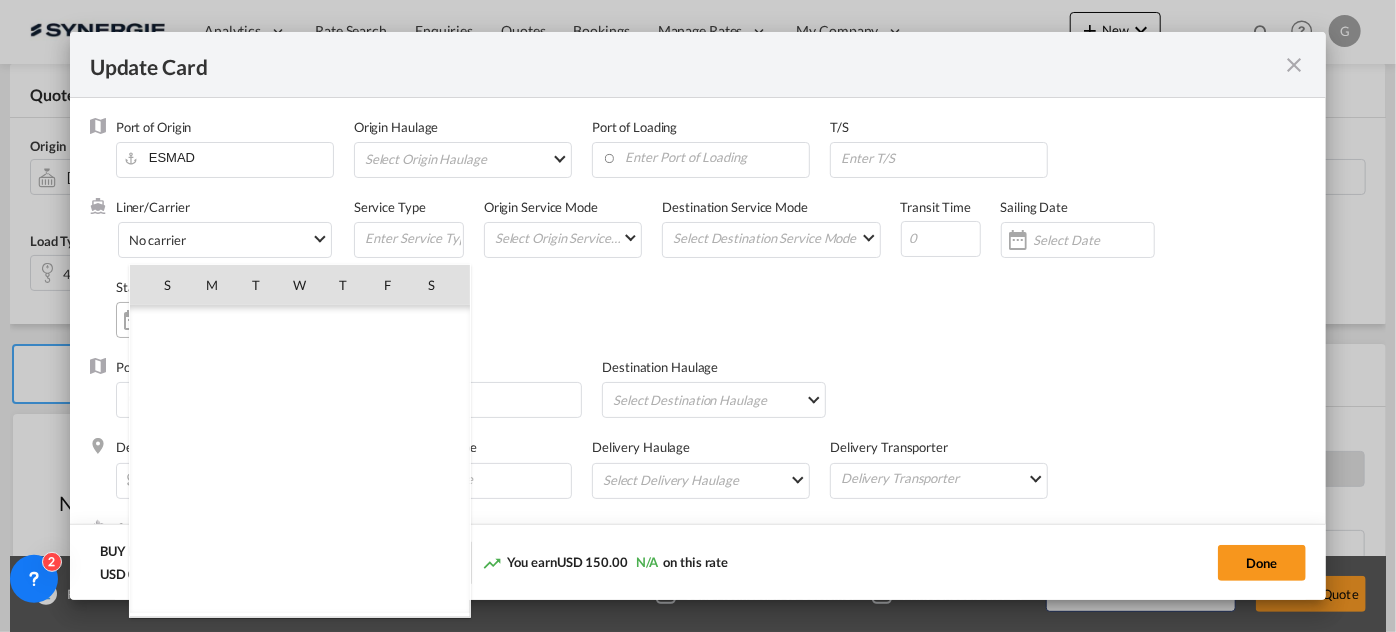 scroll, scrollTop: 462690, scrollLeft: 0, axis: vertical 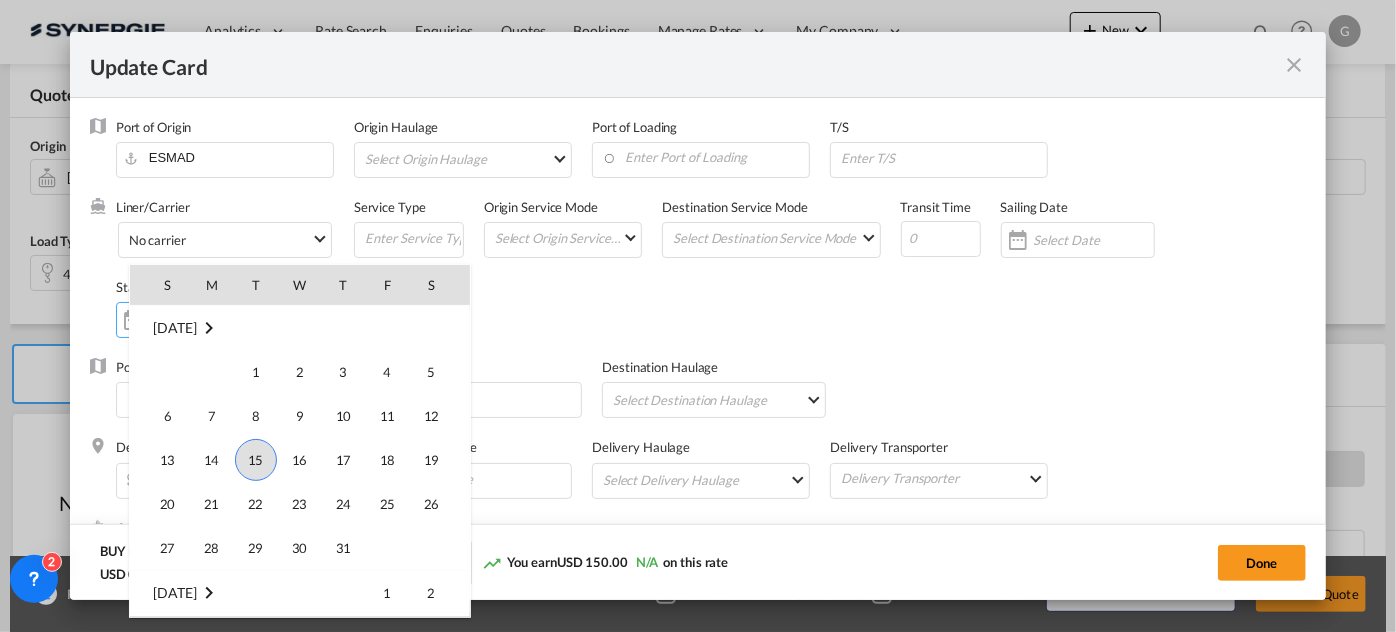 click on "15" at bounding box center (256, 460) 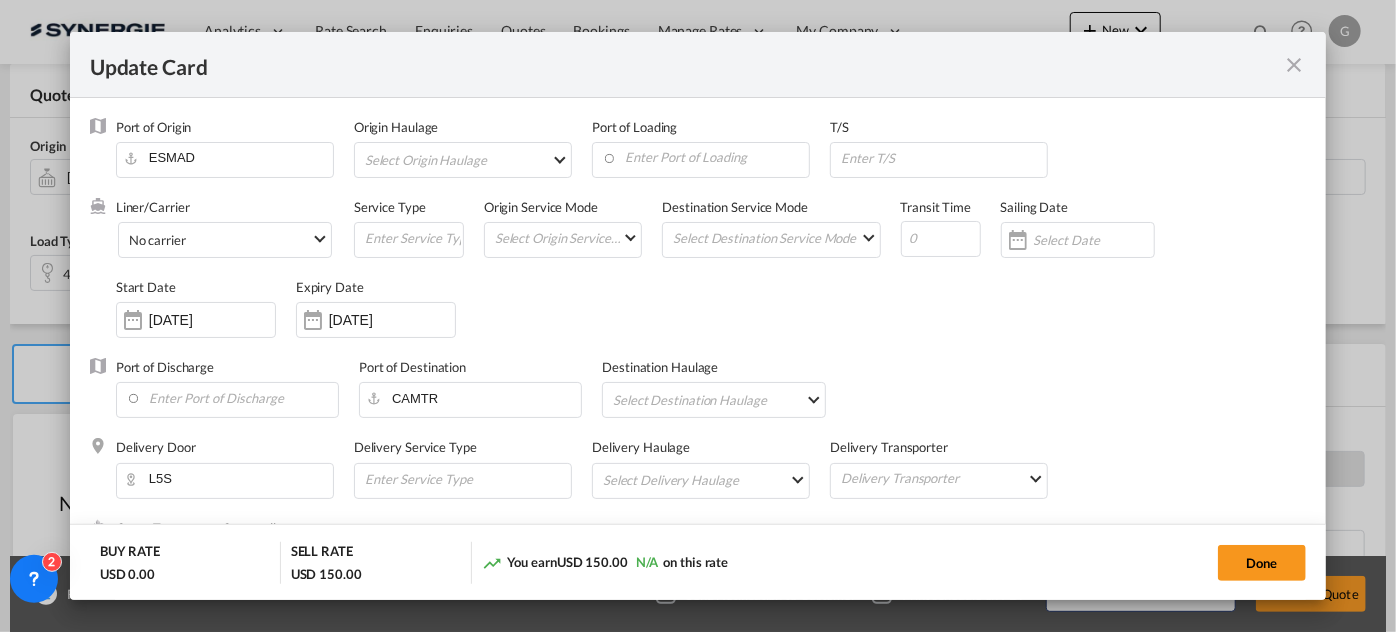 click on "Select Origin Haulage rail road barge truck unspecified not available" at bounding box center [467, 159] 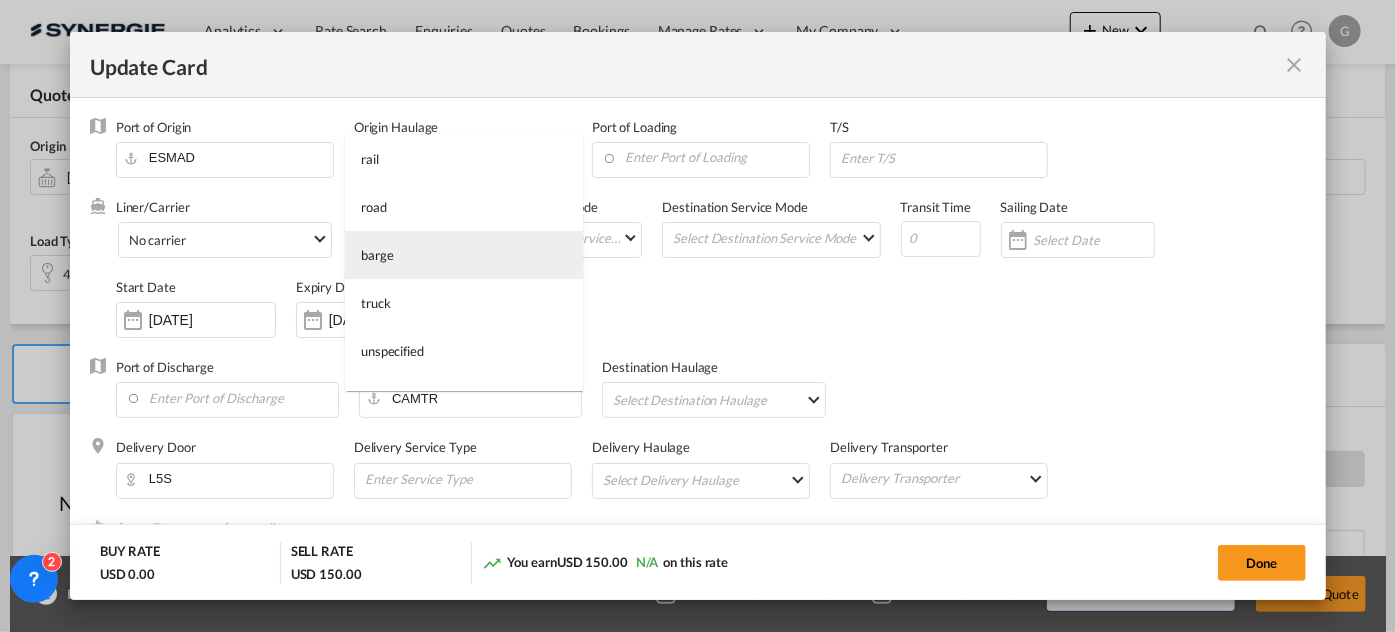 click on "barge" at bounding box center (464, 255) 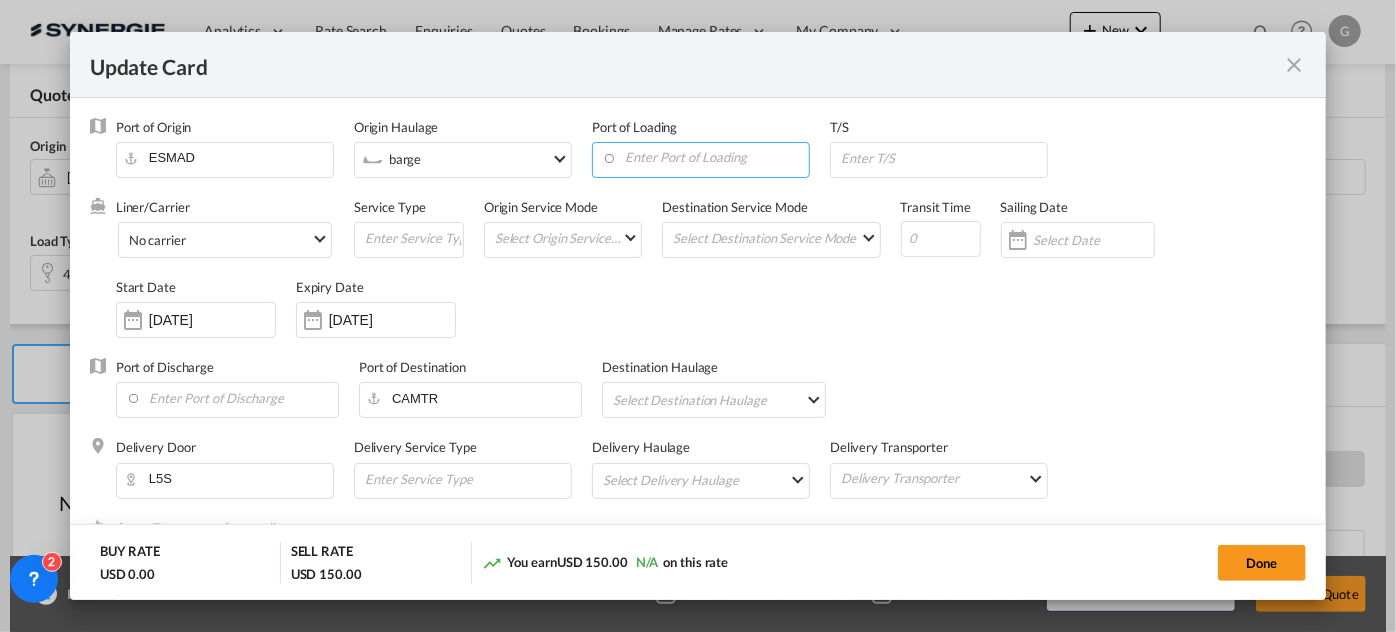 click at bounding box center (705, 158) 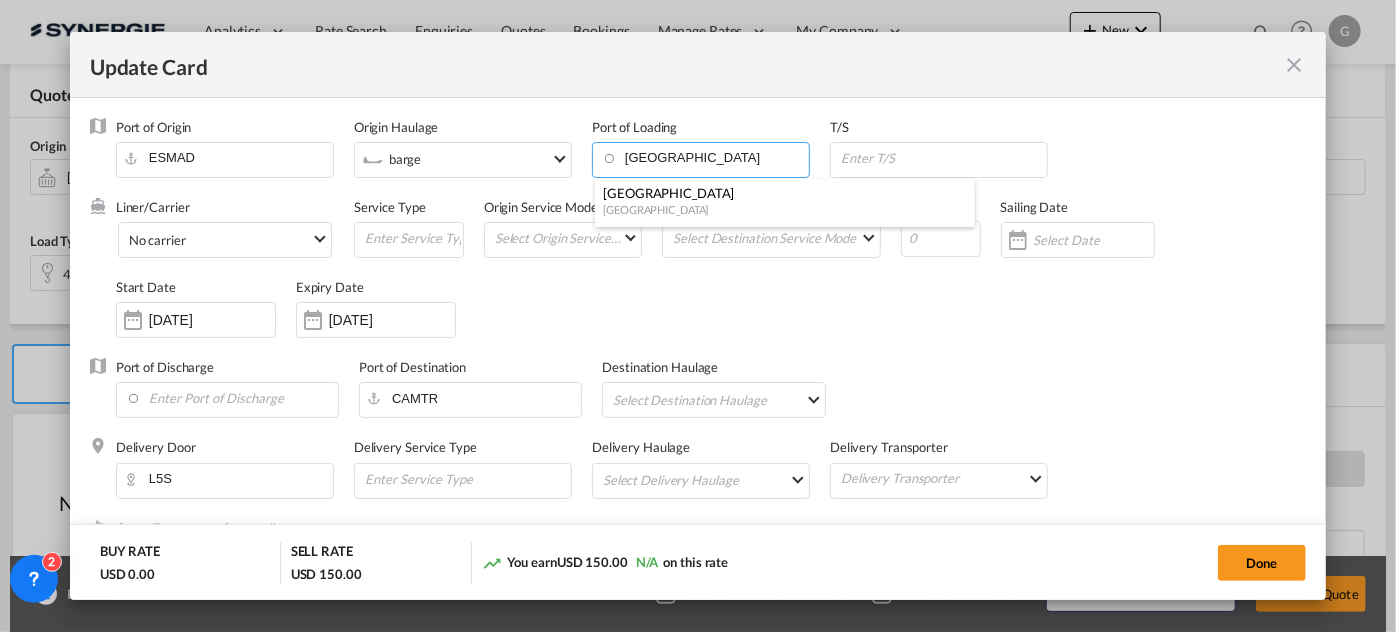 click on "[GEOGRAPHIC_DATA]" at bounding box center [779, 193] 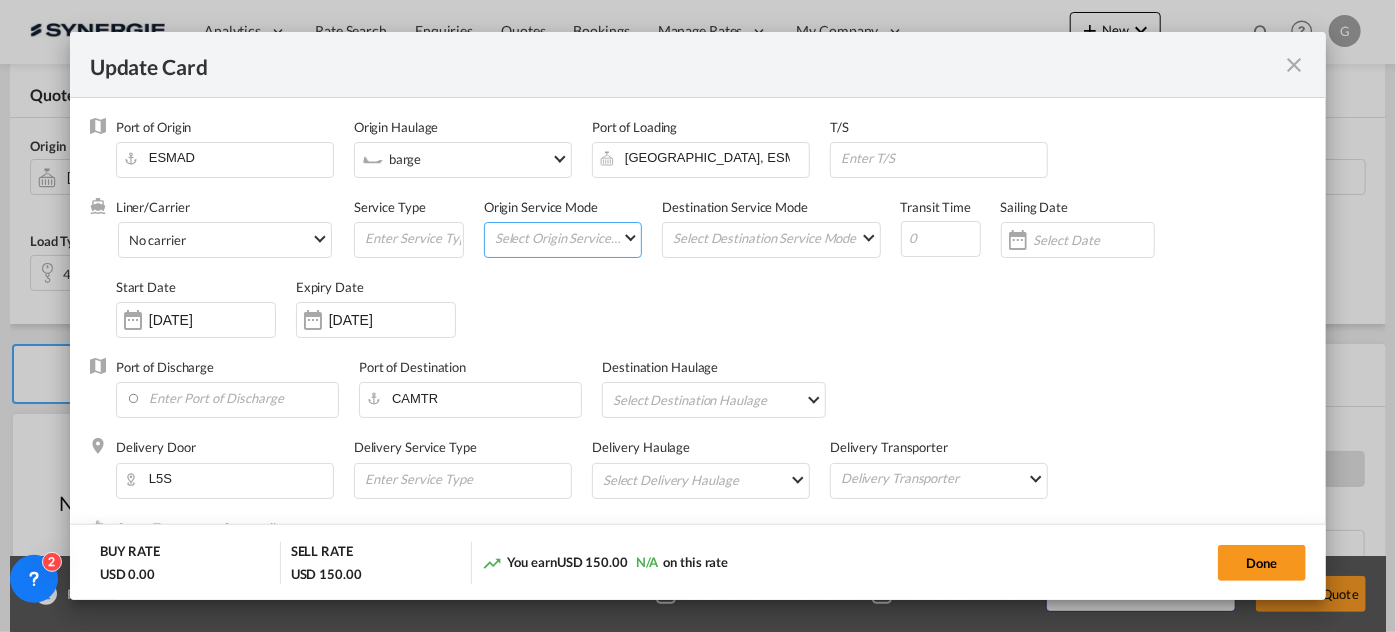 click on "Select Origin Service Mode SD [GEOGRAPHIC_DATA]" at bounding box center [567, 237] 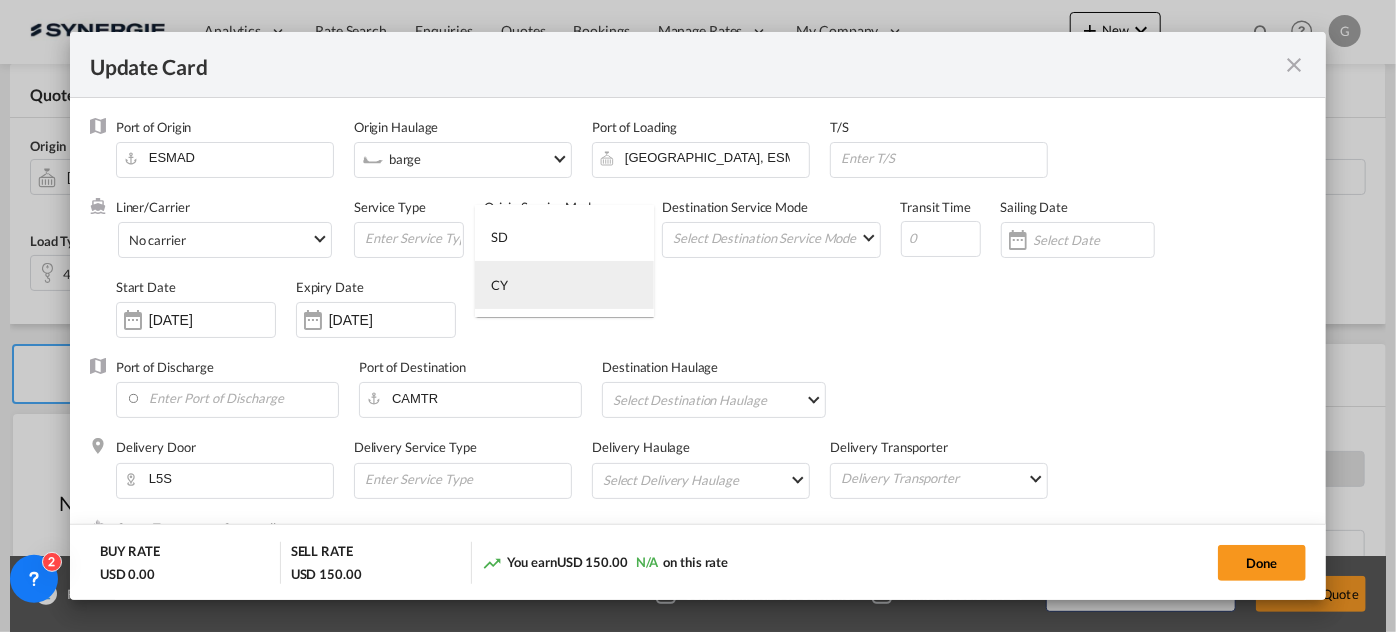 click on "CY" at bounding box center (564, 285) 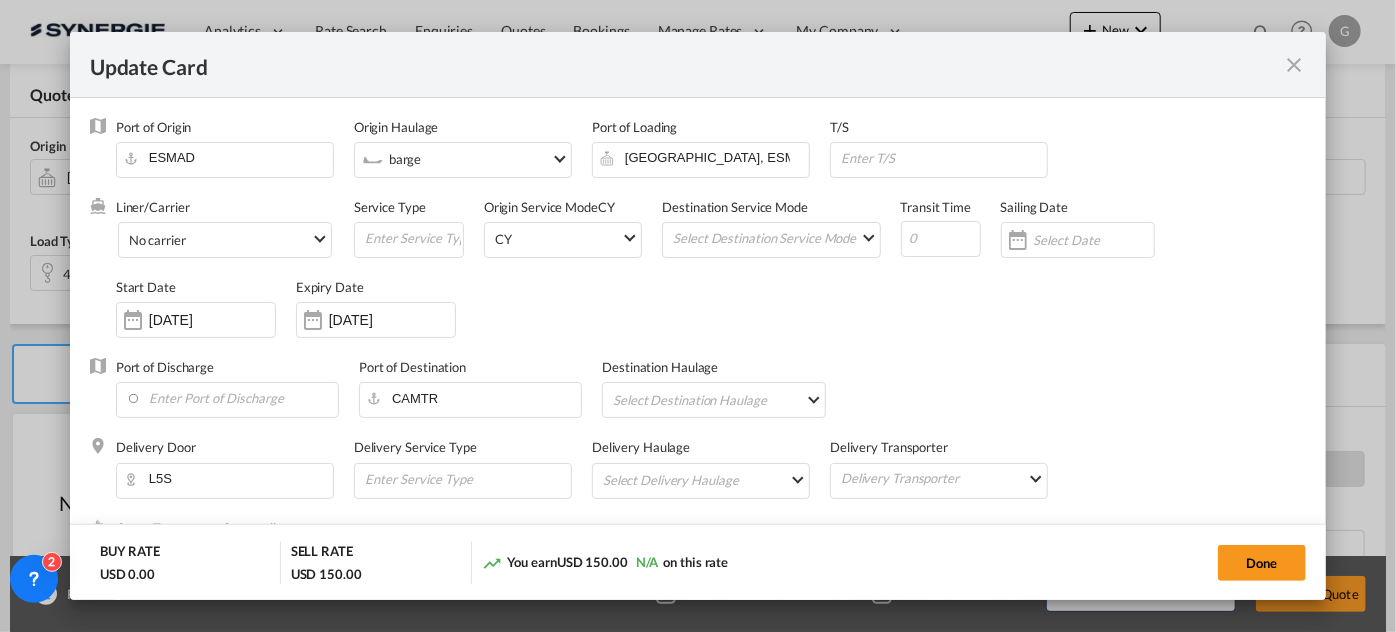 click on "Destination Service Mode Select Destination Service Mode SD [GEOGRAPHIC_DATA]" at bounding box center [781, 238] 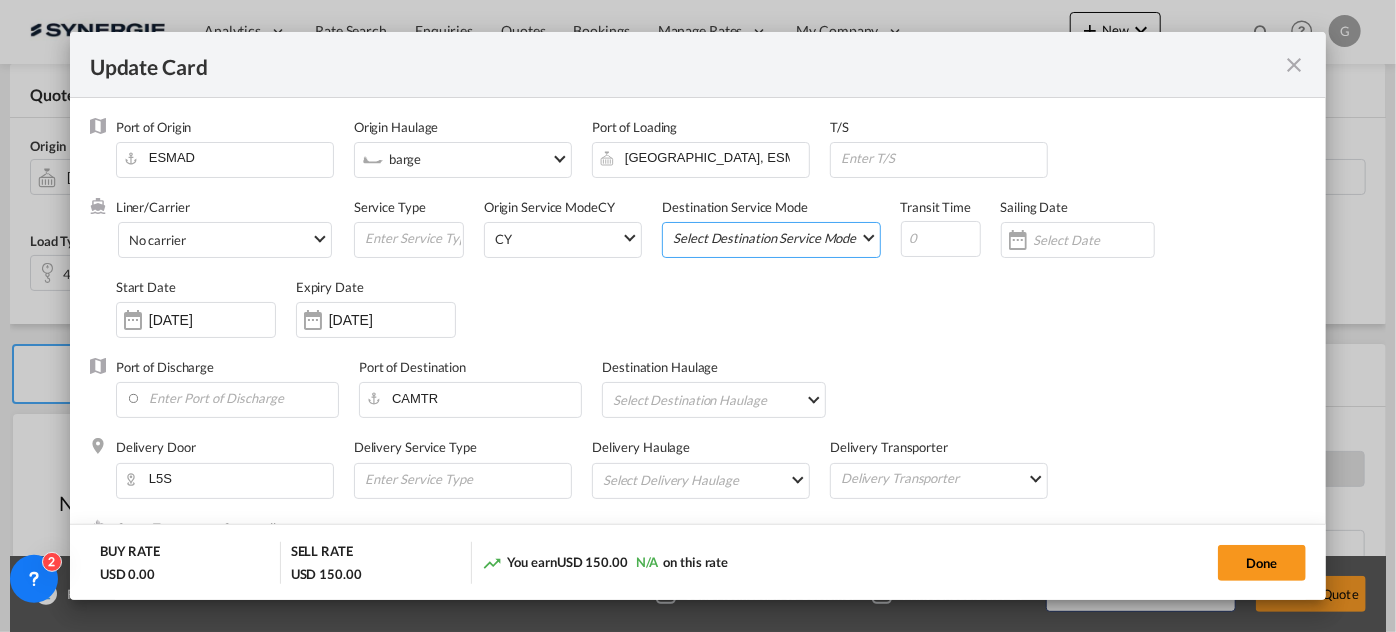 click on "Select Destination Service Mode SD [GEOGRAPHIC_DATA]" at bounding box center (775, 237) 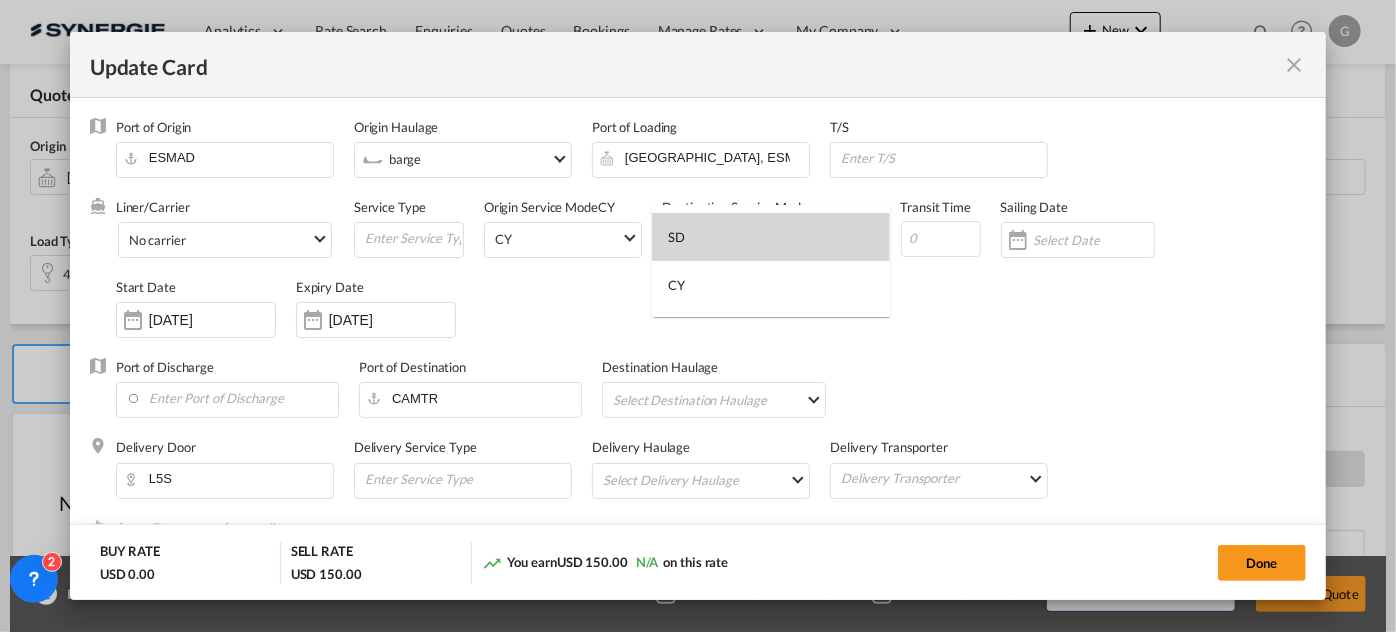 click on "SD" at bounding box center [771, 237] 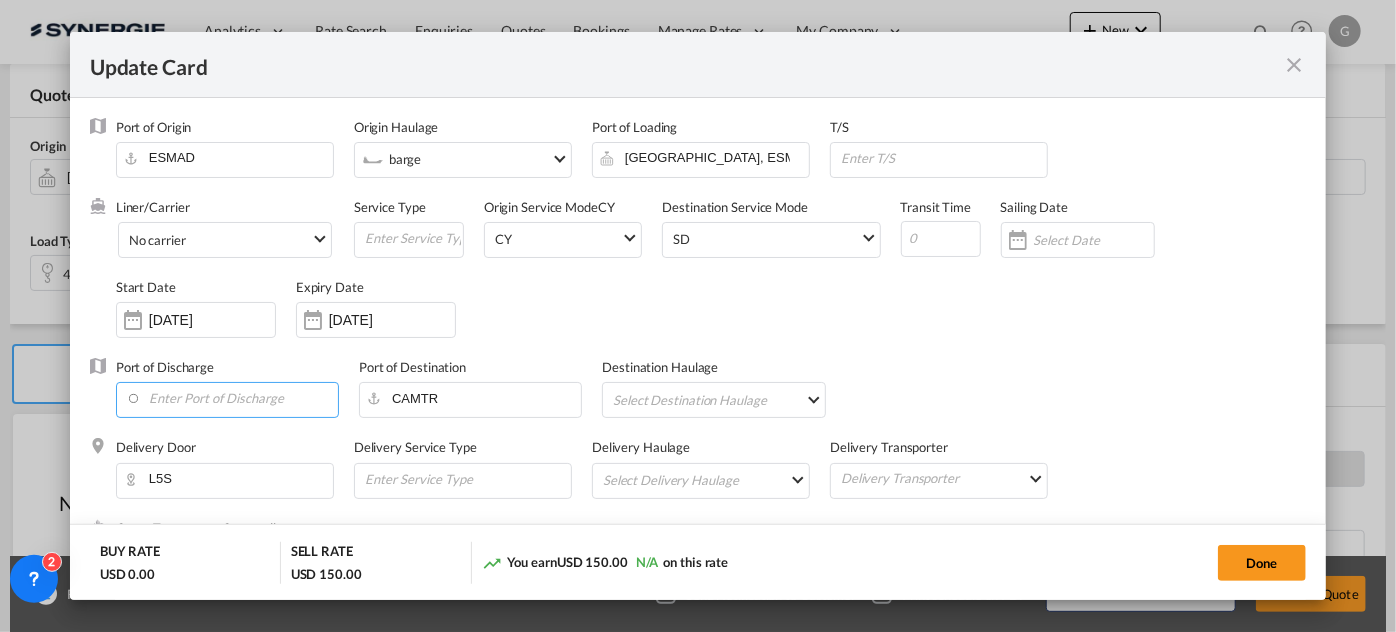 click at bounding box center [232, 398] 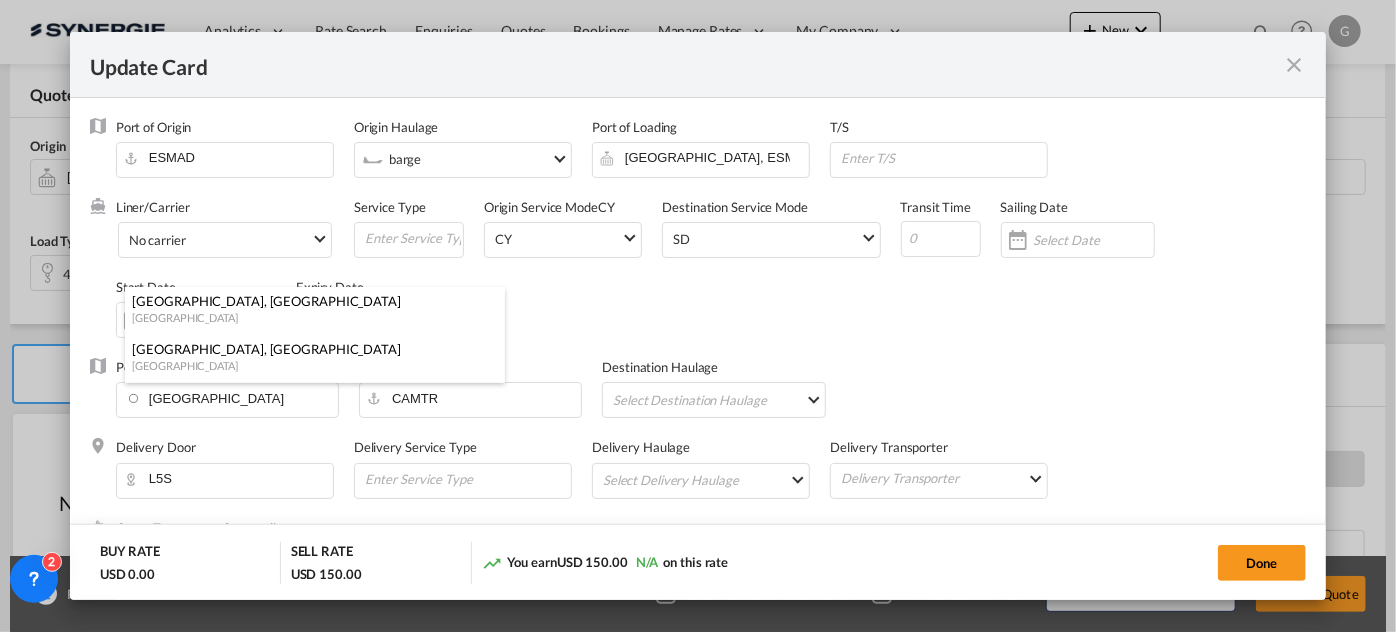 drag, startPoint x: 168, startPoint y: 306, endPoint x: 464, endPoint y: 380, distance: 305.1098 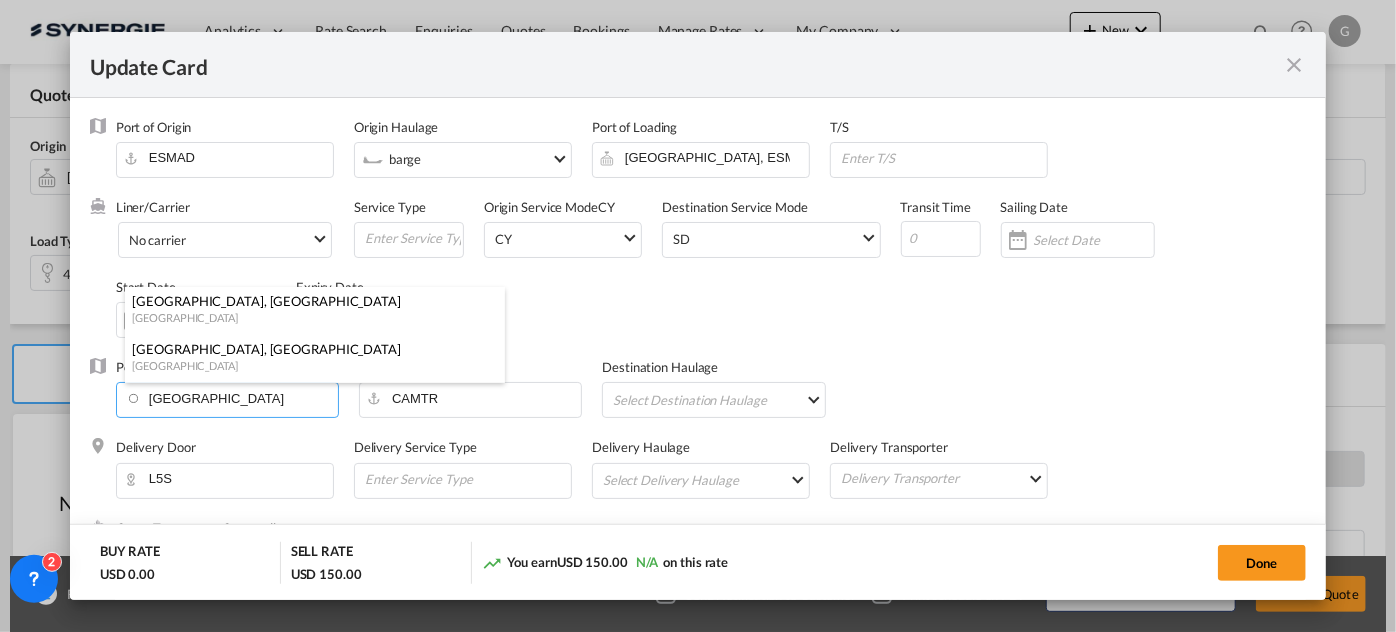 click on "[GEOGRAPHIC_DATA], [GEOGRAPHIC_DATA]" at bounding box center (309, 301) 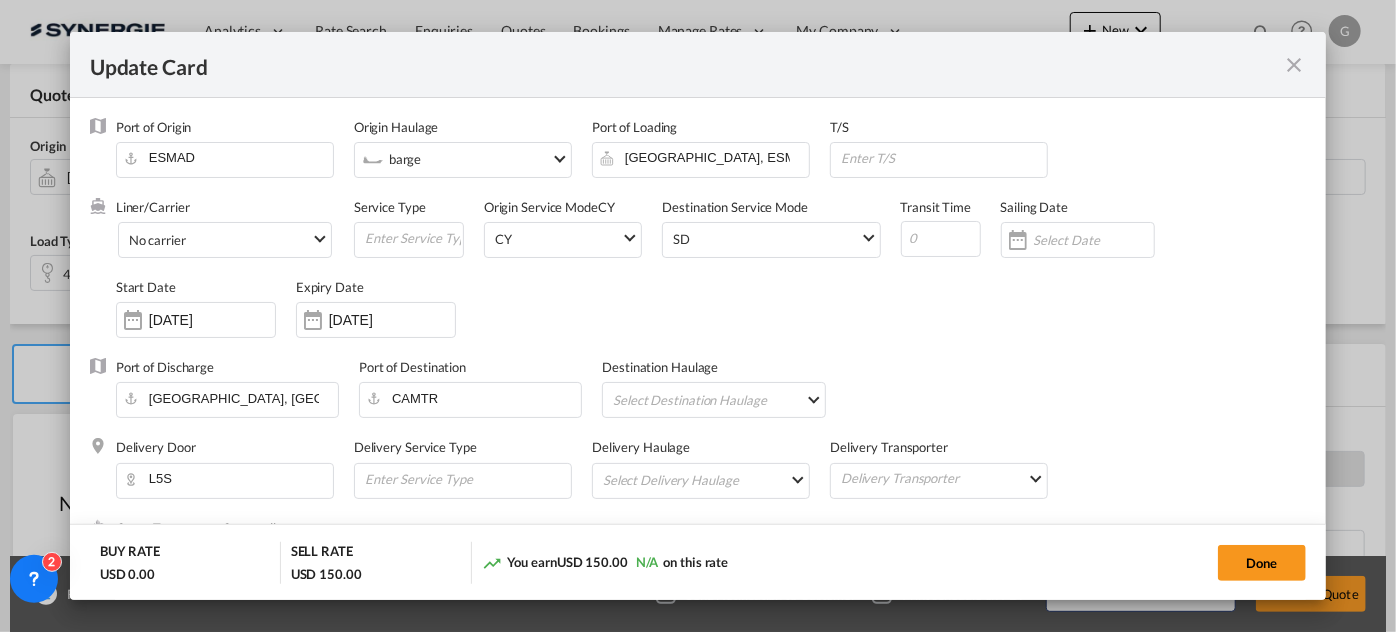 click on "Select Destination Haulage rail road barge truck unspecified not available" at bounding box center [717, 399] 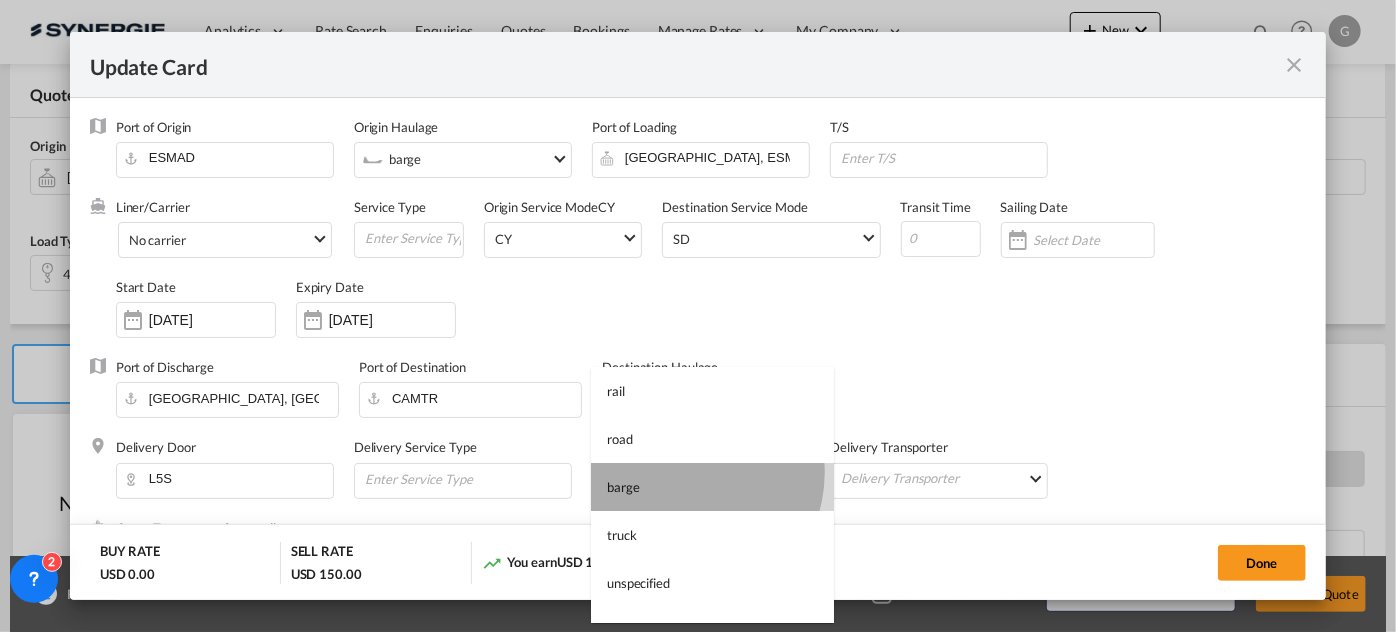 click on "barge" at bounding box center (712, 487) 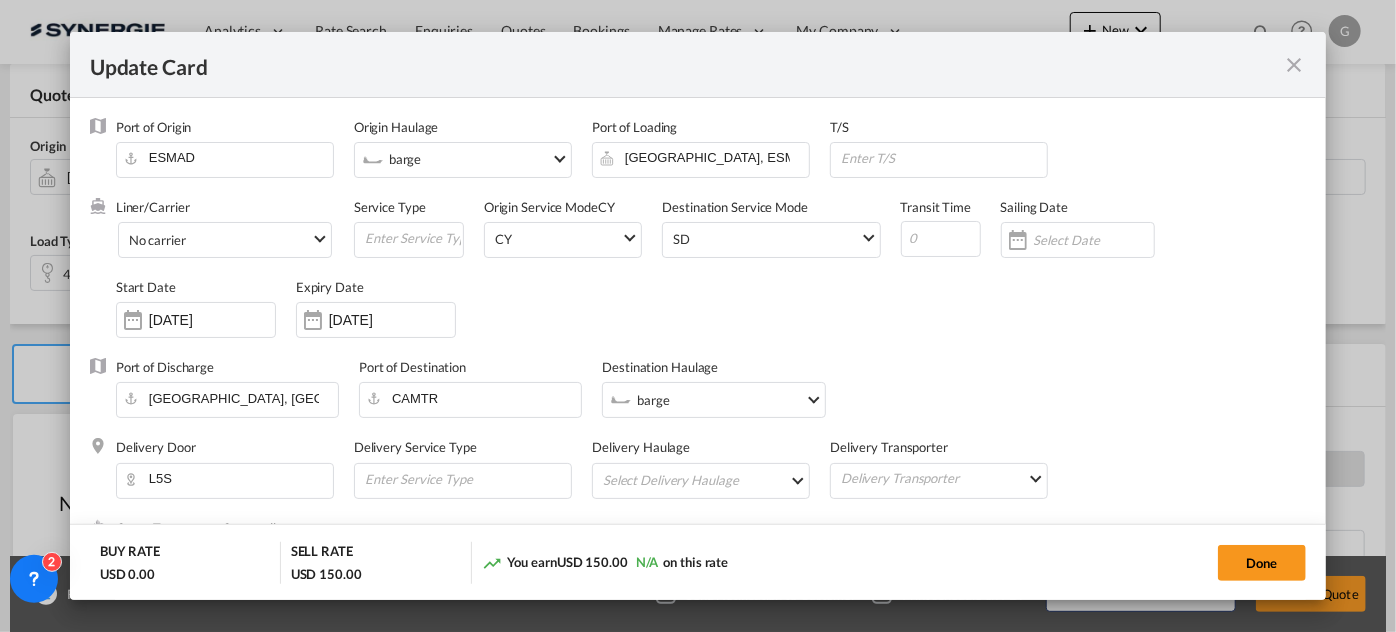 click on "Select Delivery Haulage
rail road barge truck unspecified not available" at bounding box center (705, 480) 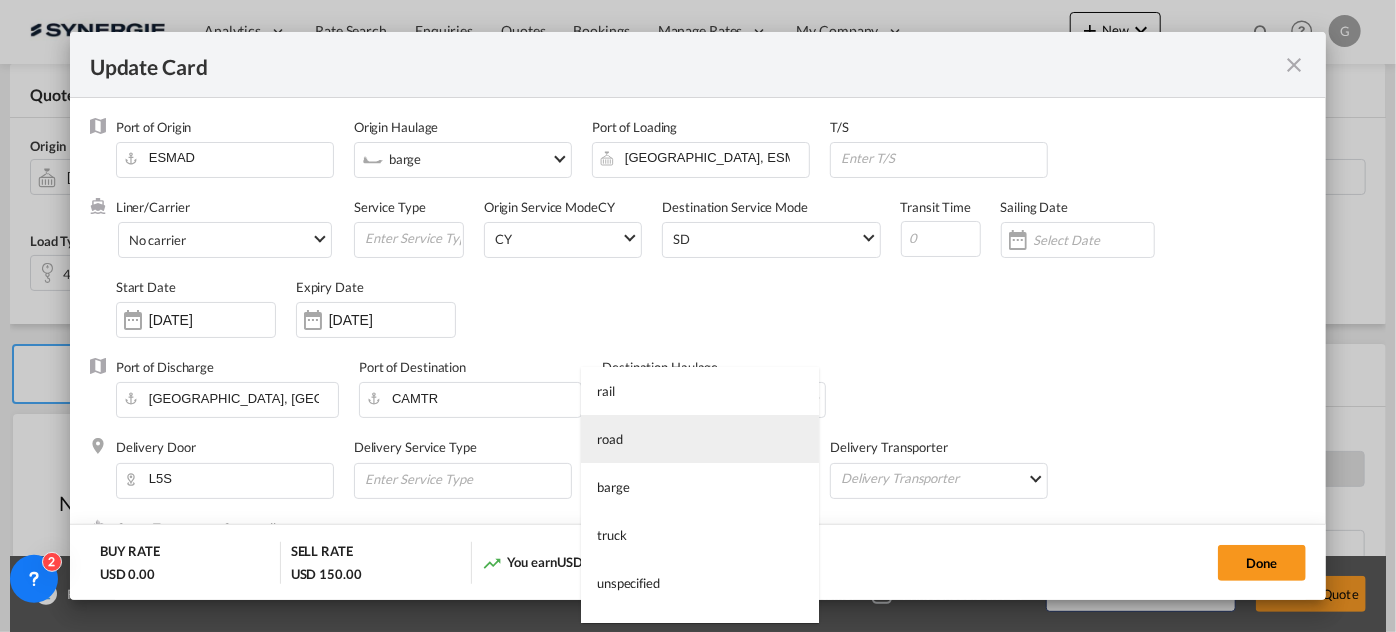 click on "road" at bounding box center [700, 439] 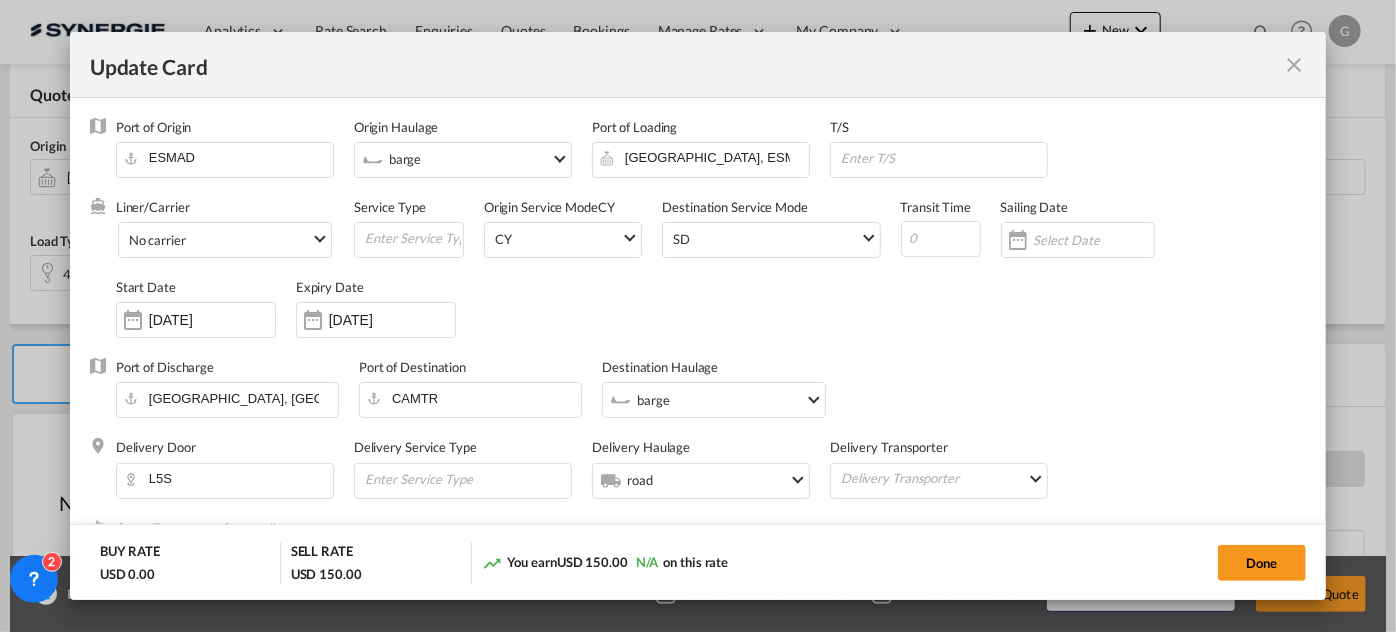 click on "Port of Discharge
[GEOGRAPHIC_DATA], [GEOGRAPHIC_DATA], CAMTR
Port of Destination
CAMTR
Destination Haulage .a{fill:#a8a8a8;stroke:rgba(0,0,0,0);stroke-miterlimit:10;} barge" at bounding box center [698, 398] 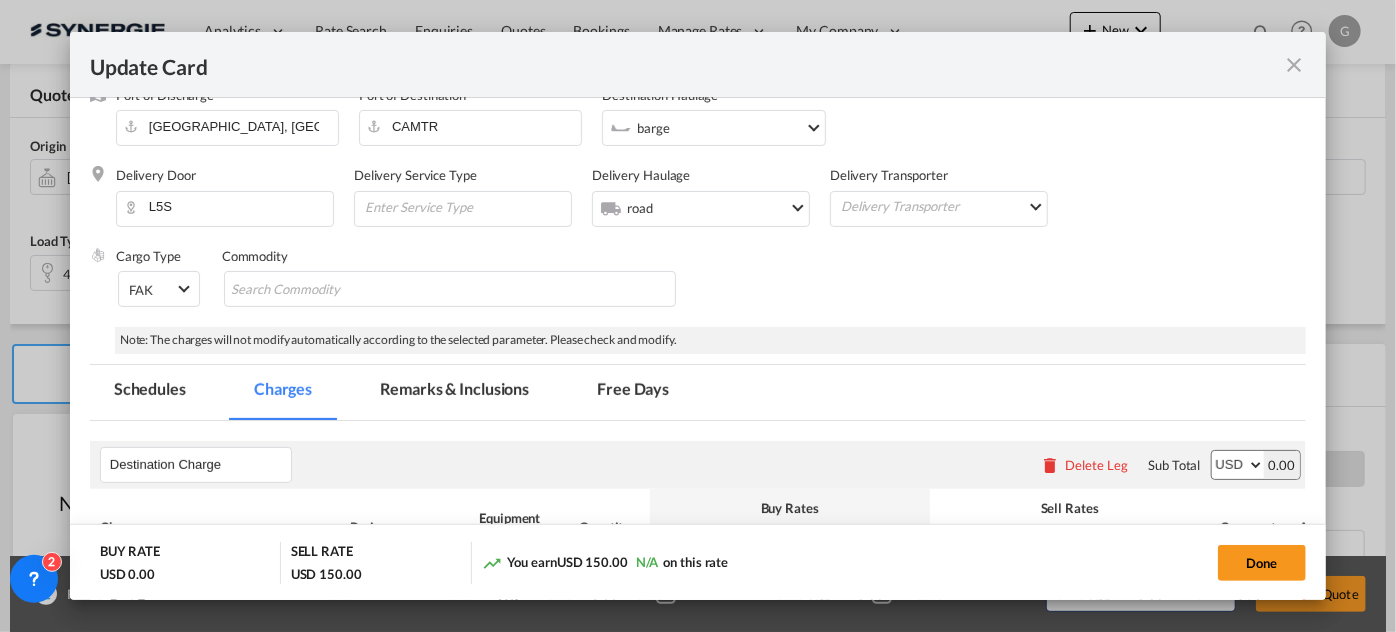 scroll, scrollTop: 181, scrollLeft: 0, axis: vertical 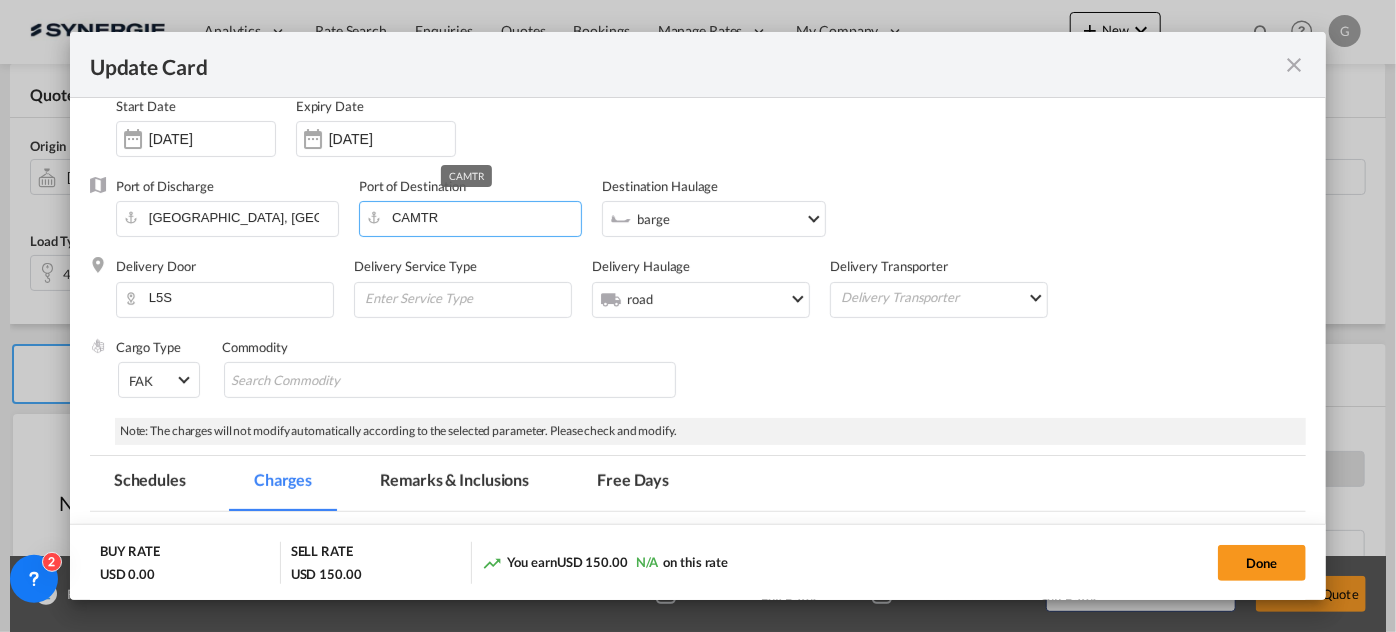 click on "CAMTR" at bounding box center [475, 217] 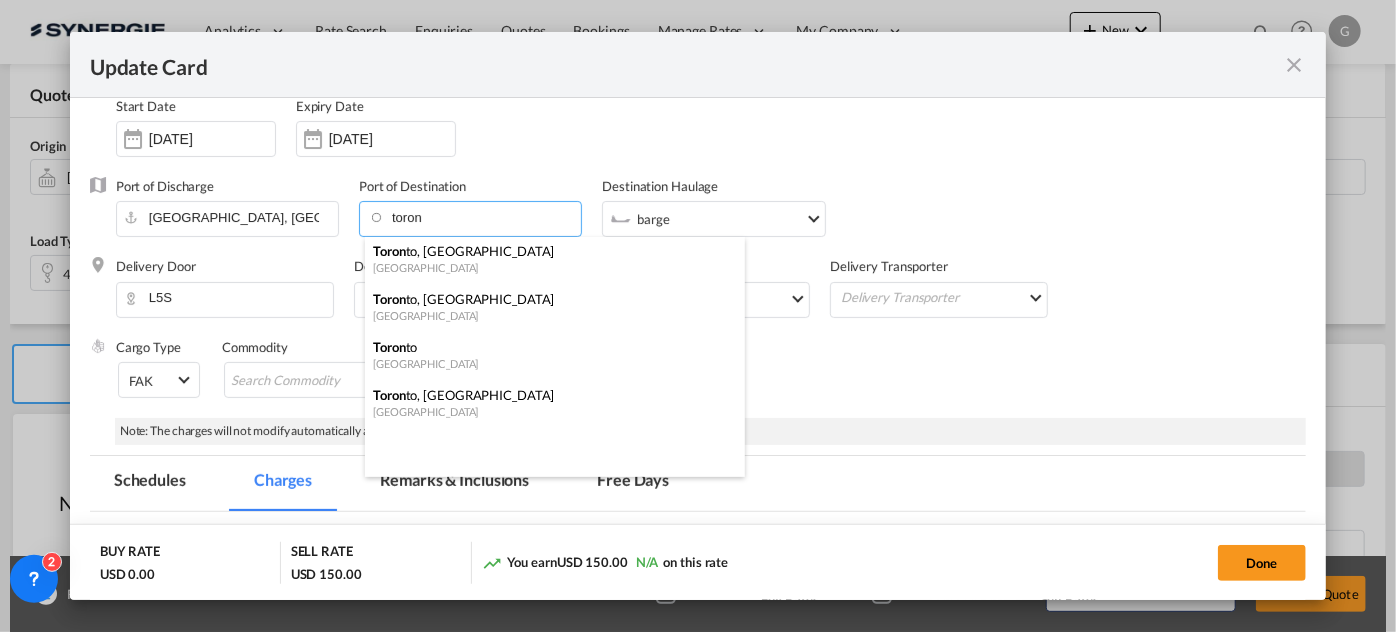click on "Toron to, [GEOGRAPHIC_DATA]" at bounding box center [549, 299] 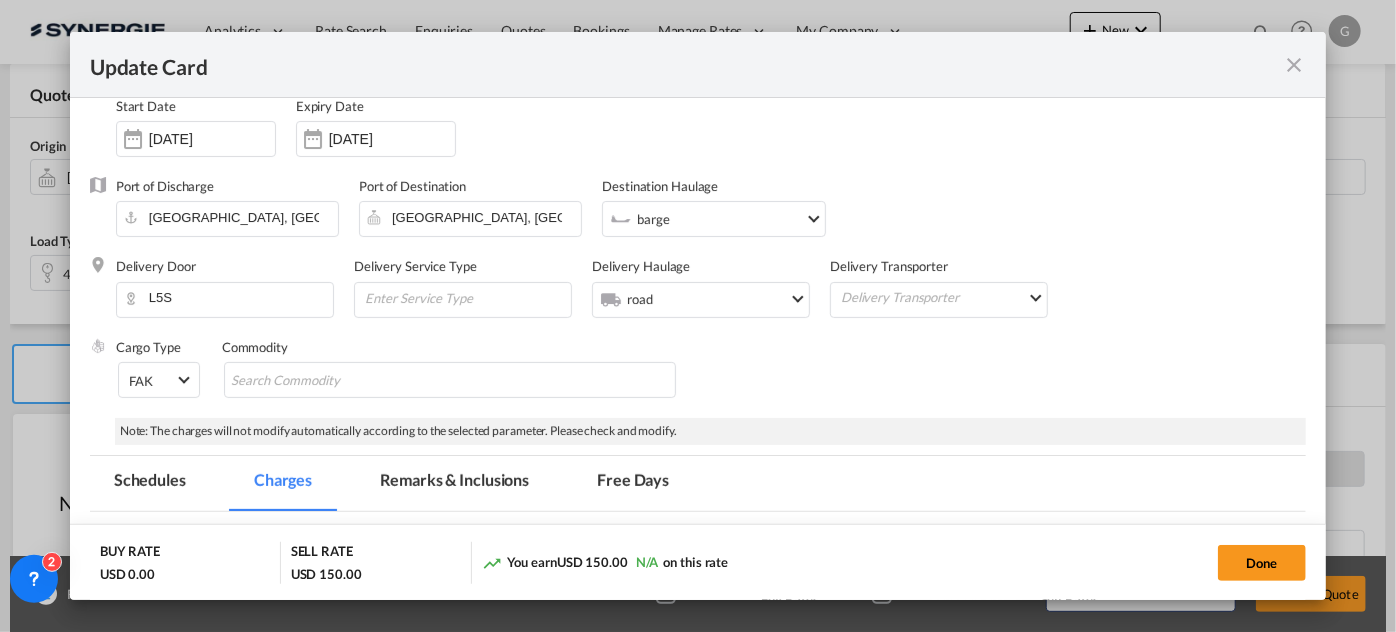 click on ".a{fill:#a8a8a8;stroke:rgba(0,0,0,0);stroke-miterlimit:10;} barge" at bounding box center (713, 219) 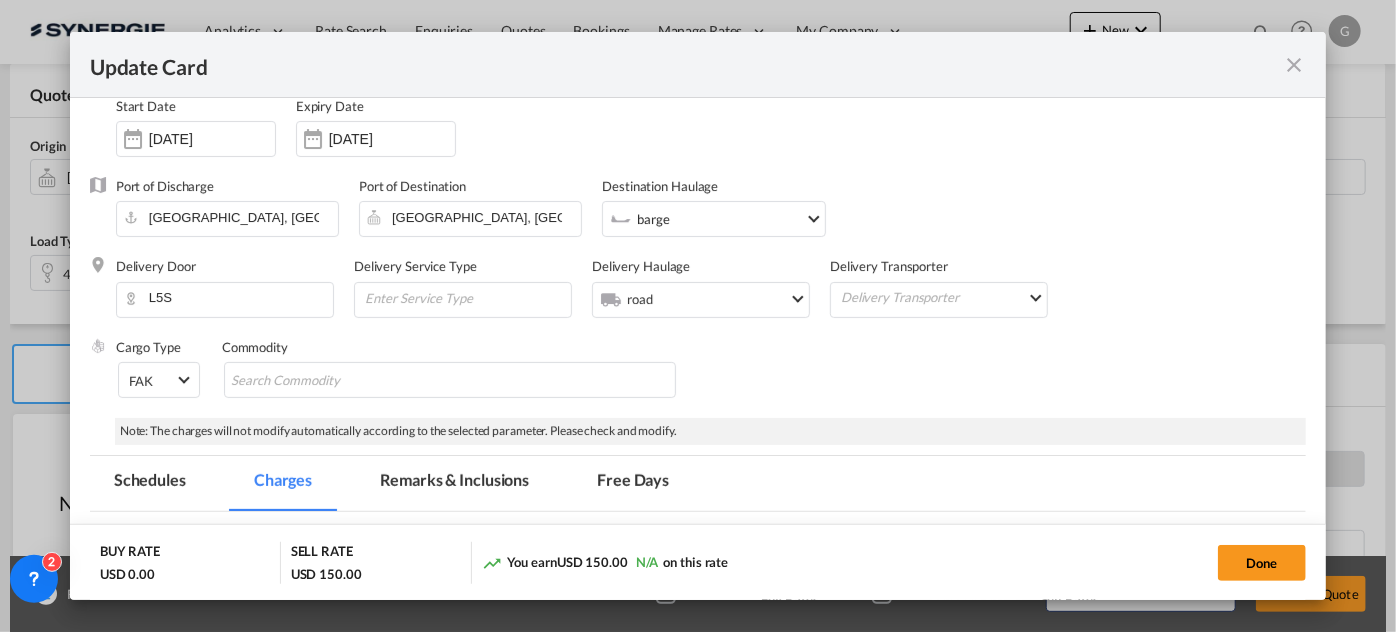 click on "barge" at bounding box center [720, 219] 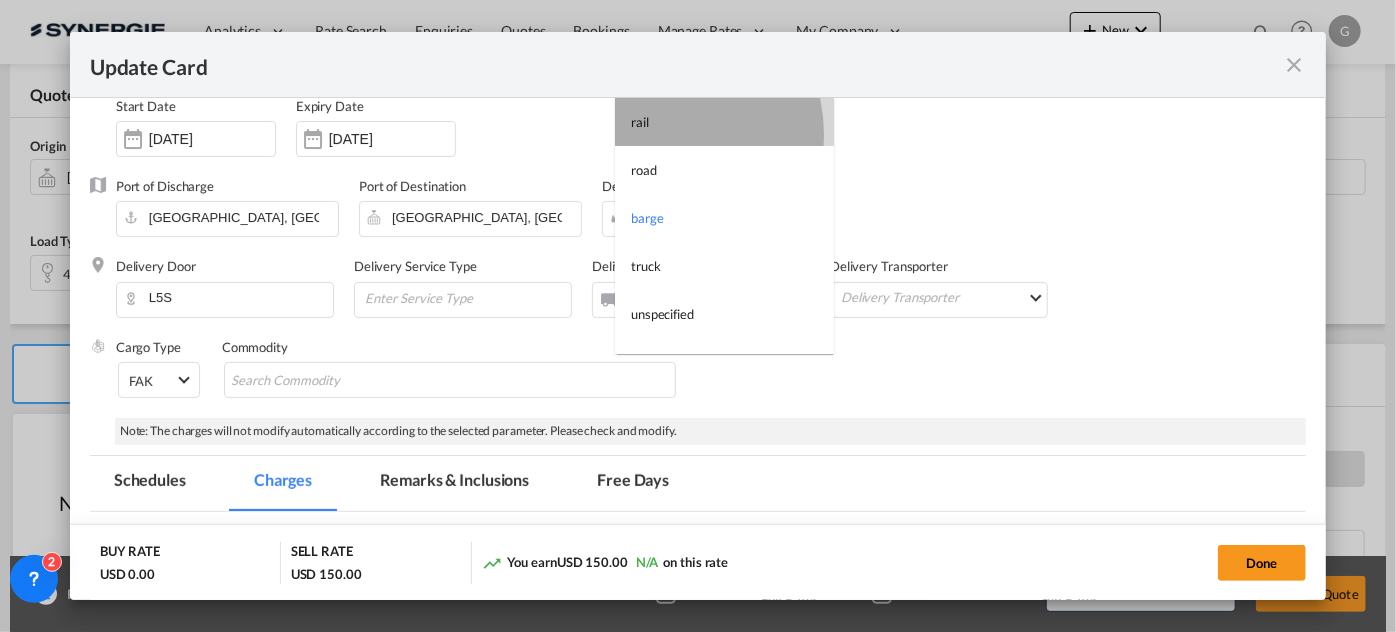 click on "rail" at bounding box center [724, 122] 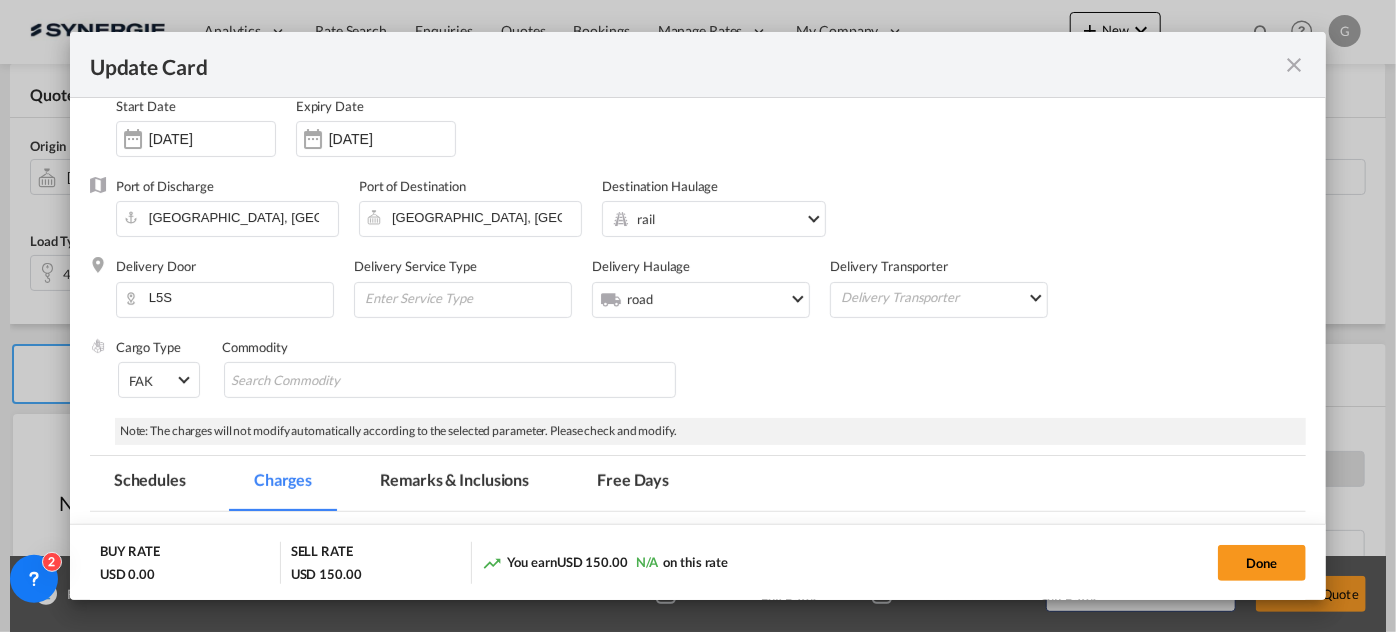 click on "Cargo Type FAK   FAK GCR GDSM General Cargo Hazardous Cargo Ambient Foodstuff Chilled Frozen Perishables Flexibags Out of Gauge Others Group NAC NAC Vehicles
Commodity" at bounding box center [711, 378] 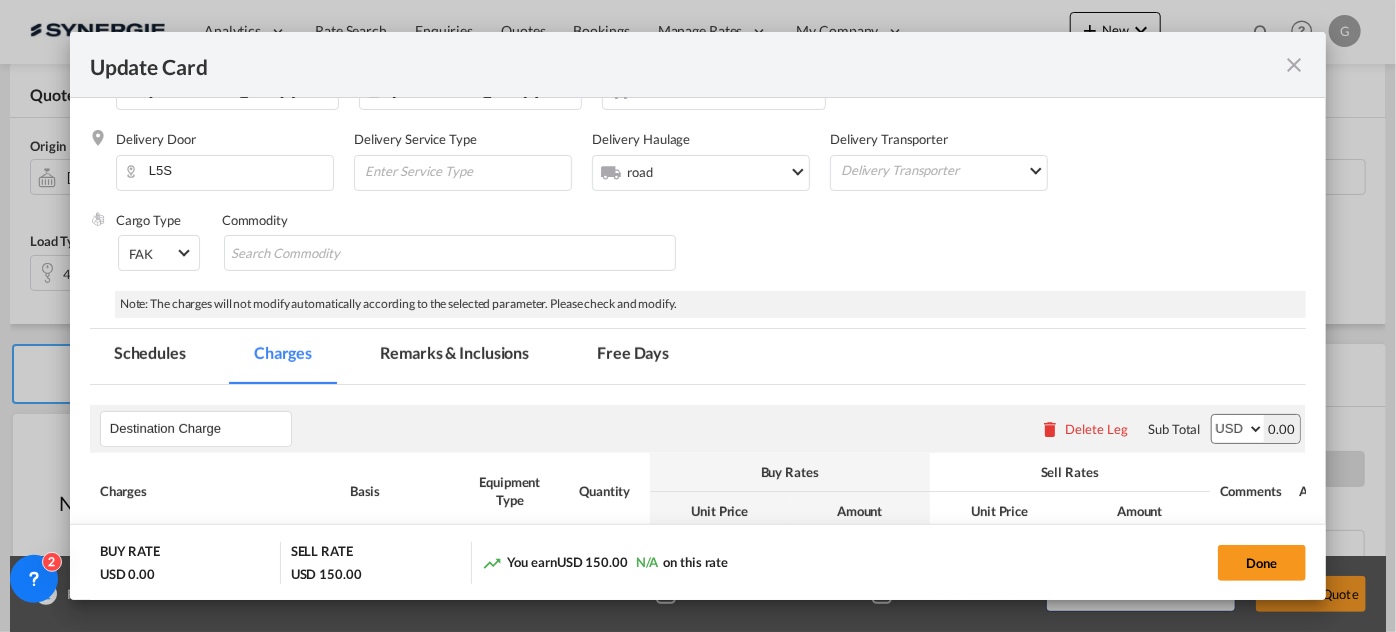 scroll, scrollTop: 363, scrollLeft: 0, axis: vertical 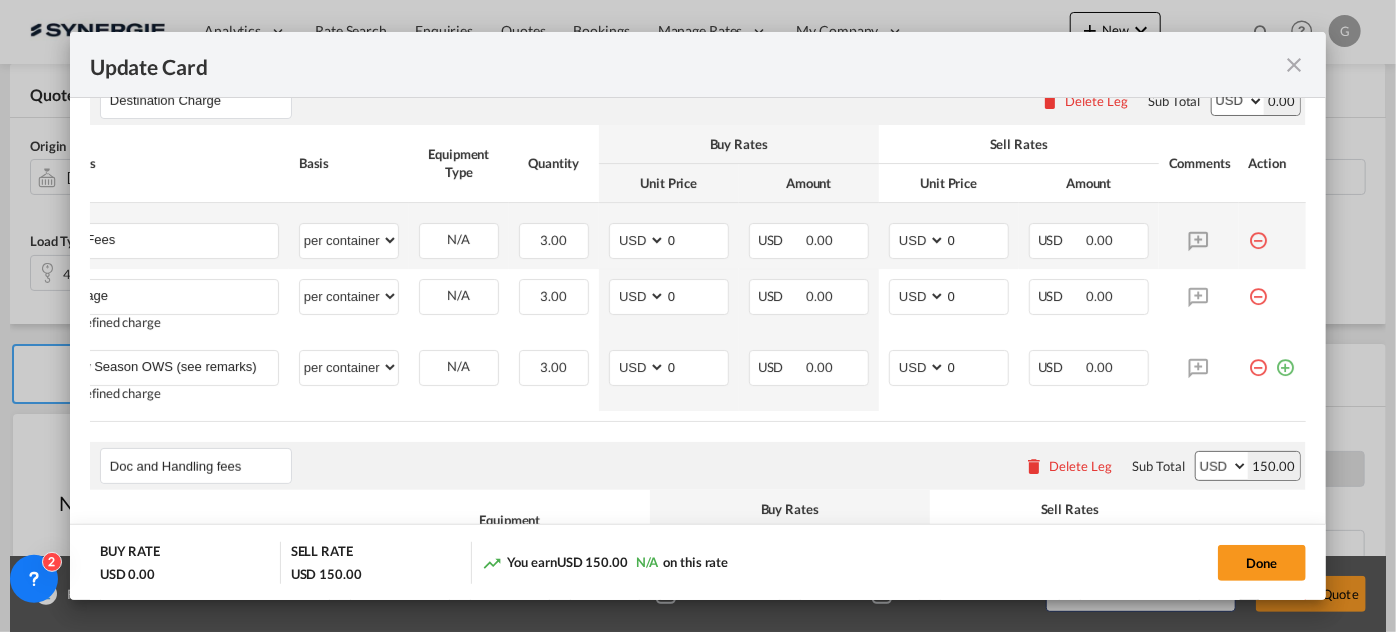 click at bounding box center [1259, 233] 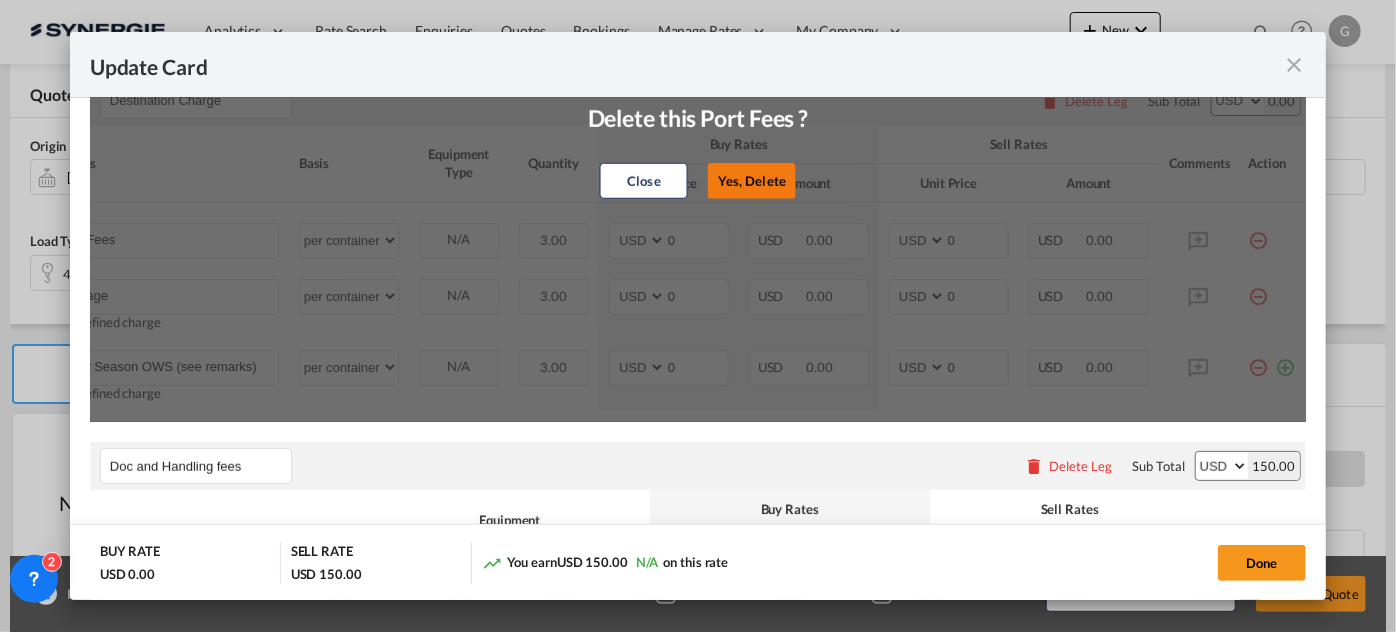 click on "Yes, Delete" at bounding box center [752, 181] 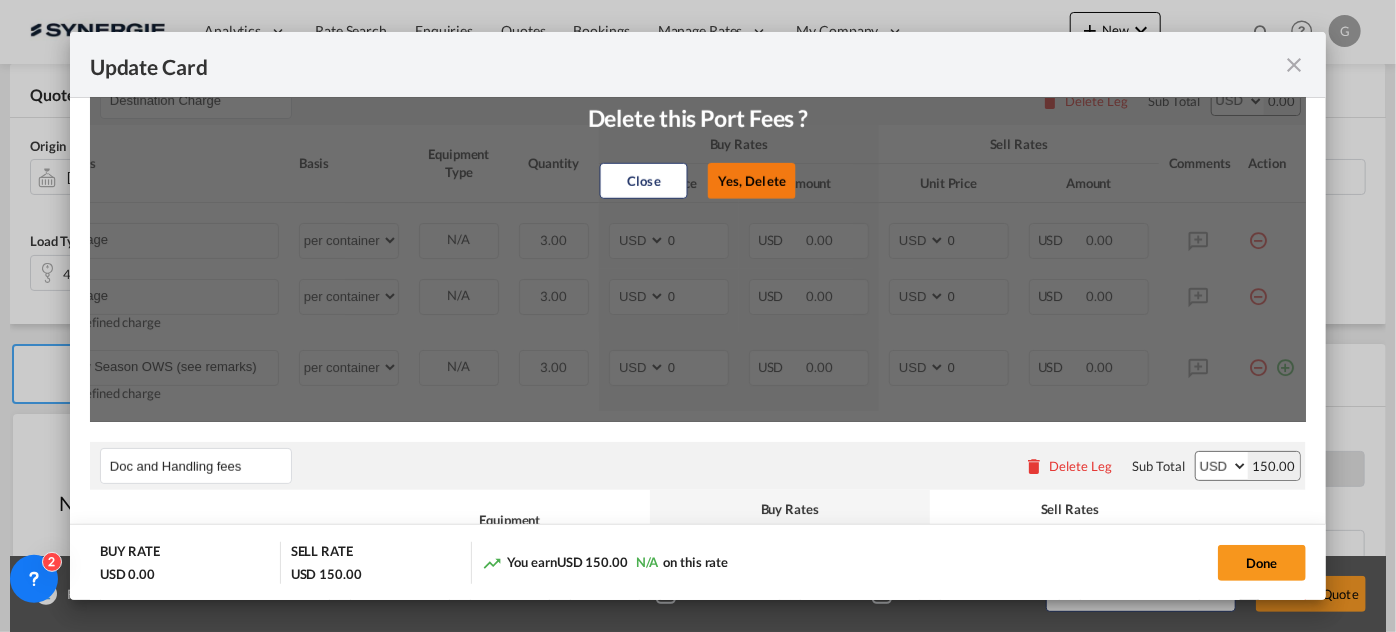 type on "Thaw Season OWS (see remarks) - 290 USD if applicable" 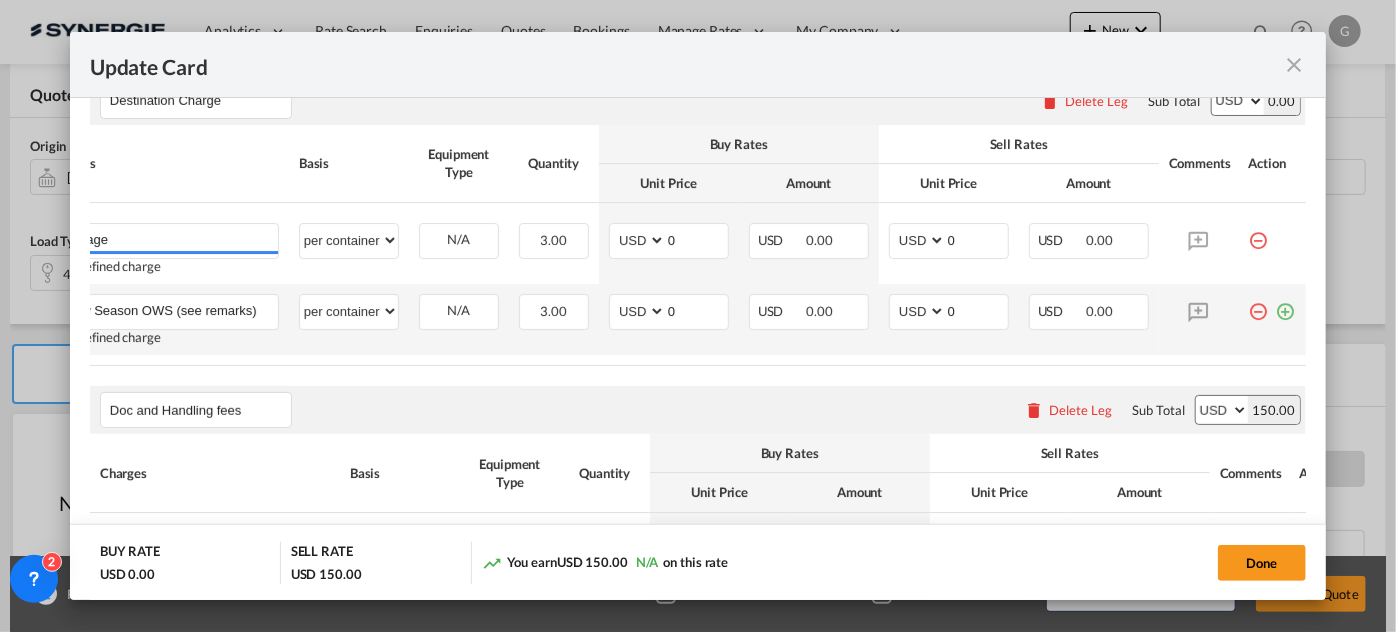 click at bounding box center (1259, 304) 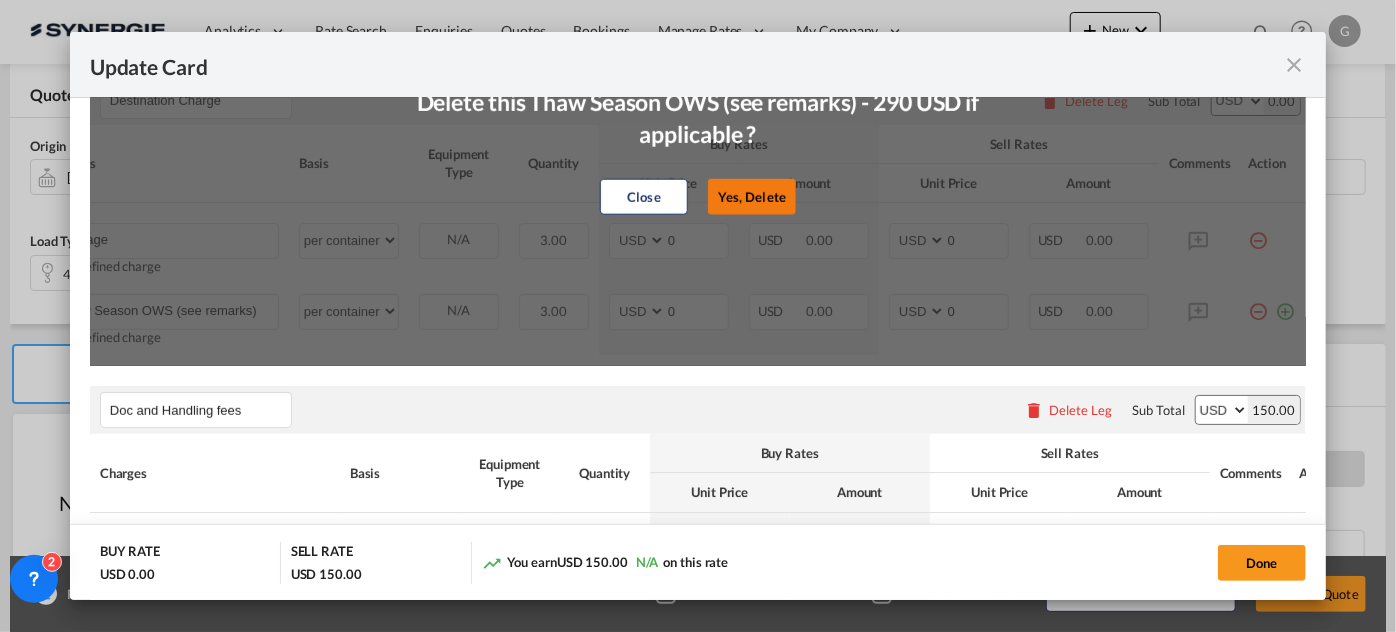 click on "Yes, Delete" at bounding box center [752, 197] 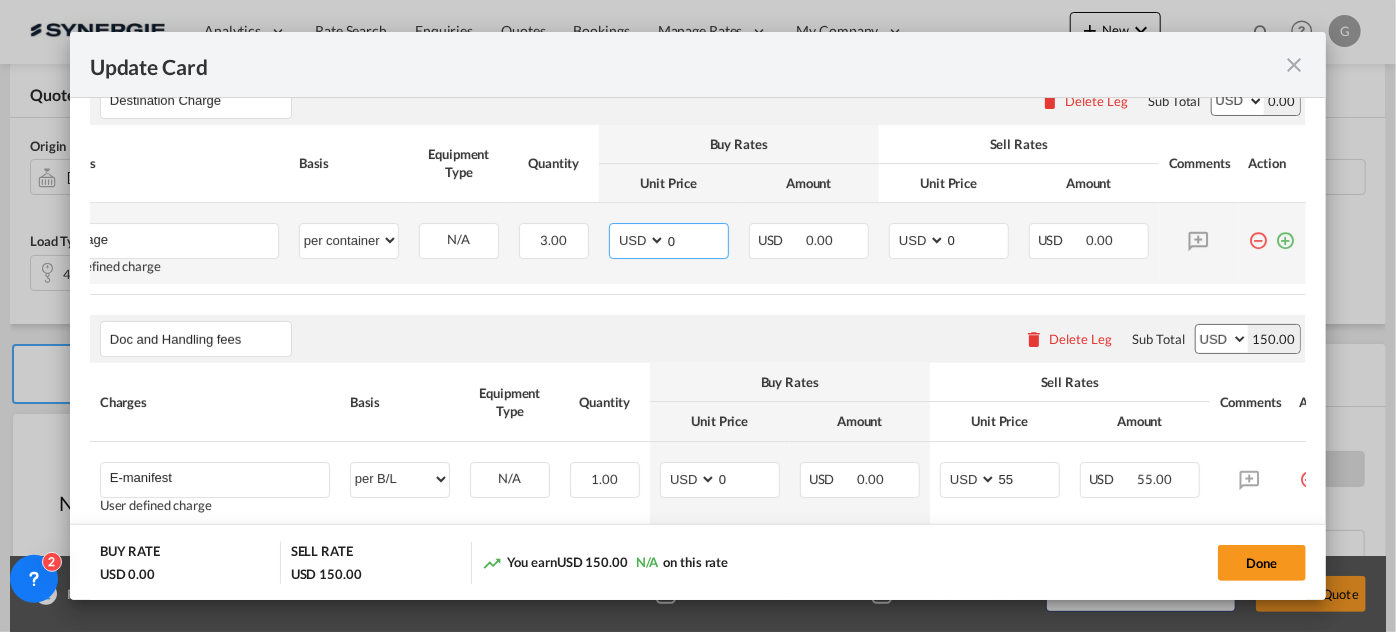 drag, startPoint x: 657, startPoint y: 236, endPoint x: 706, endPoint y: 235, distance: 49.010204 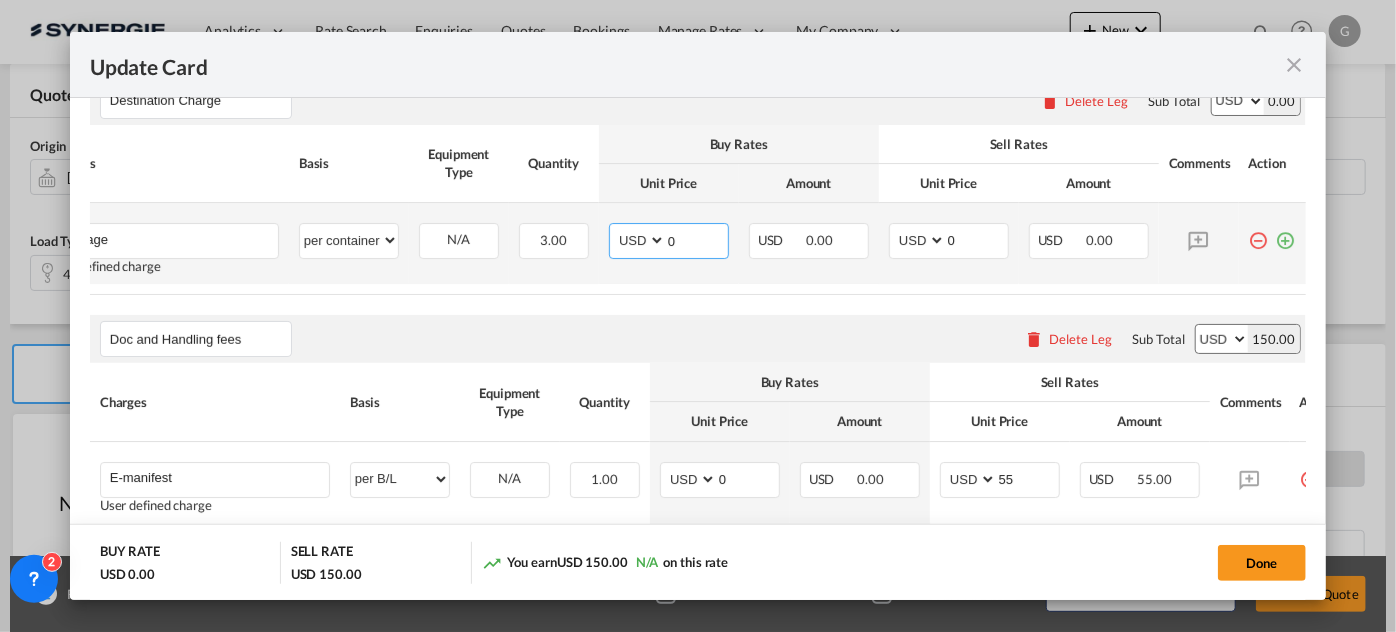 click on "0" at bounding box center [697, 239] 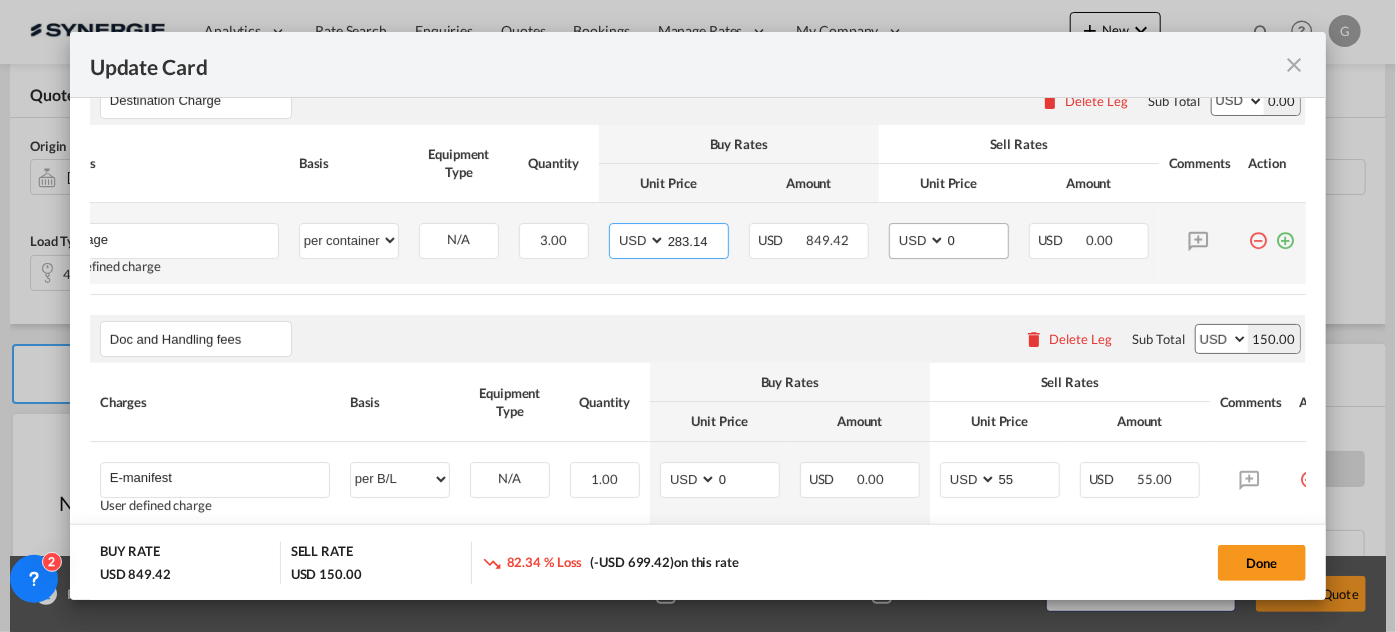 type on "283.14" 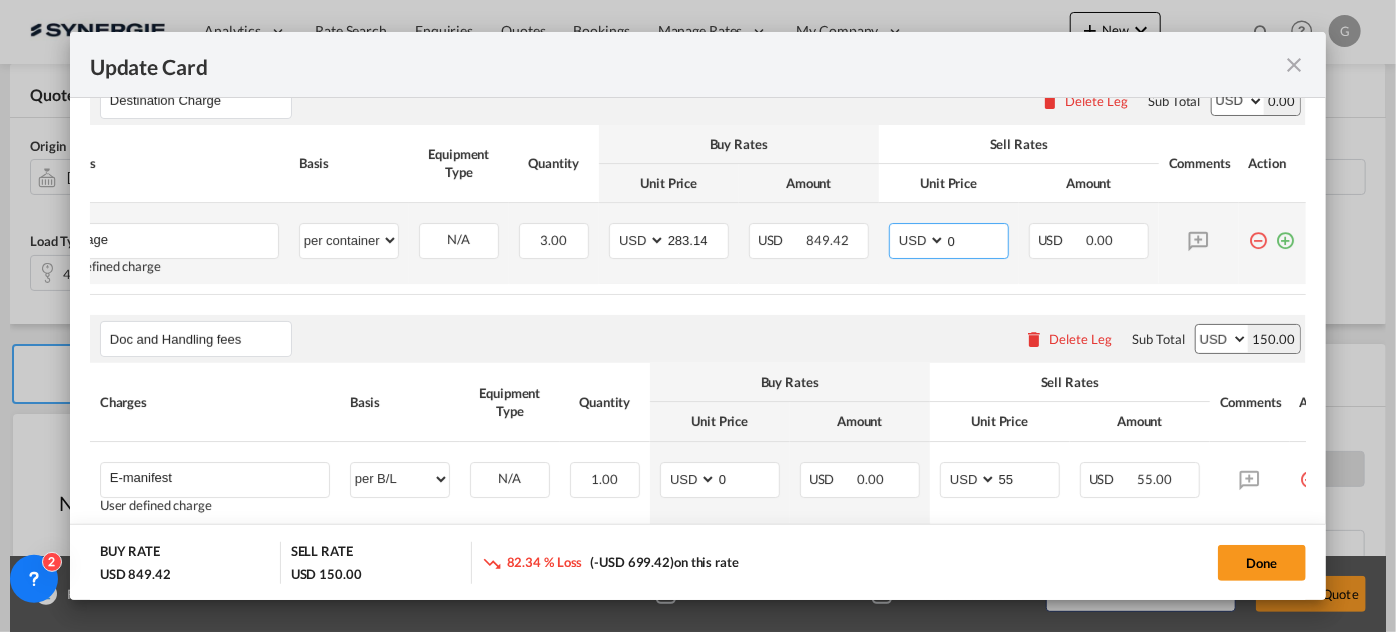 drag, startPoint x: 952, startPoint y: 239, endPoint x: 876, endPoint y: 239, distance: 76 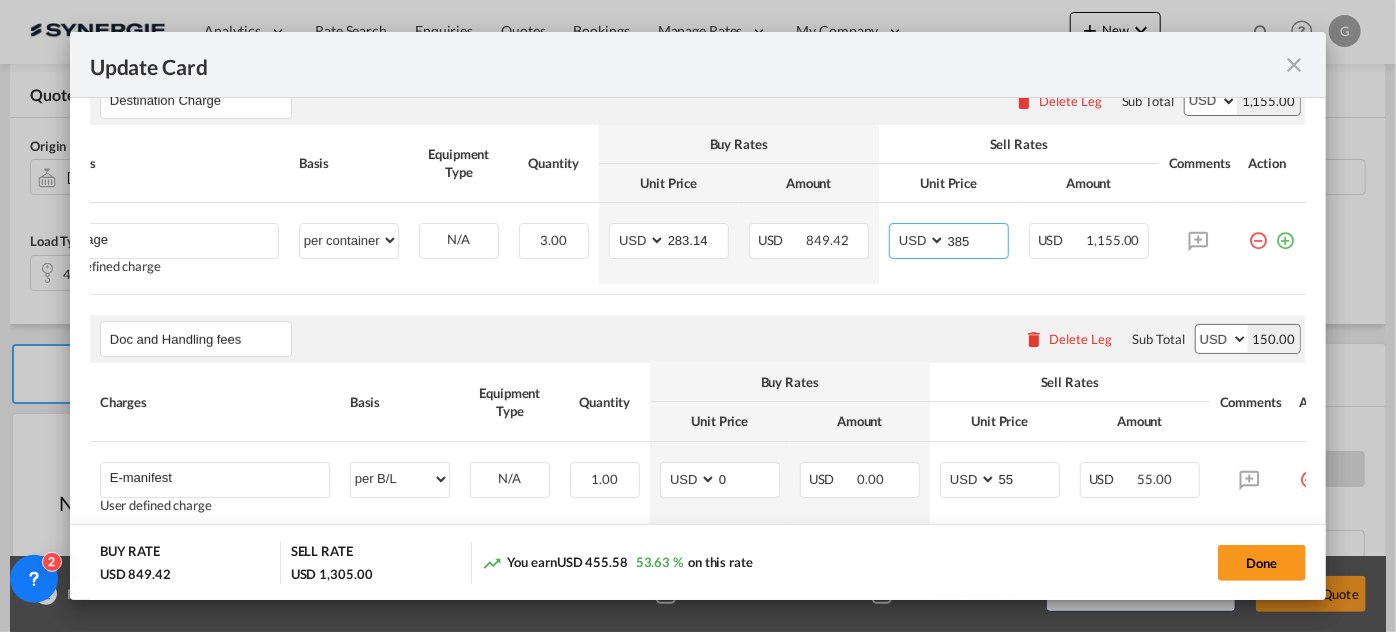 type on "385" 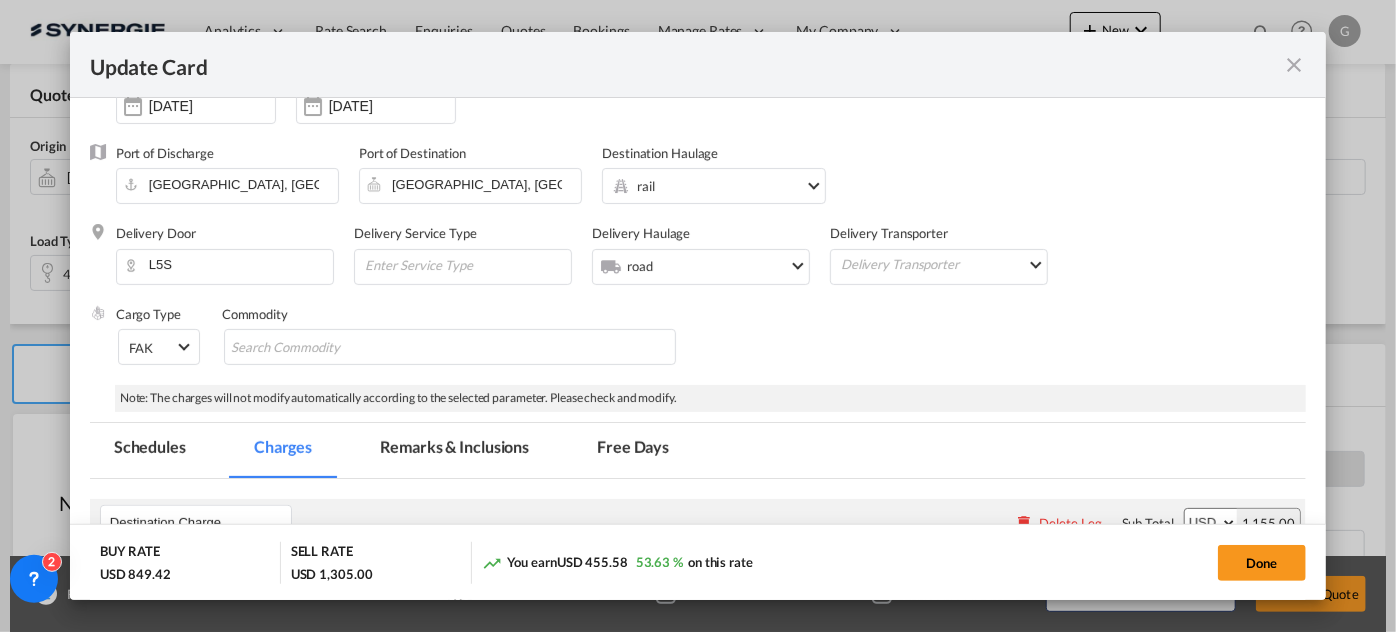 scroll, scrollTop: 181, scrollLeft: 0, axis: vertical 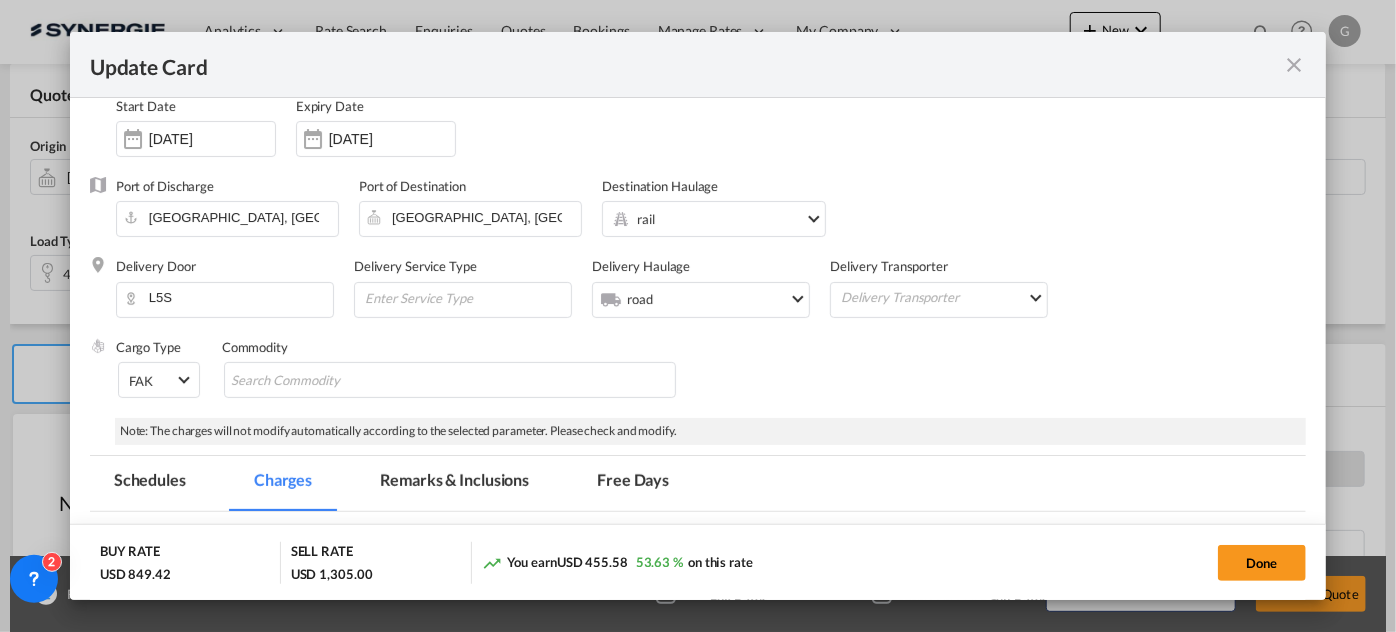 click on "Remarks & Inclusions" at bounding box center [454, 483] 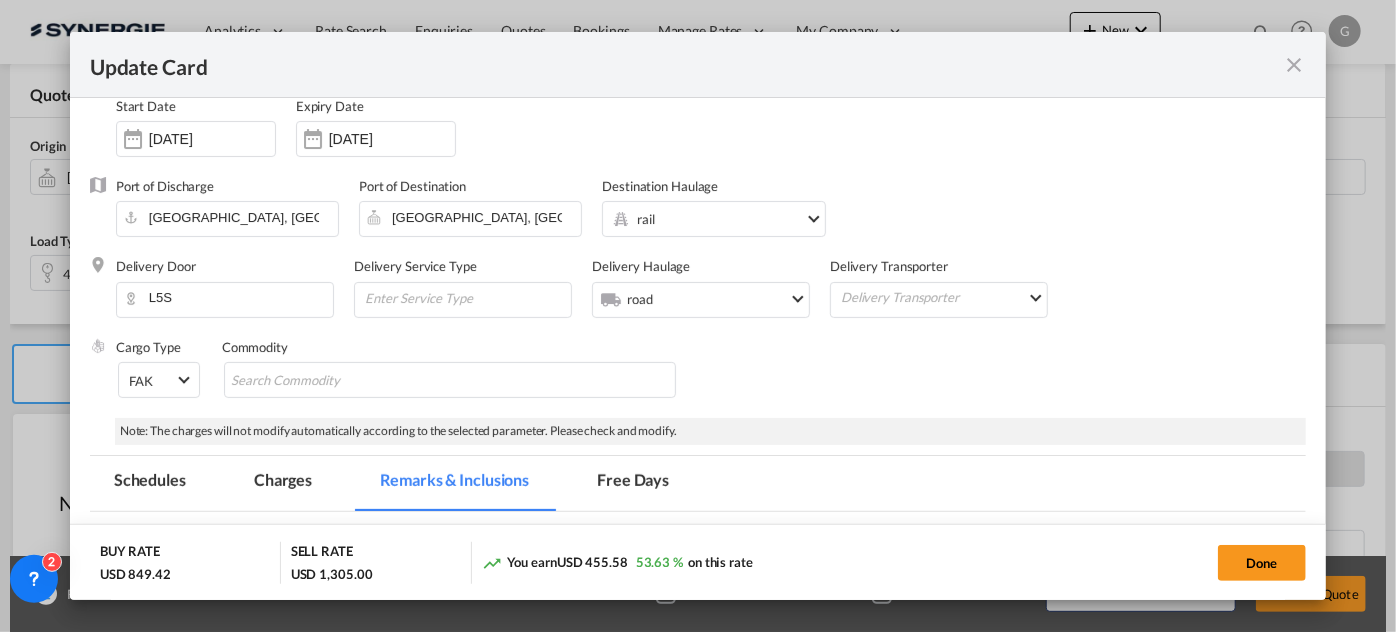 scroll, scrollTop: 0, scrollLeft: 0, axis: both 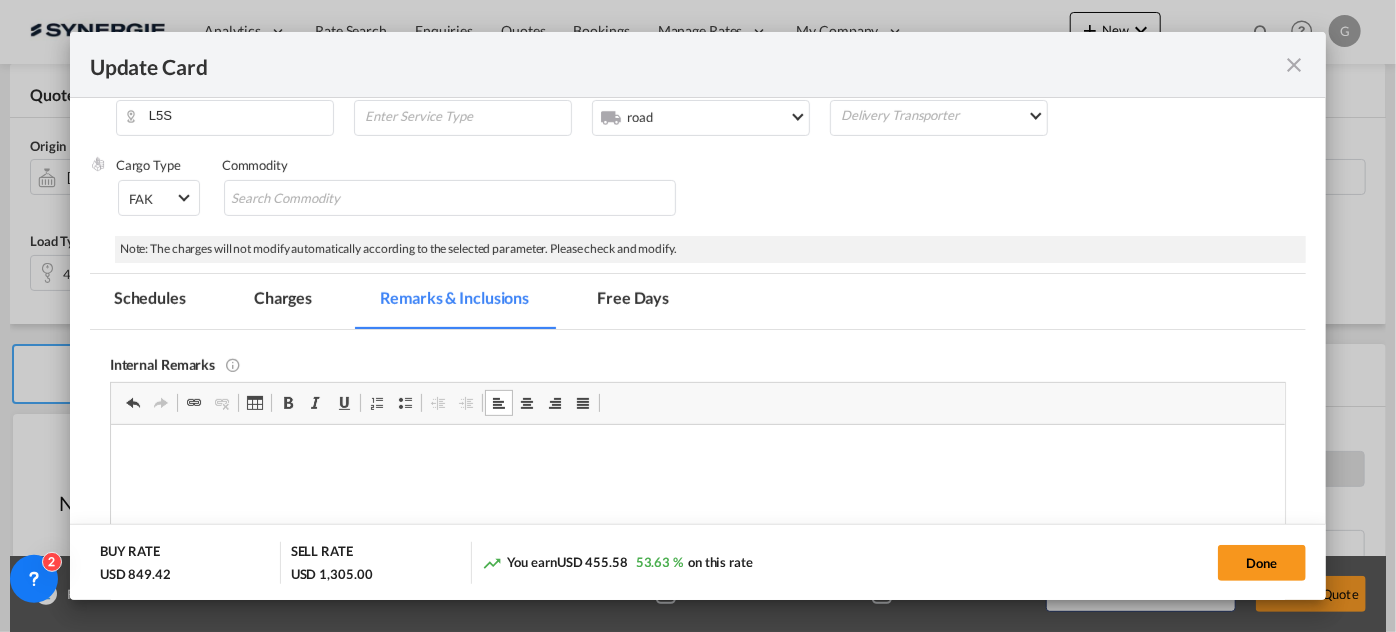 type 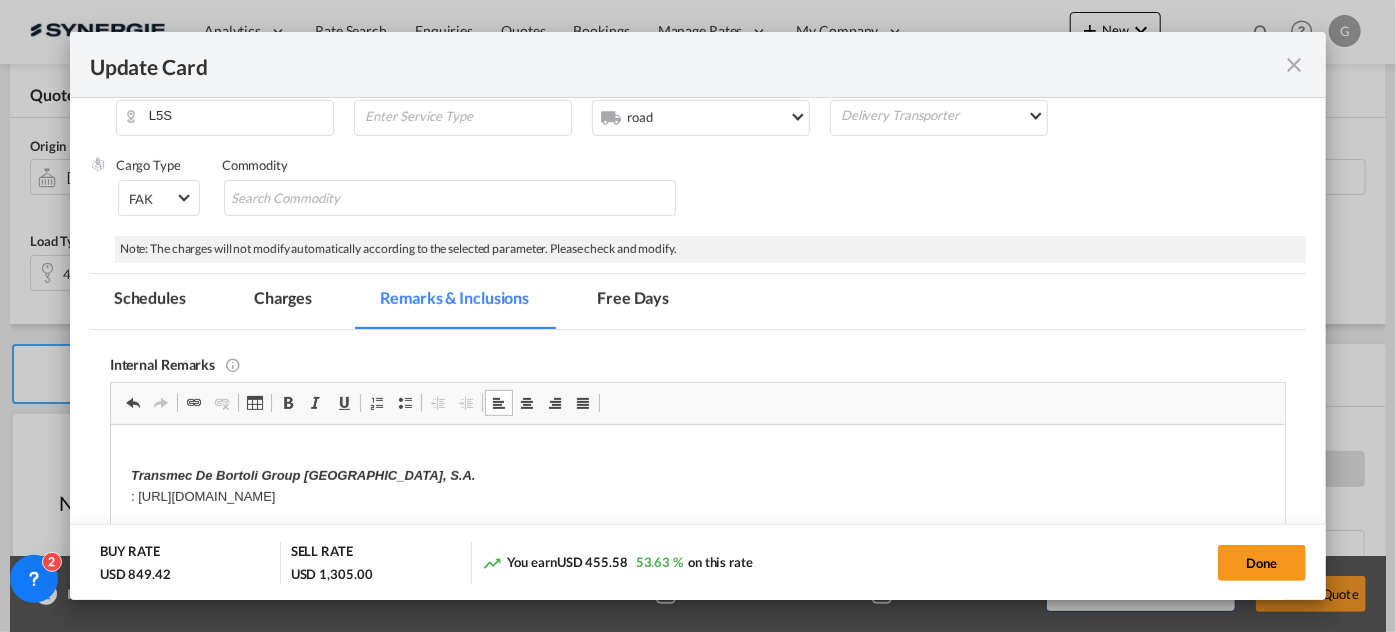 type 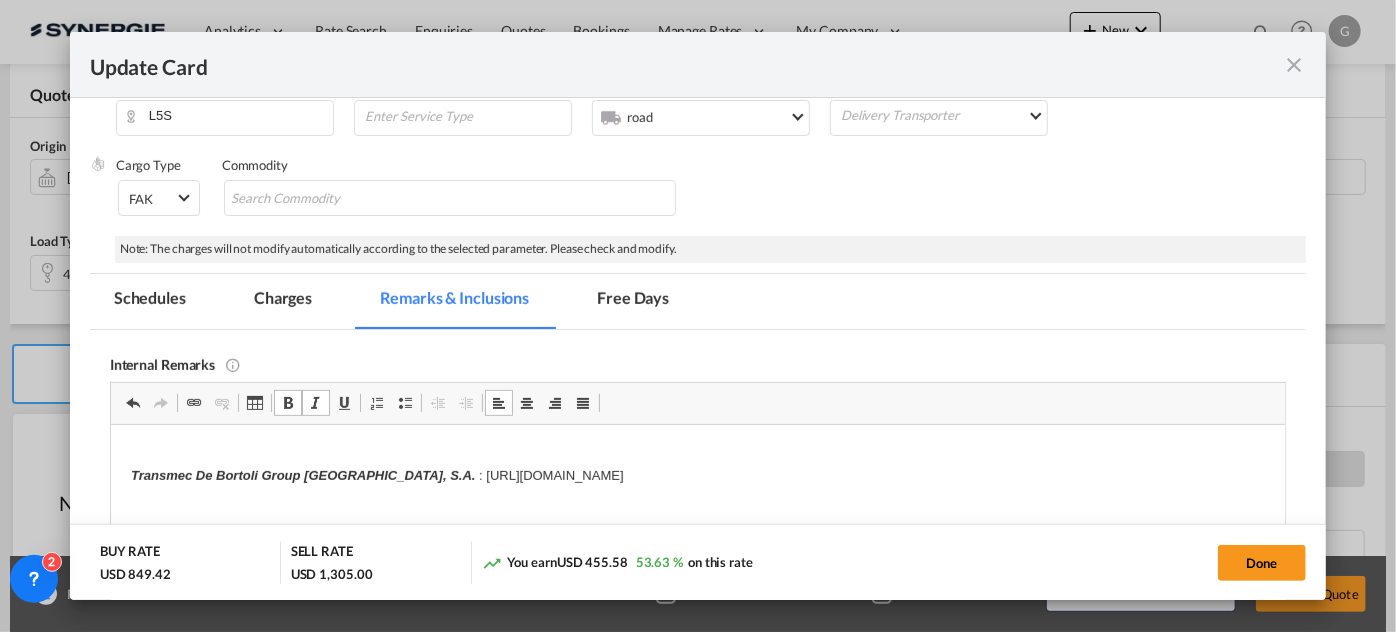 drag, startPoint x: 801, startPoint y: 484, endPoint x: 123, endPoint y: 517, distance: 678.8026 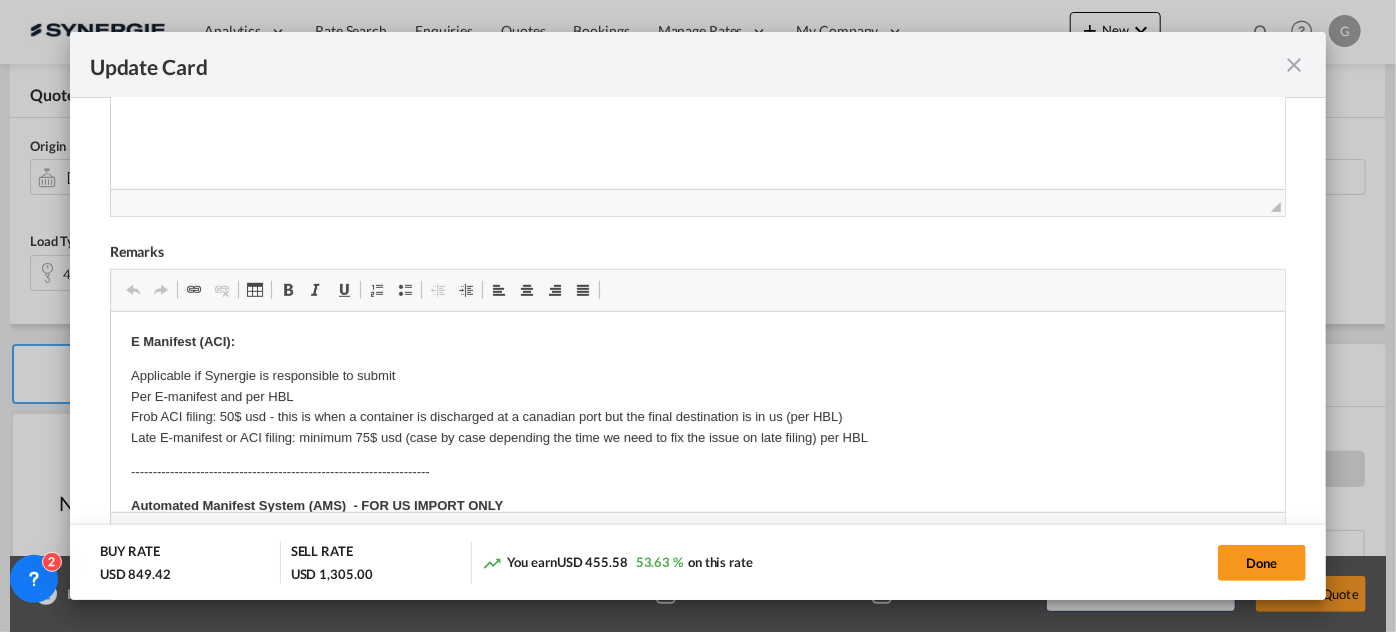 scroll, scrollTop: 909, scrollLeft: 0, axis: vertical 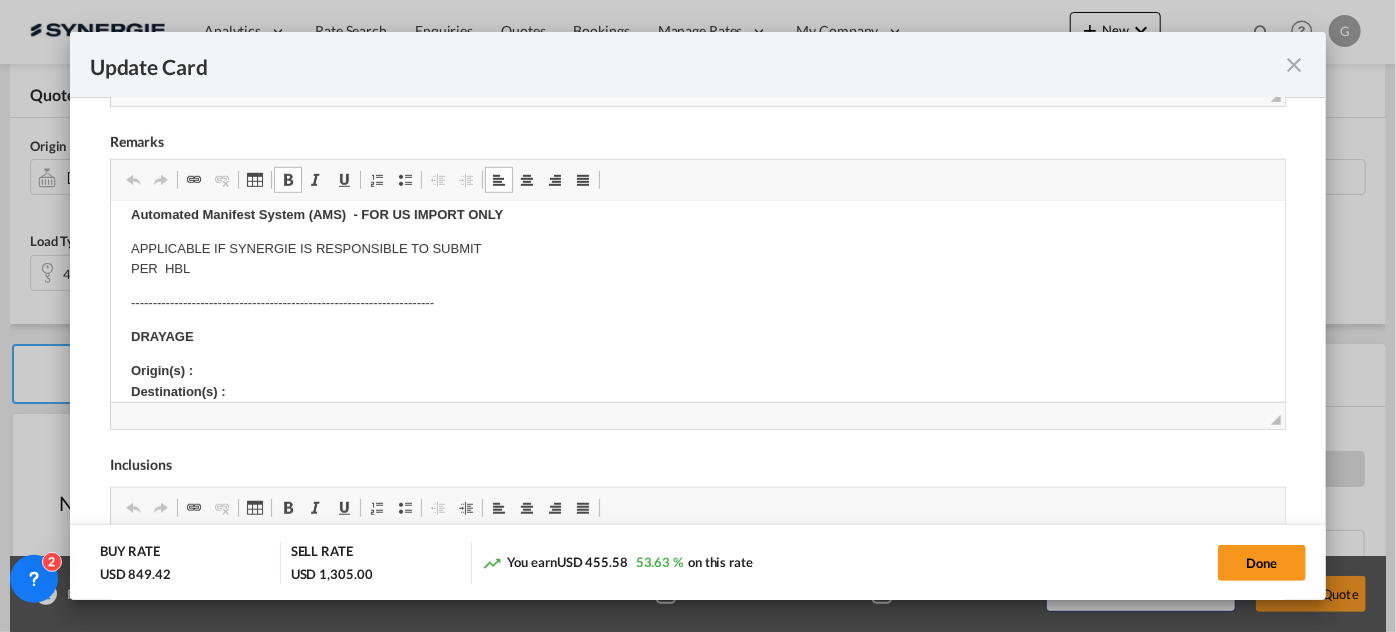 click on "Origin(s) : Destination(s) :" at bounding box center (697, 381) 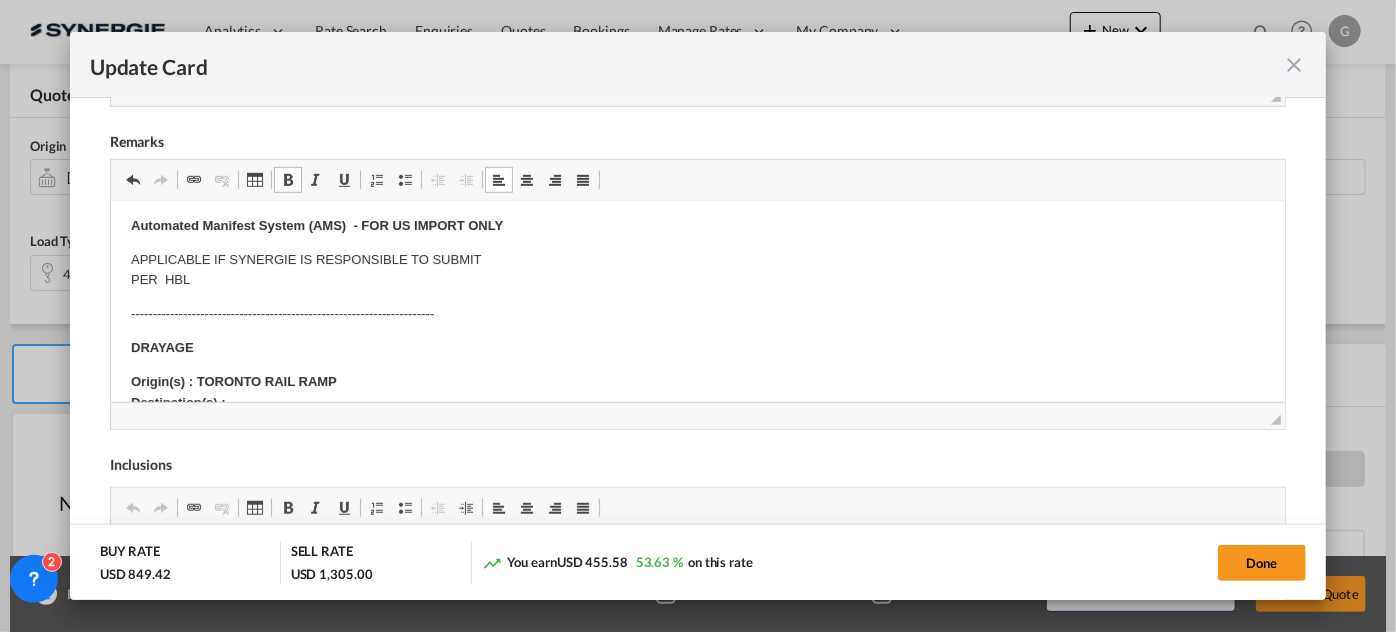 scroll, scrollTop: 181, scrollLeft: 0, axis: vertical 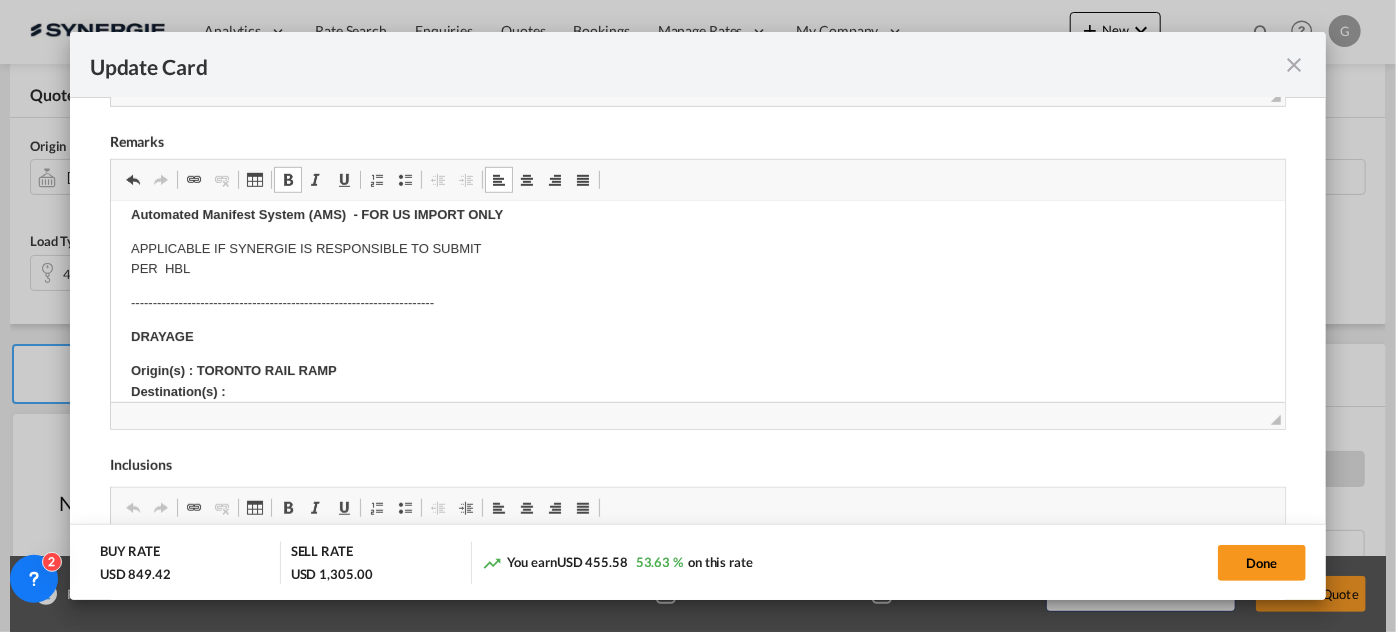 click on "Origin(s) : TORONTO RAIL RAMP Destination(s) :" at bounding box center [697, 381] 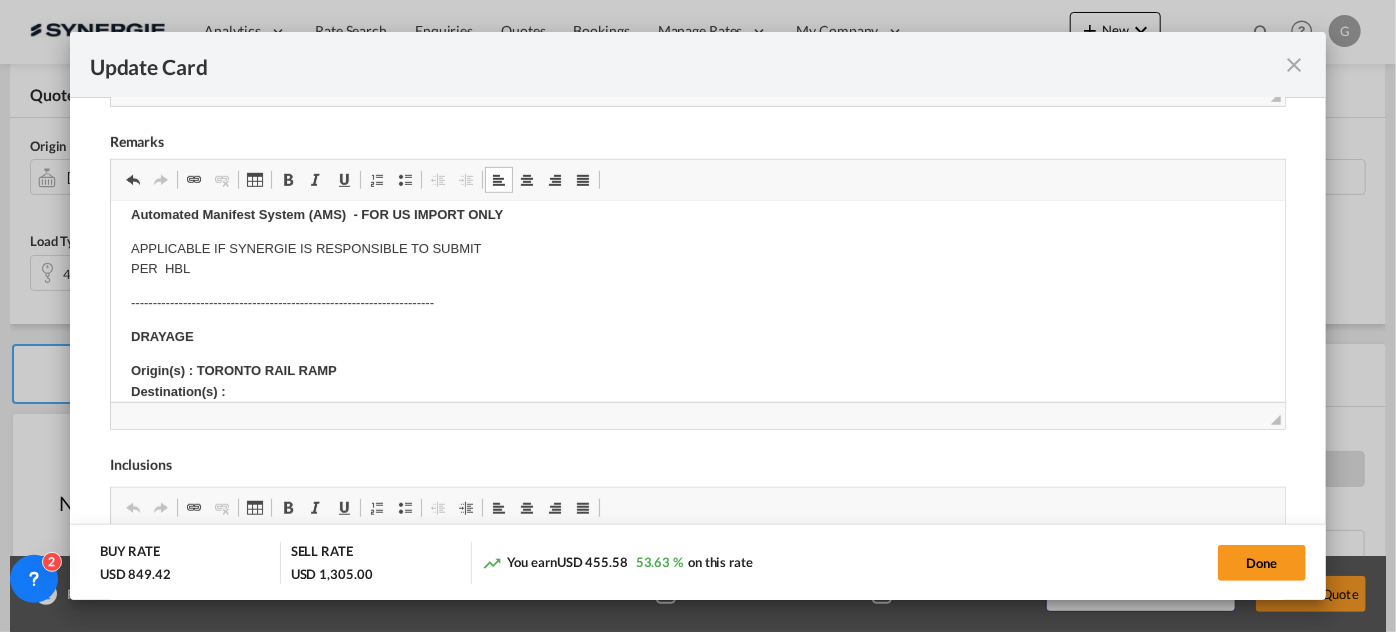 scroll, scrollTop: 245, scrollLeft: 0, axis: vertical 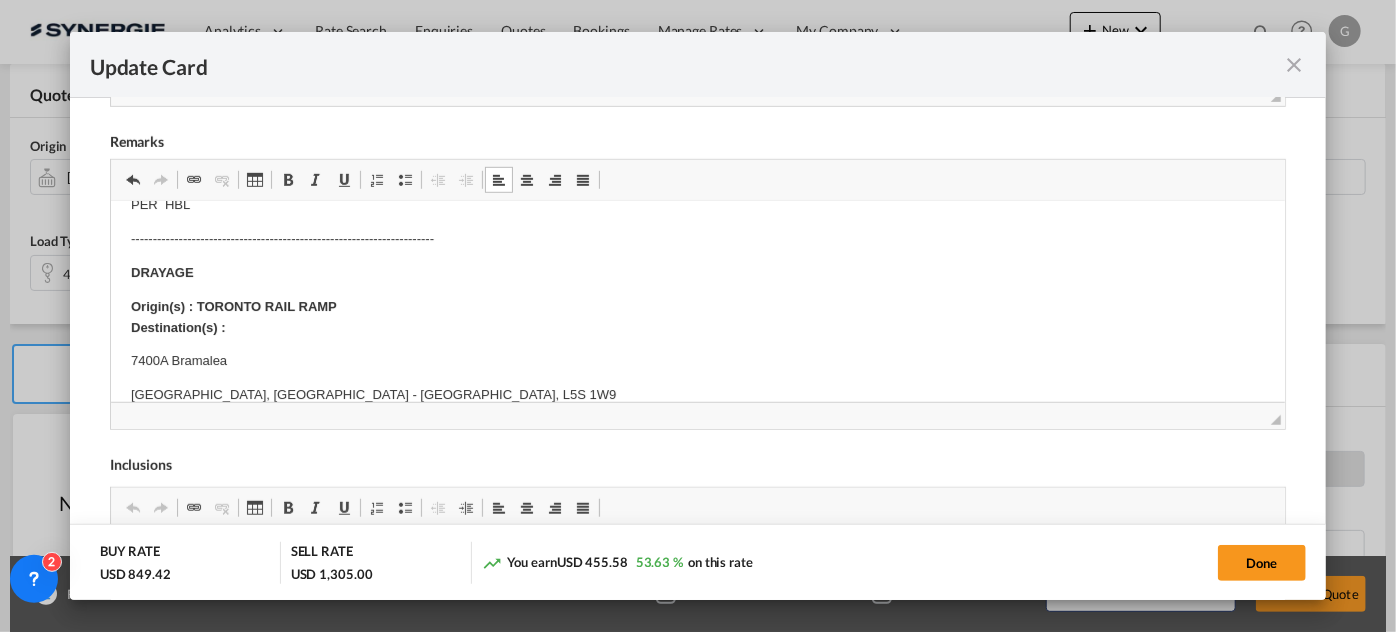 click on "Origin(s) : TORONTO RAIL RAMP Destination(s) :" at bounding box center [697, 317] 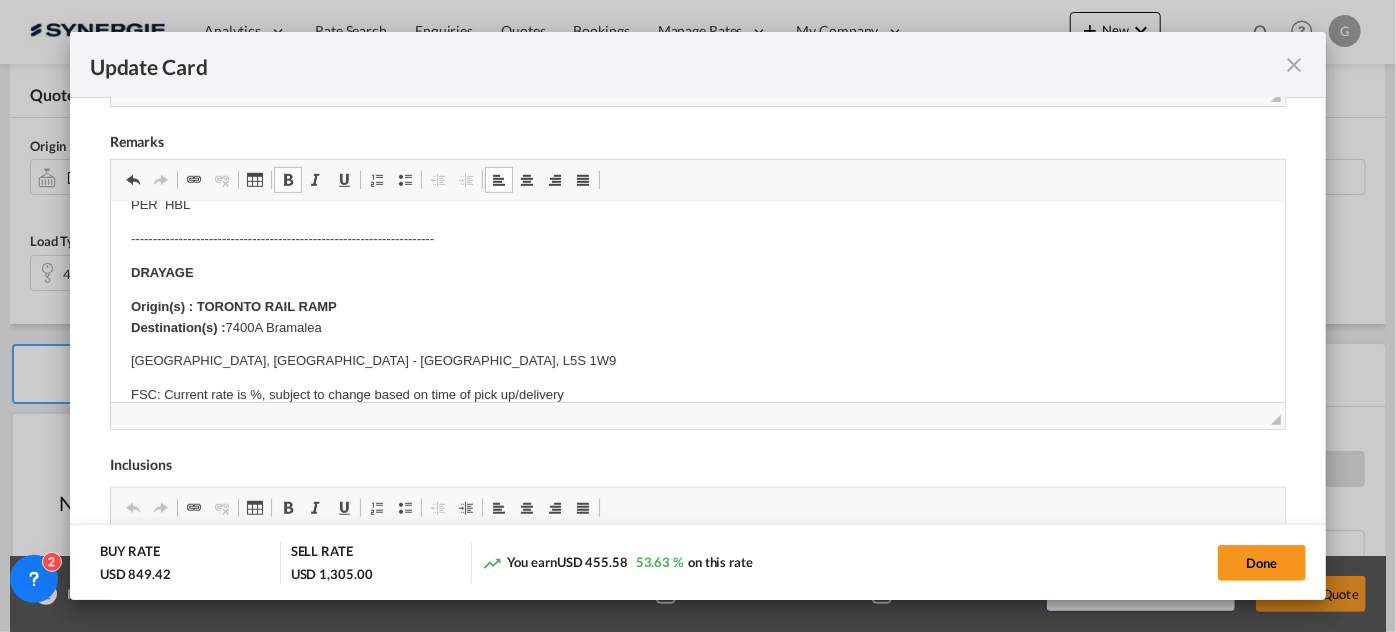 click on "Origin(s) : TORONTO RAIL RAMP Destination(s) :  7400A Bramalea" at bounding box center (697, 317) 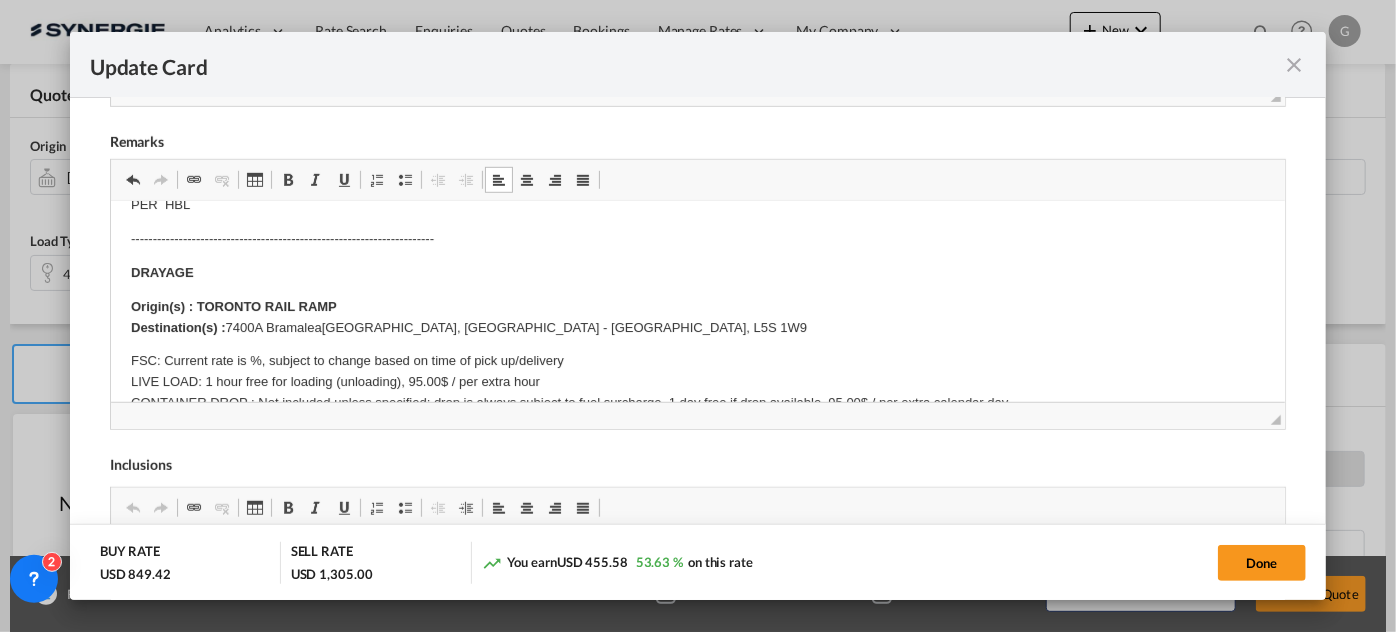 type 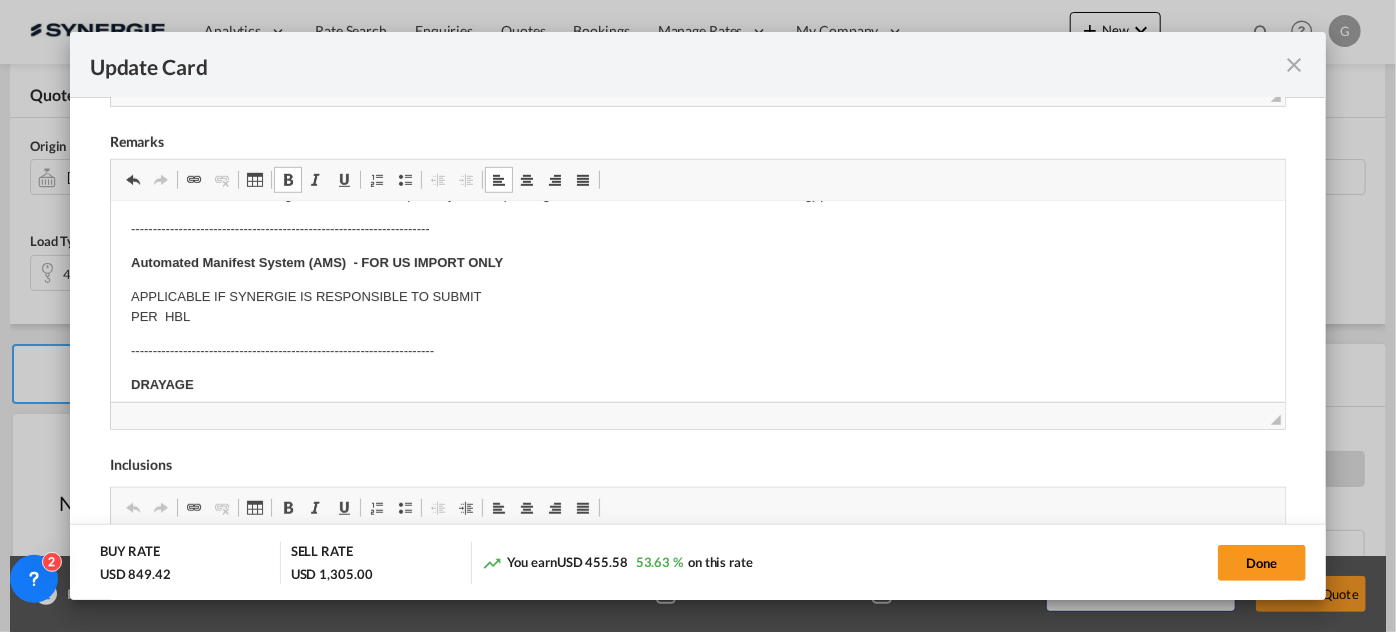 scroll, scrollTop: 0, scrollLeft: 0, axis: both 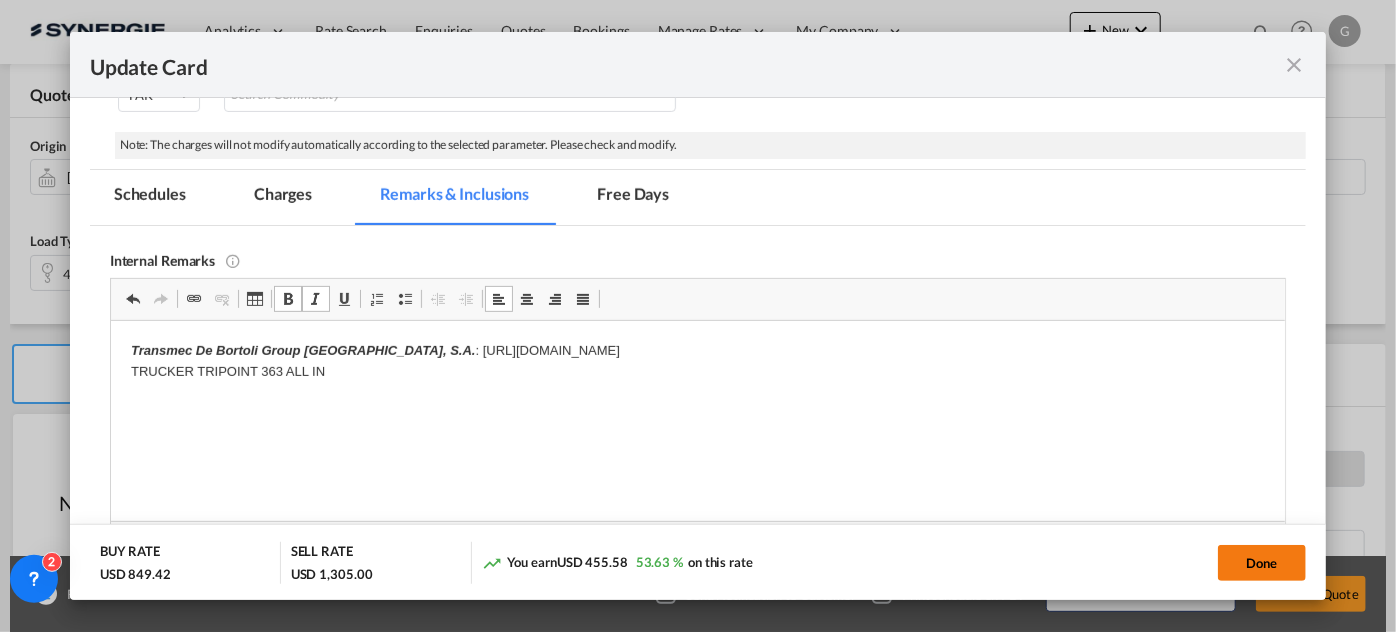click on "Done" 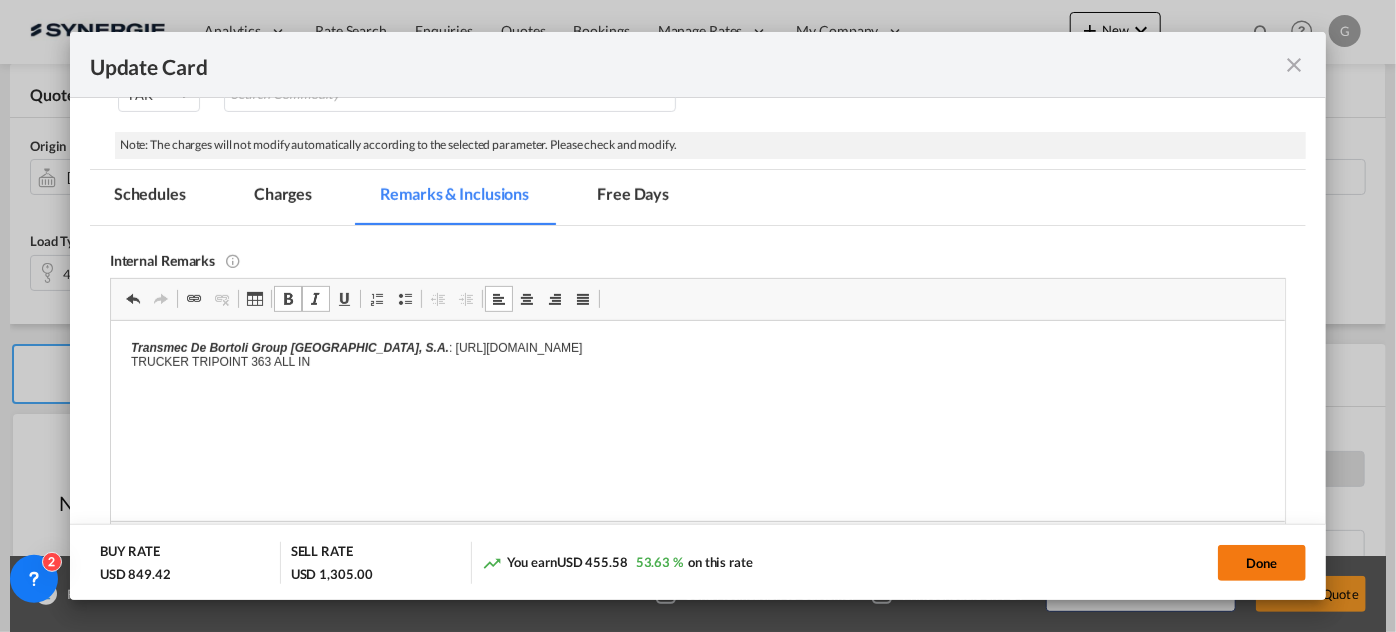 type on "[DATE]" 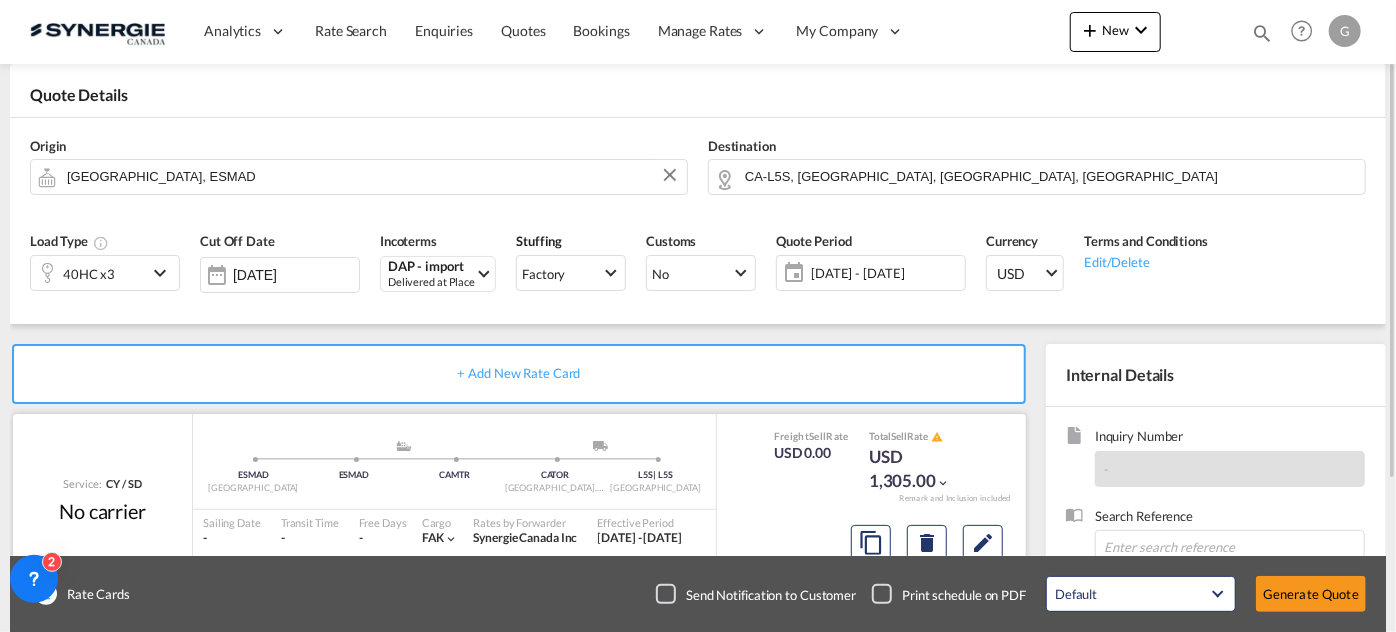 scroll, scrollTop: 272, scrollLeft: 0, axis: vertical 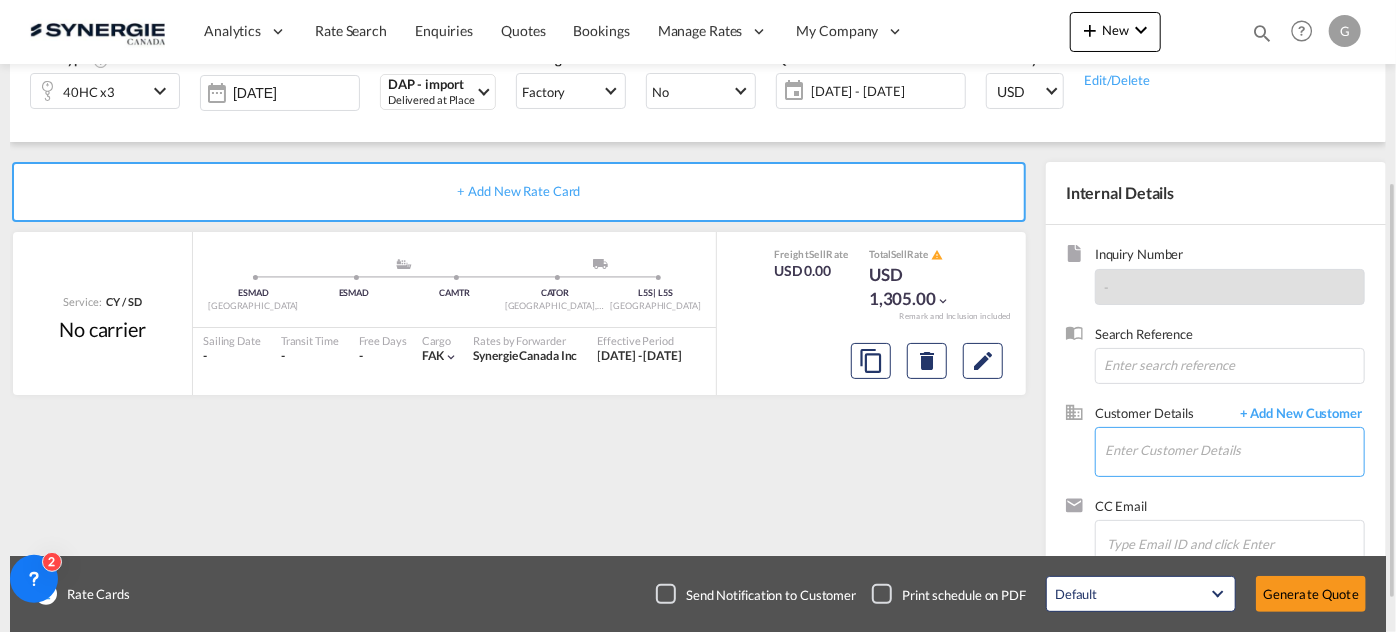 click on "Enter Customer Details" at bounding box center [1234, 450] 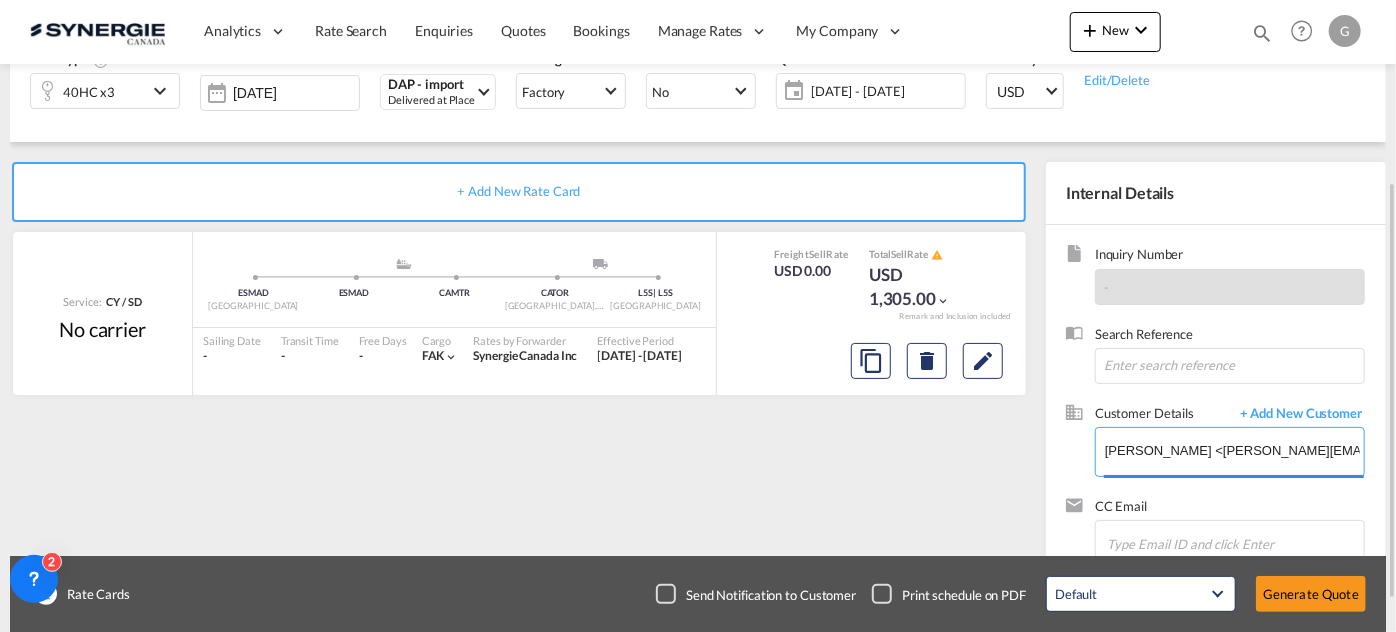 drag, startPoint x: 1189, startPoint y: 450, endPoint x: 991, endPoint y: 417, distance: 200.73117 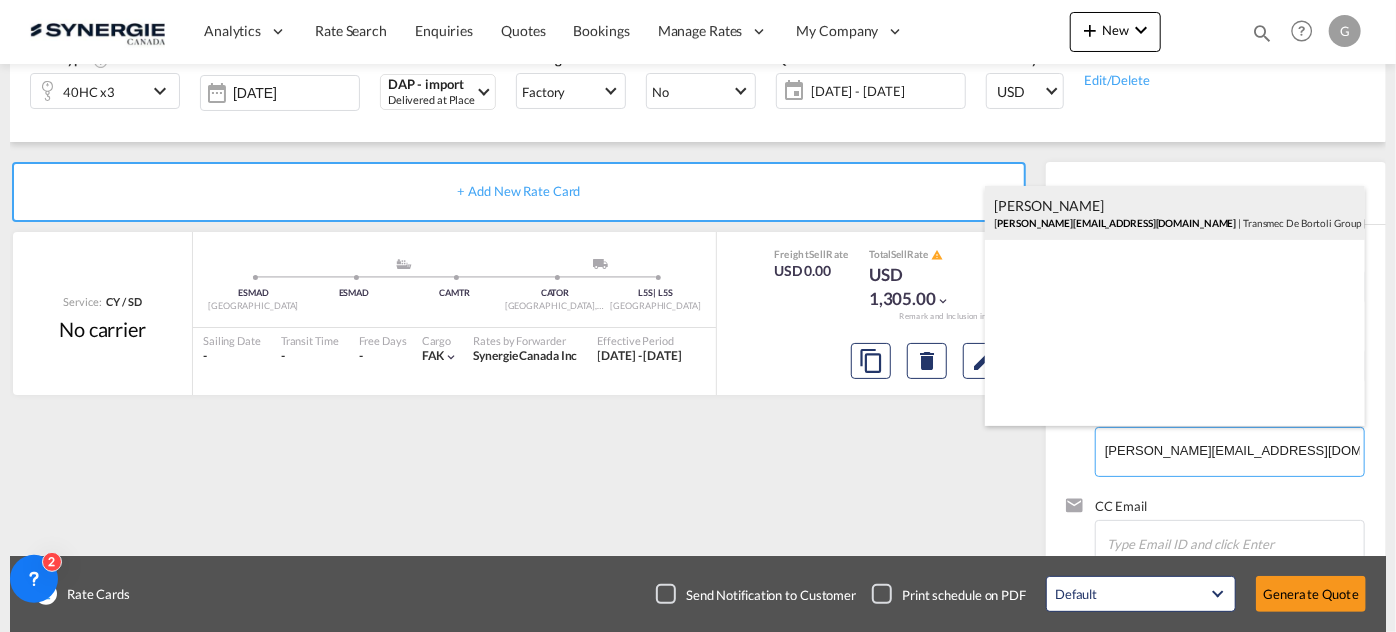 click on "[PERSON_NAME] [PERSON_NAME][EMAIL_ADDRESS][DOMAIN_NAME]    |    Transmec De Bortoli Group [GEOGRAPHIC_DATA], S.A." at bounding box center (1175, 213) 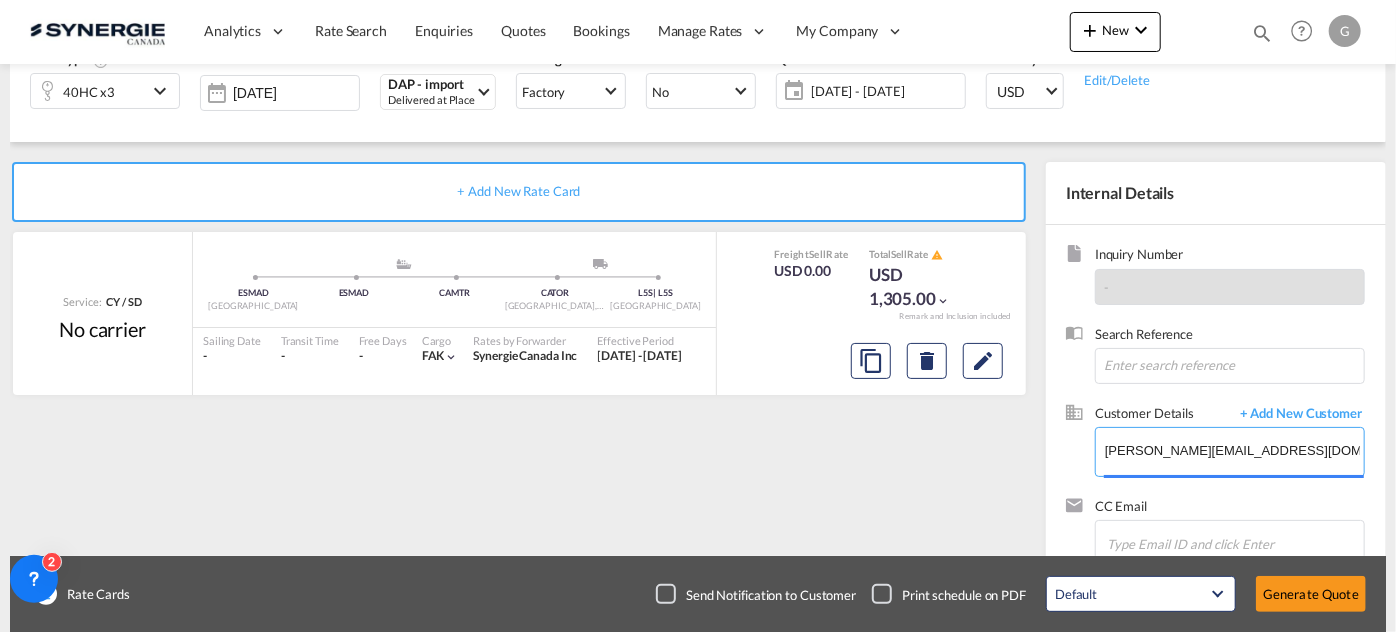 type on "Transmec De Bortoli Group [GEOGRAPHIC_DATA], S.A., [PERSON_NAME], [PERSON_NAME][EMAIL_ADDRESS][DOMAIN_NAME]" 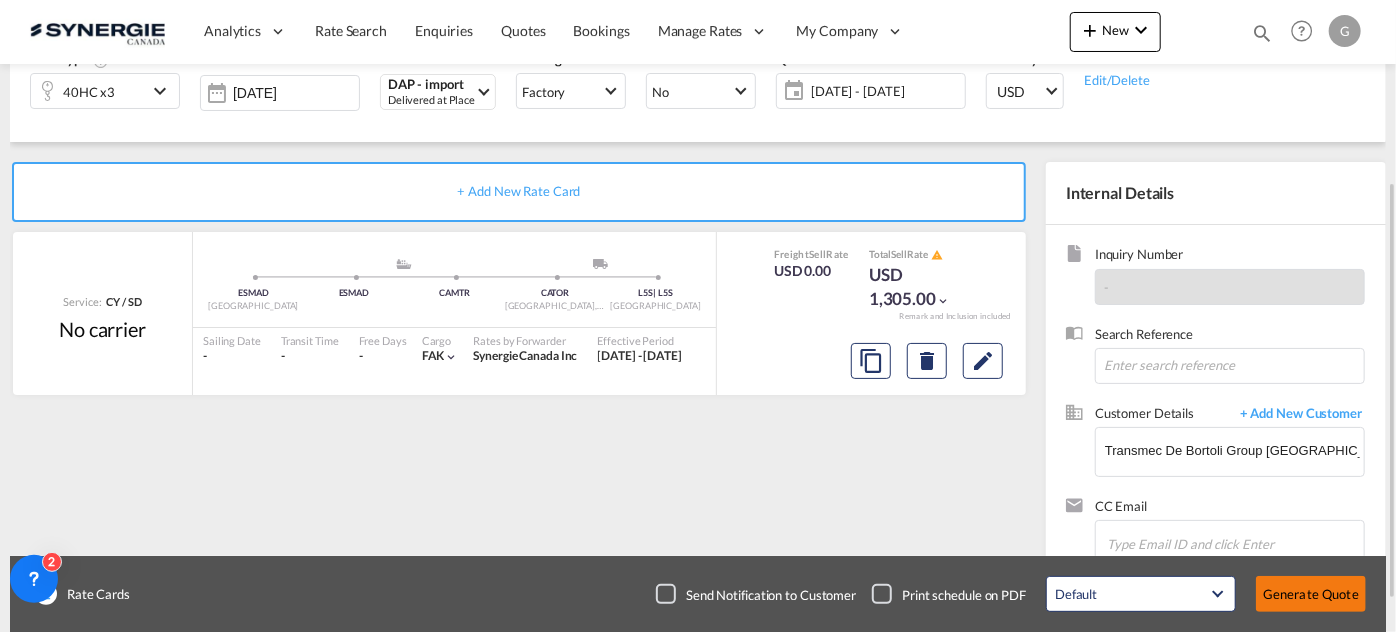 click on "Generate Quote" at bounding box center (1311, 594) 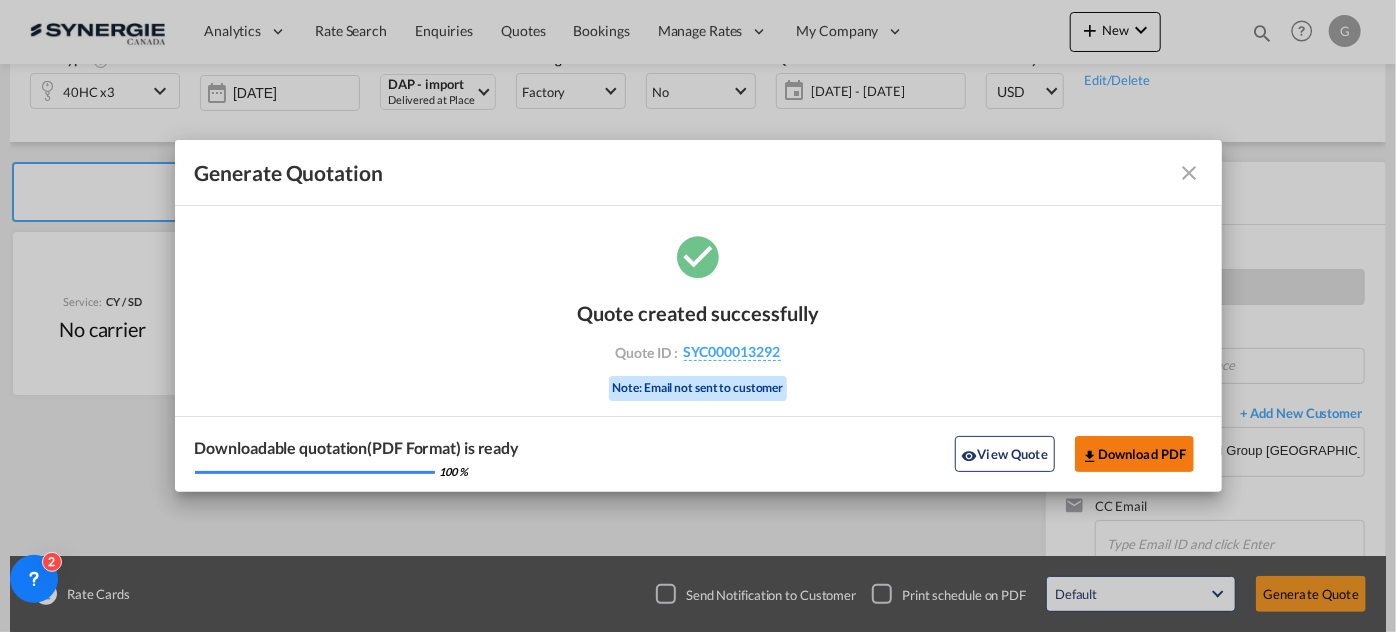 click on "Download PDF" at bounding box center [1134, 454] 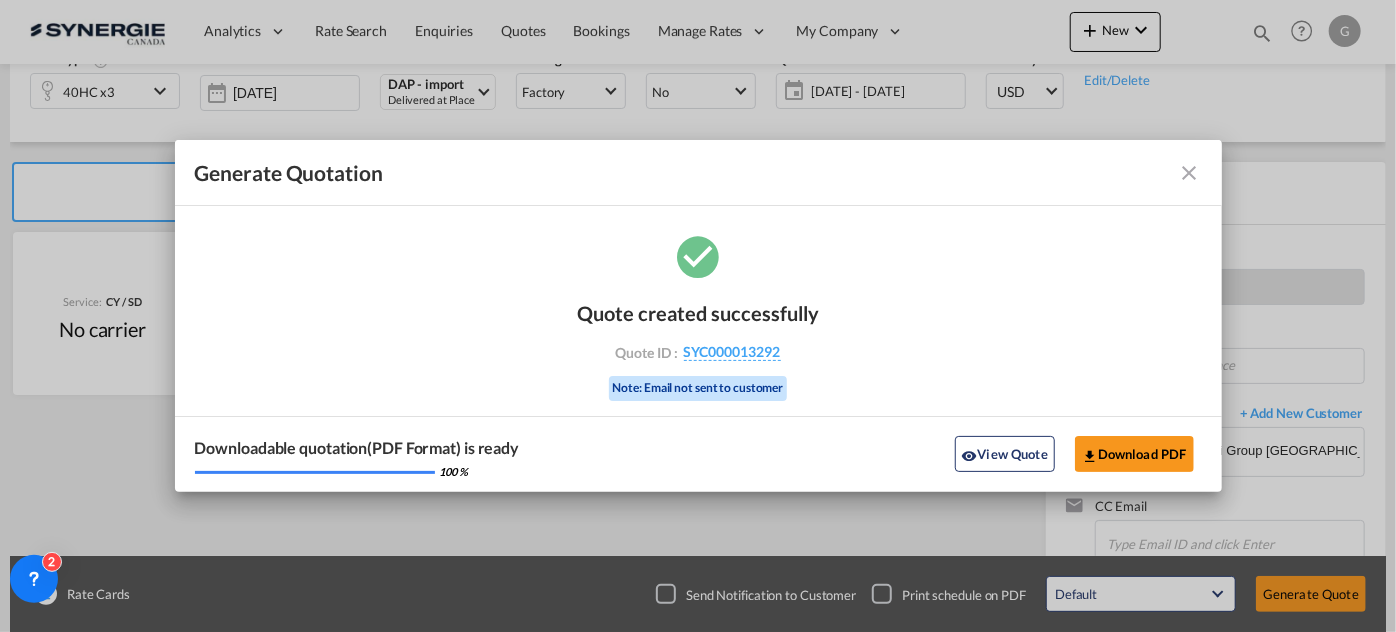 click at bounding box center (1190, 173) 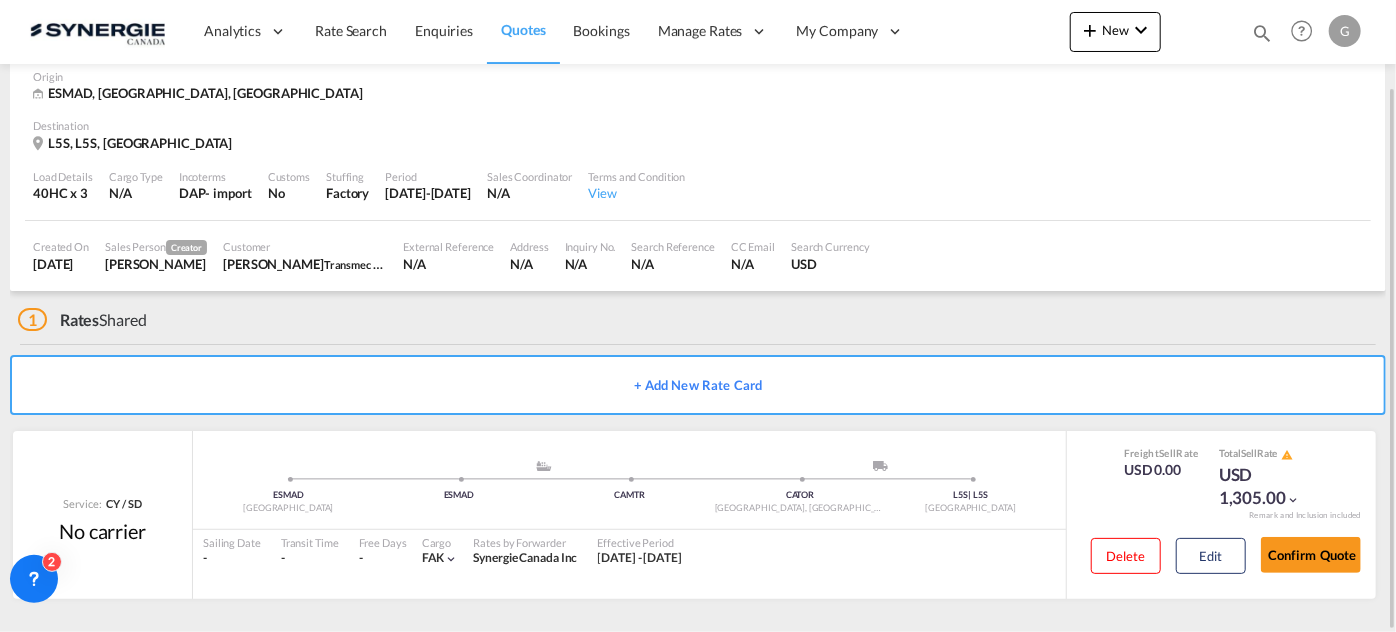scroll, scrollTop: 0, scrollLeft: 0, axis: both 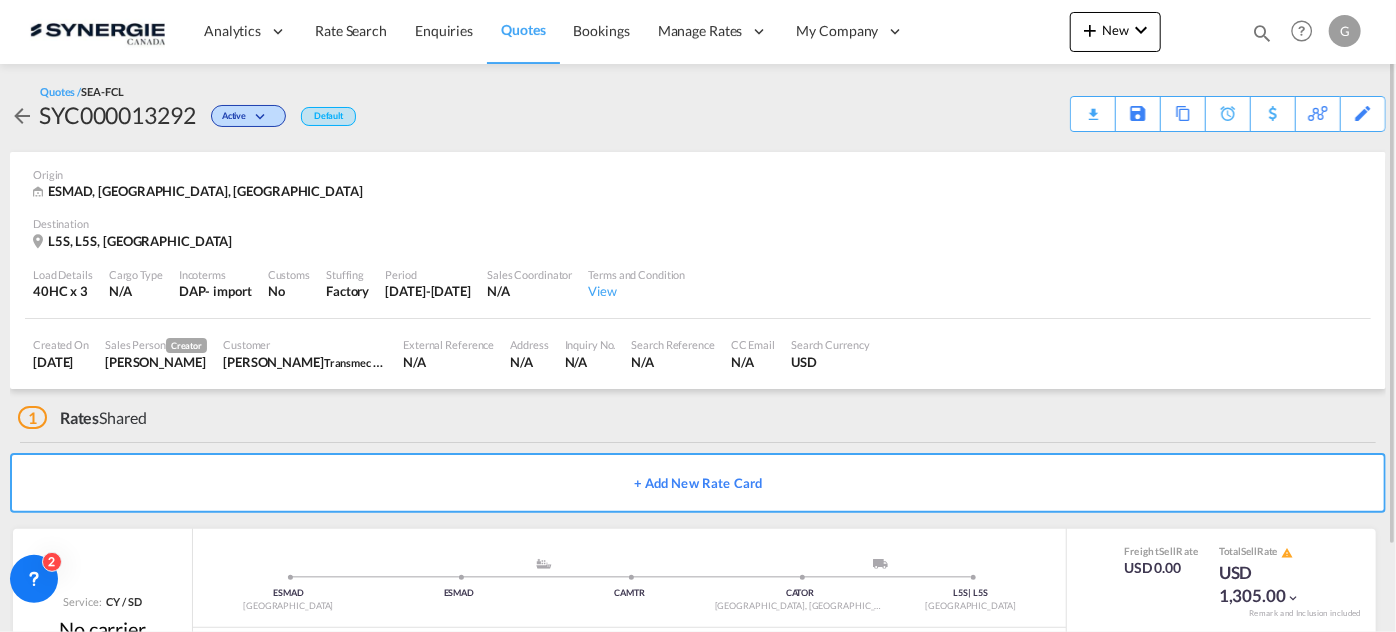 click at bounding box center [1262, 33] 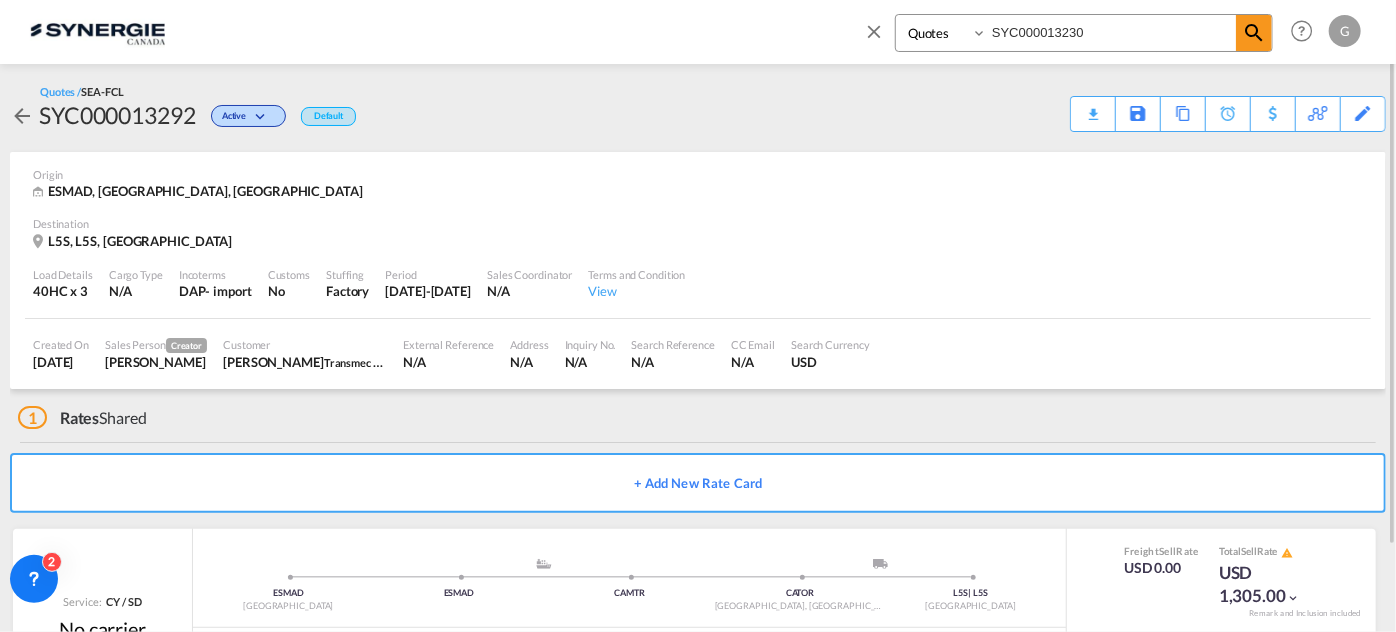 drag, startPoint x: 1165, startPoint y: 29, endPoint x: 1147, endPoint y: 33, distance: 18.439089 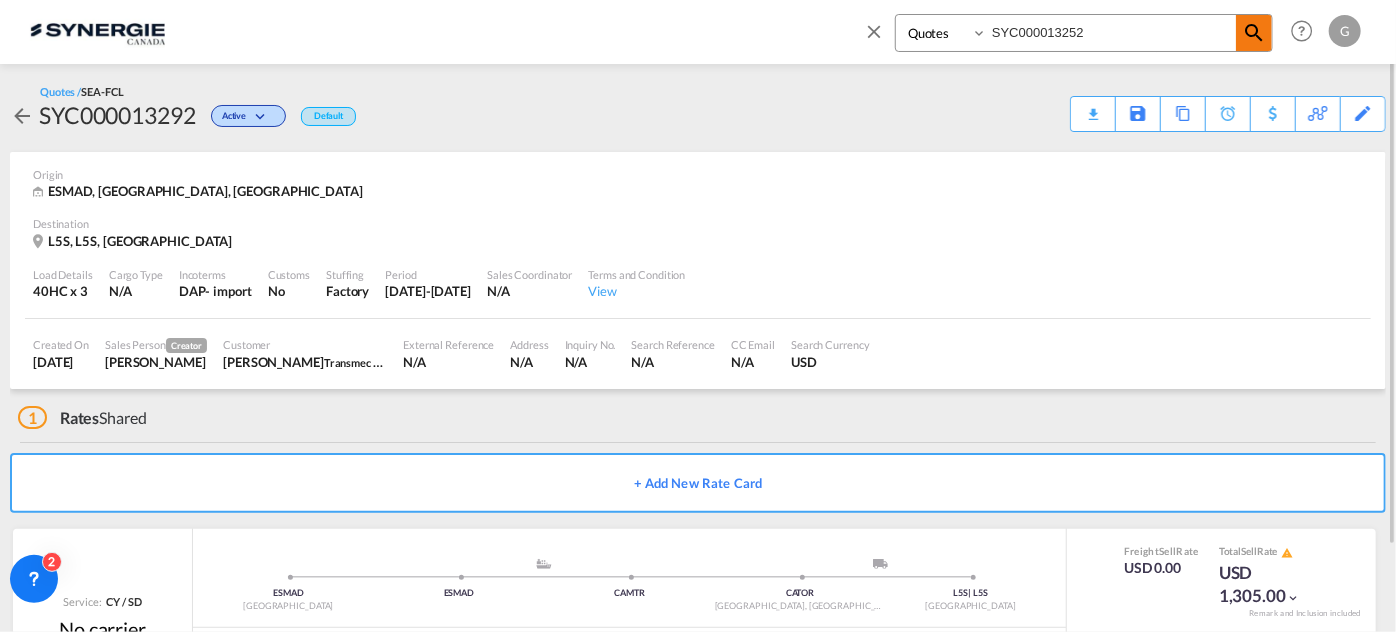 type on "SYC000013252" 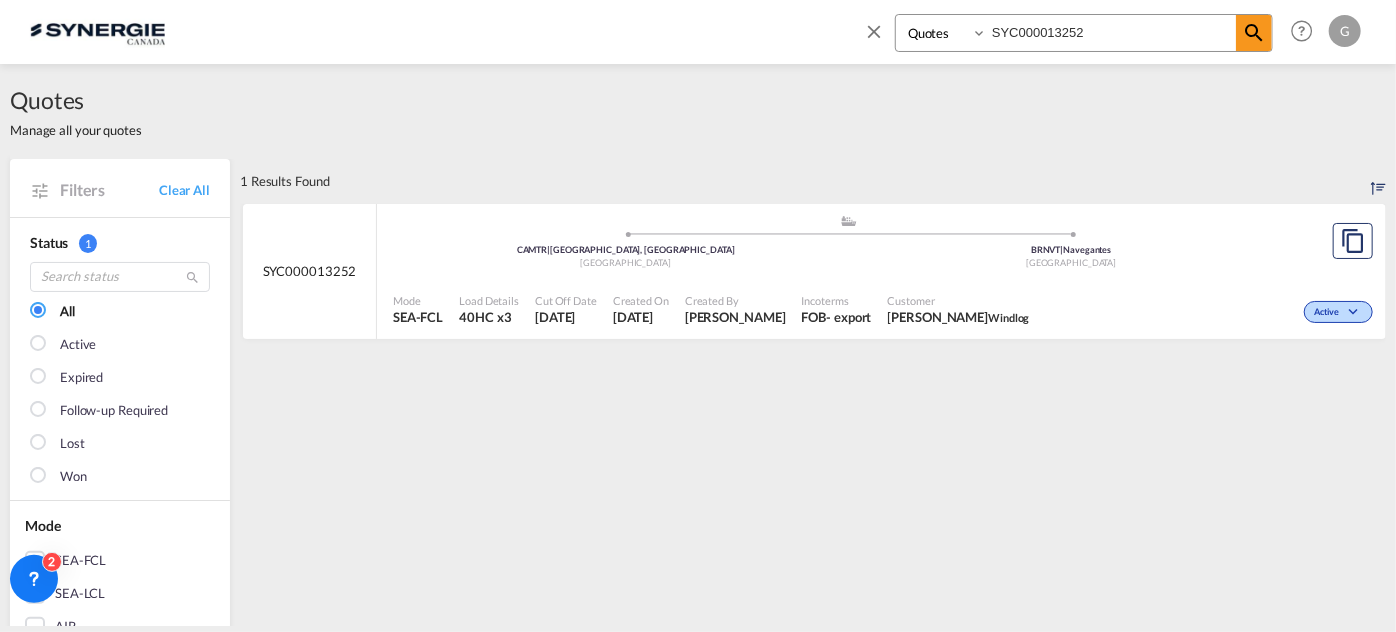 click on "SYC000013252" at bounding box center [310, 272] 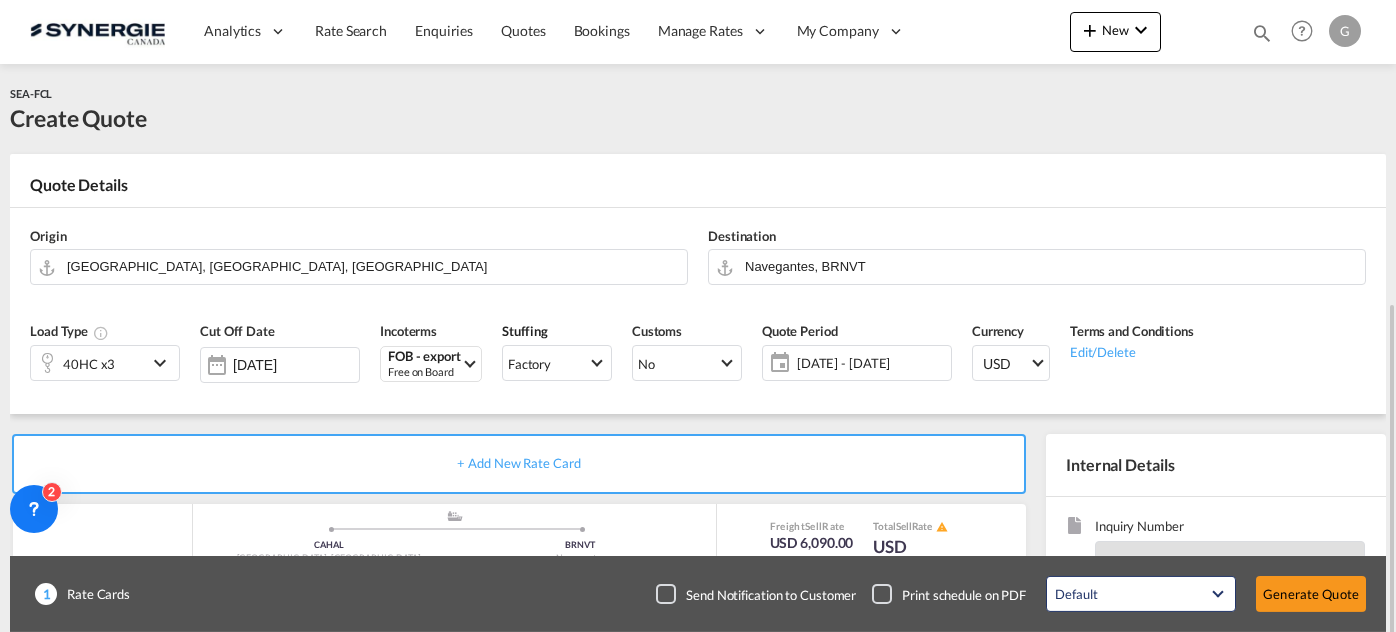 scroll, scrollTop: 0, scrollLeft: 0, axis: both 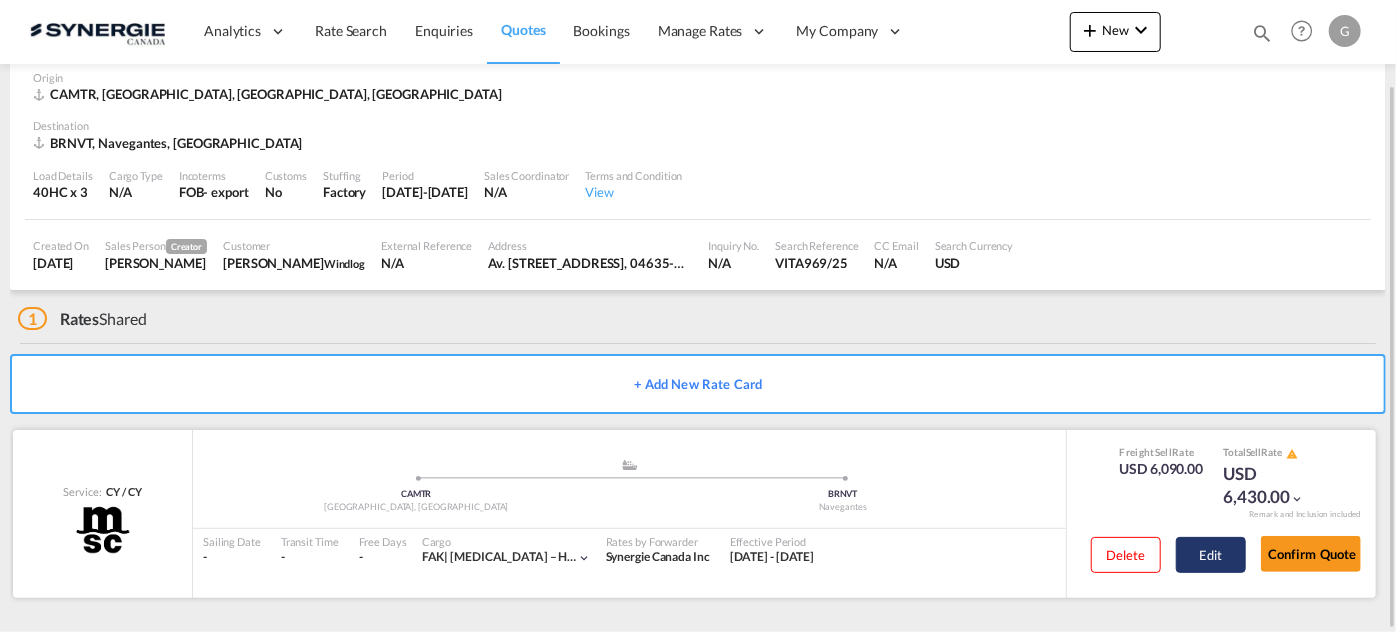 click on "Edit" at bounding box center [1211, 555] 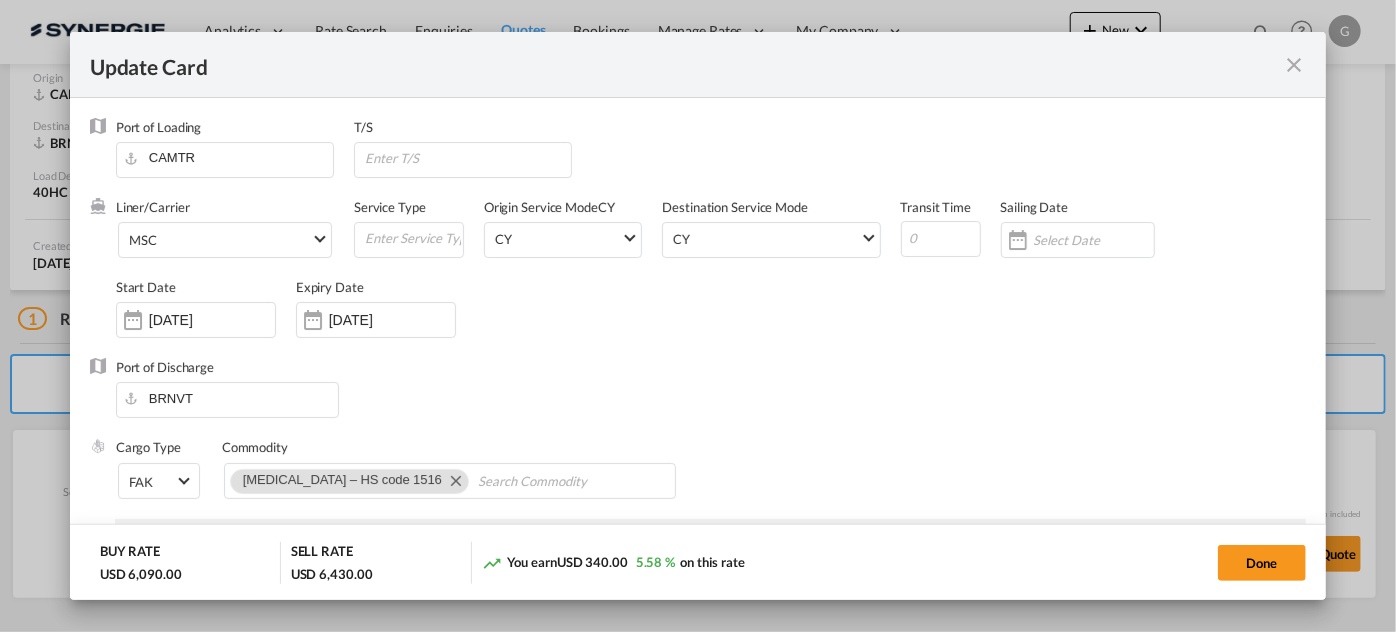 select on "per container" 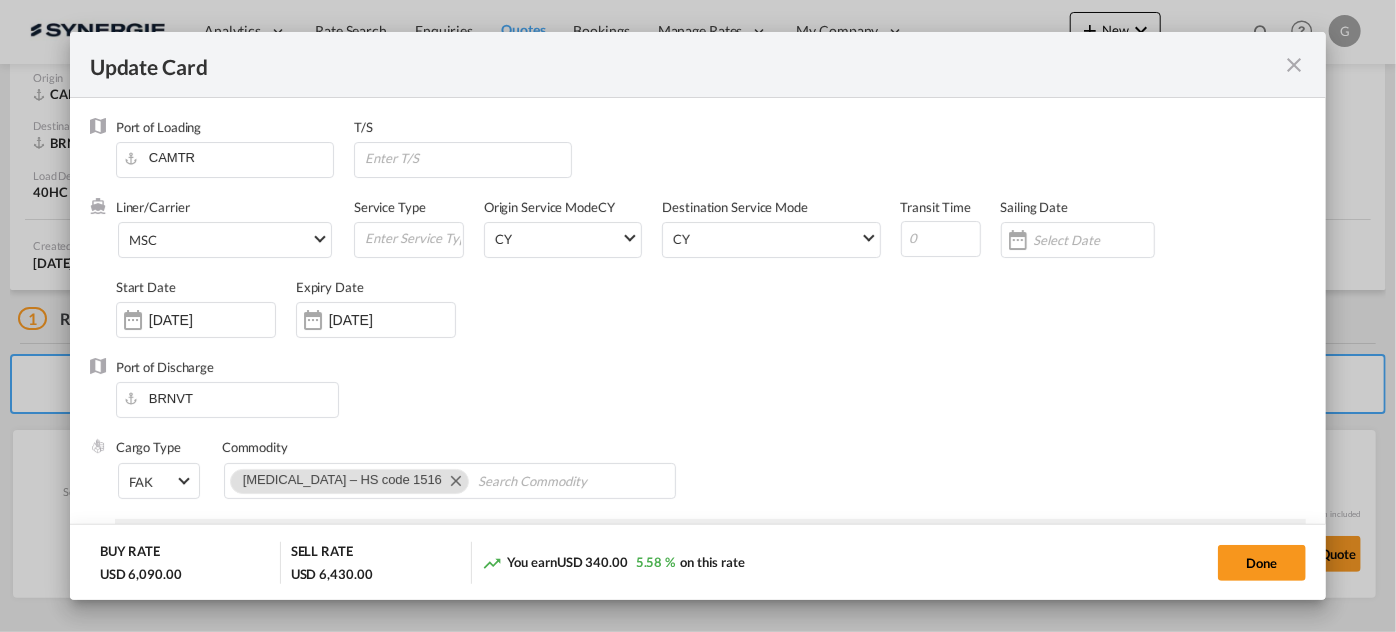 select on "per B/L" 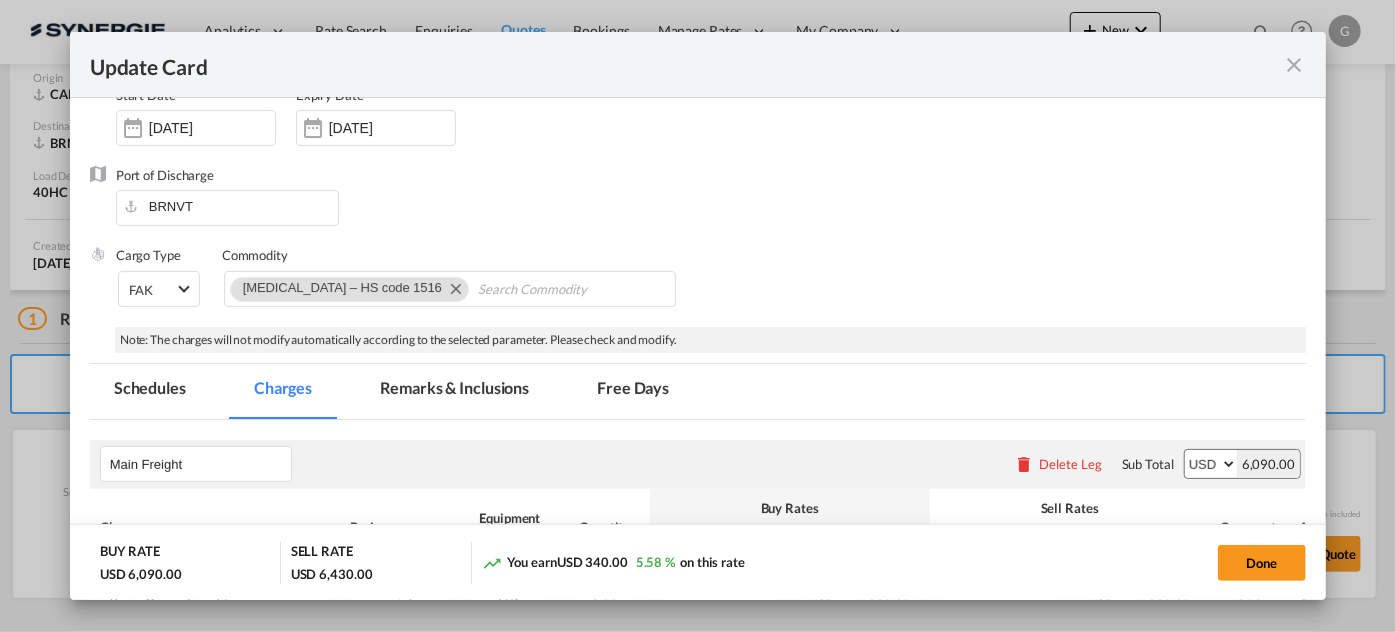 scroll, scrollTop: 454, scrollLeft: 0, axis: vertical 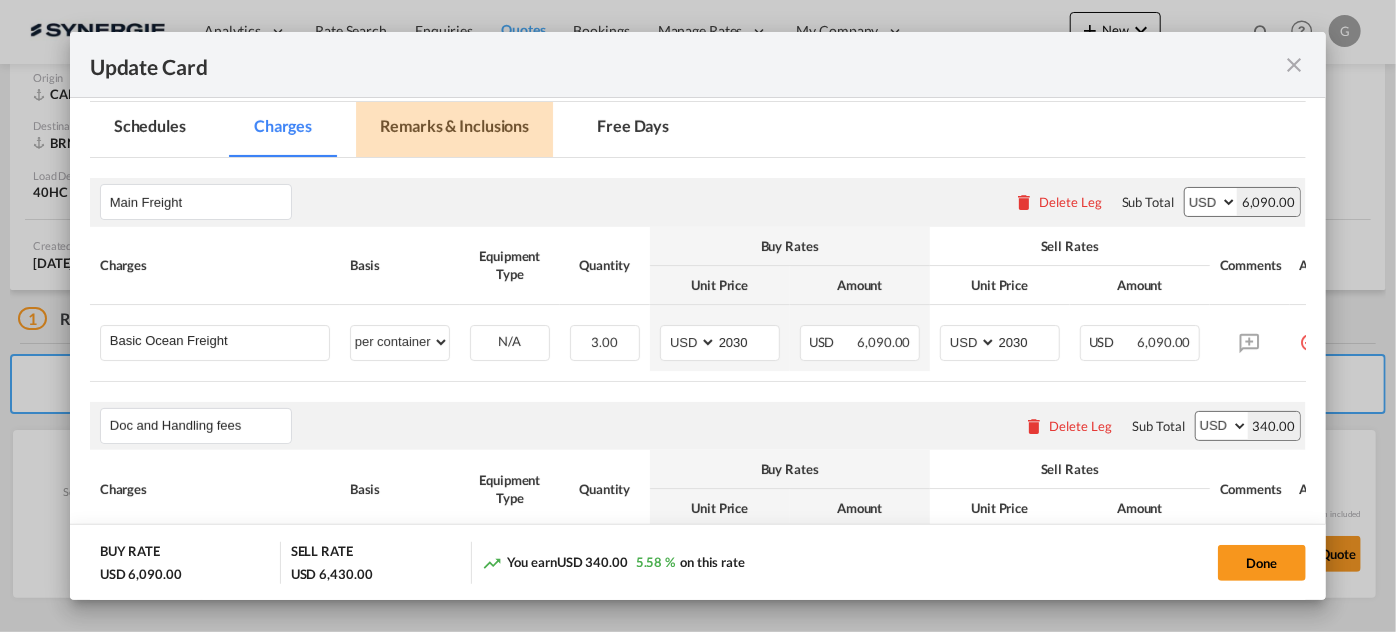 click on "Remarks & Inclusions" at bounding box center [454, 129] 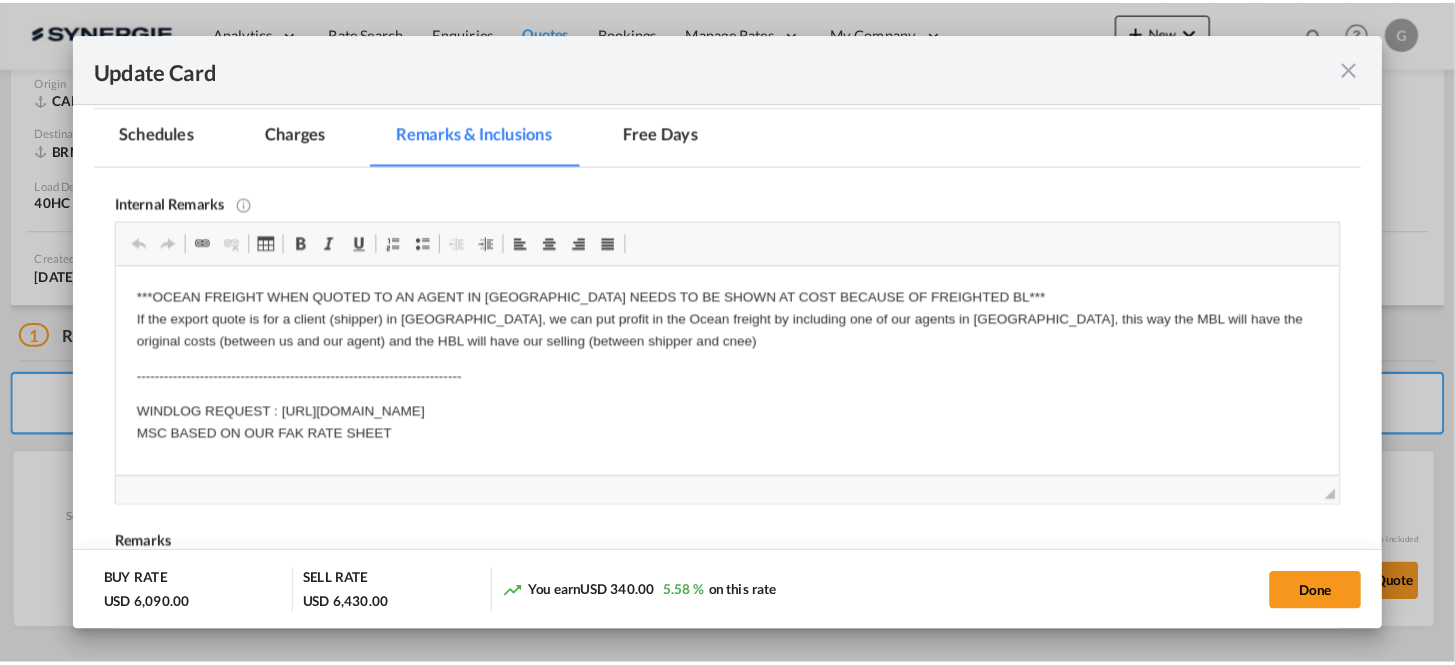 scroll, scrollTop: 0, scrollLeft: 0, axis: both 